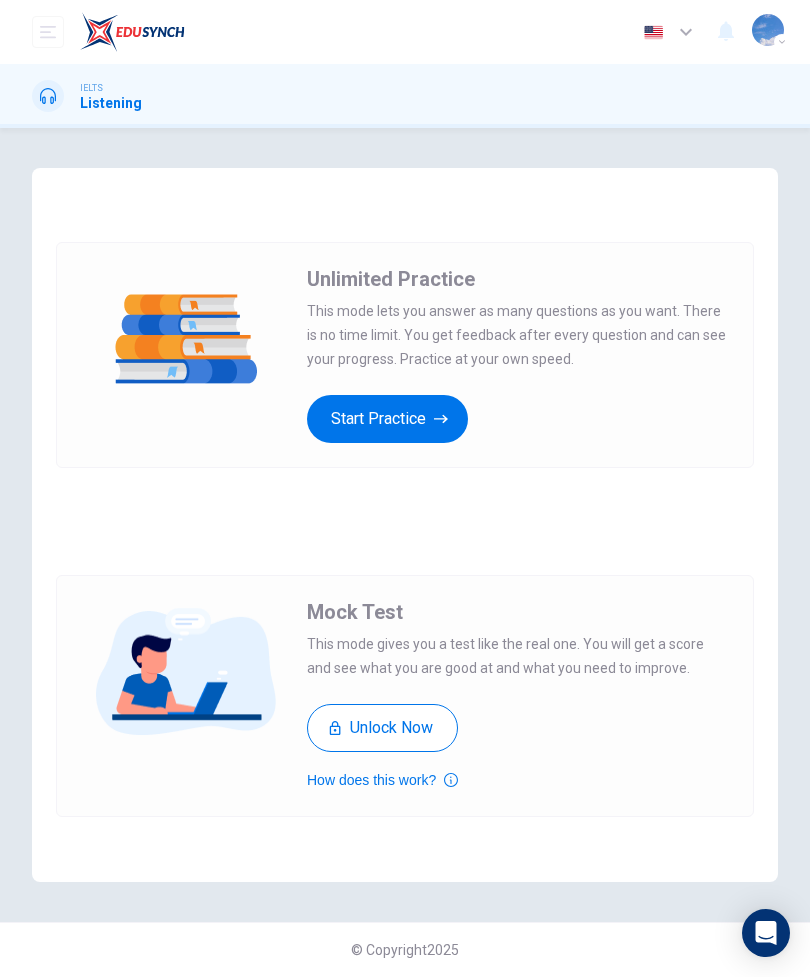 scroll, scrollTop: 0, scrollLeft: 0, axis: both 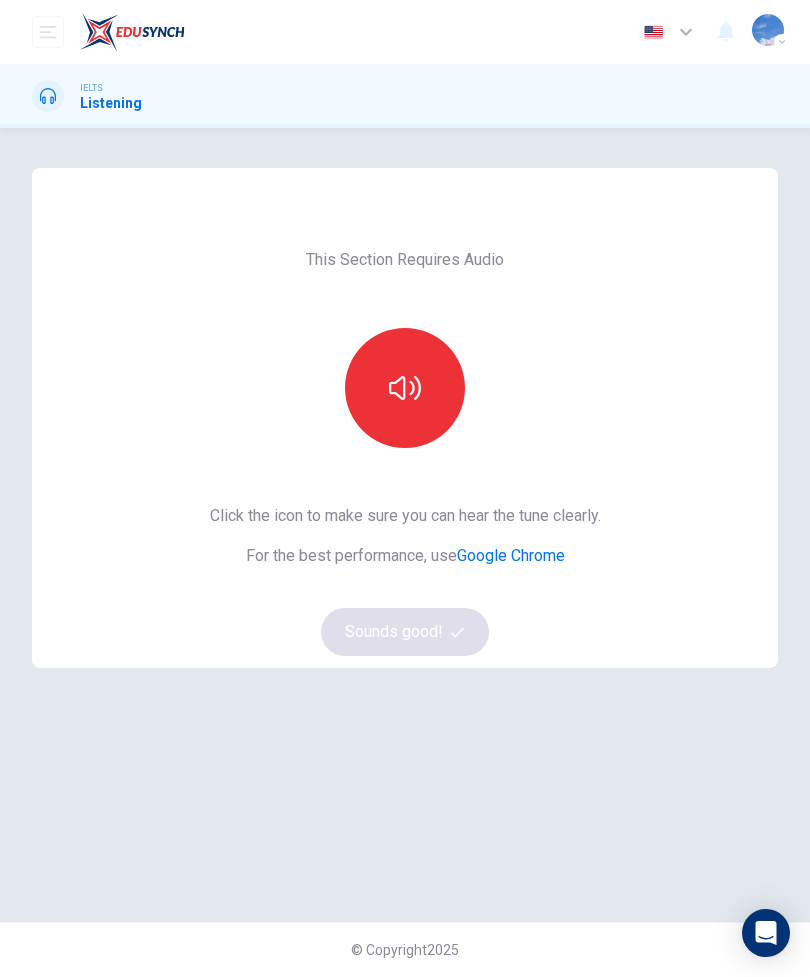 click 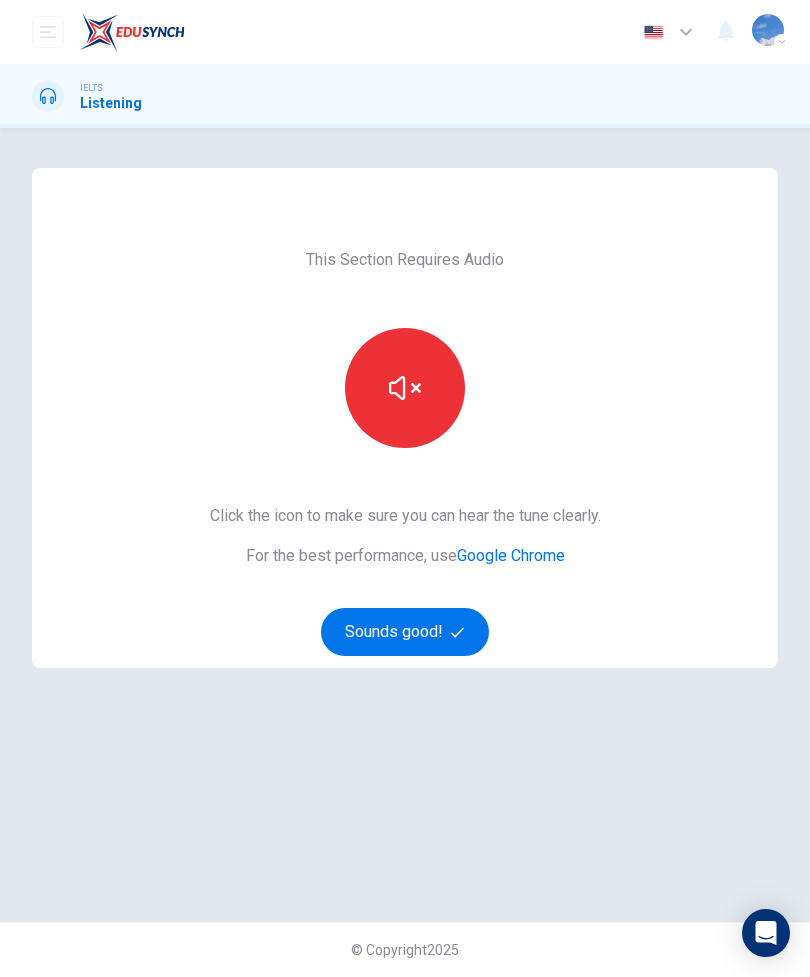 click 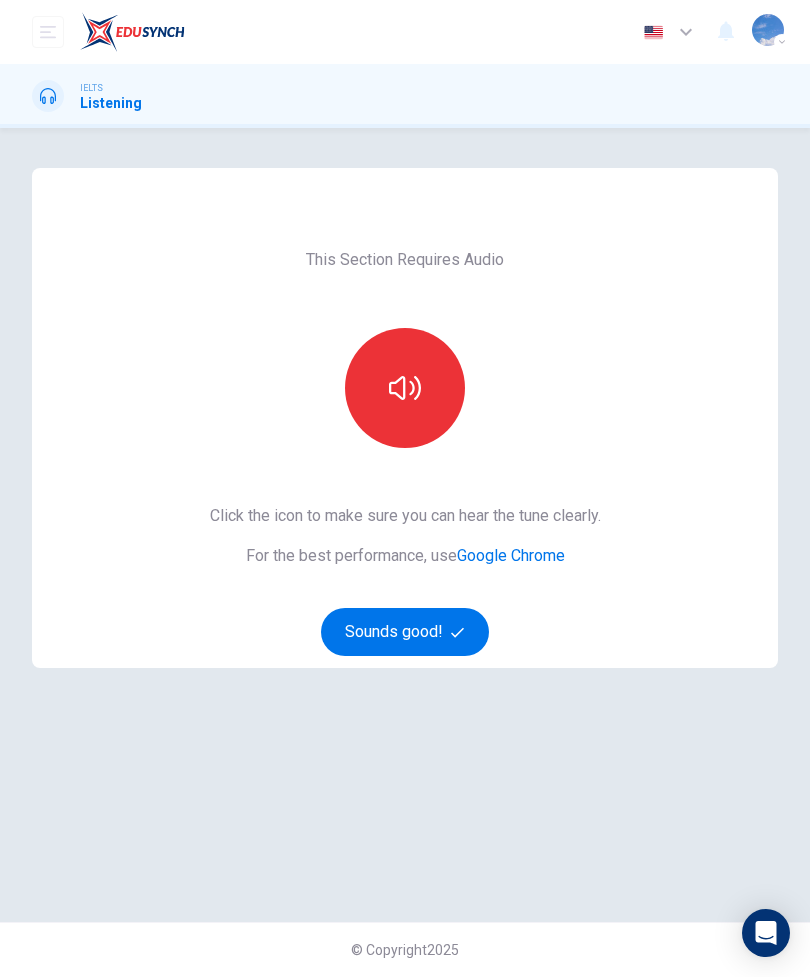 click on "Sounds good!" at bounding box center [405, 632] 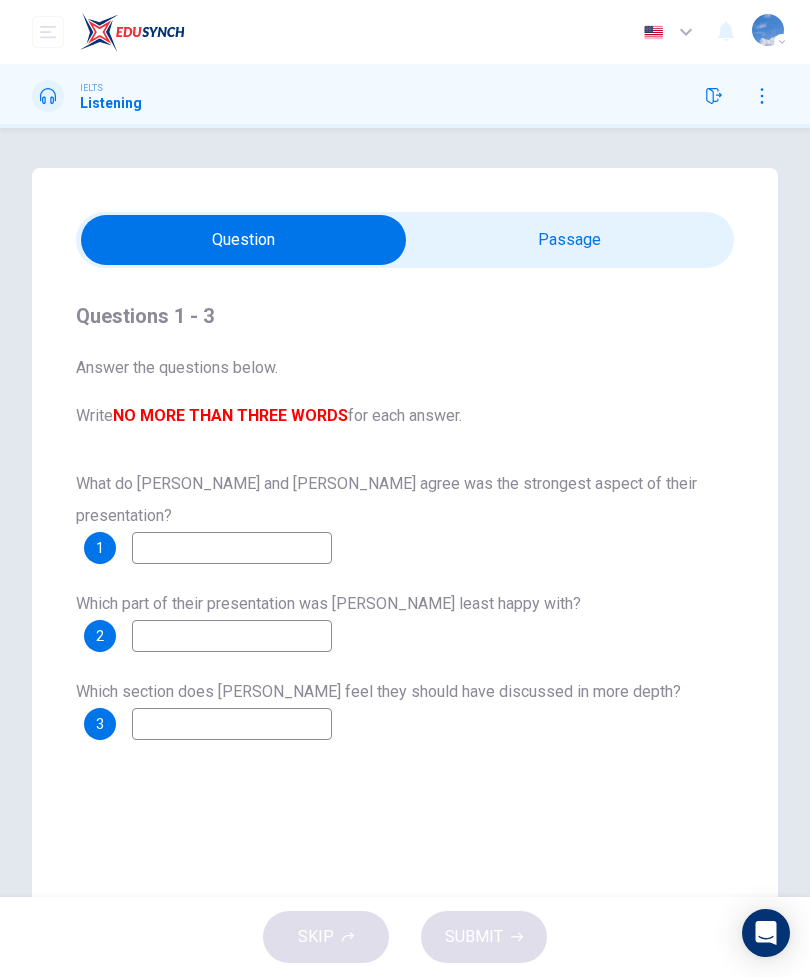 scroll, scrollTop: 0, scrollLeft: 0, axis: both 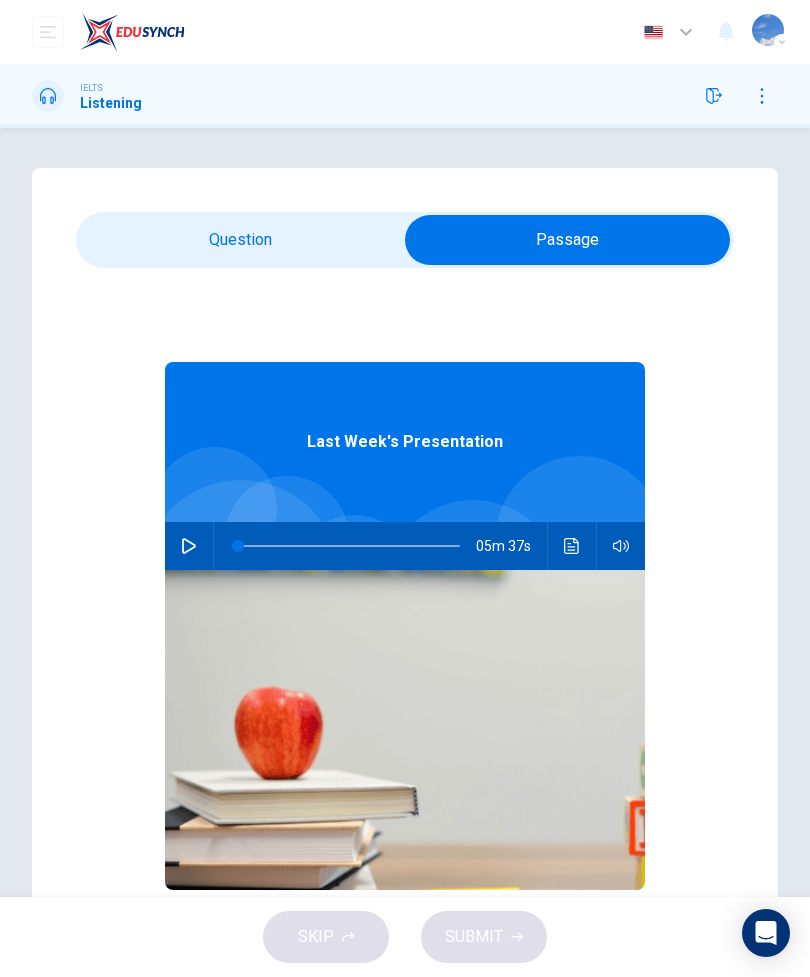 click at bounding box center [567, 240] 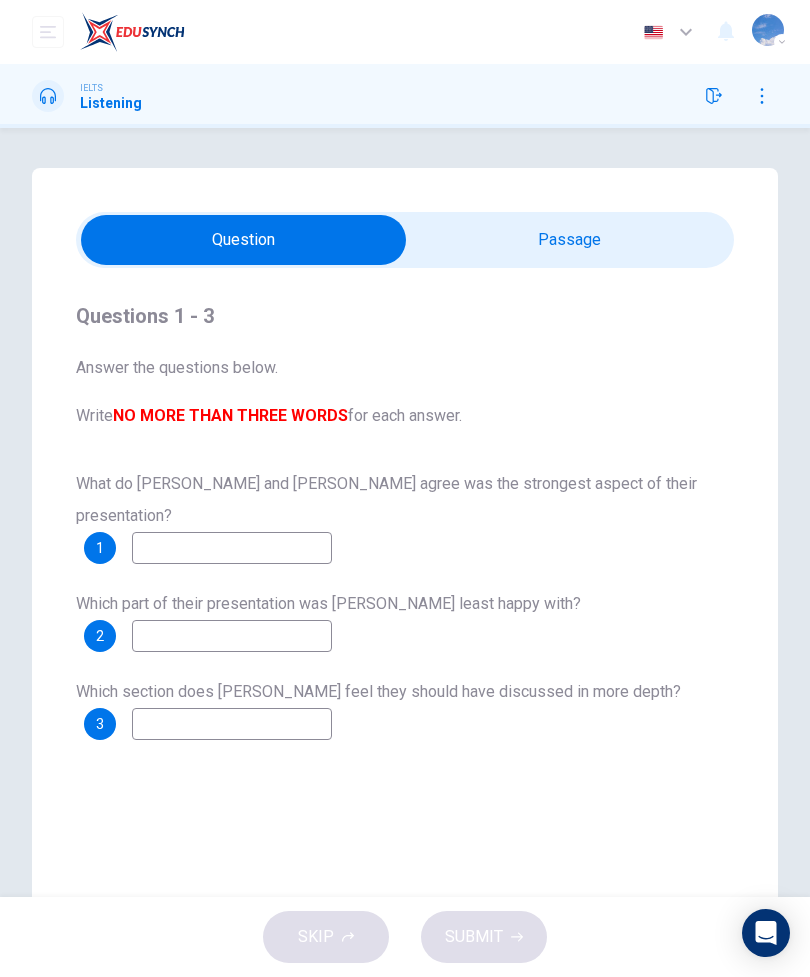 click at bounding box center [243, 240] 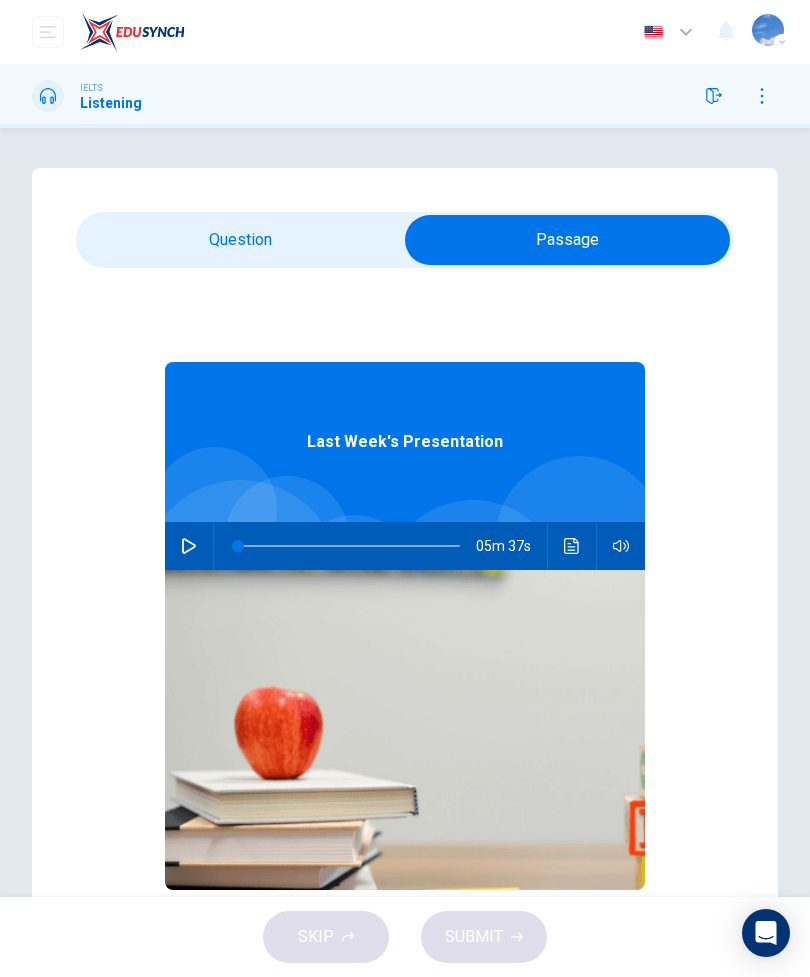 click 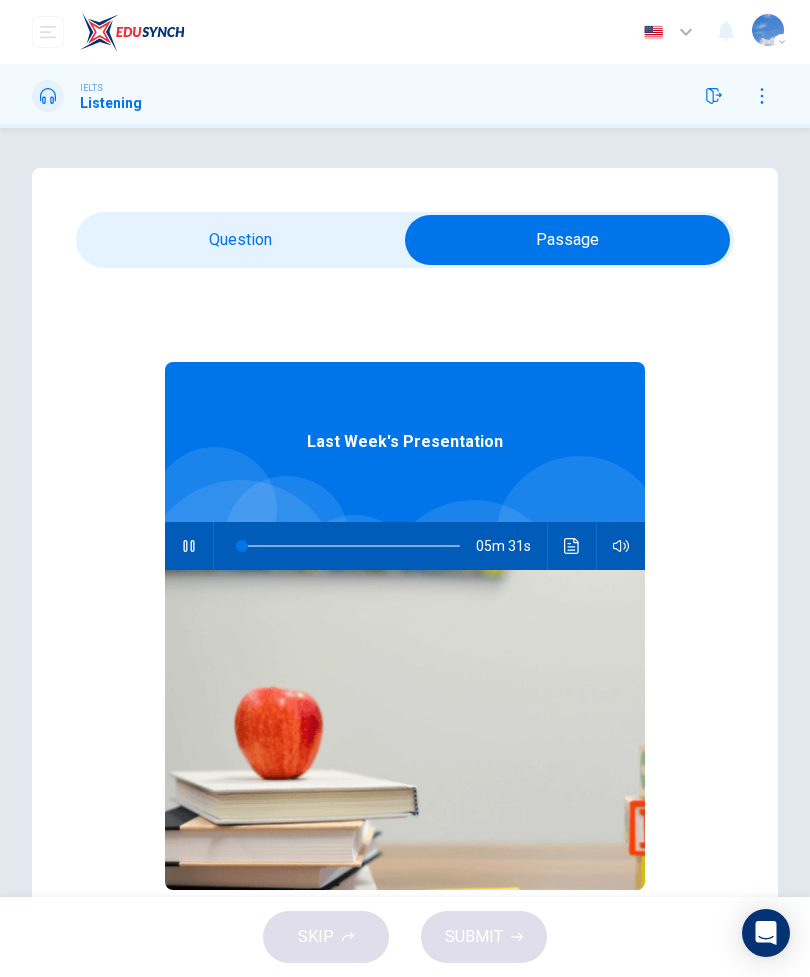scroll, scrollTop: 0, scrollLeft: 0, axis: both 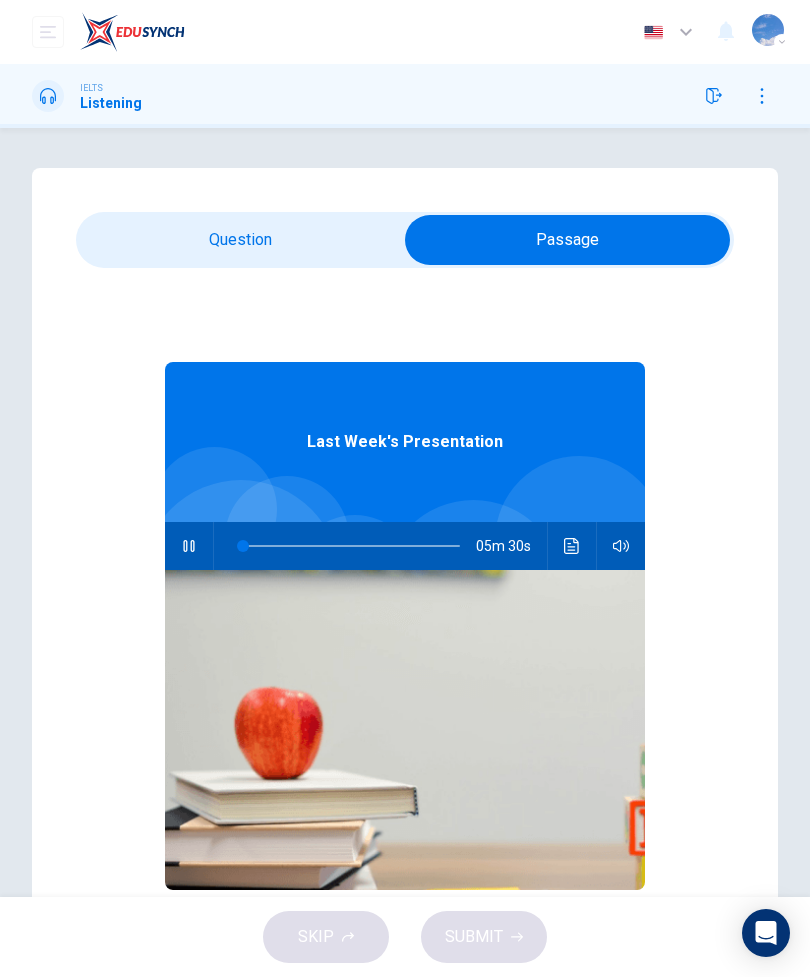 type on "2" 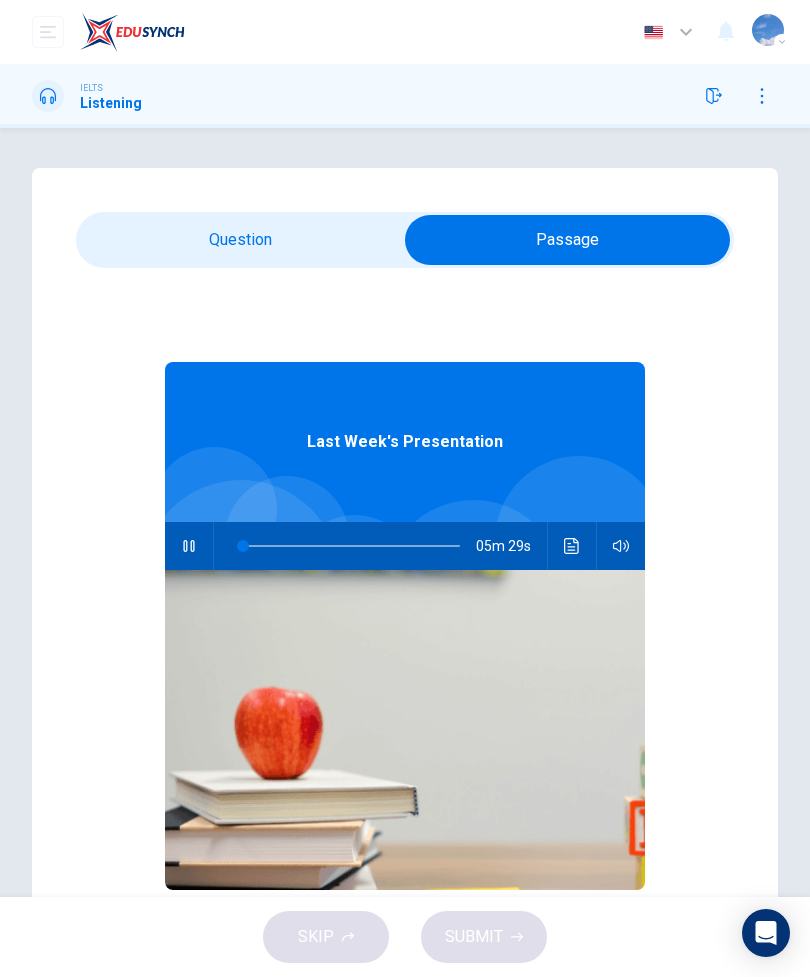 click at bounding box center (567, 240) 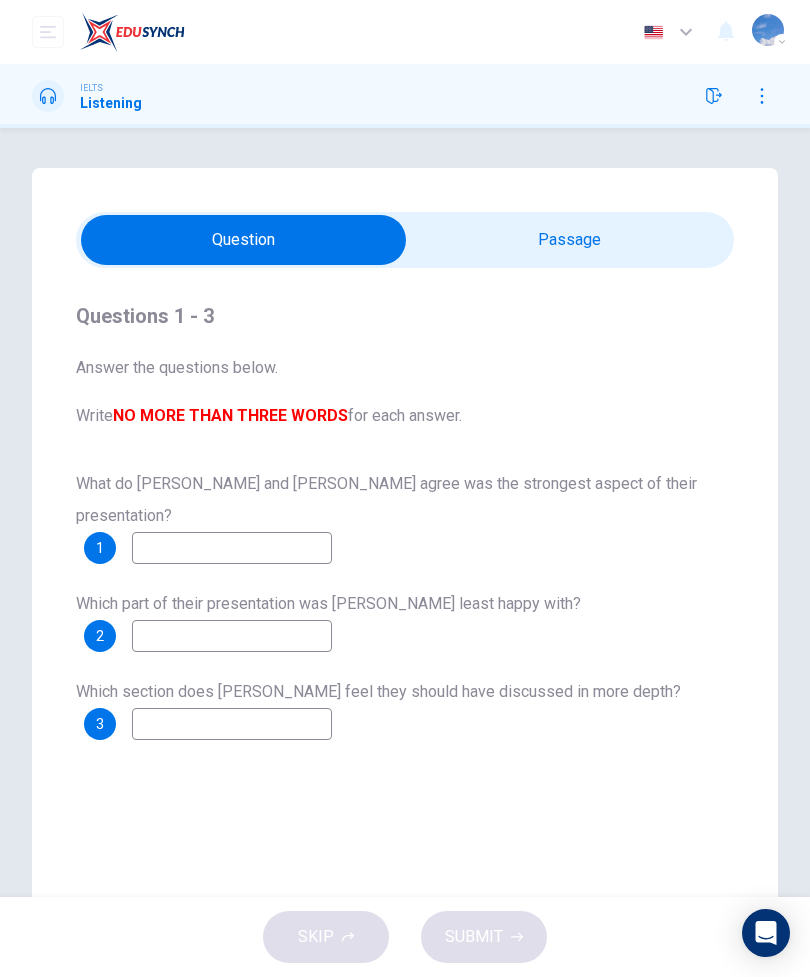 type on "4" 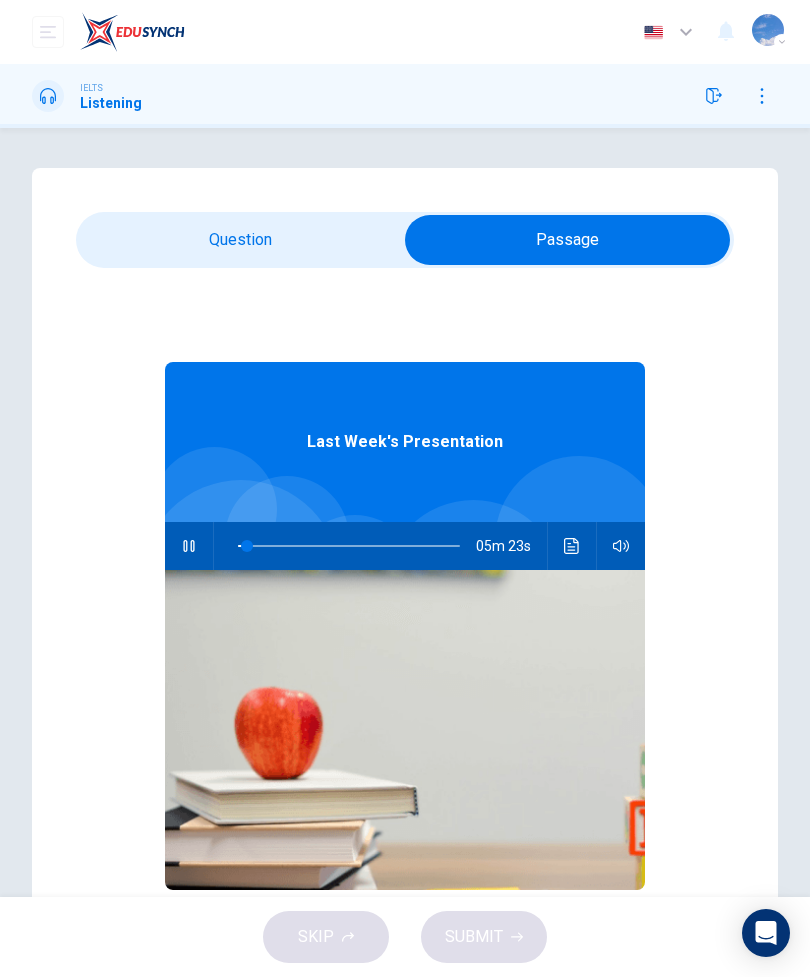 type on "4" 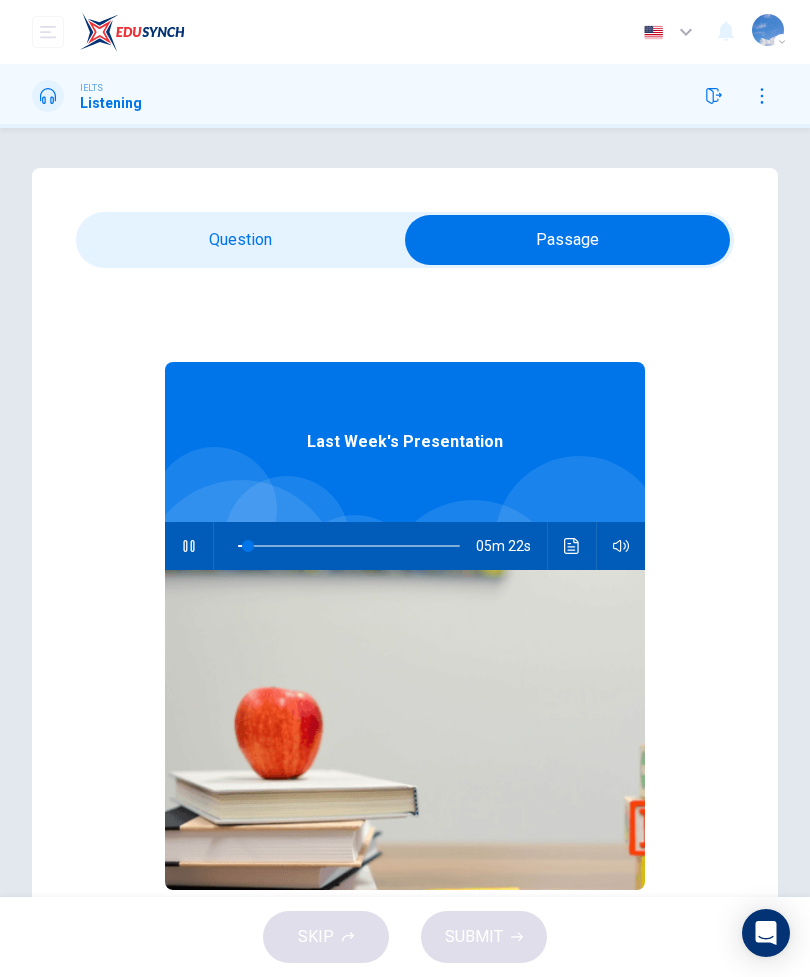click at bounding box center [567, 240] 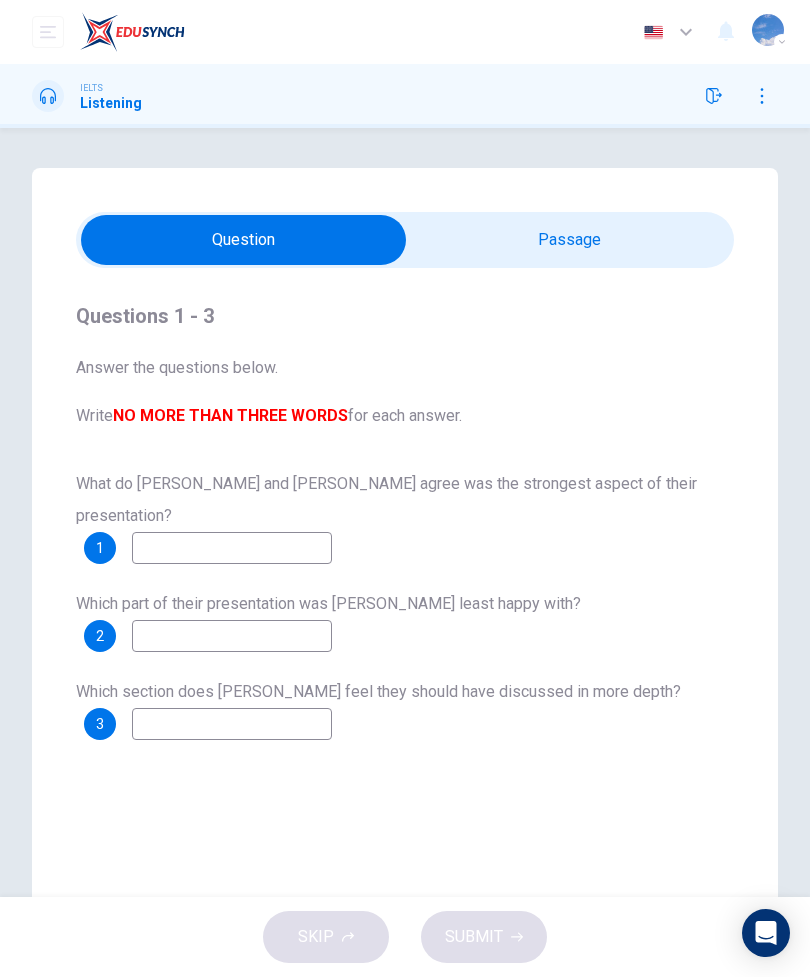 click at bounding box center (232, 548) 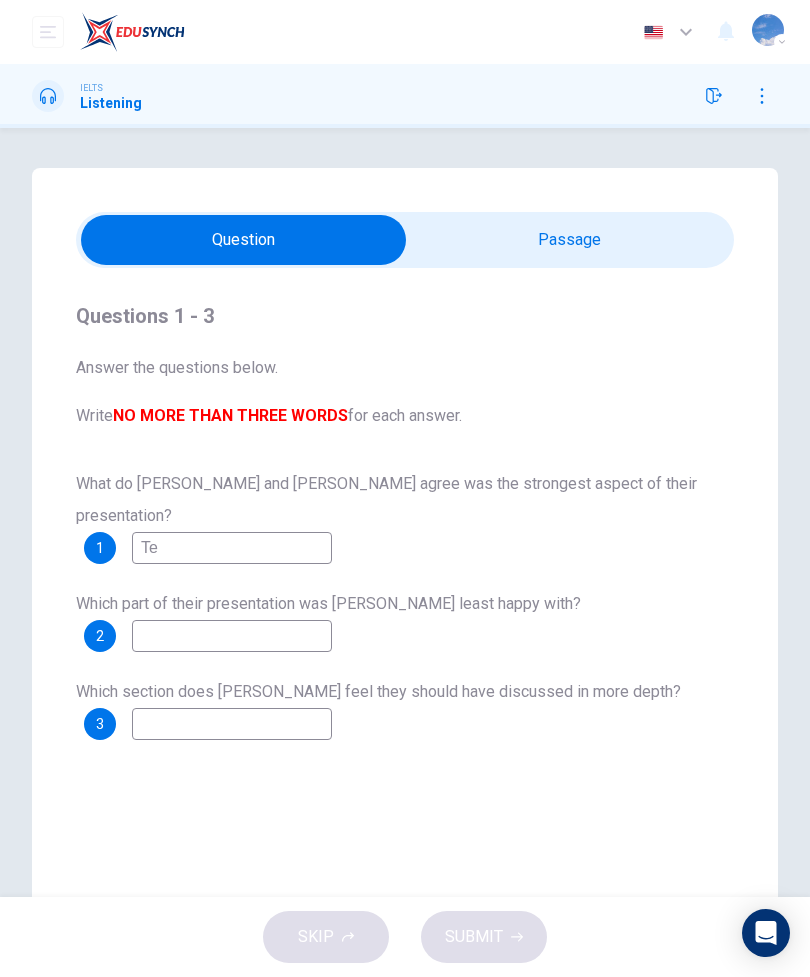scroll, scrollTop: 58, scrollLeft: 0, axis: vertical 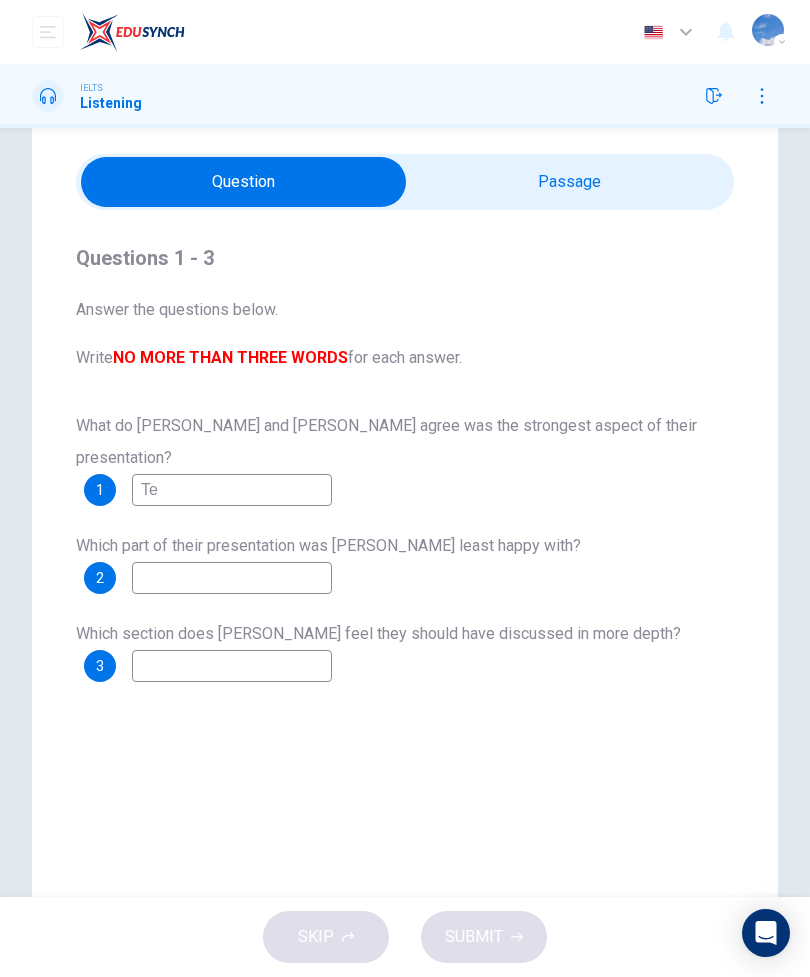 type on "Te" 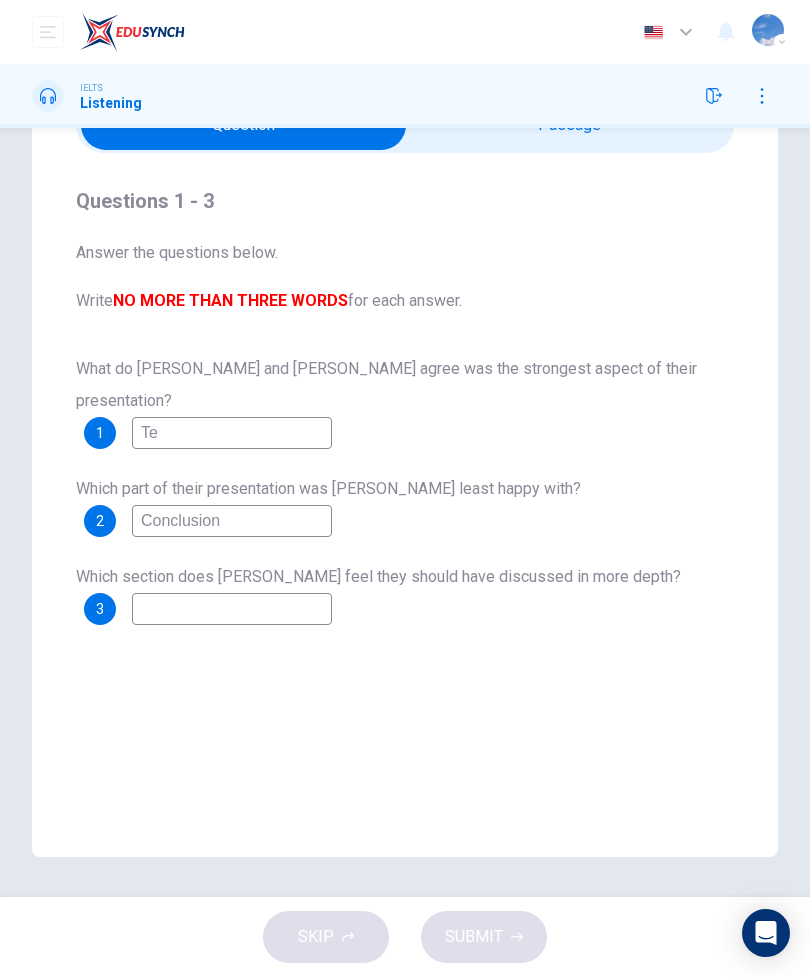 scroll, scrollTop: 115, scrollLeft: 0, axis: vertical 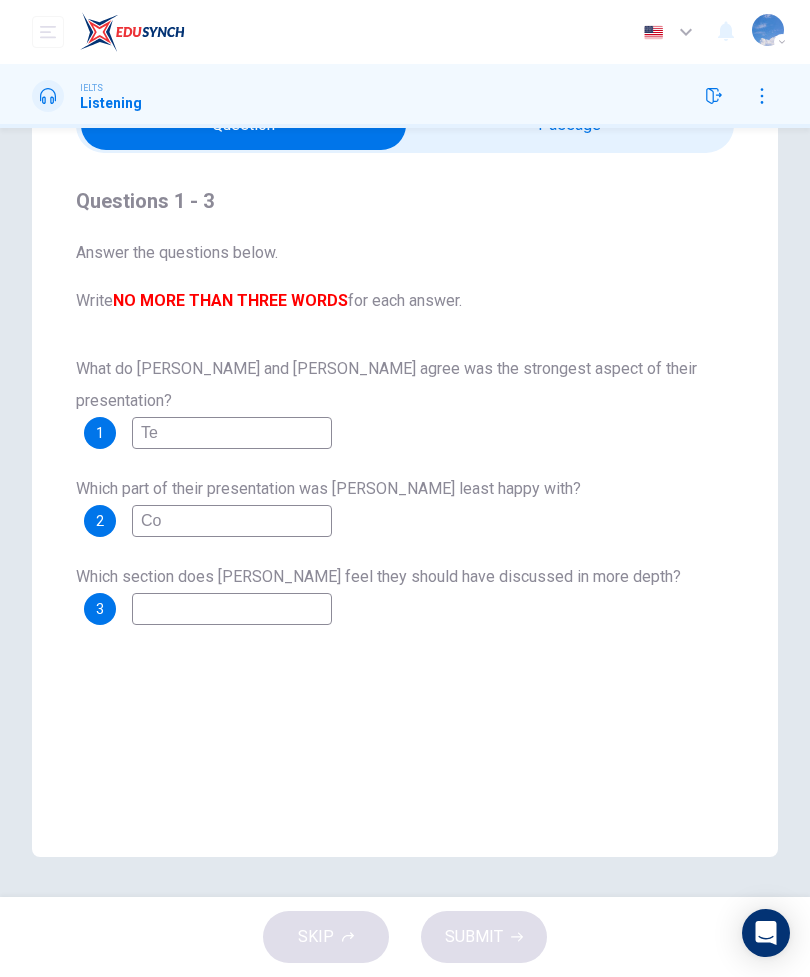type on "C" 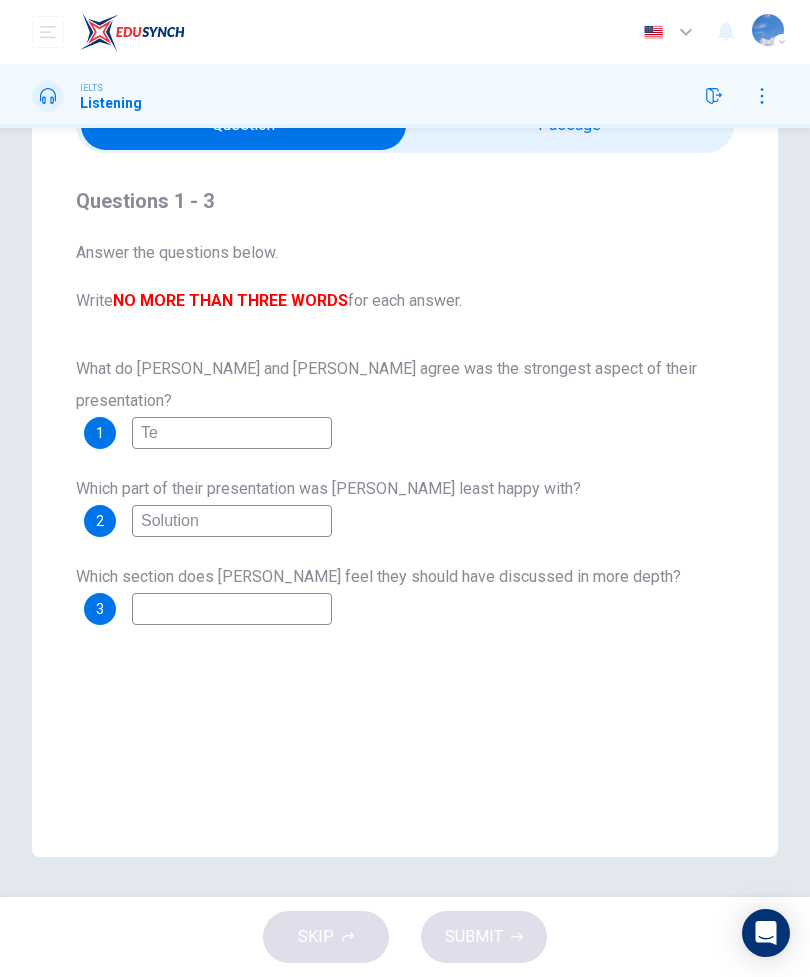 type on "Solution" 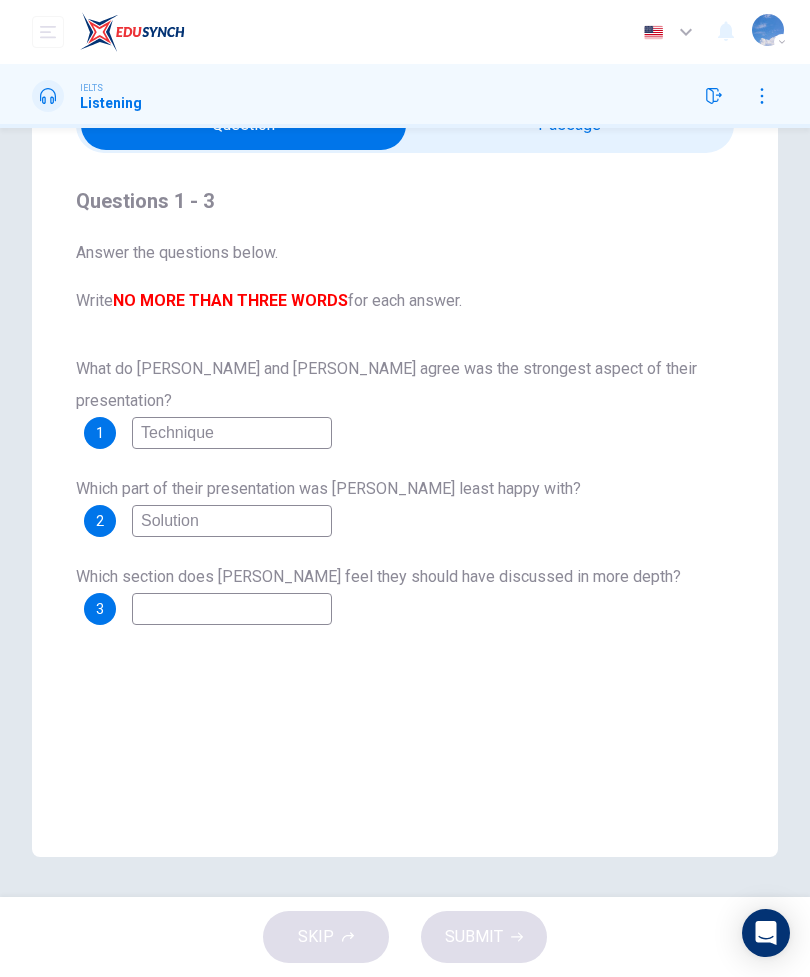 type on "Technique" 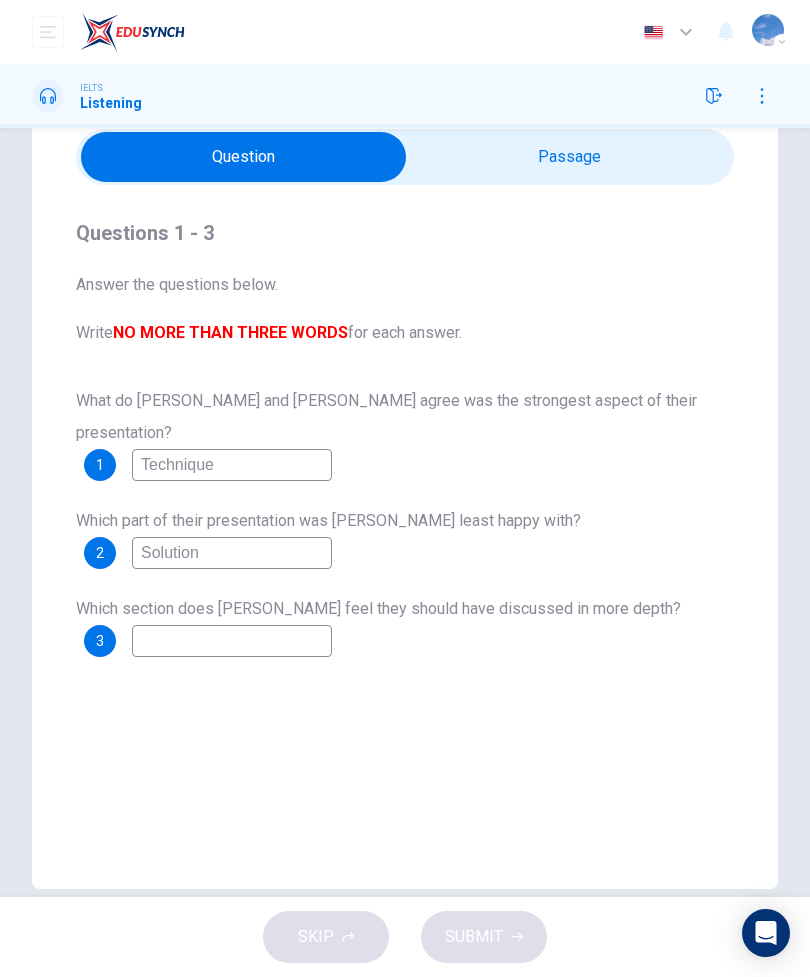 scroll, scrollTop: 74, scrollLeft: 0, axis: vertical 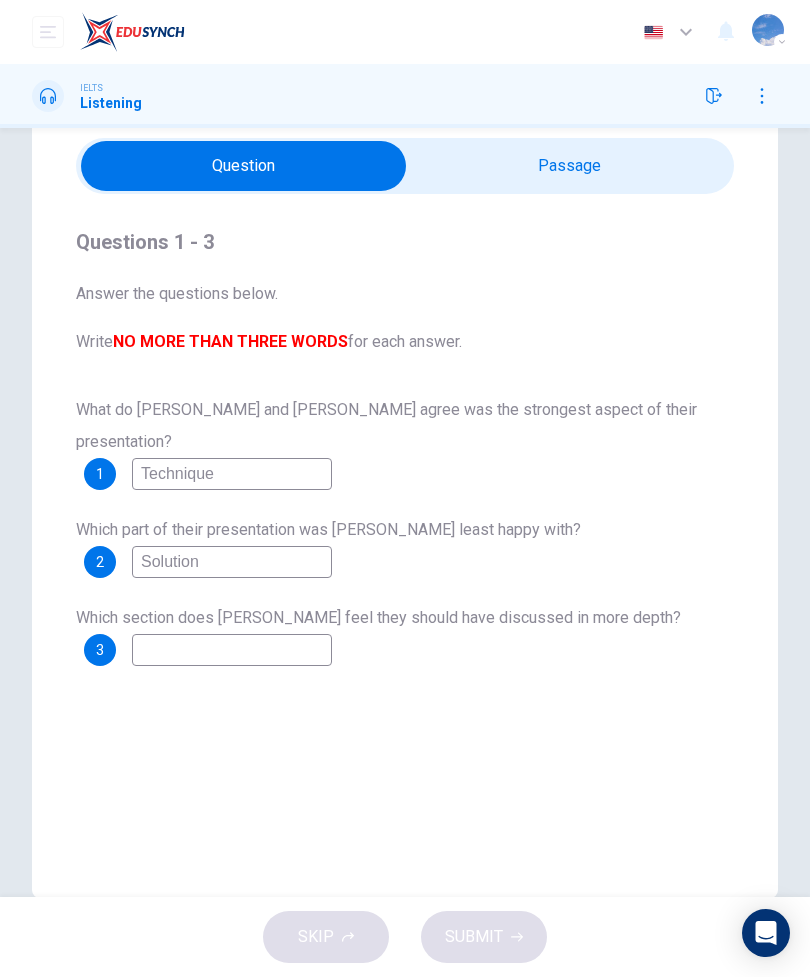 type on "64" 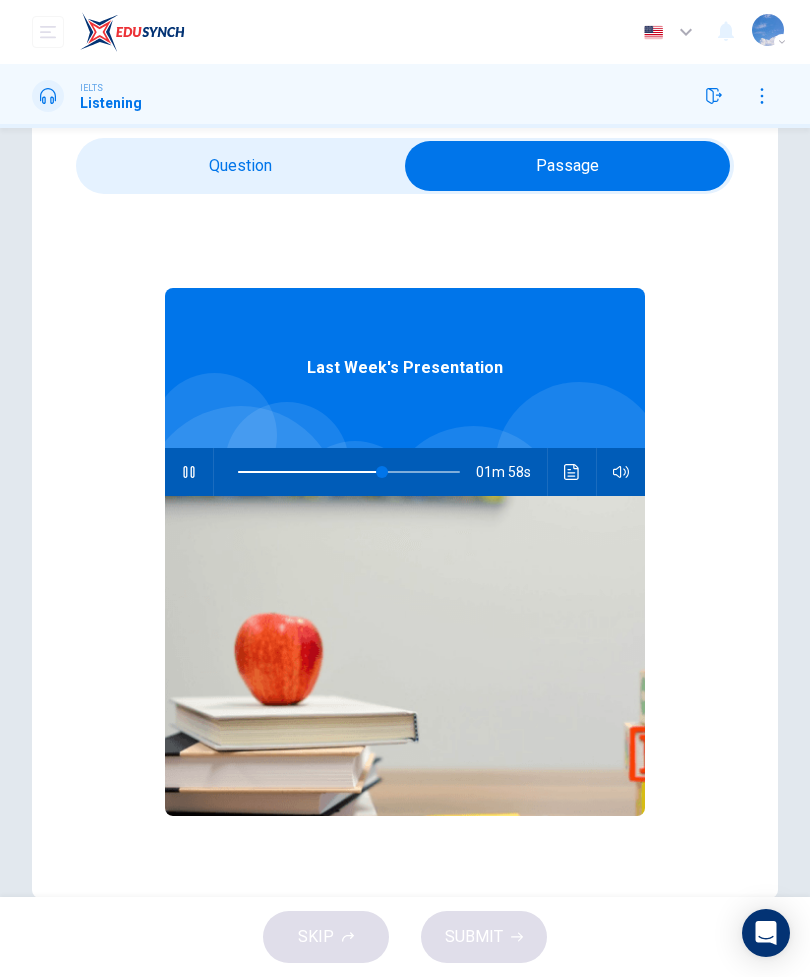 type on "65" 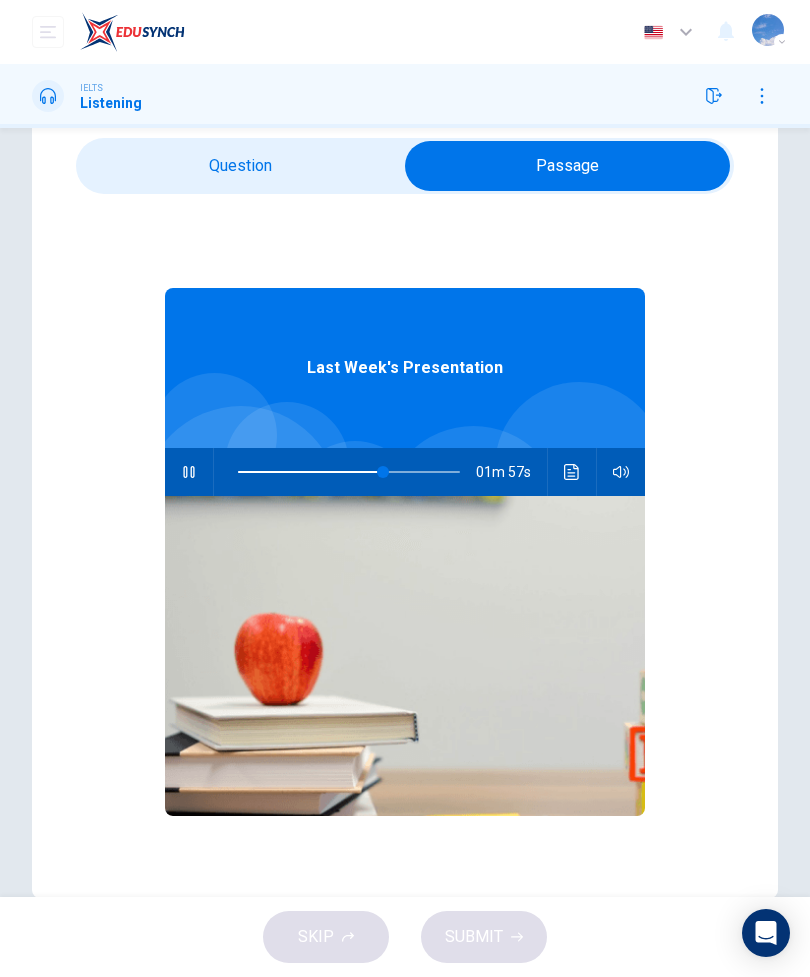 click at bounding box center [567, 166] 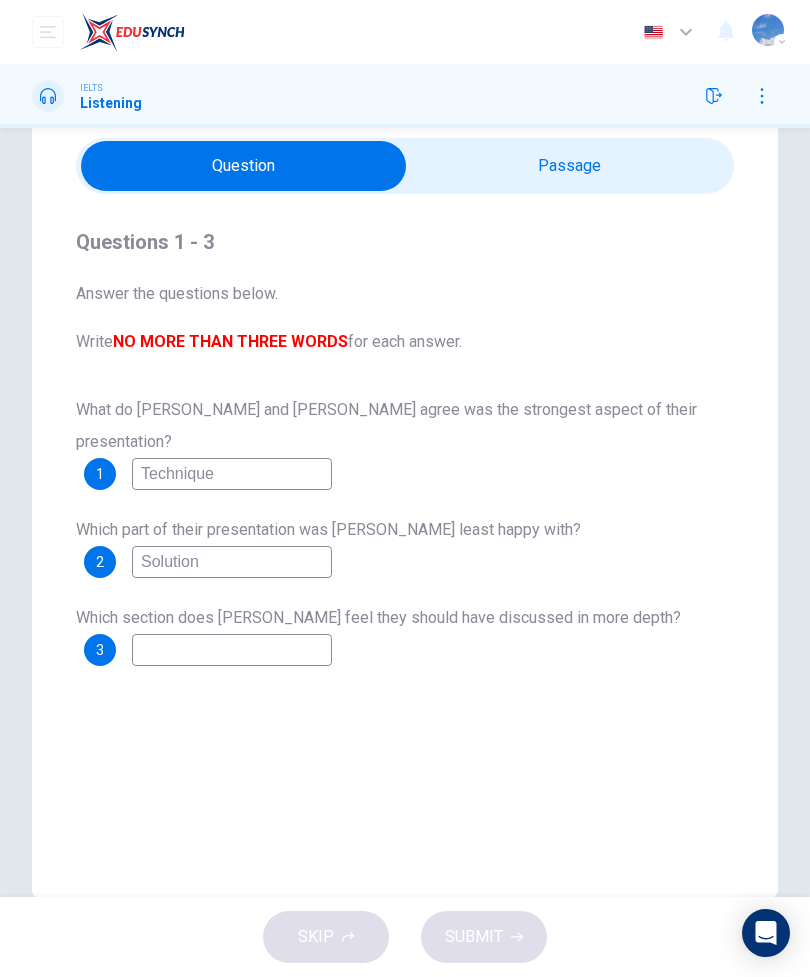 click at bounding box center [232, 650] 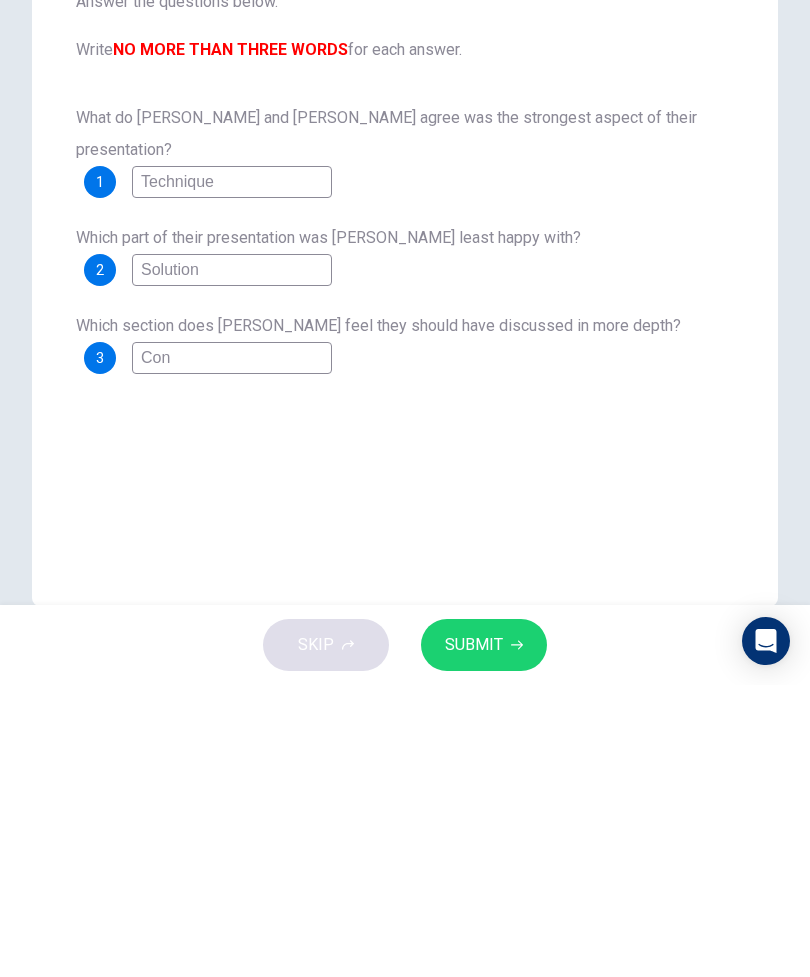 type on "Cont" 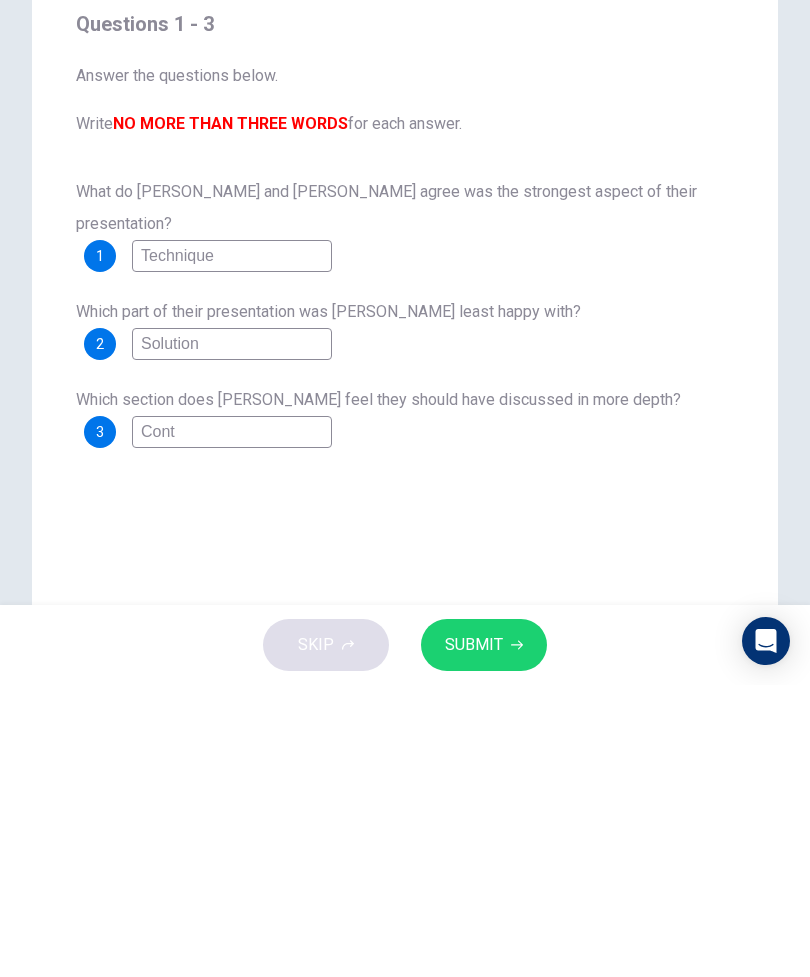 scroll, scrollTop: 0, scrollLeft: 0, axis: both 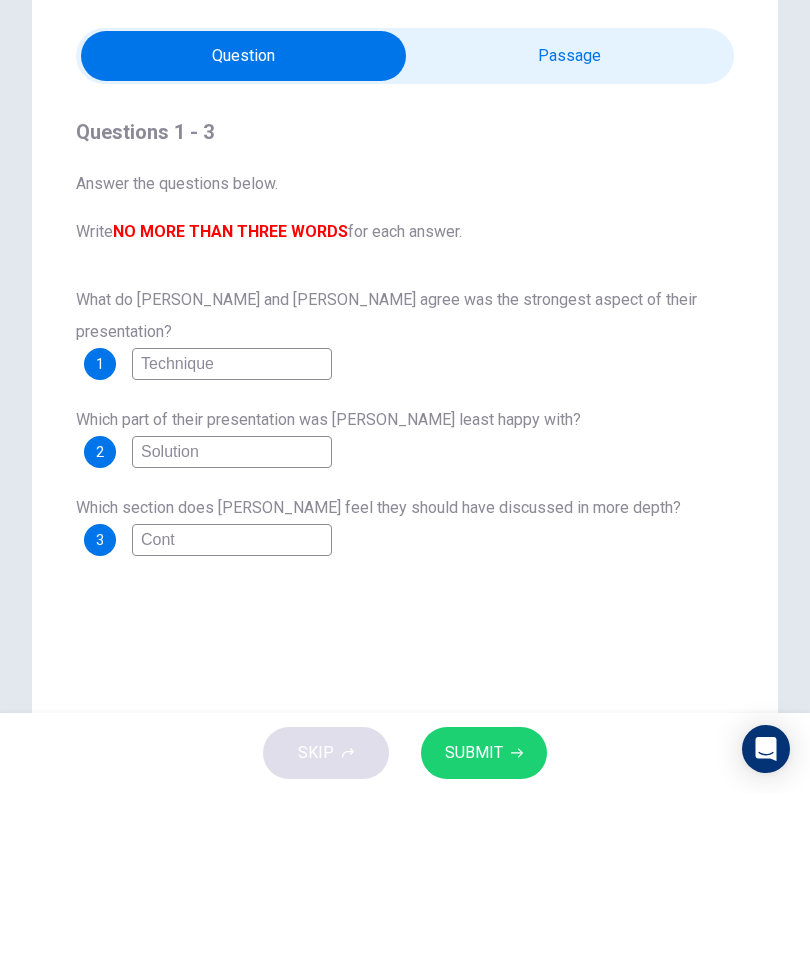 click at bounding box center (243, 240) 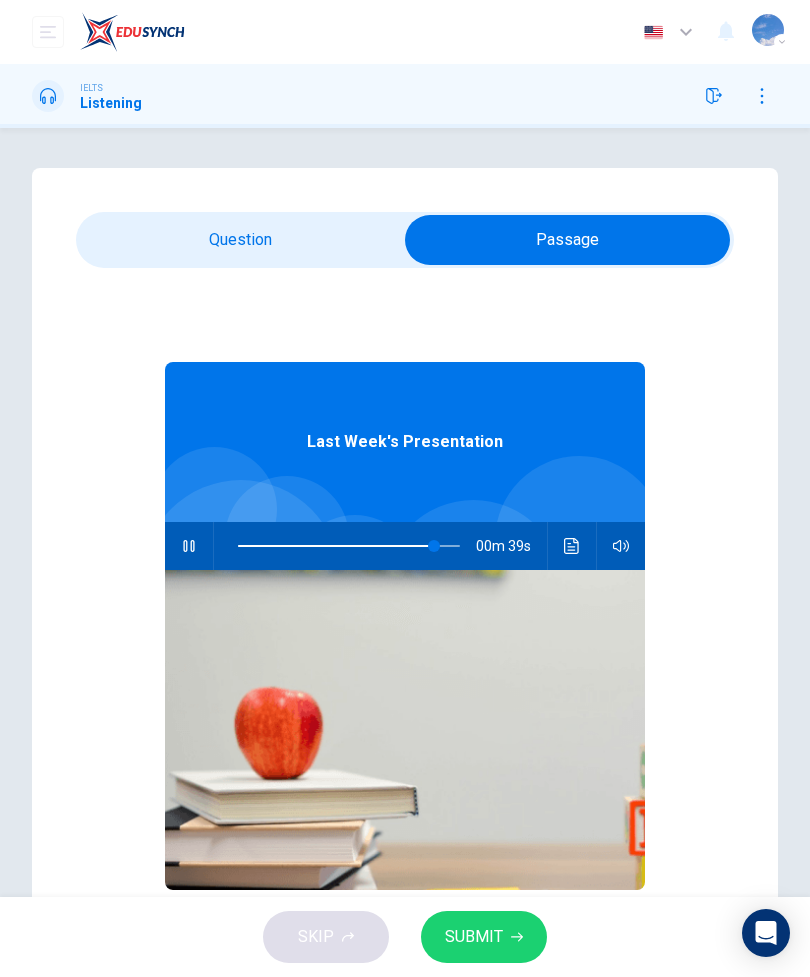 type on "89" 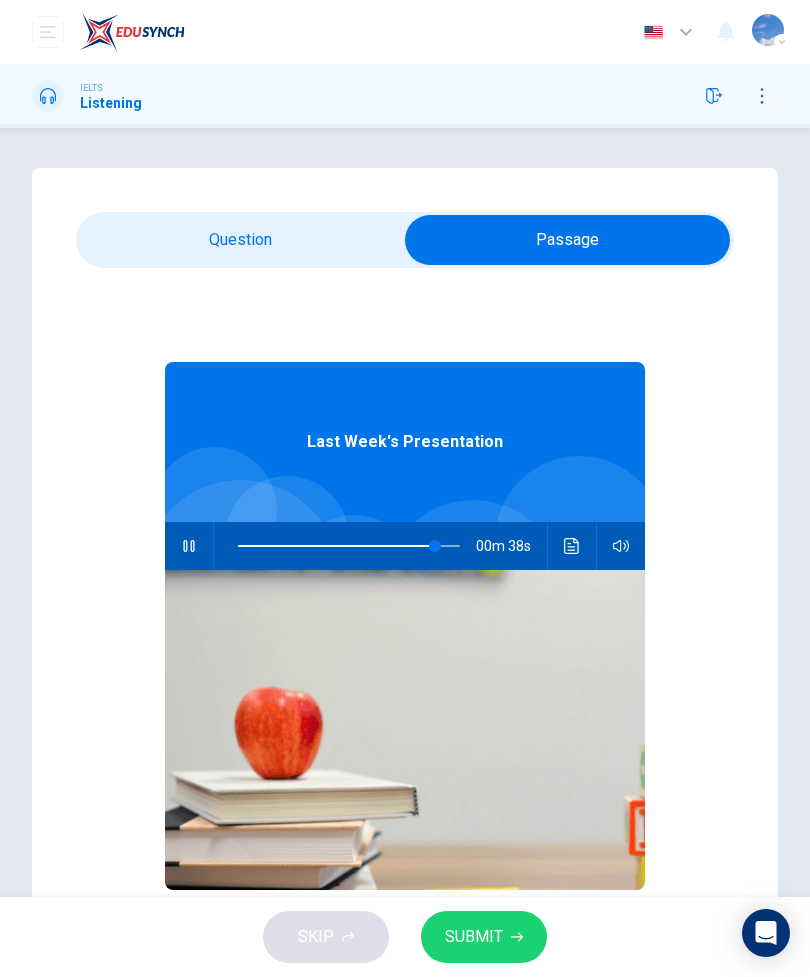 click at bounding box center (567, 240) 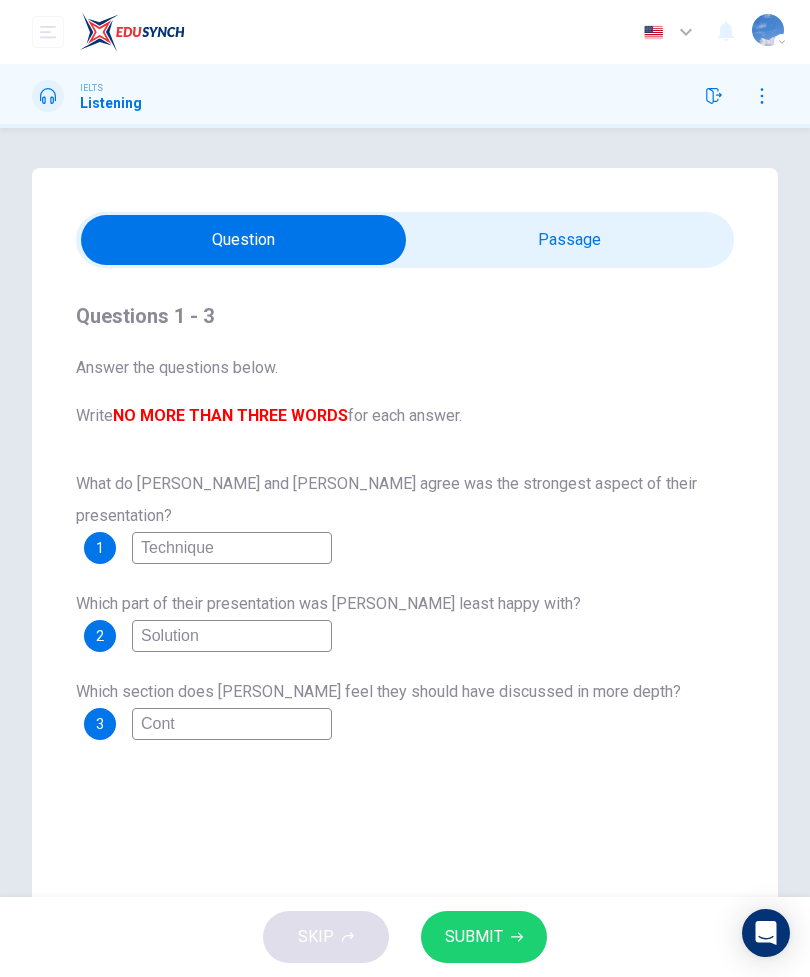 click on "Cont" at bounding box center [232, 724] 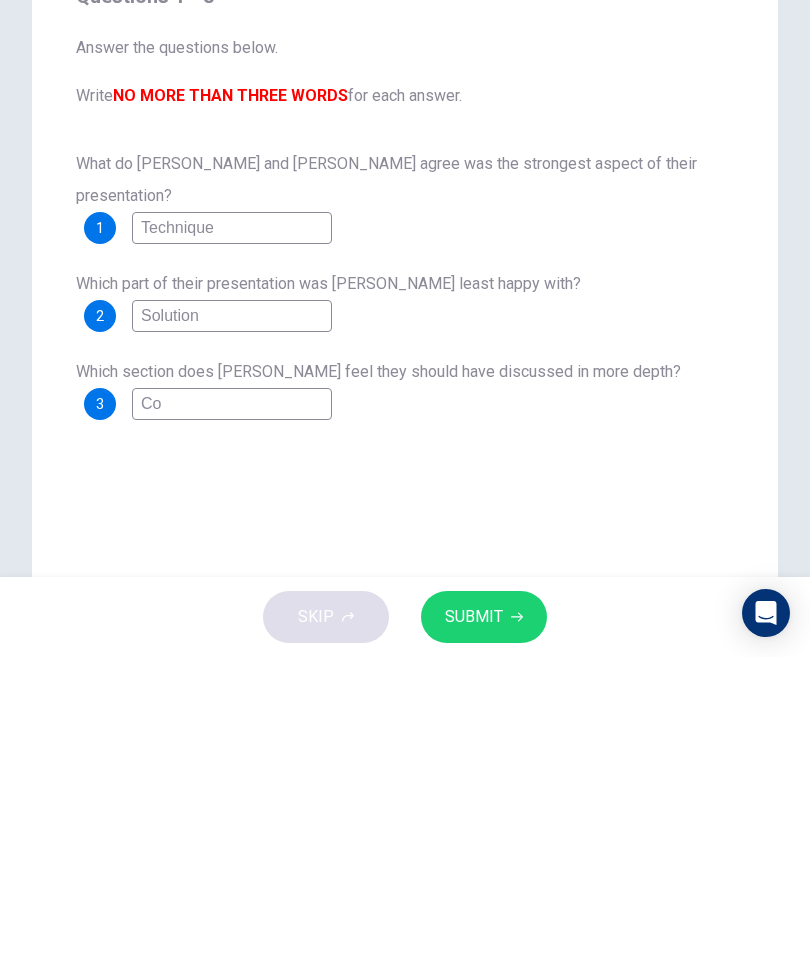 type on "C" 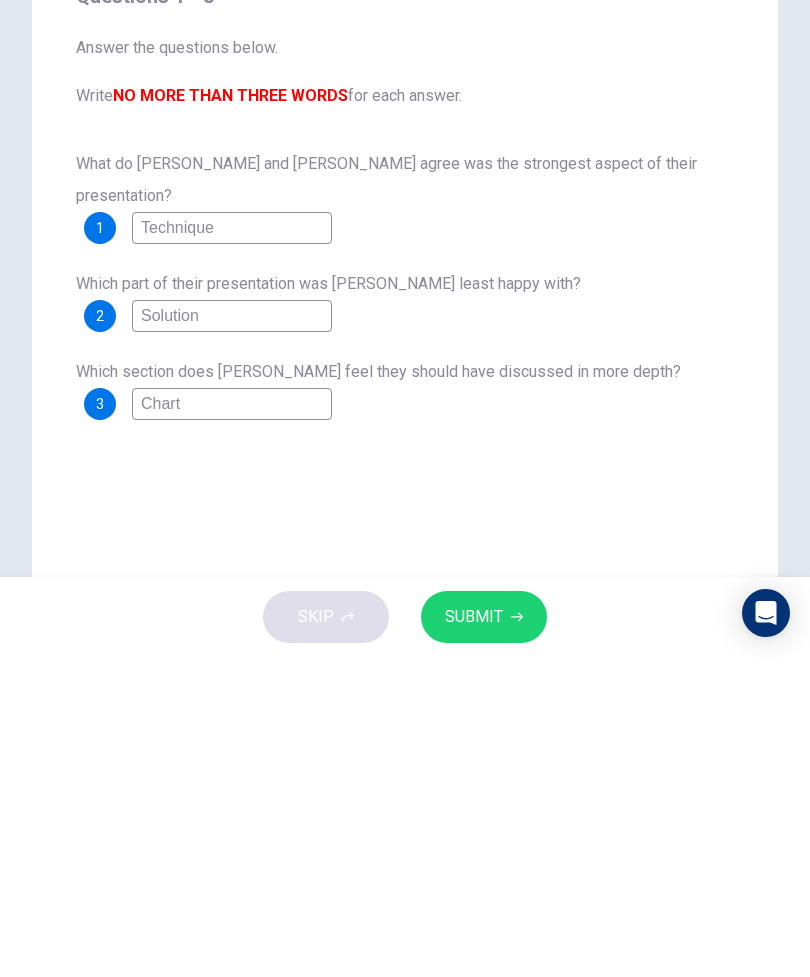 type on "Chart" 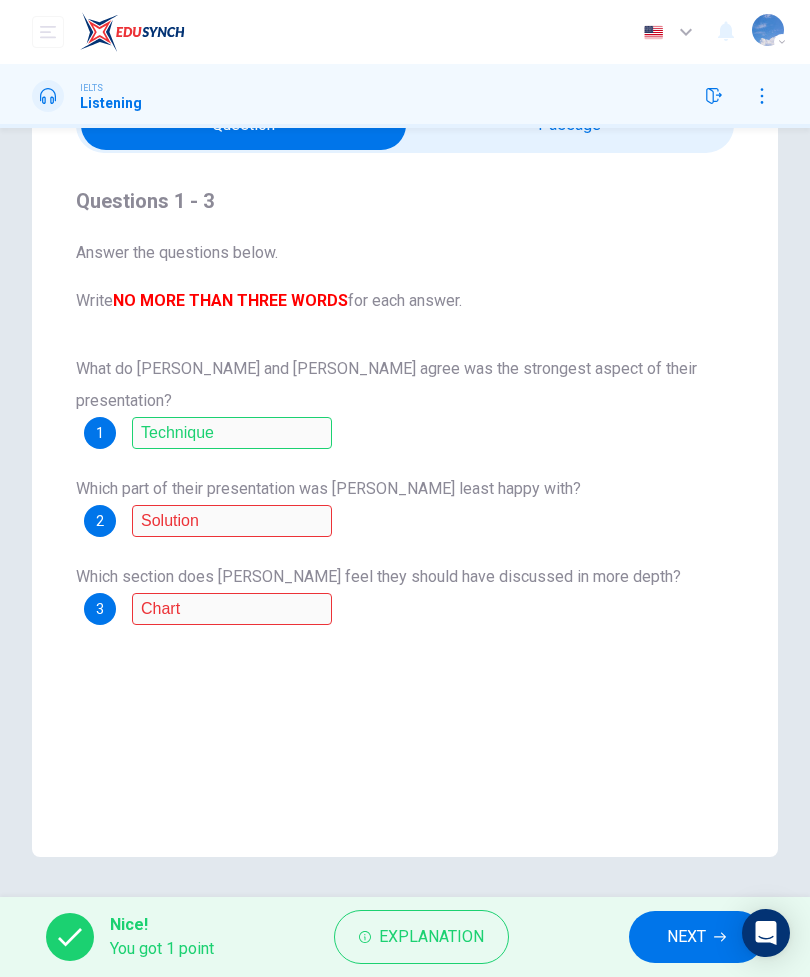 scroll, scrollTop: 115, scrollLeft: 0, axis: vertical 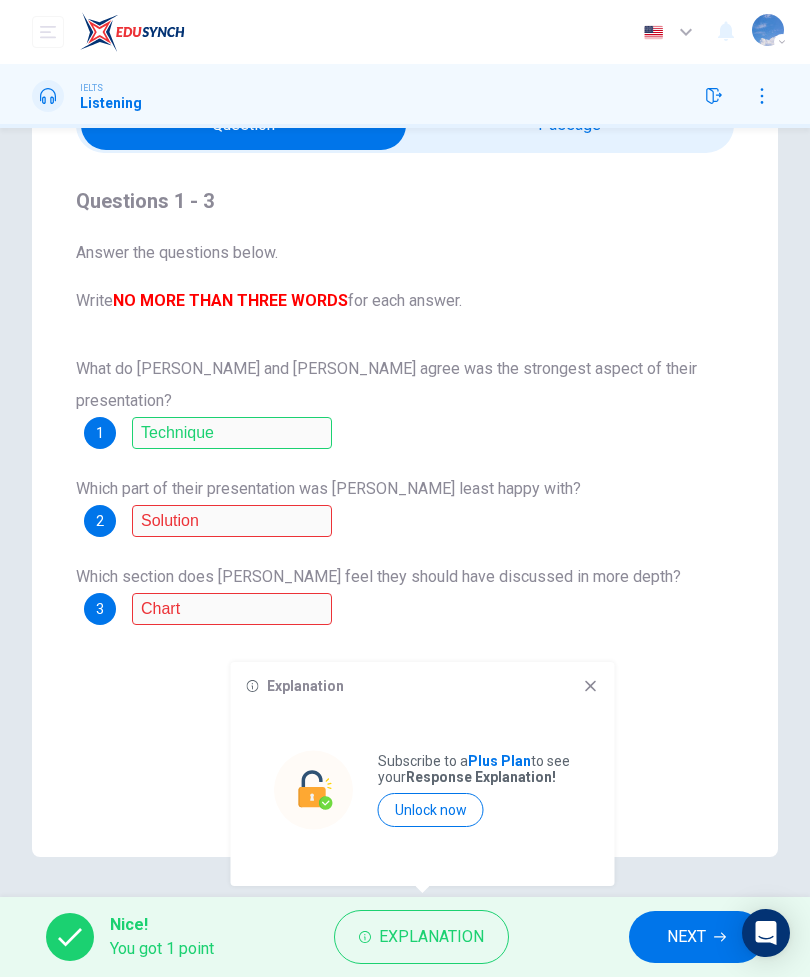 click on "Explanation Subscribe to a  Plus Plan  to see your  Response Explanation! Unlock now" at bounding box center [423, 774] 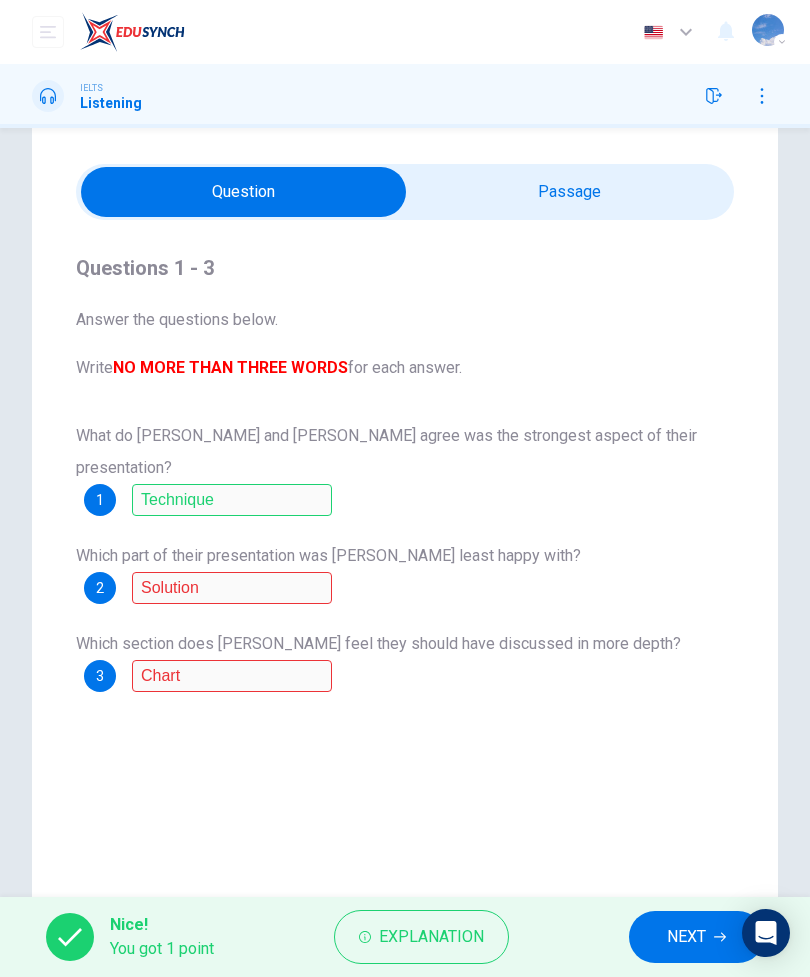 scroll, scrollTop: 39, scrollLeft: 0, axis: vertical 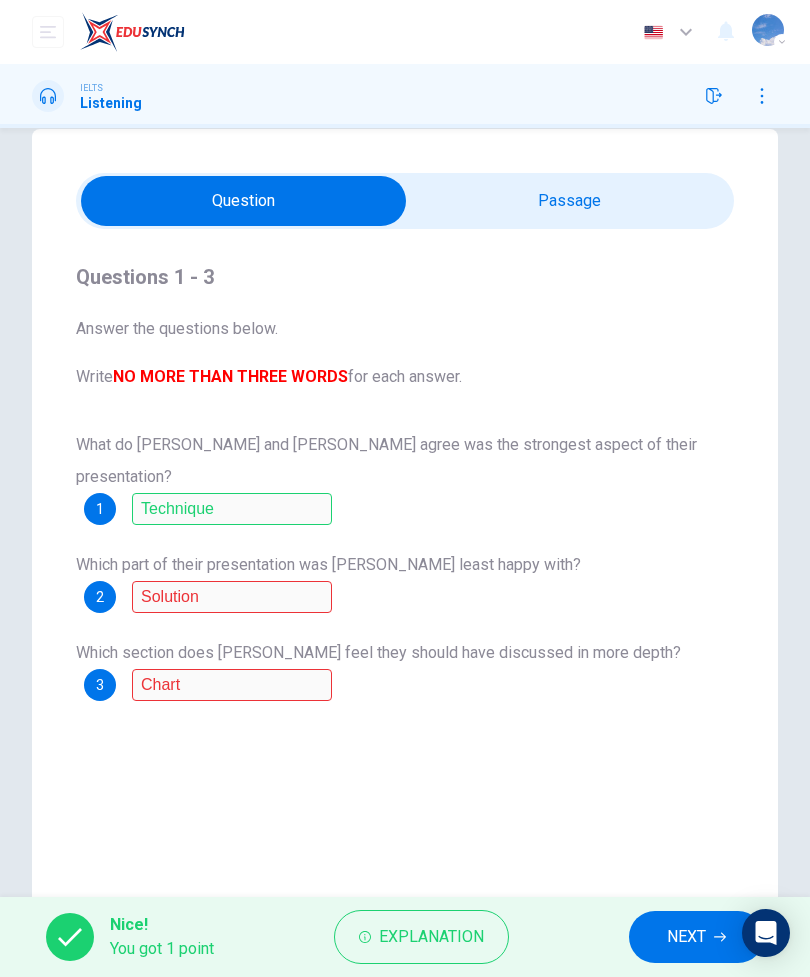 click at bounding box center (243, 201) 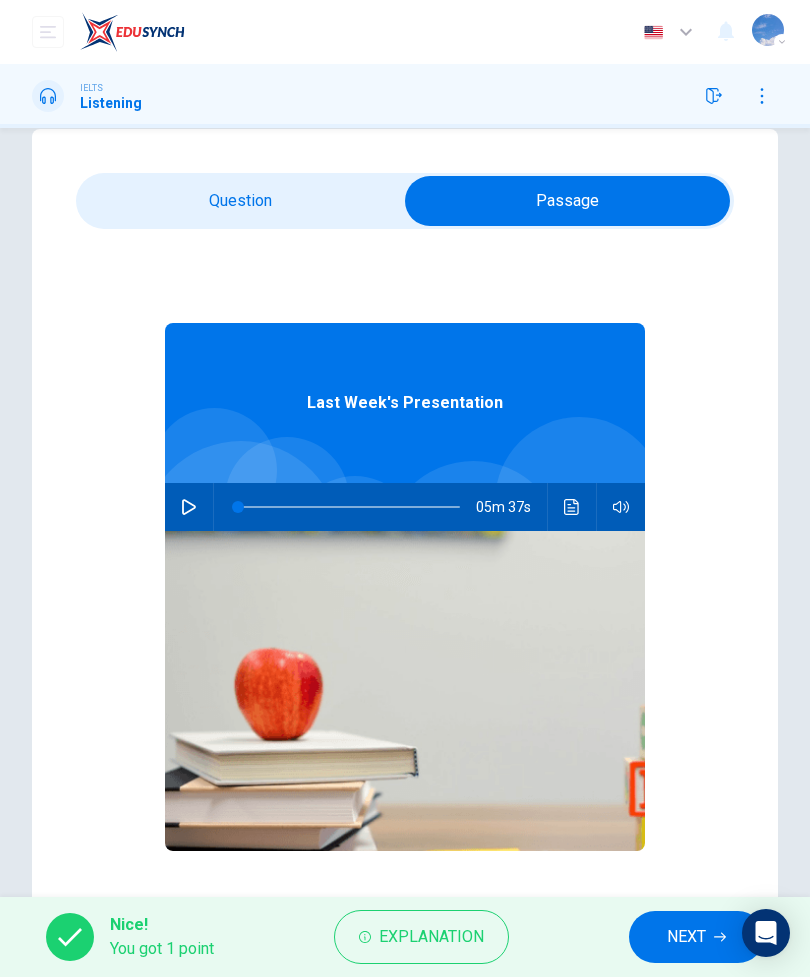 click 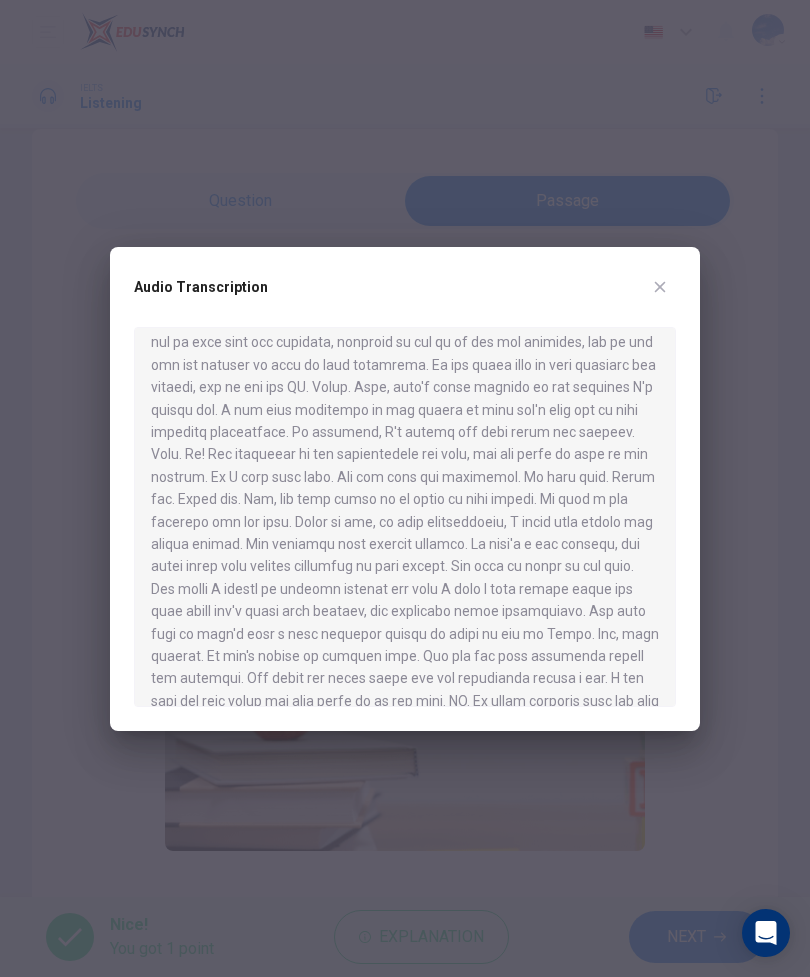 scroll, scrollTop: 1040, scrollLeft: 0, axis: vertical 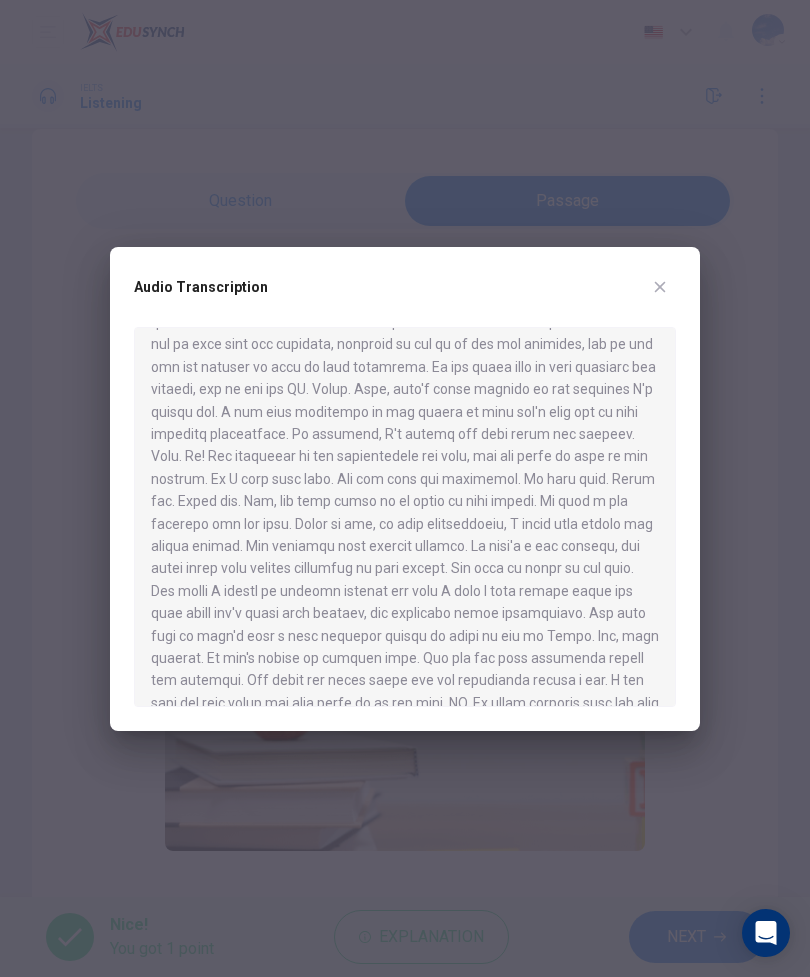 click at bounding box center (660, 287) 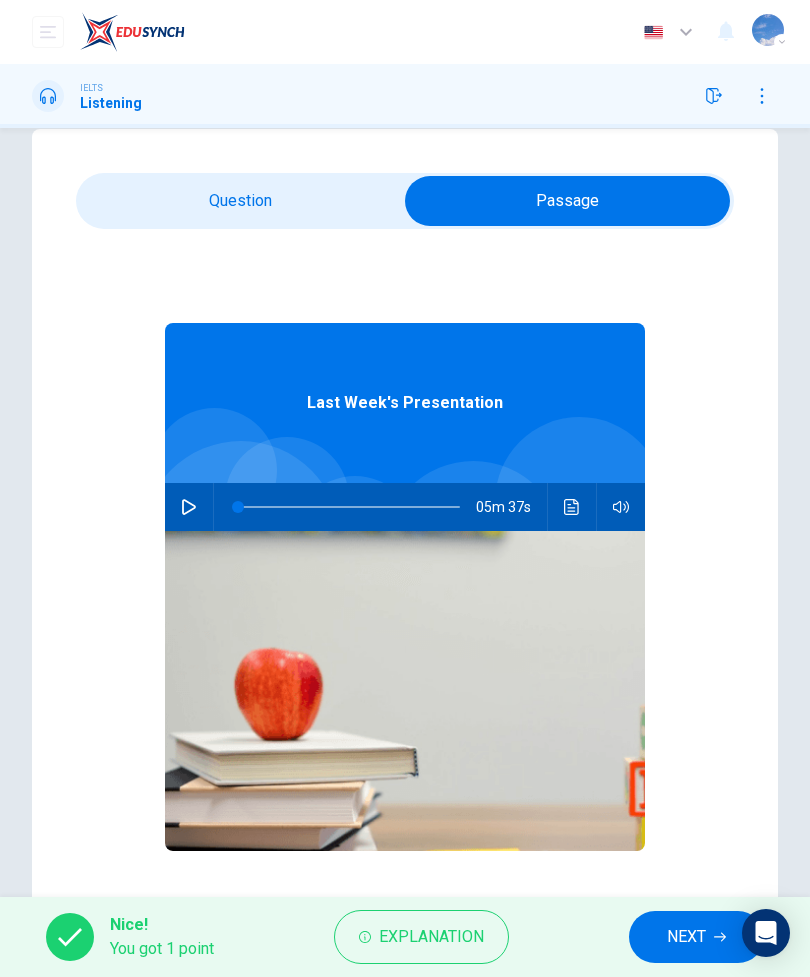click at bounding box center [567, 201] 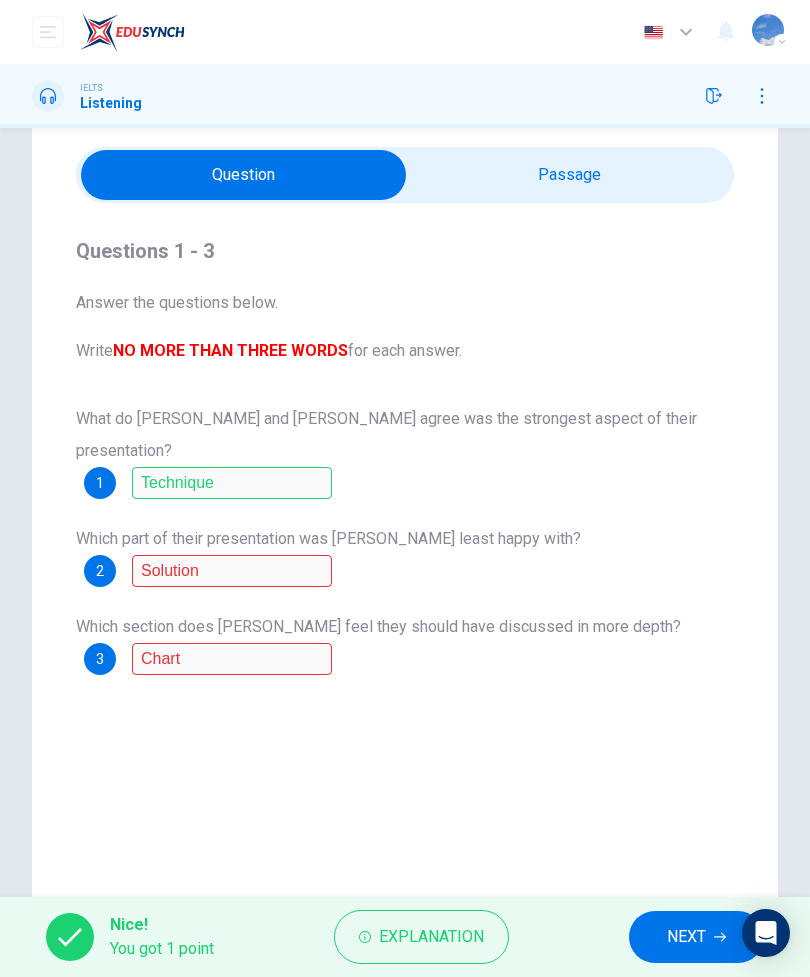 scroll, scrollTop: 73, scrollLeft: 0, axis: vertical 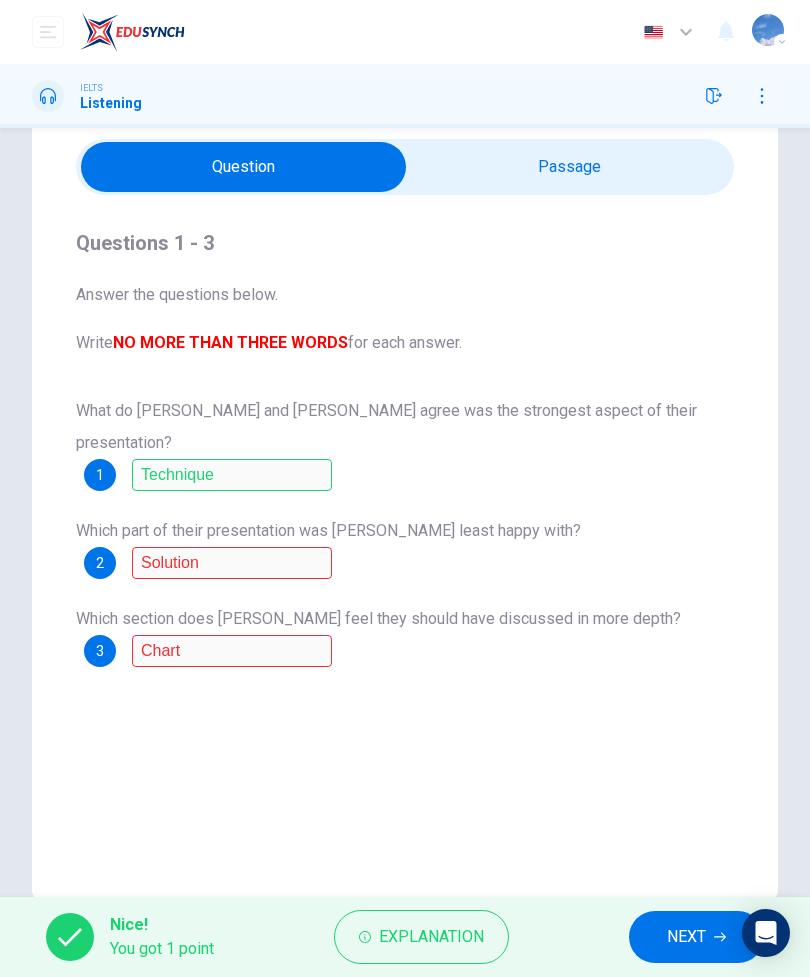 click at bounding box center [70, 937] 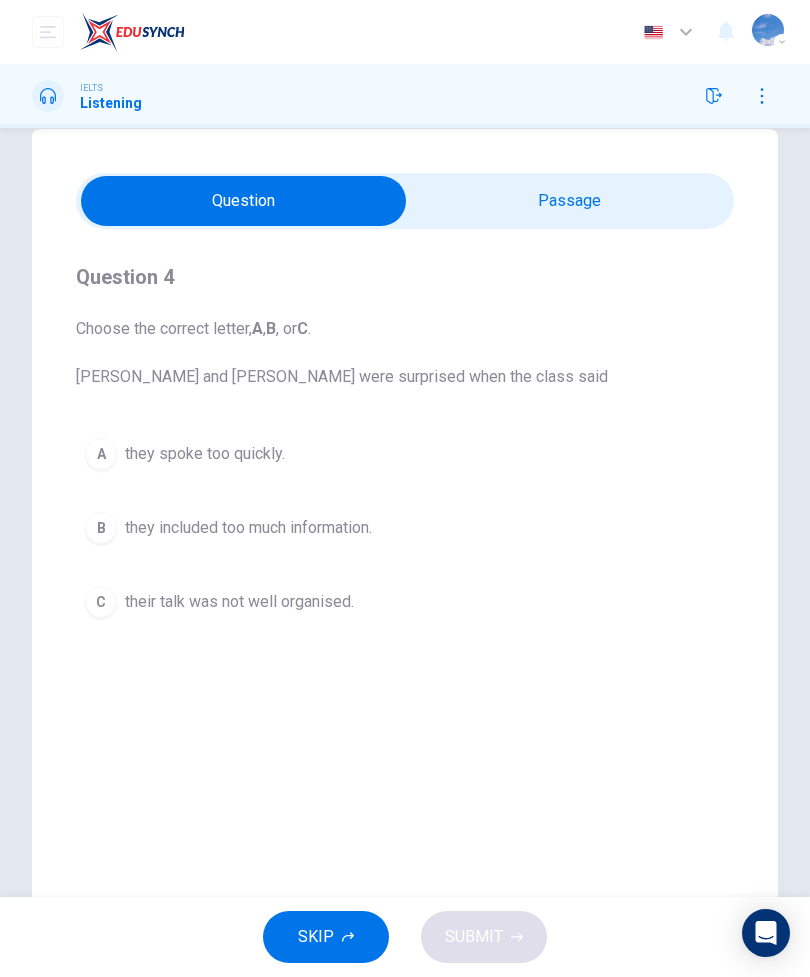 scroll, scrollTop: 27, scrollLeft: 0, axis: vertical 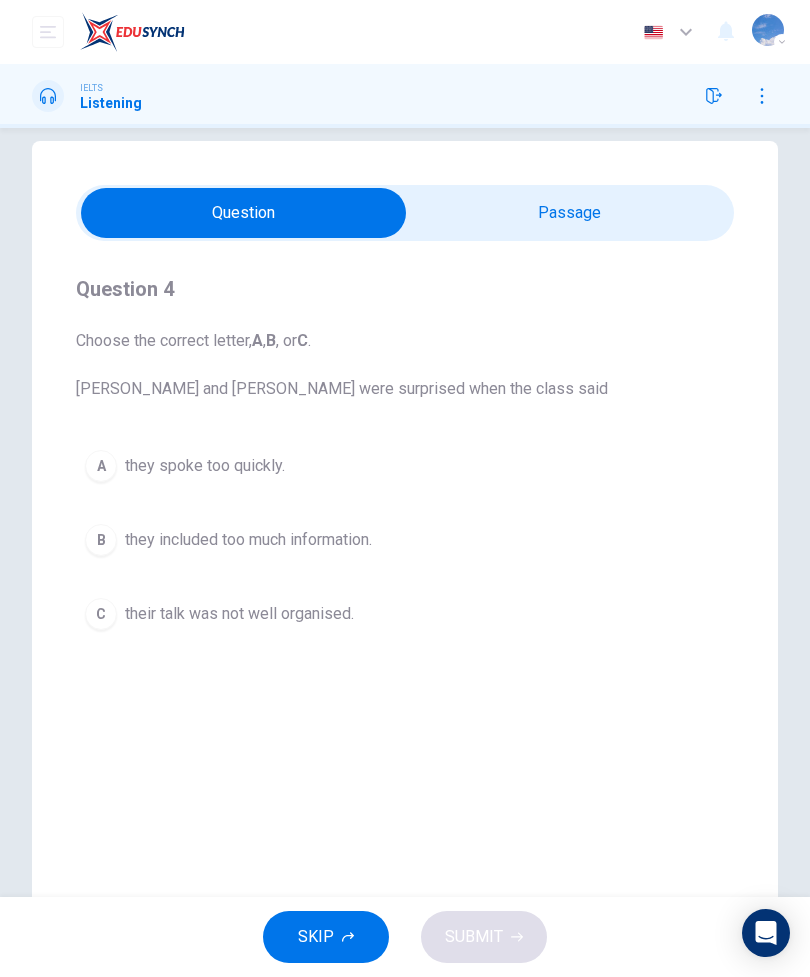 click at bounding box center (243, 213) 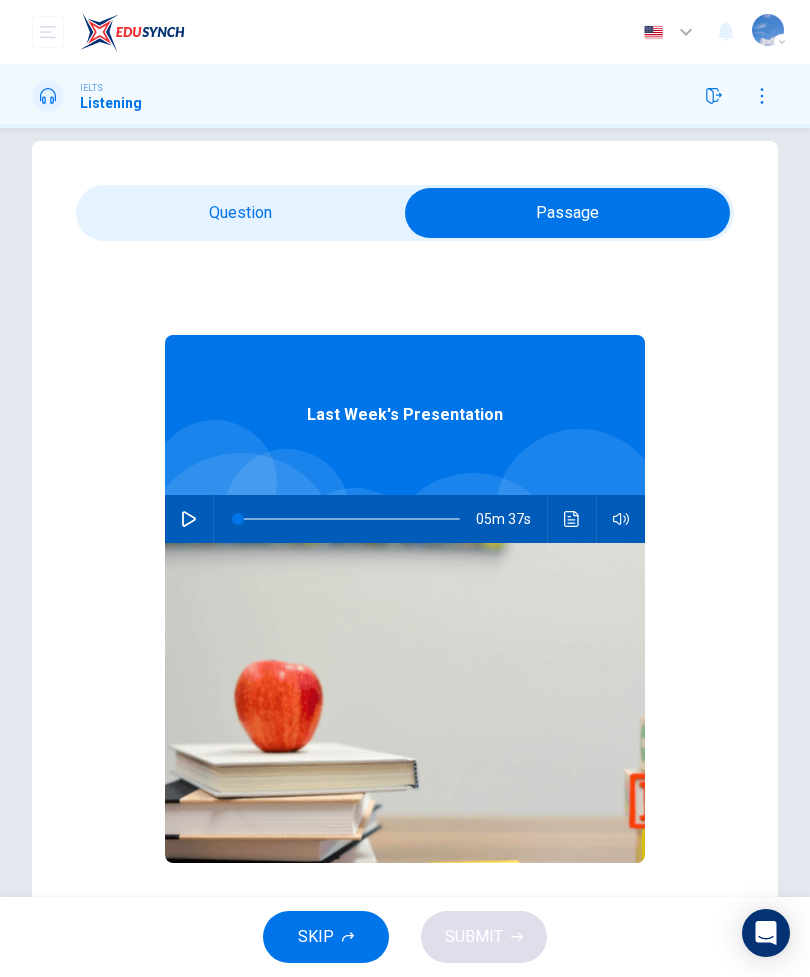 click at bounding box center (567, 213) 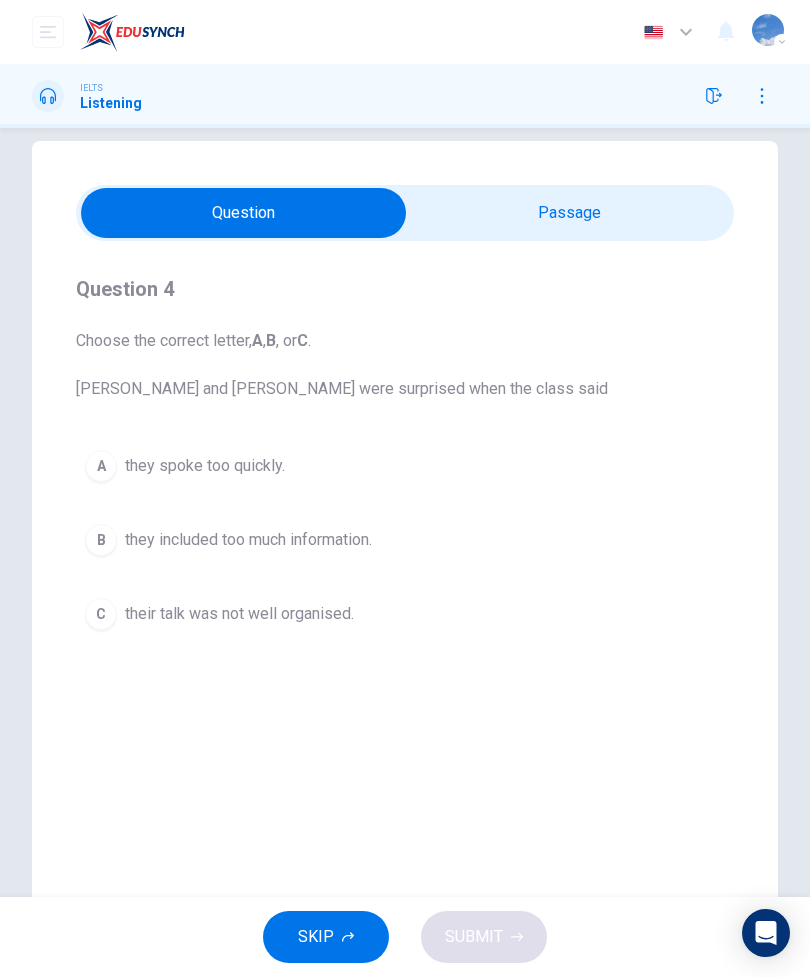 click at bounding box center [243, 213] 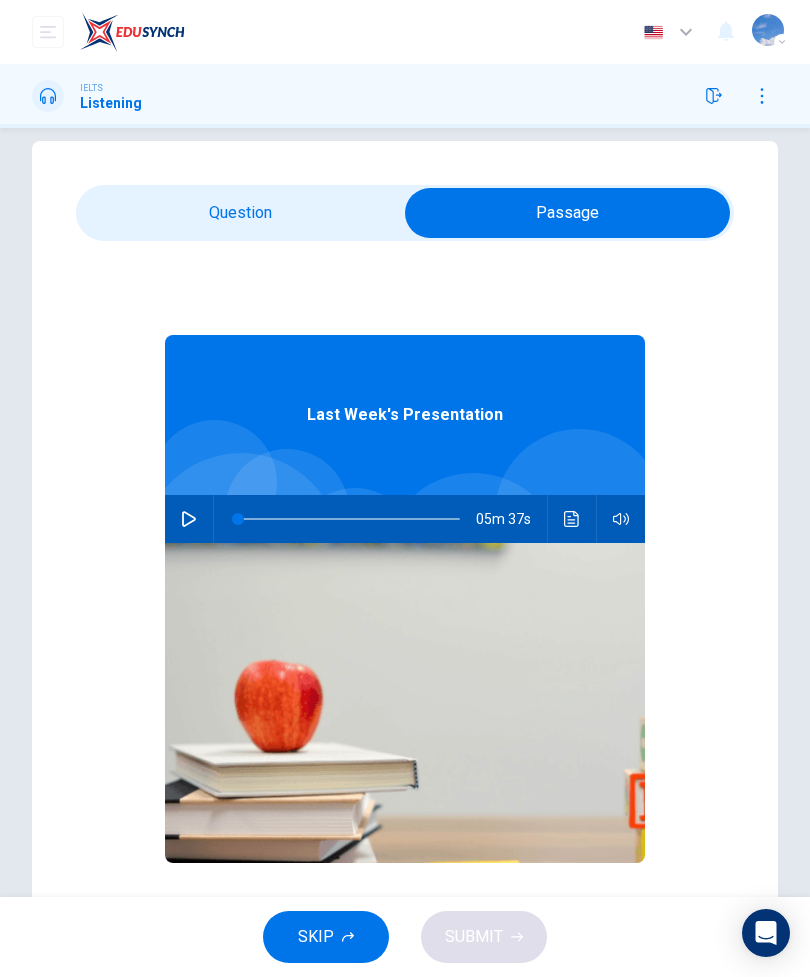 click on "Last Week's Presentation 05m 37s" at bounding box center [405, 627] 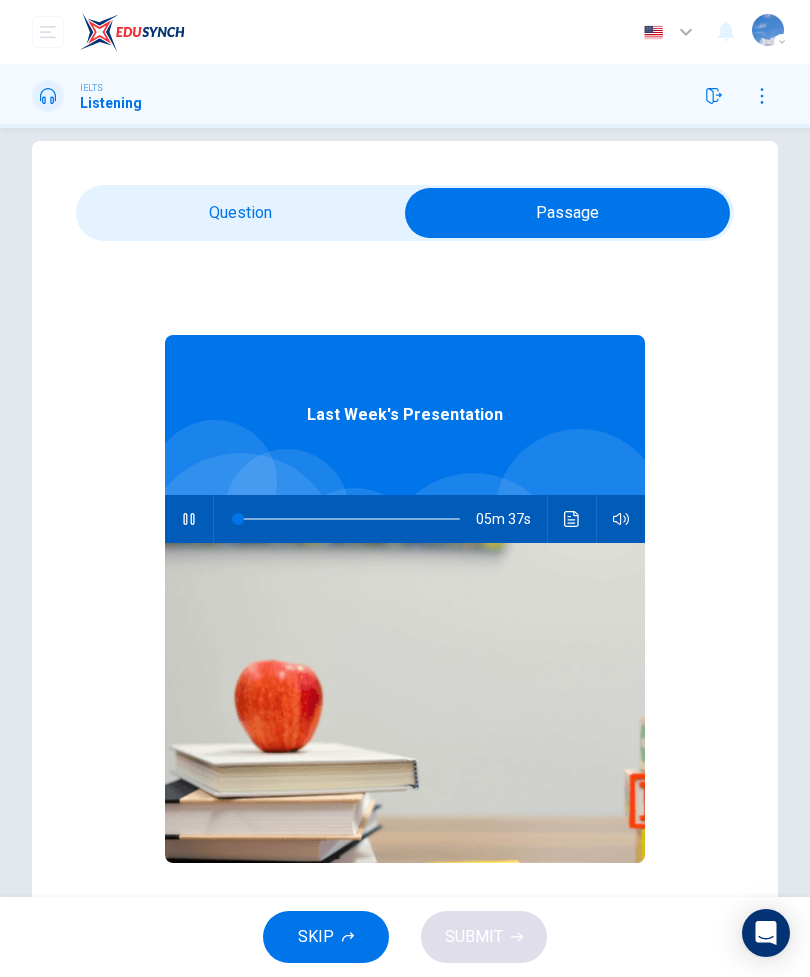 type on "0" 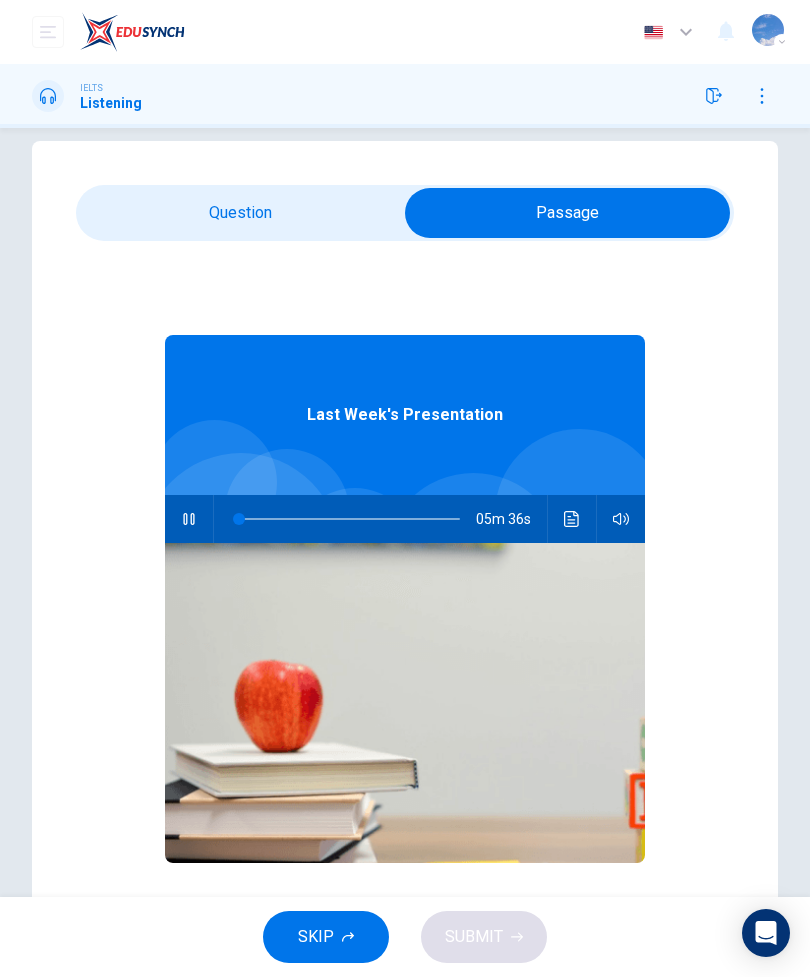 click at bounding box center (567, 213) 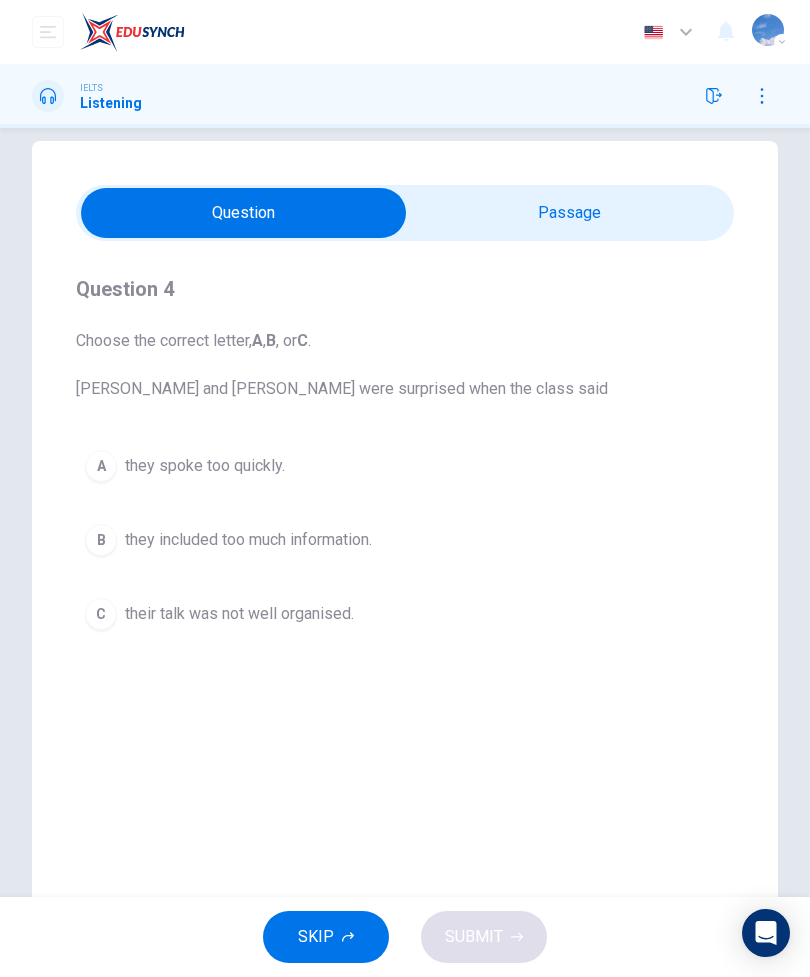 click on "B" at bounding box center (101, 540) 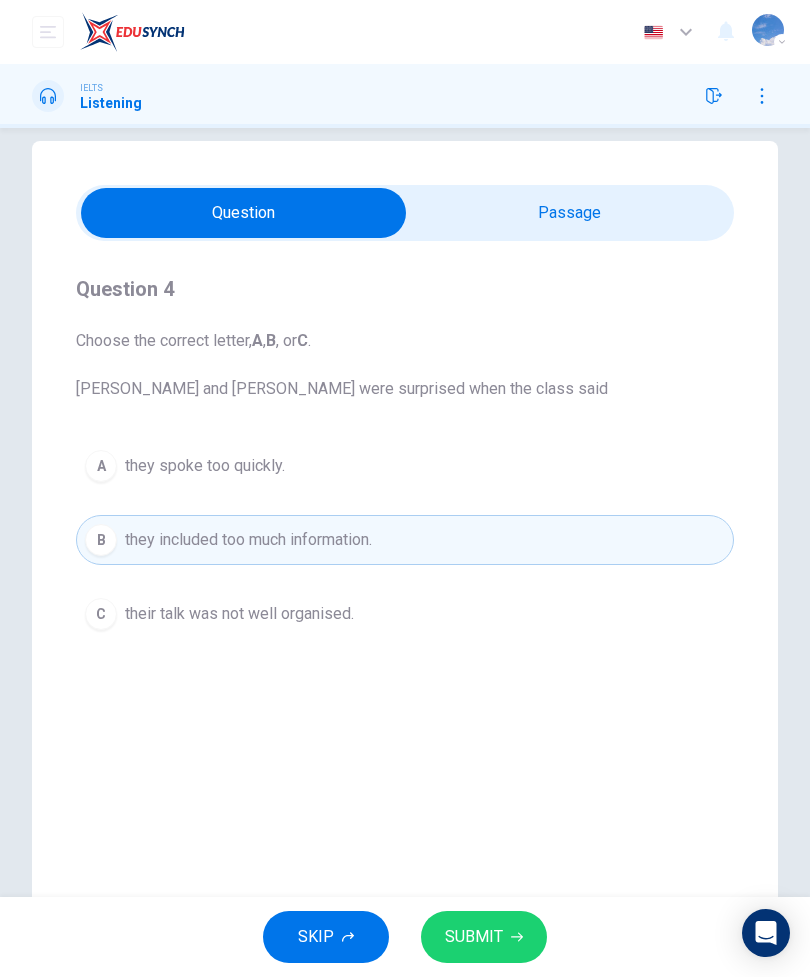 click at bounding box center (243, 213) 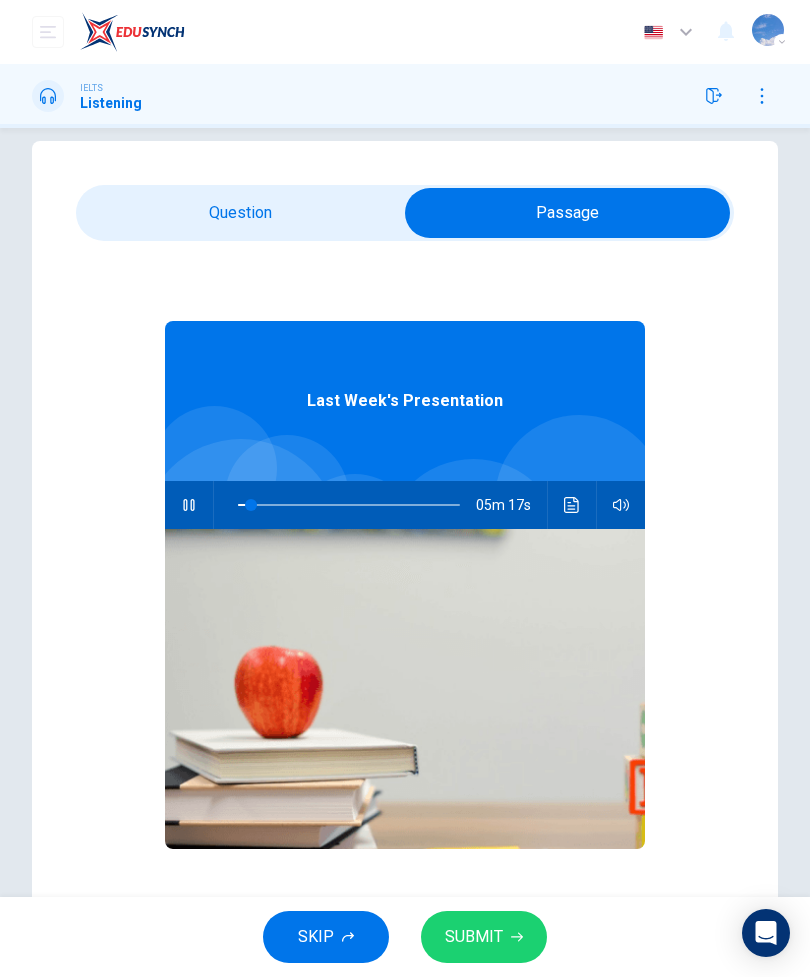 scroll, scrollTop: 12, scrollLeft: 0, axis: vertical 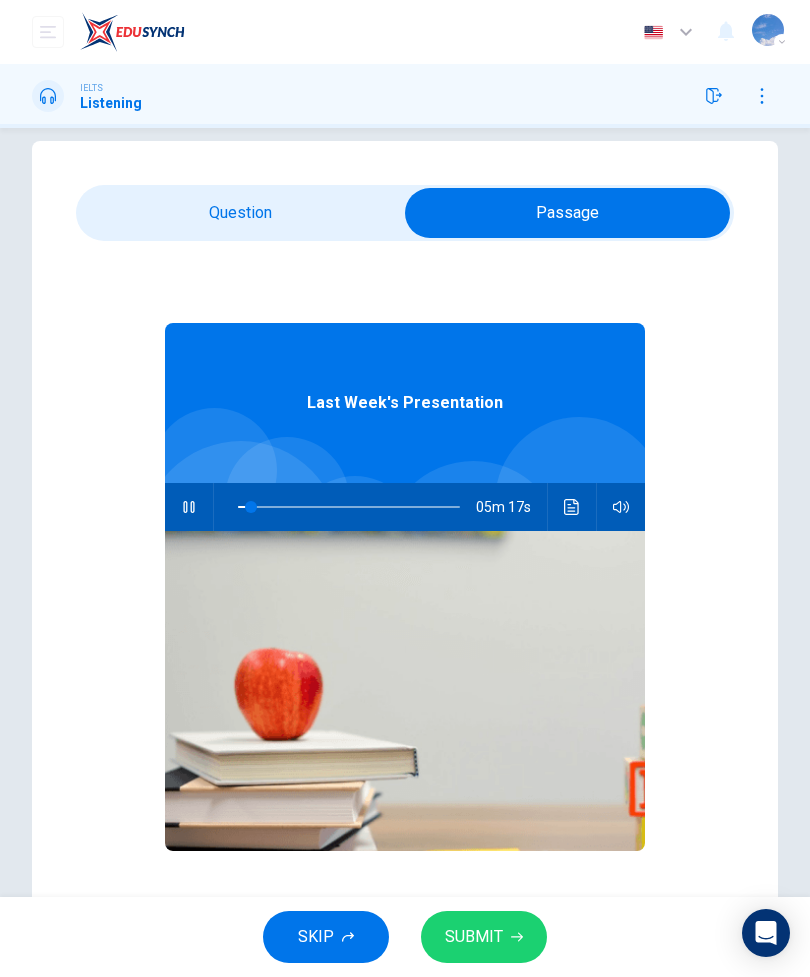 type on "6" 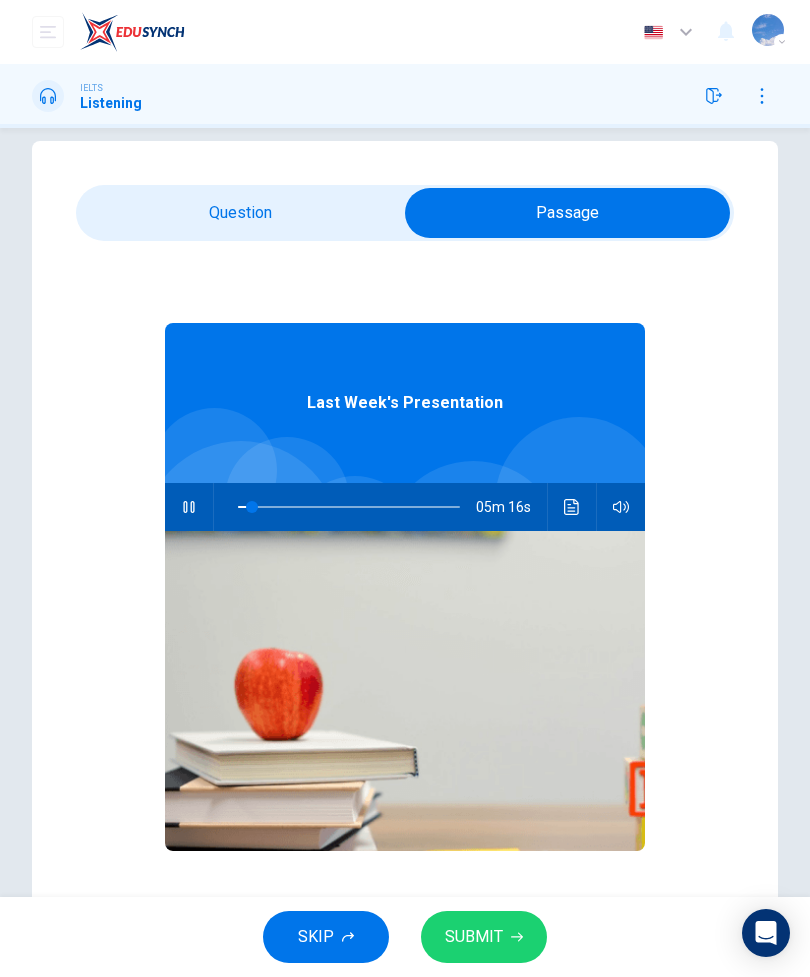 click at bounding box center [567, 213] 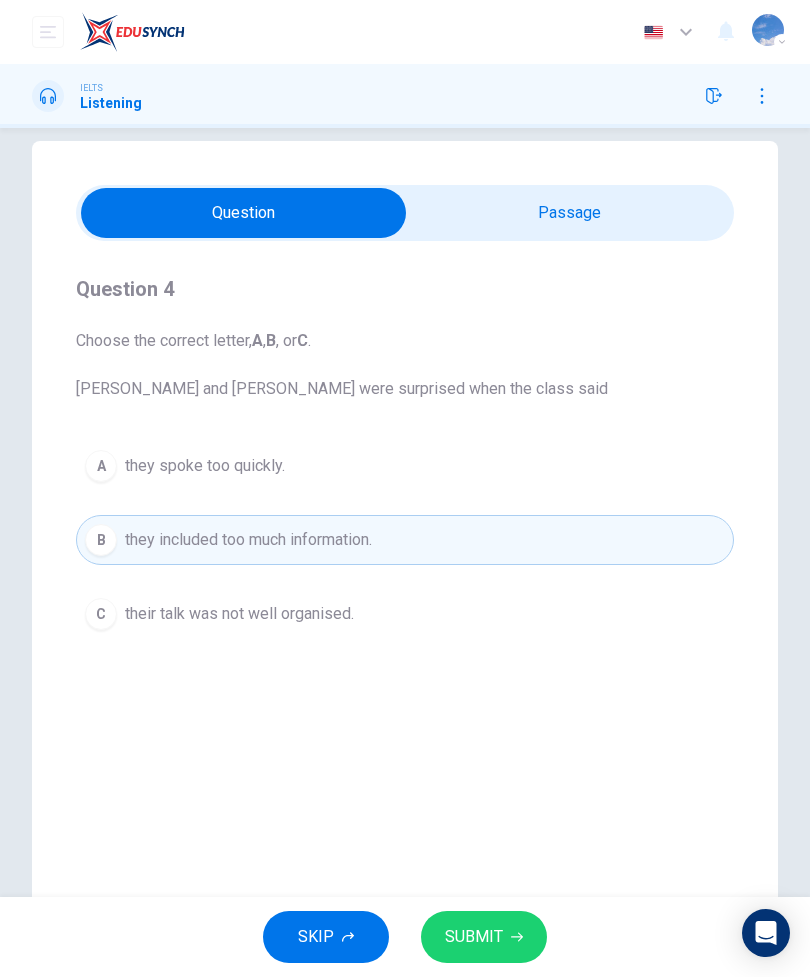 scroll, scrollTop: 0, scrollLeft: 0, axis: both 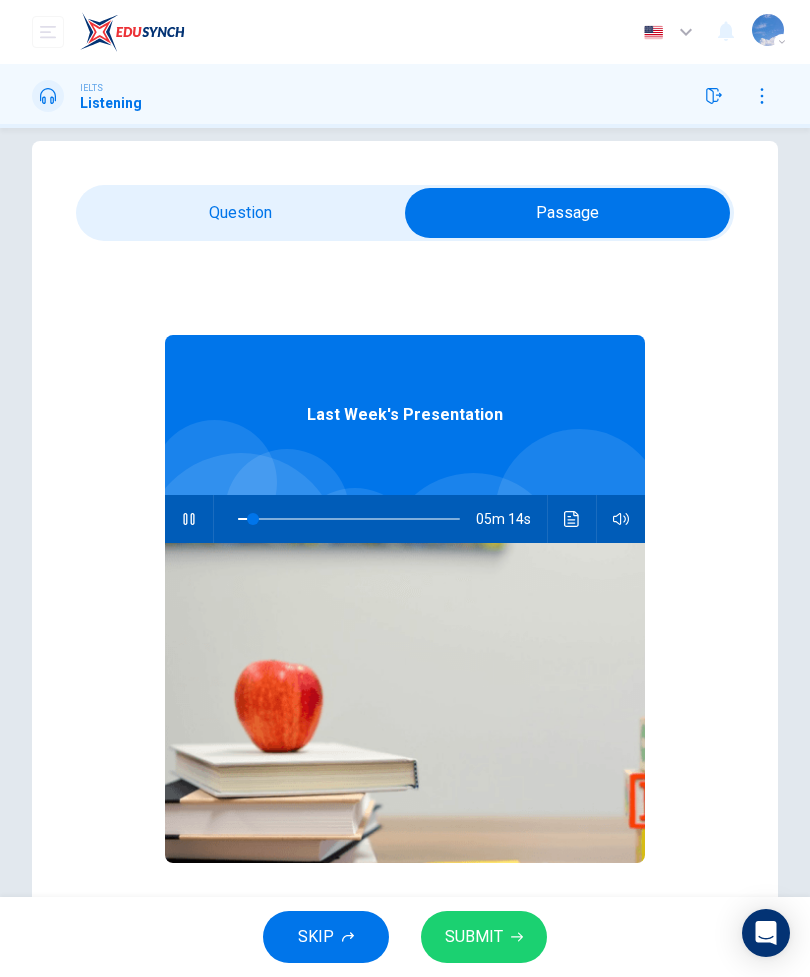 click at bounding box center [572, 519] 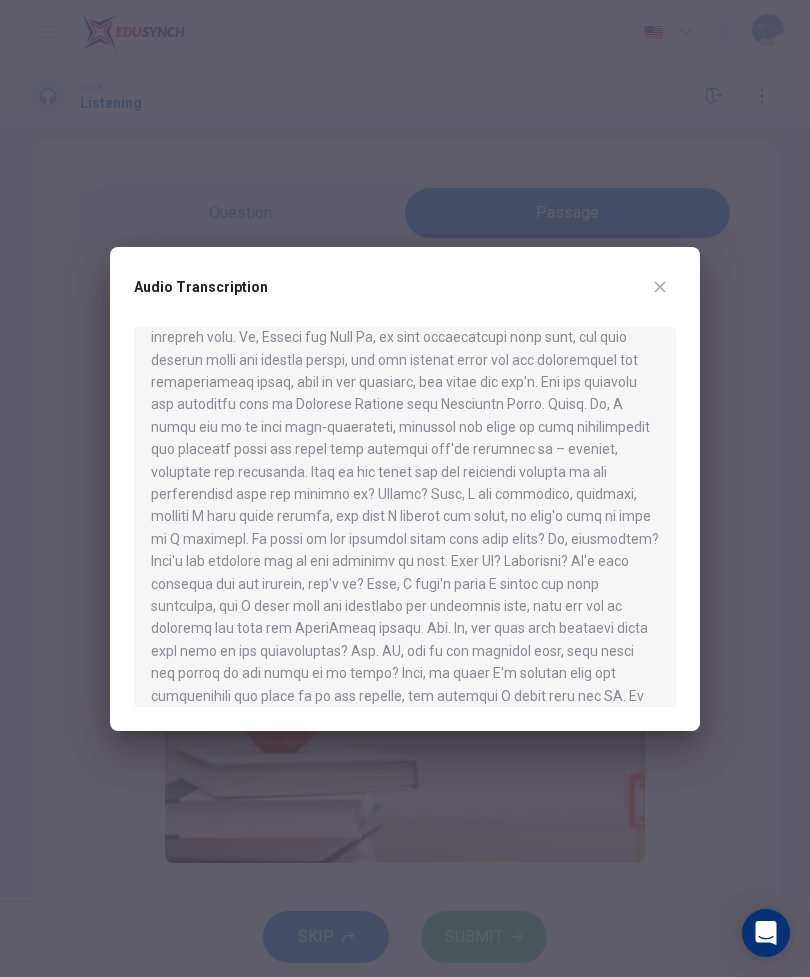 scroll, scrollTop: 63, scrollLeft: 0, axis: vertical 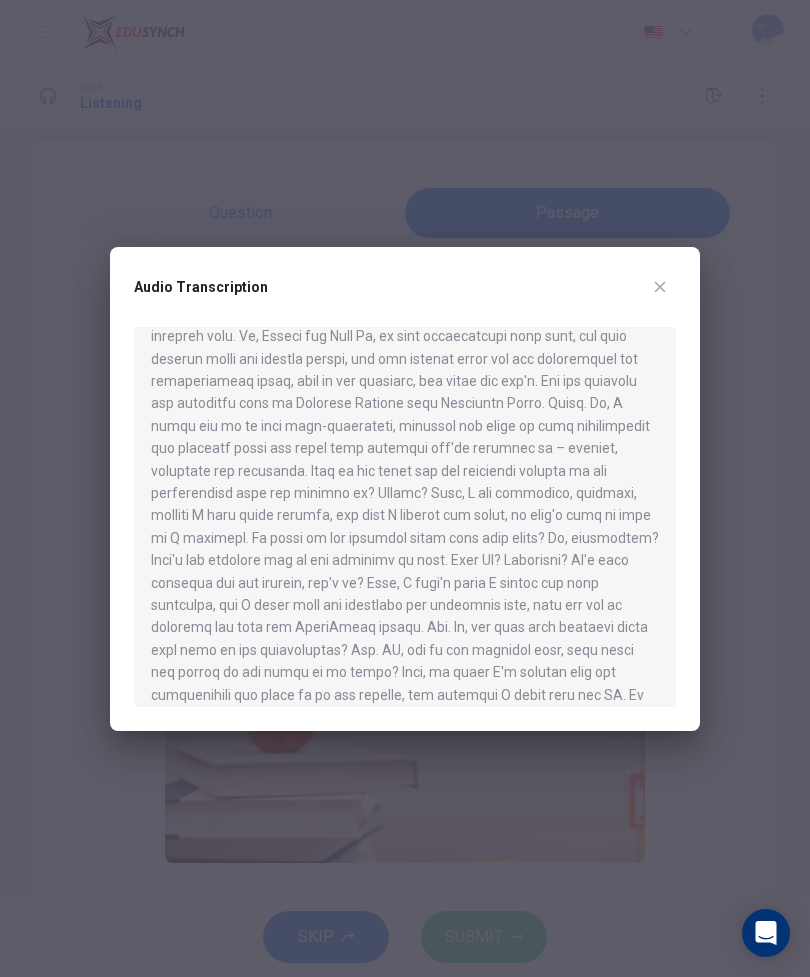 click 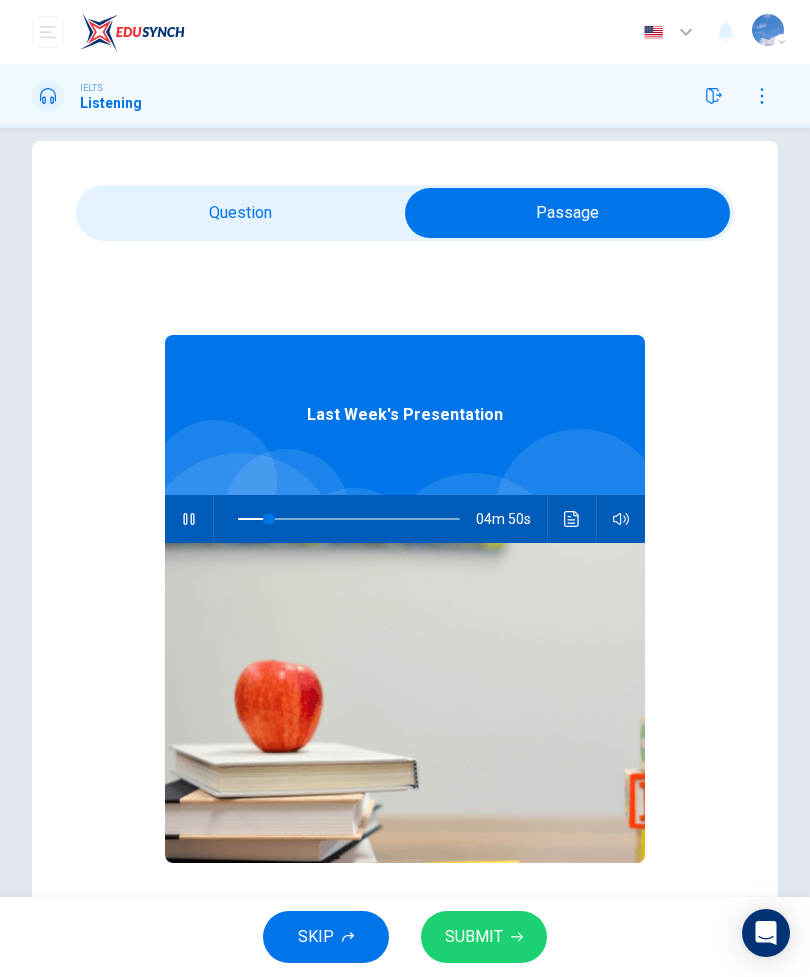 type on "14" 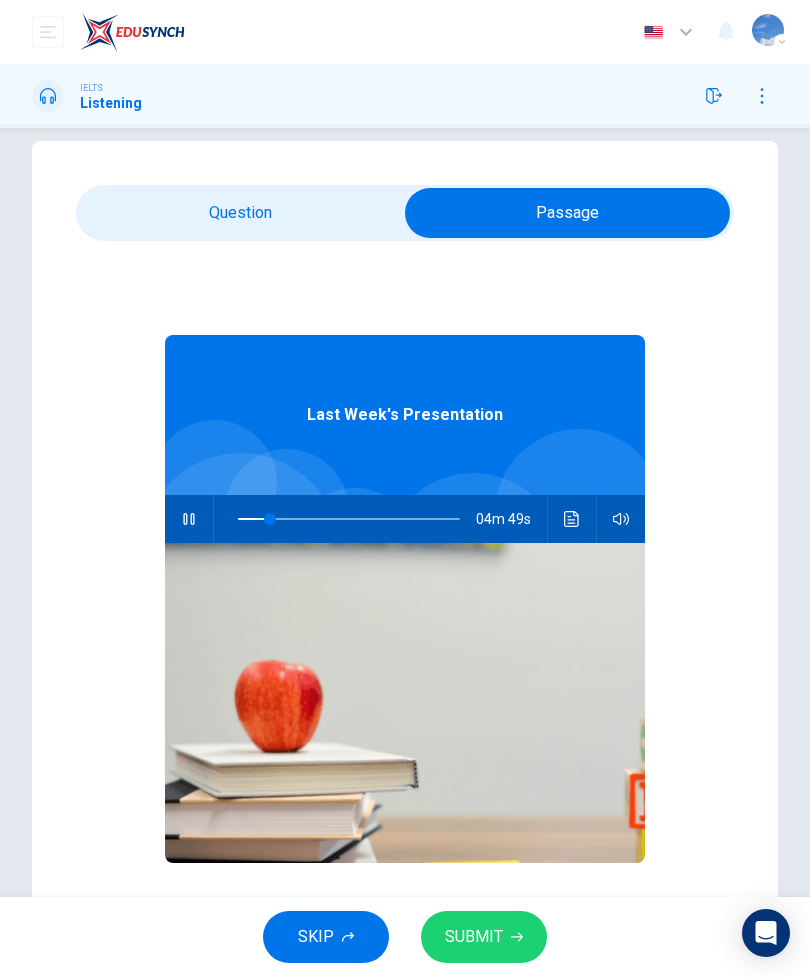scroll, scrollTop: 25, scrollLeft: 0, axis: vertical 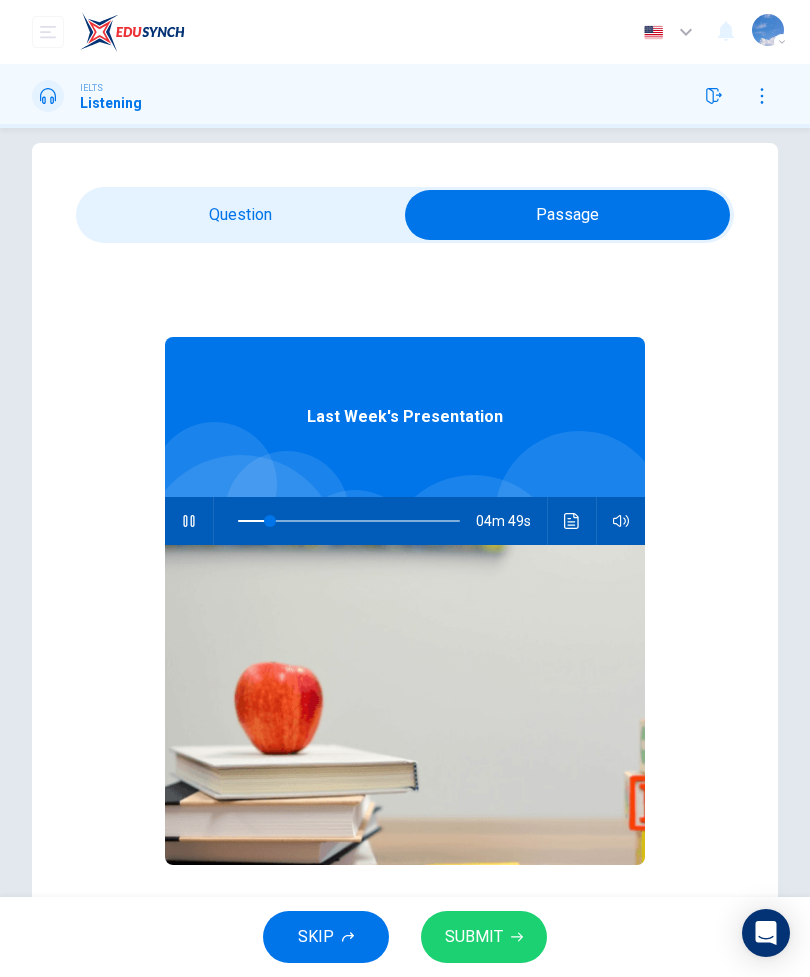 click at bounding box center [567, 215] 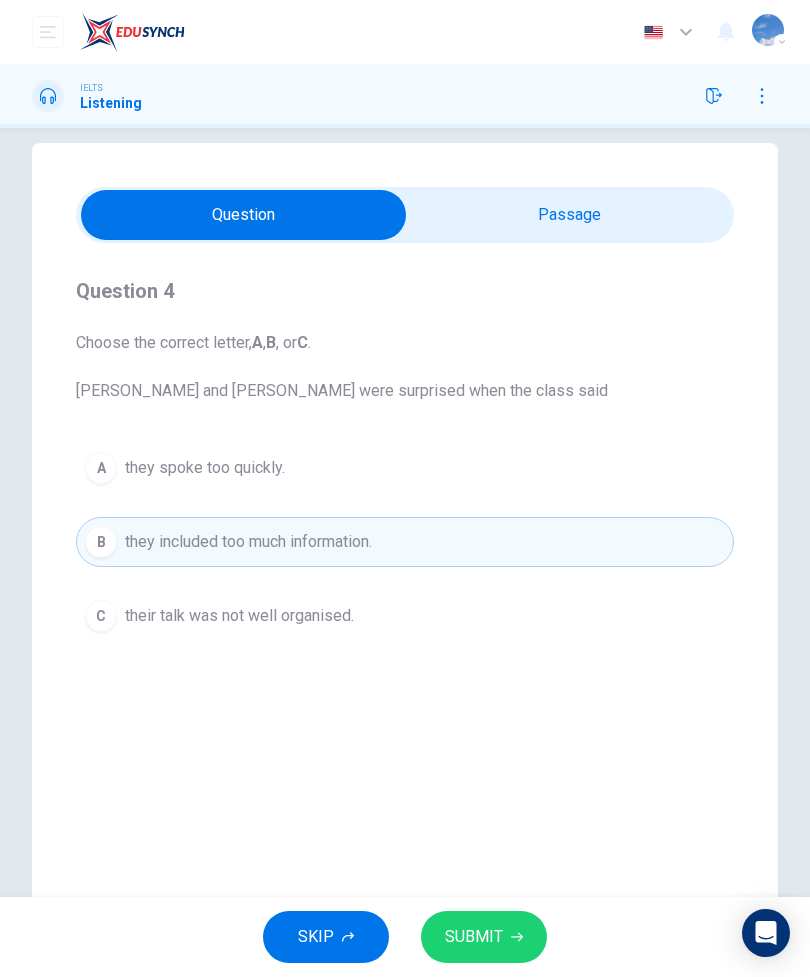type on "18" 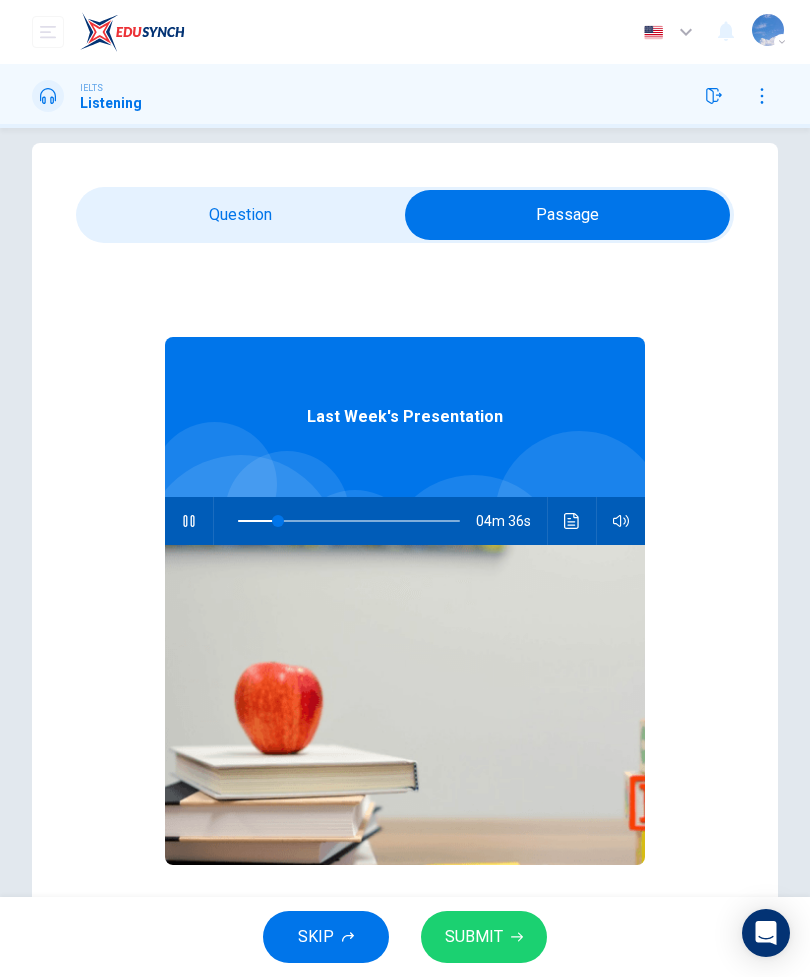 type on "18" 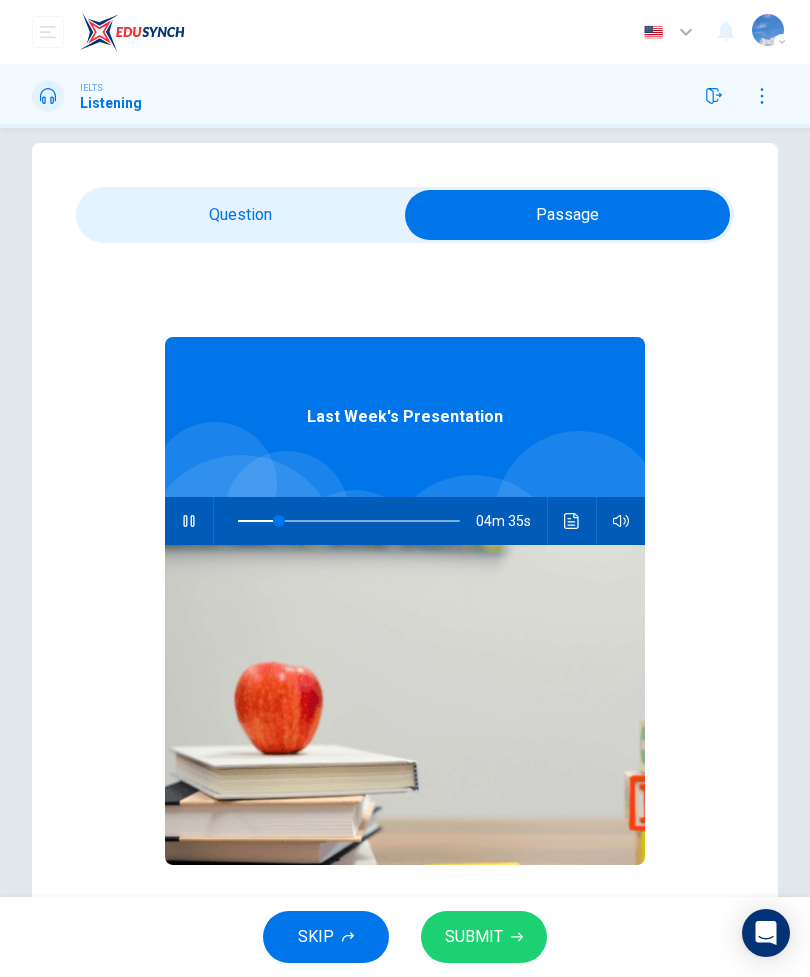 click at bounding box center (567, 215) 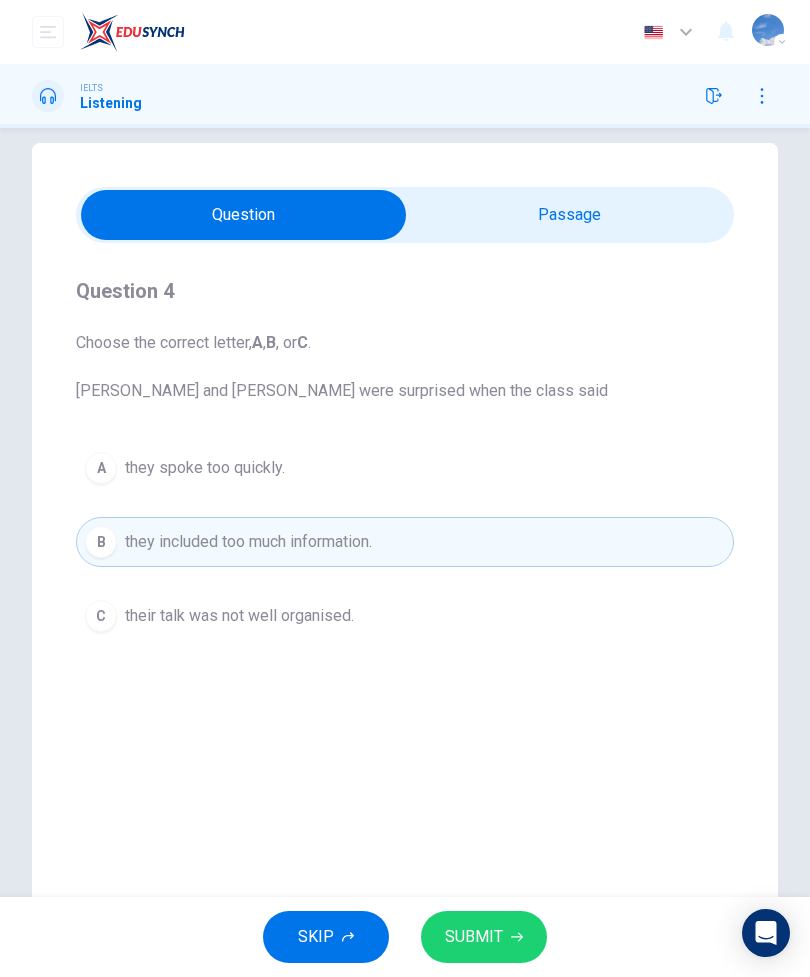 click on "C their talk was not well organised." at bounding box center (405, 616) 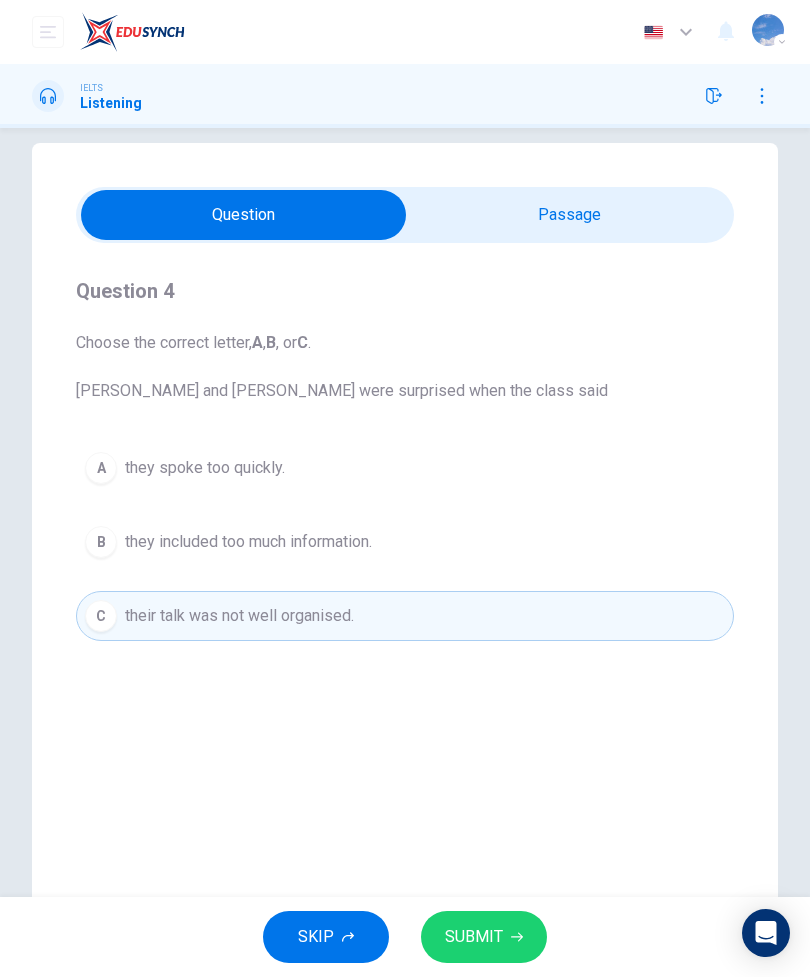 click at bounding box center (243, 215) 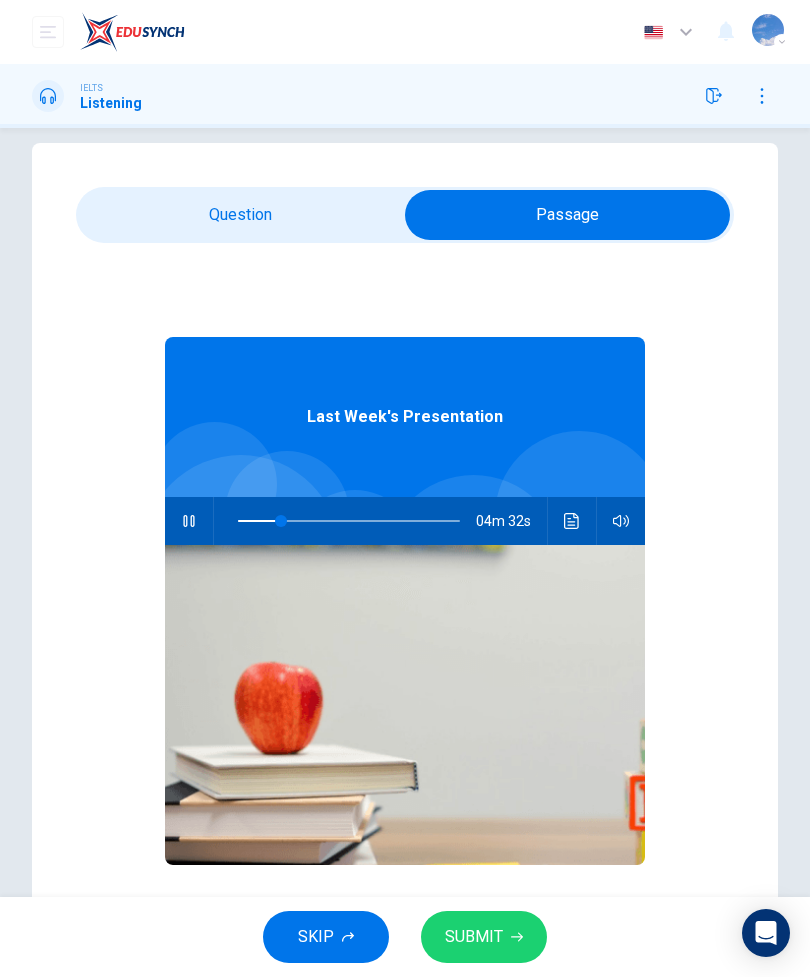 click 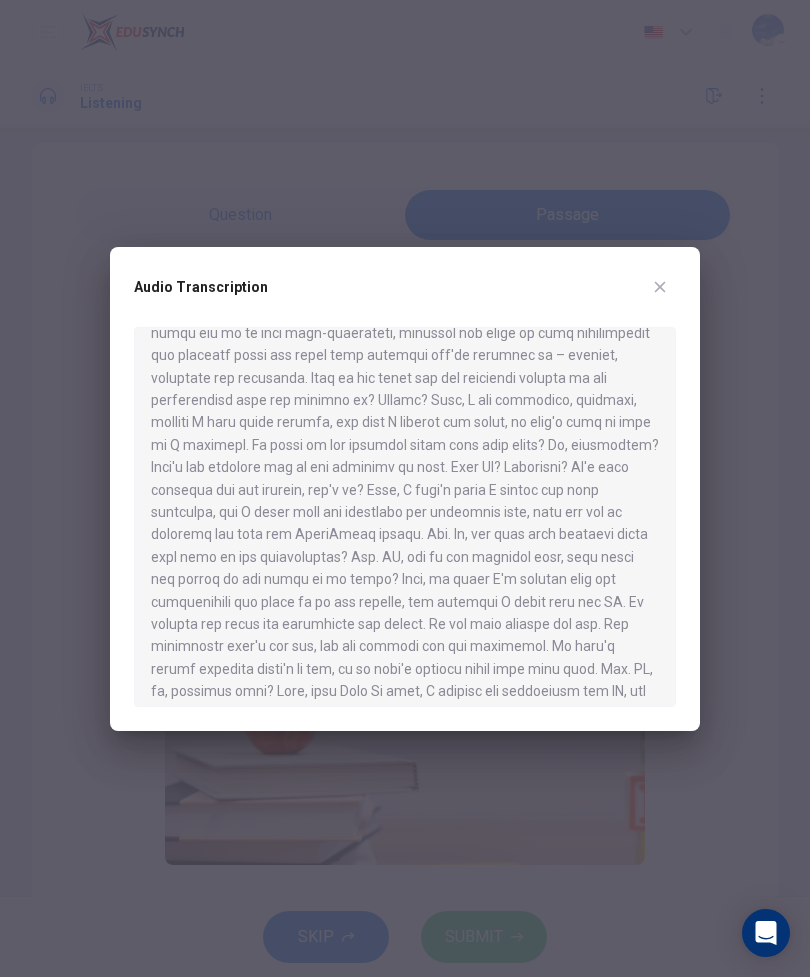 scroll, scrollTop: 158, scrollLeft: 0, axis: vertical 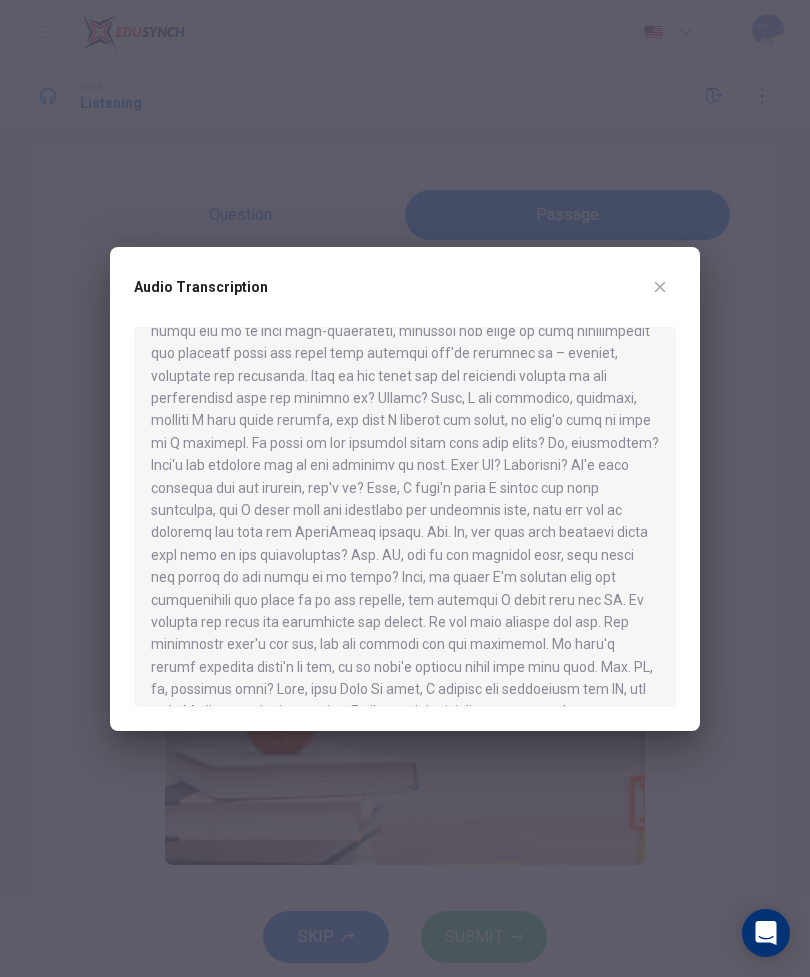 click at bounding box center [660, 287] 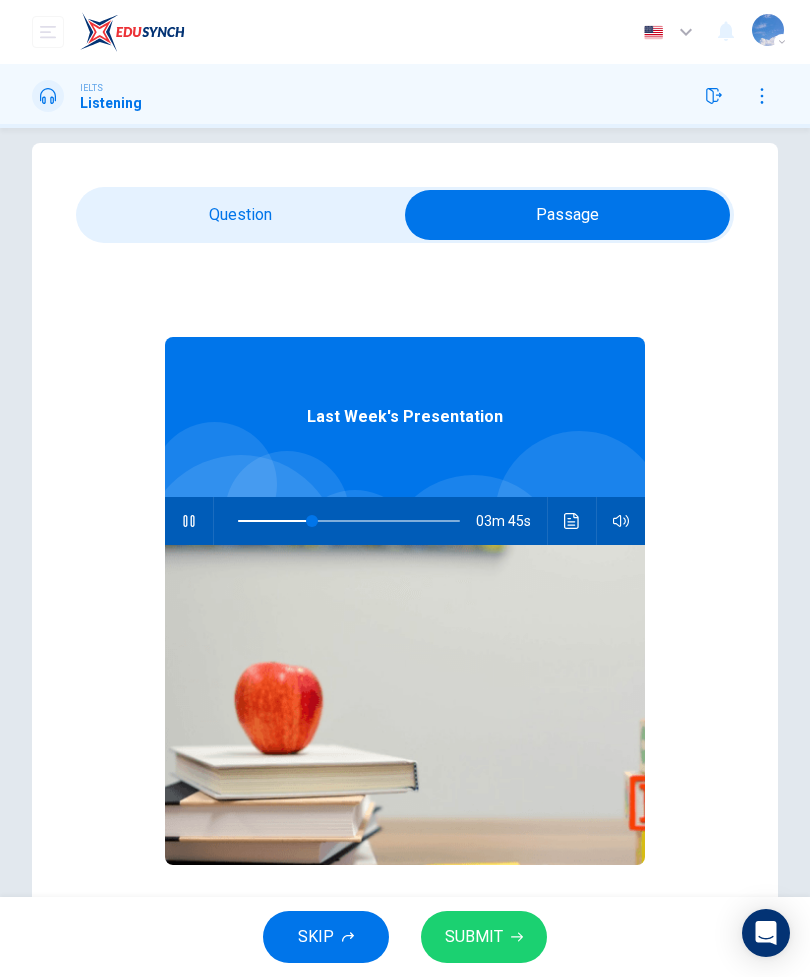 type on "33" 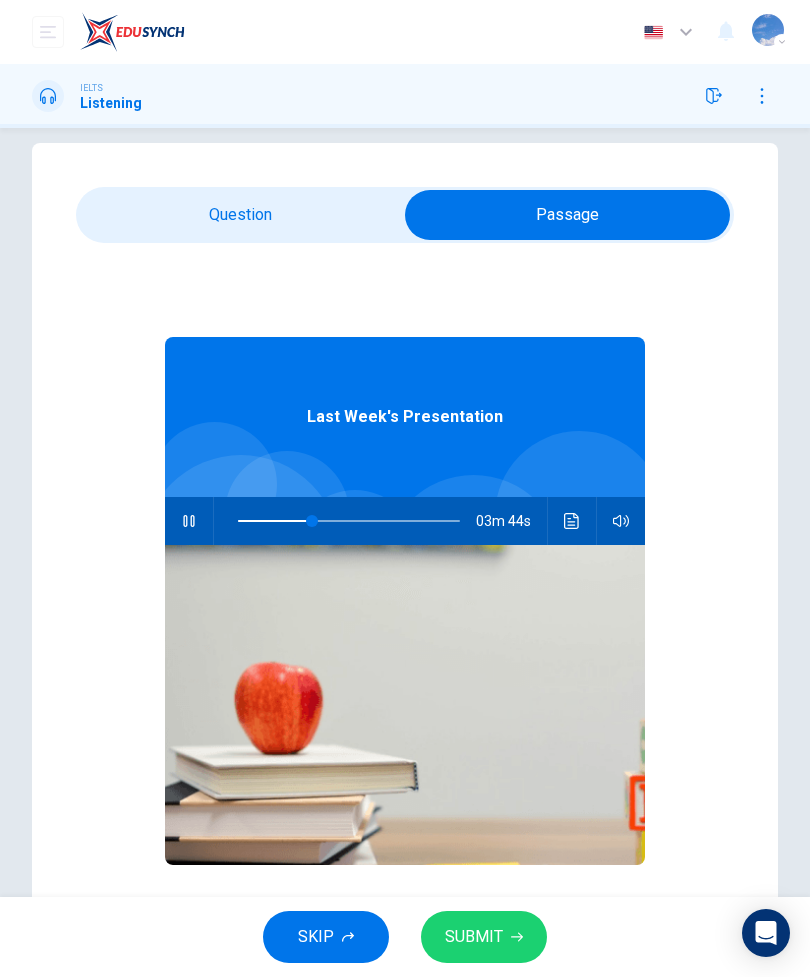 click at bounding box center [567, 215] 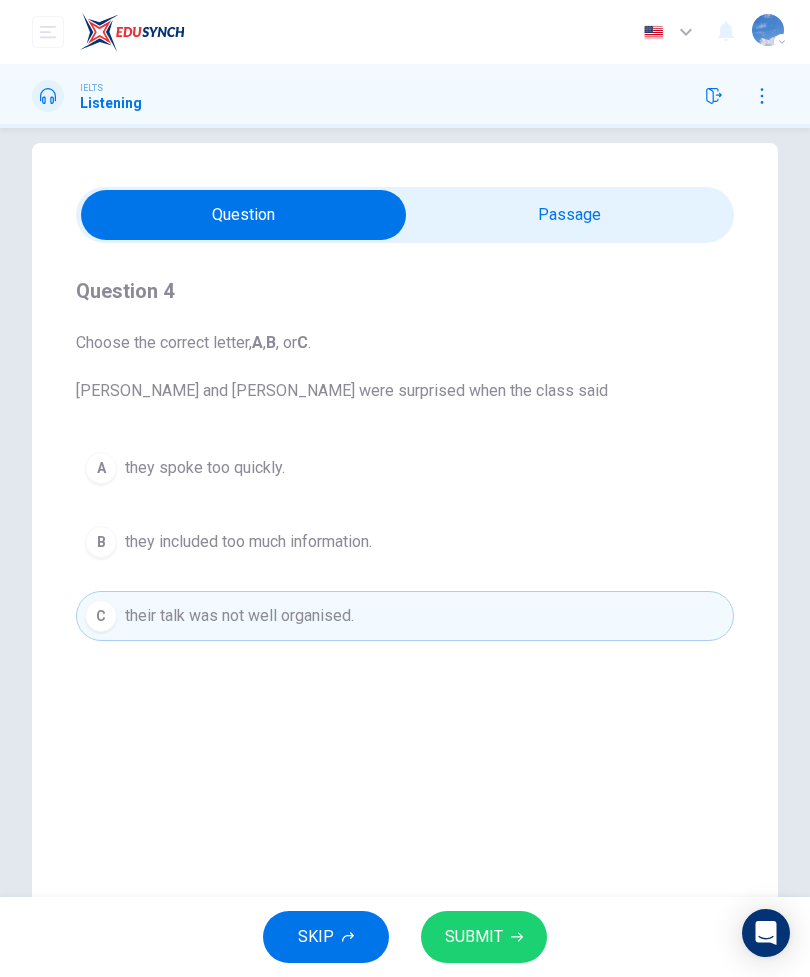 click on "they included too much information." at bounding box center (248, 542) 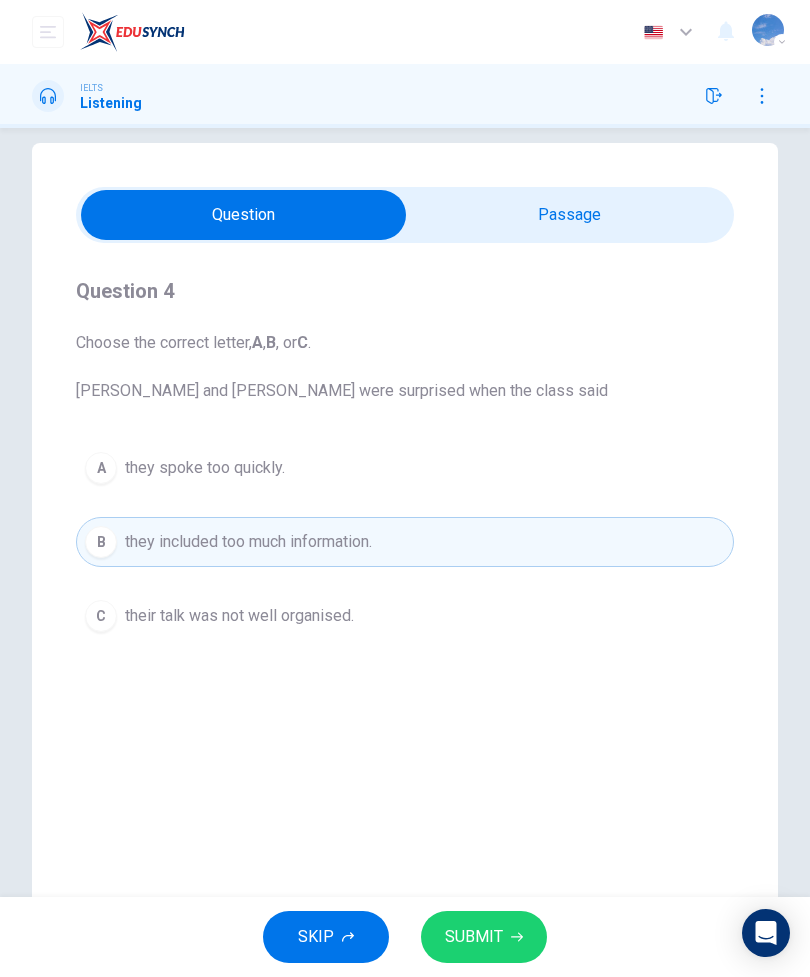 type on "35" 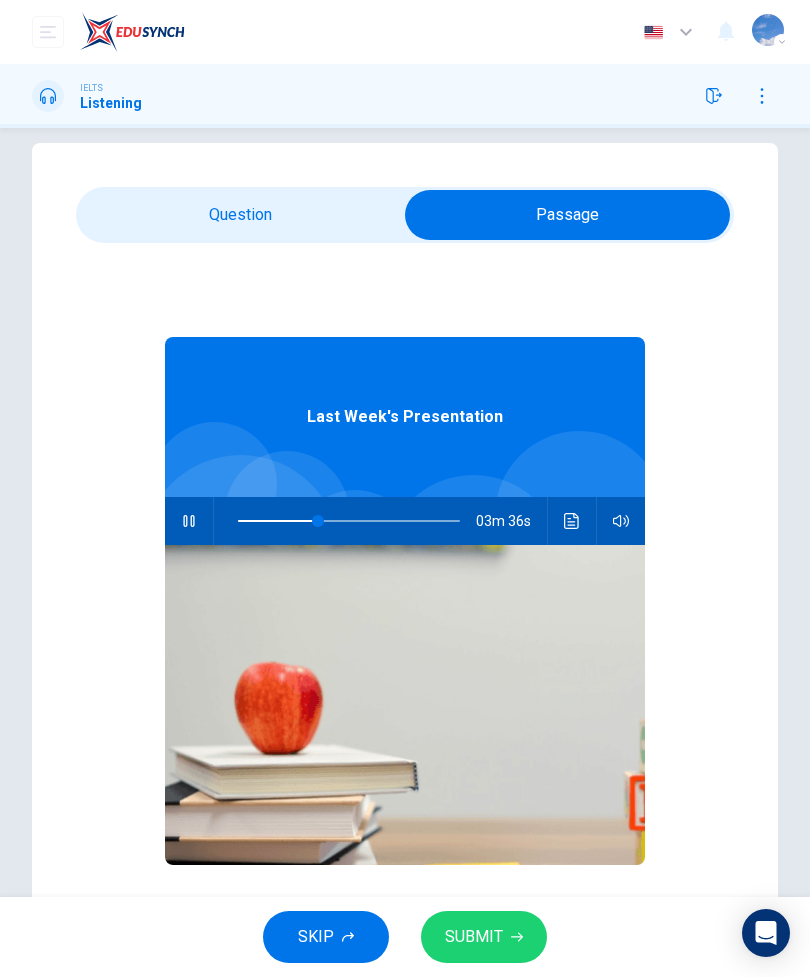 click 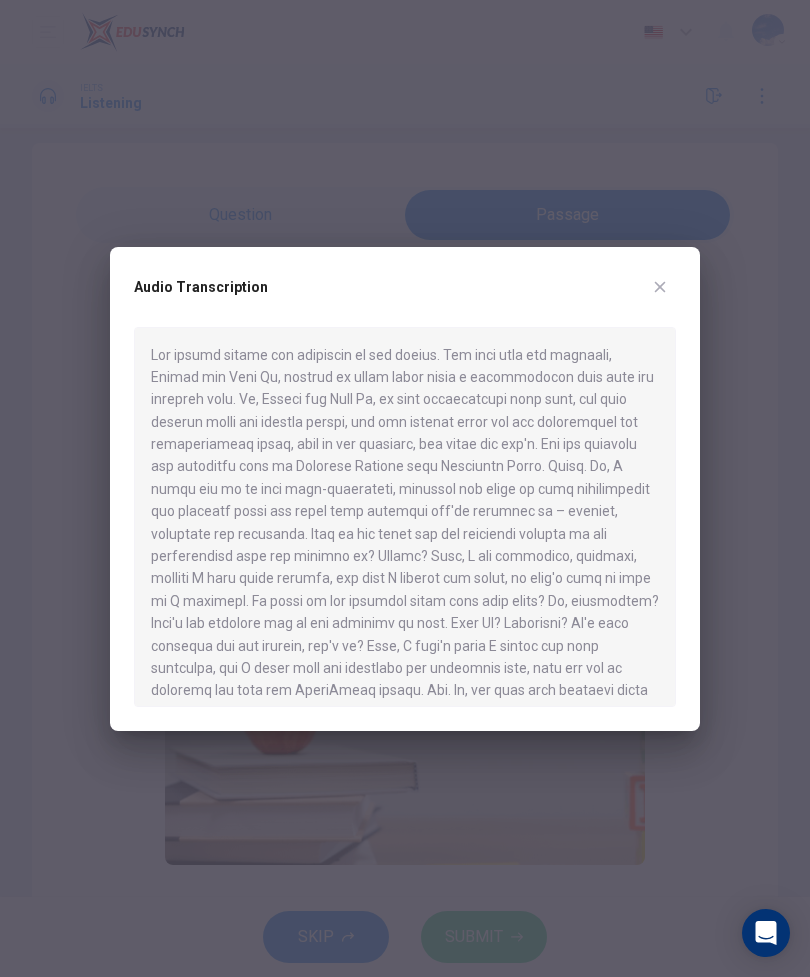click at bounding box center [660, 287] 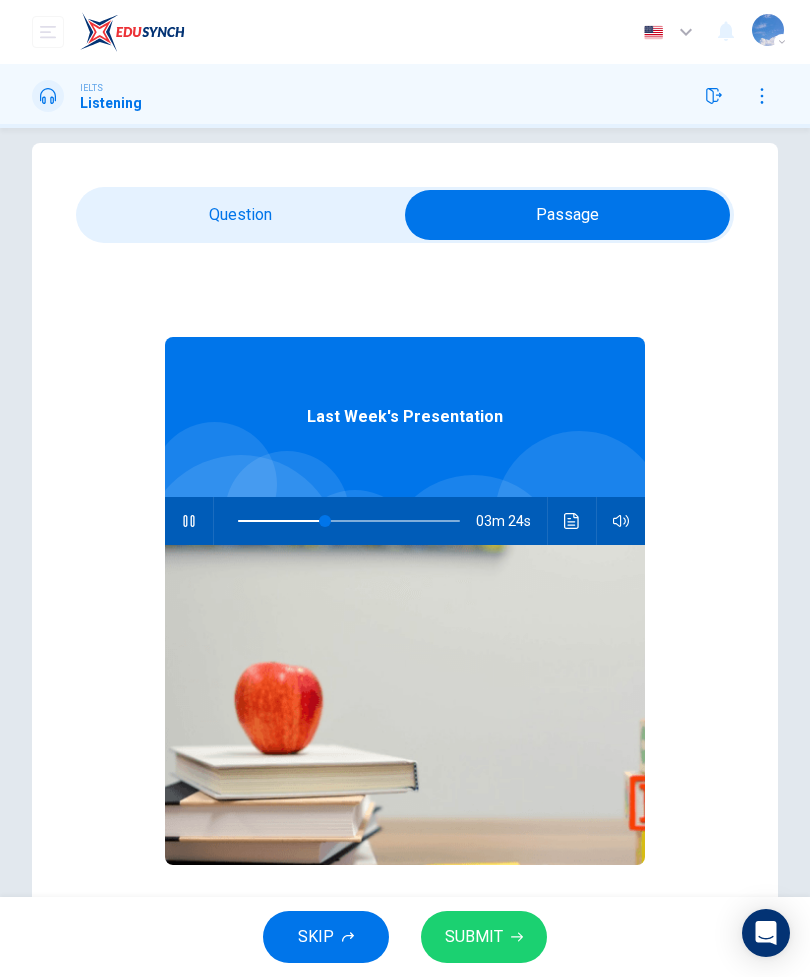 type on "40" 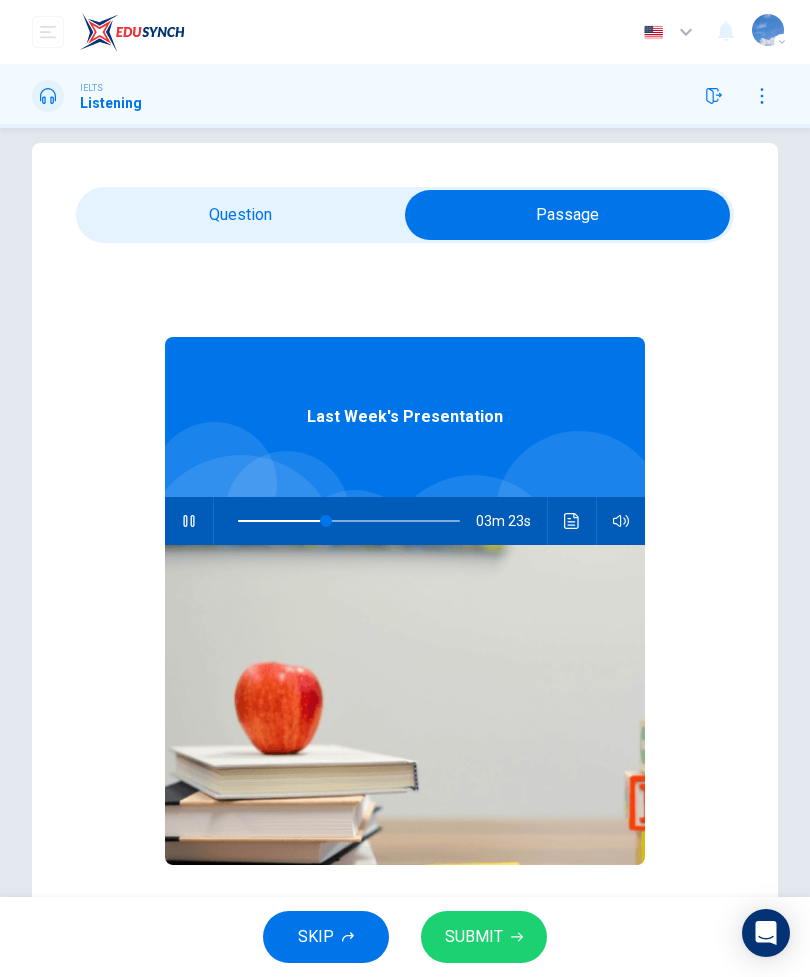 click at bounding box center (567, 215) 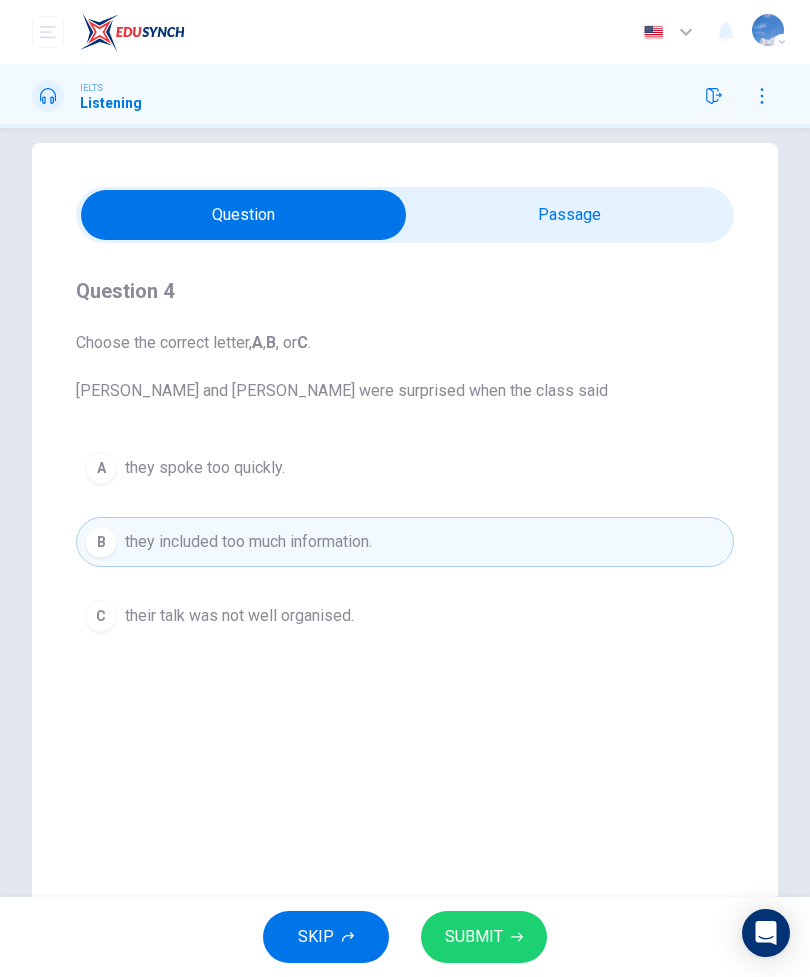 type on "40" 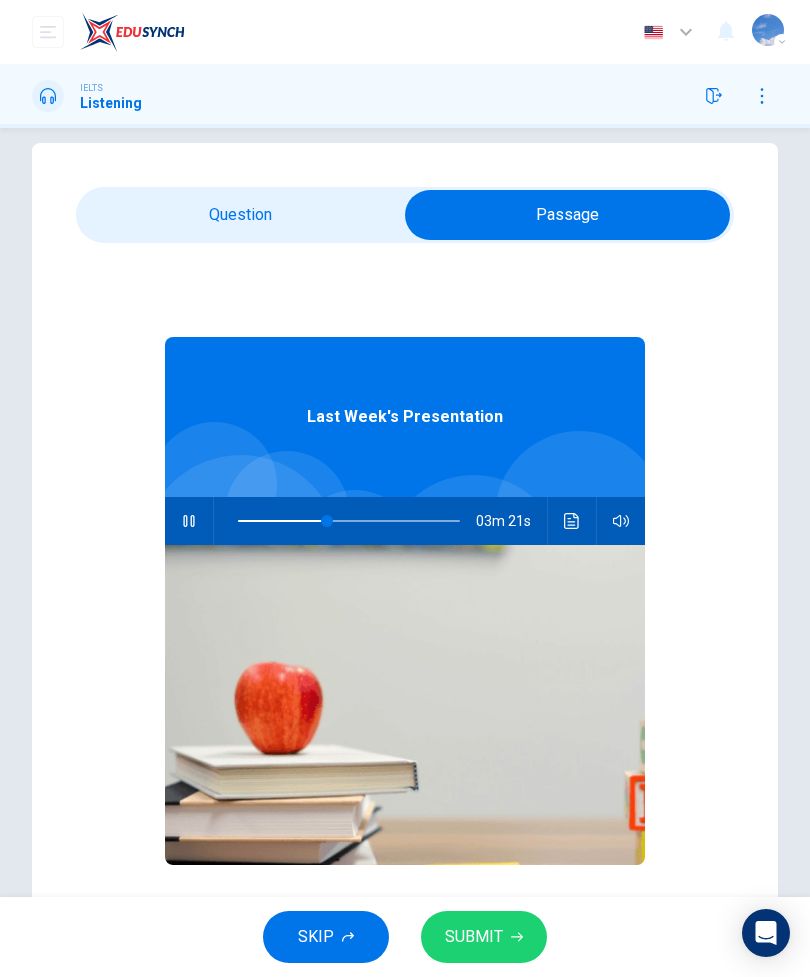 click 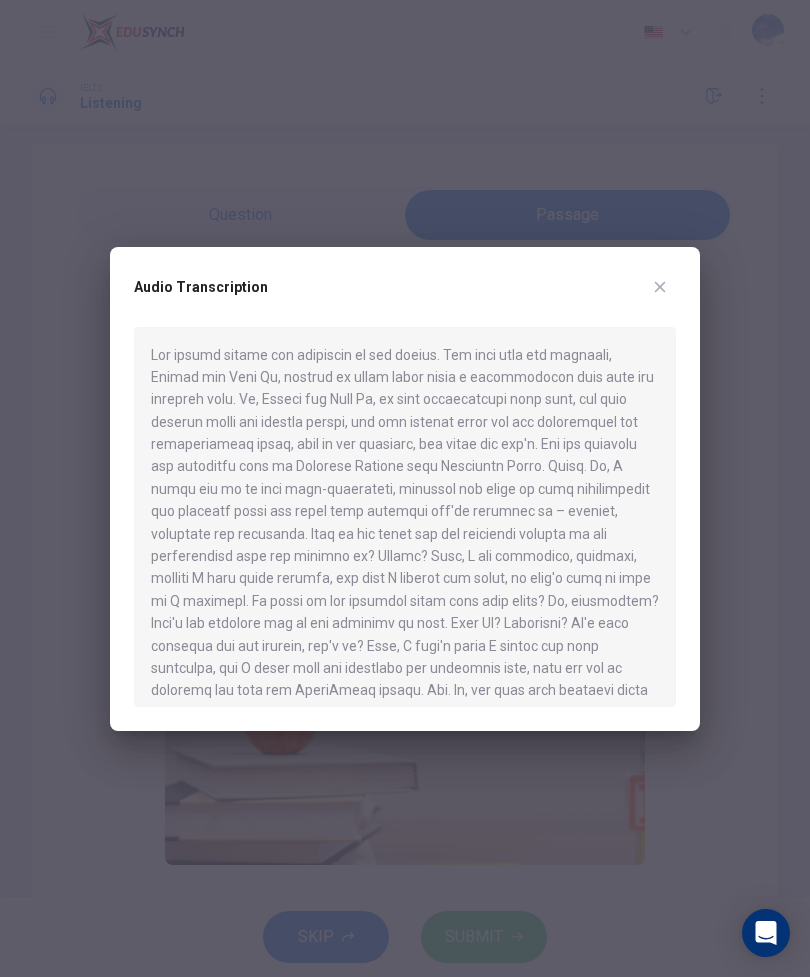 click 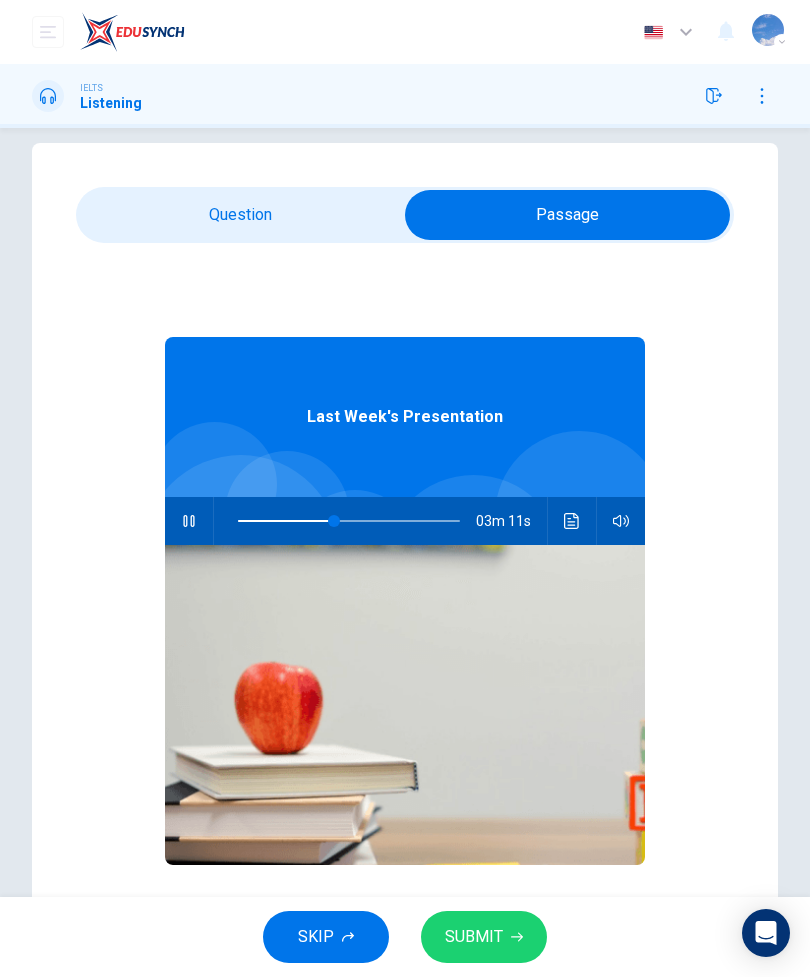 type on "44" 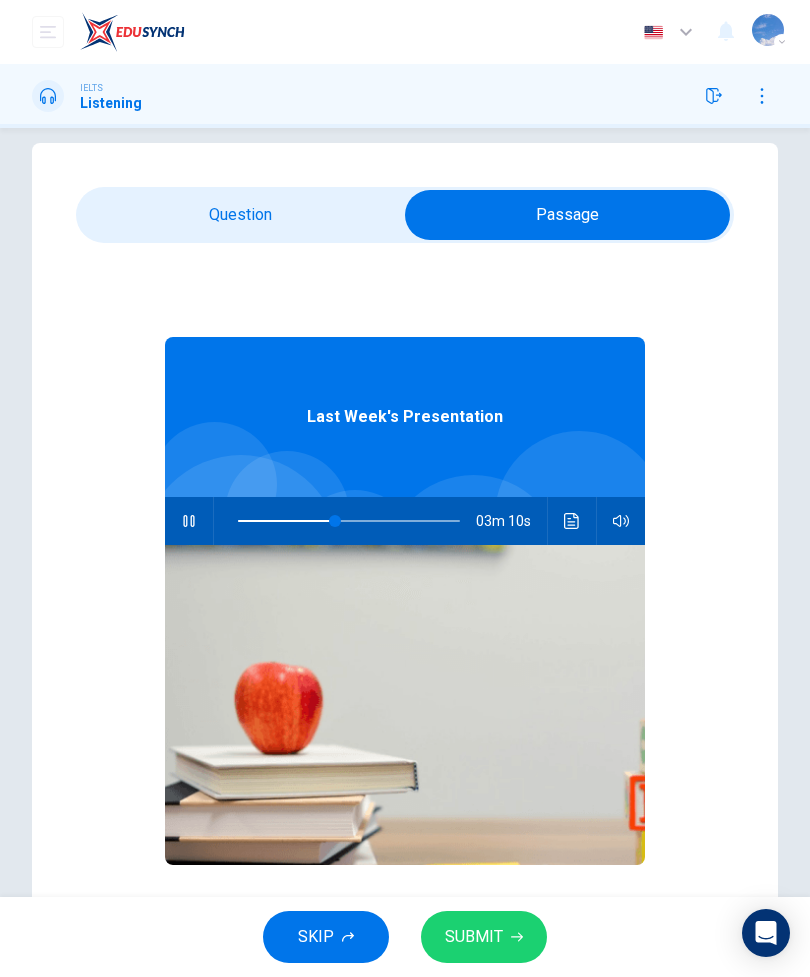 click at bounding box center (567, 215) 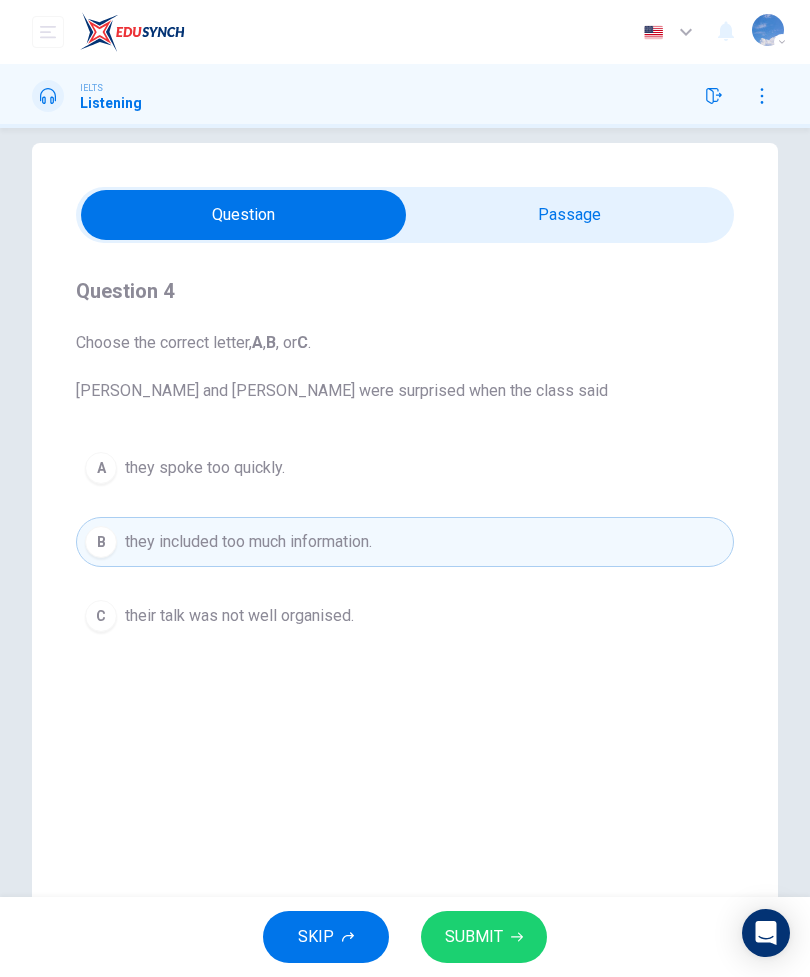 click on "their talk was not well organised." at bounding box center [239, 616] 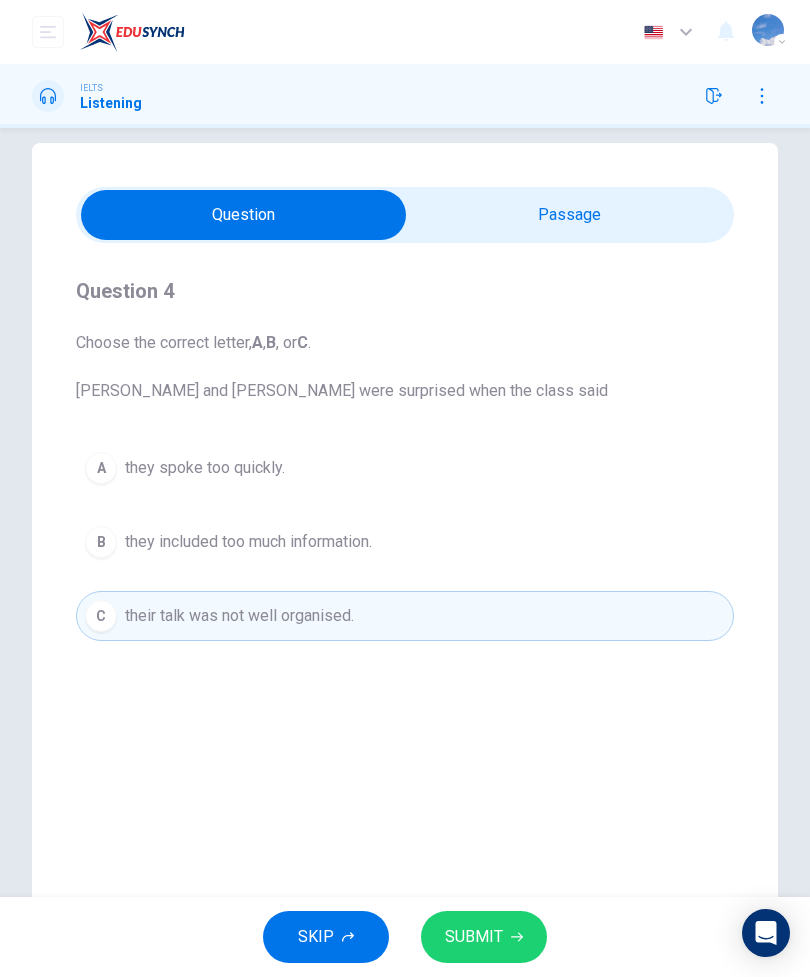 click on "SUBMIT" at bounding box center [474, 937] 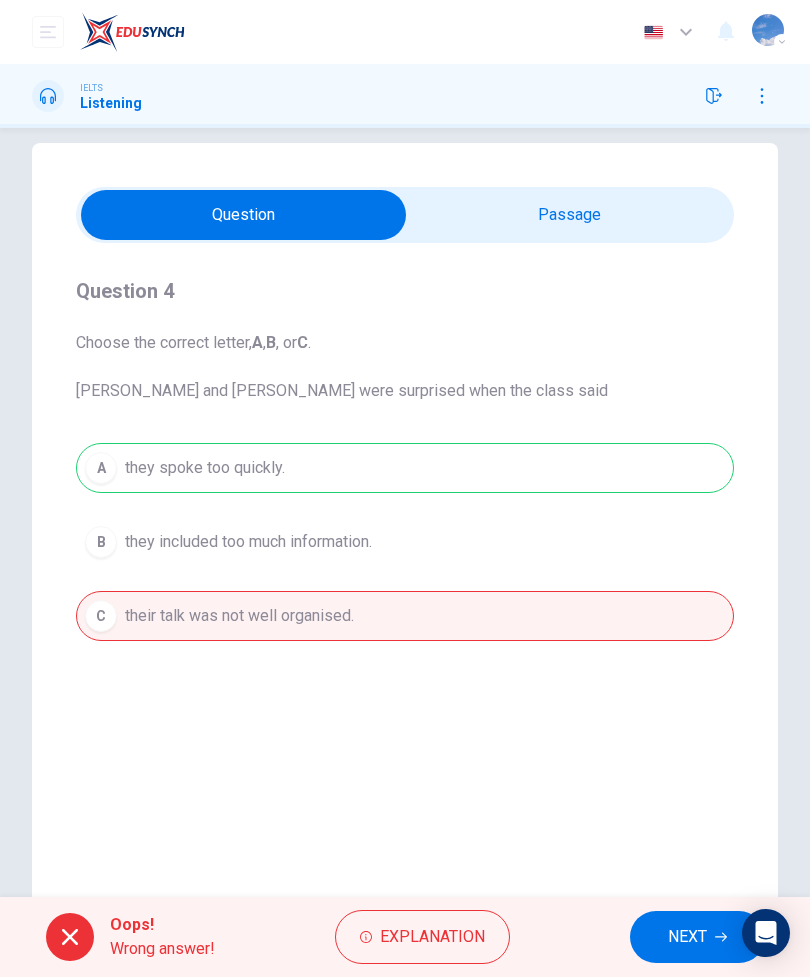 click on "NEXT" at bounding box center (697, 937) 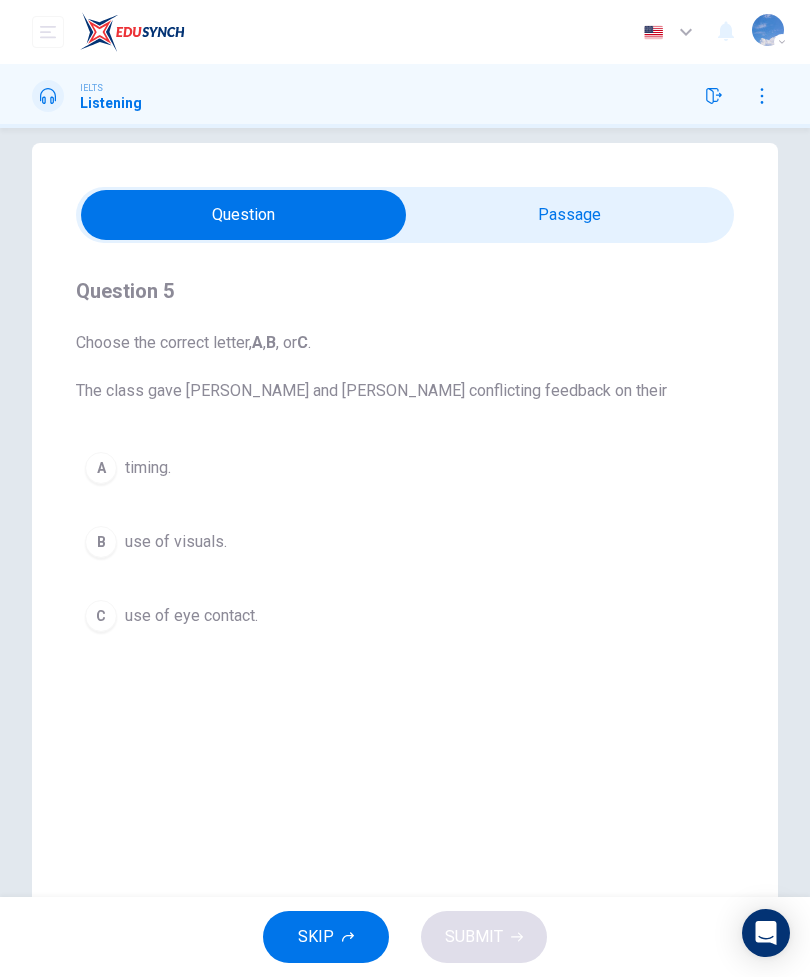 click on "use of eye contact." at bounding box center [191, 616] 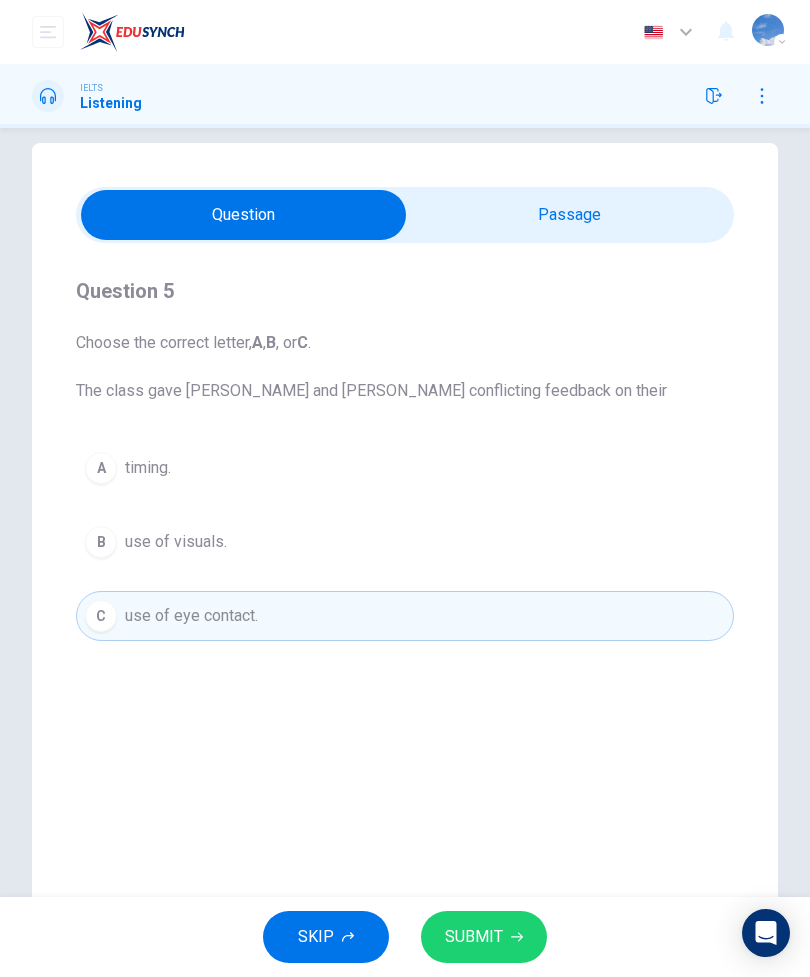 click on "SUBMIT" at bounding box center (474, 937) 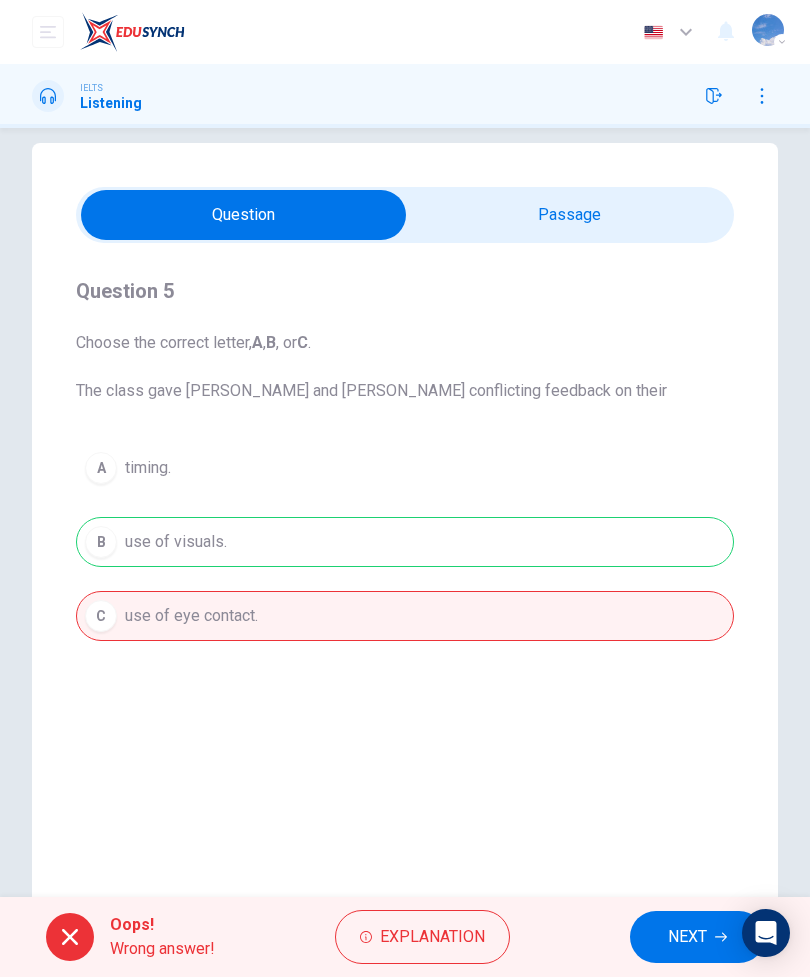 click on "NEXT" at bounding box center [687, 937] 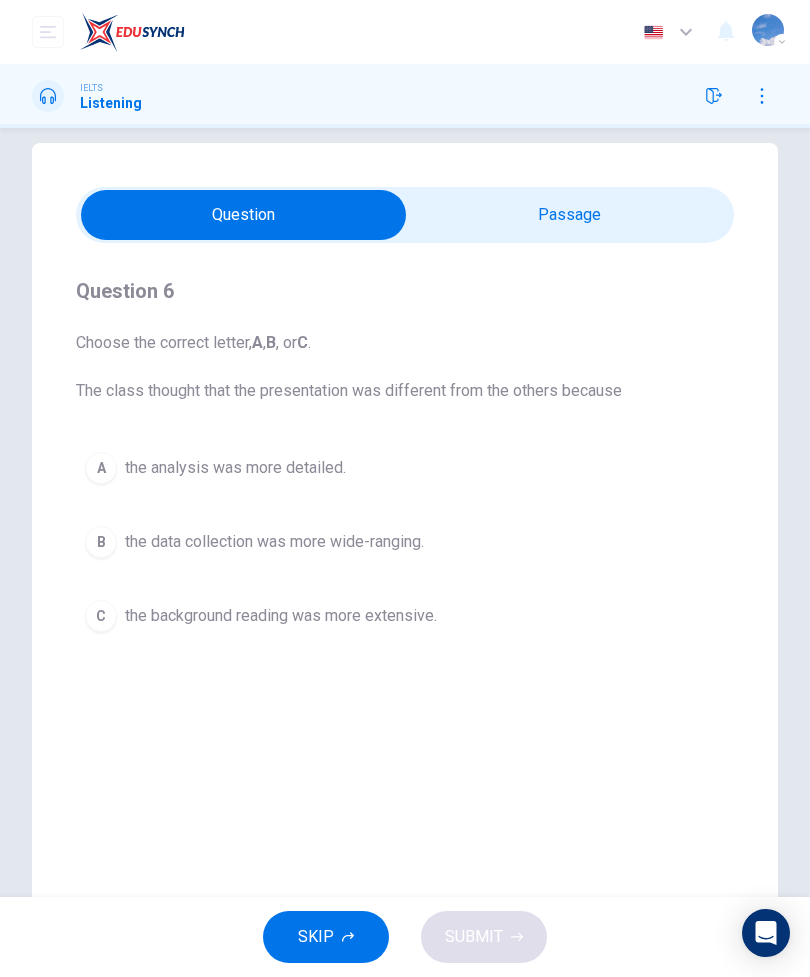 click at bounding box center (762, 96) 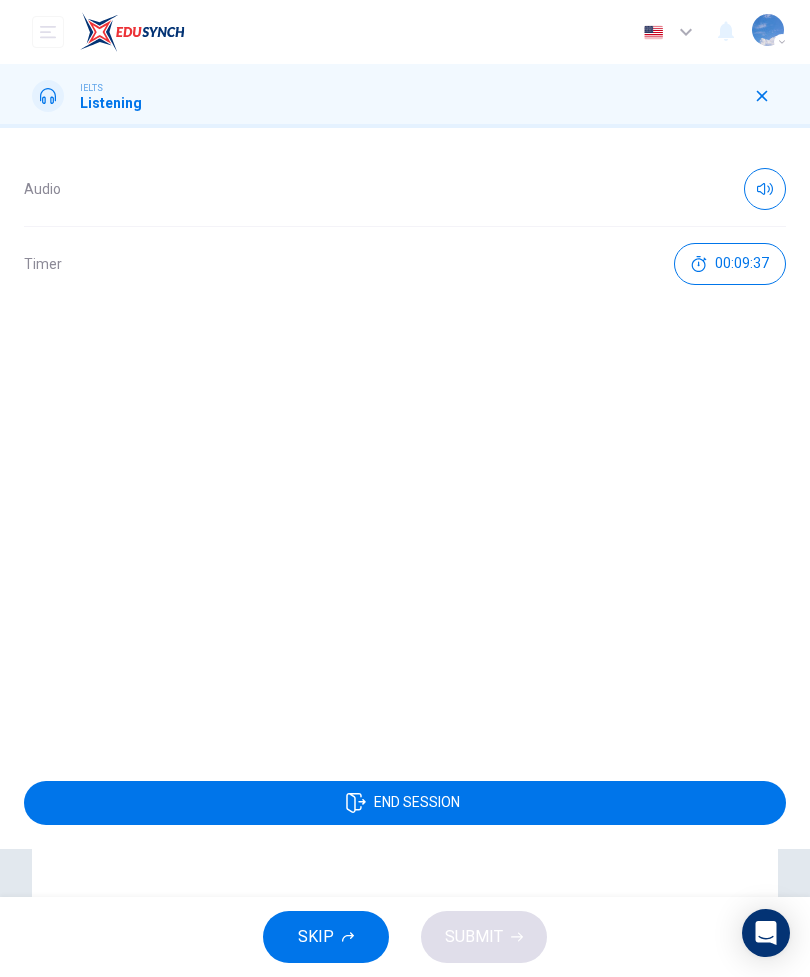 click at bounding box center (762, 96) 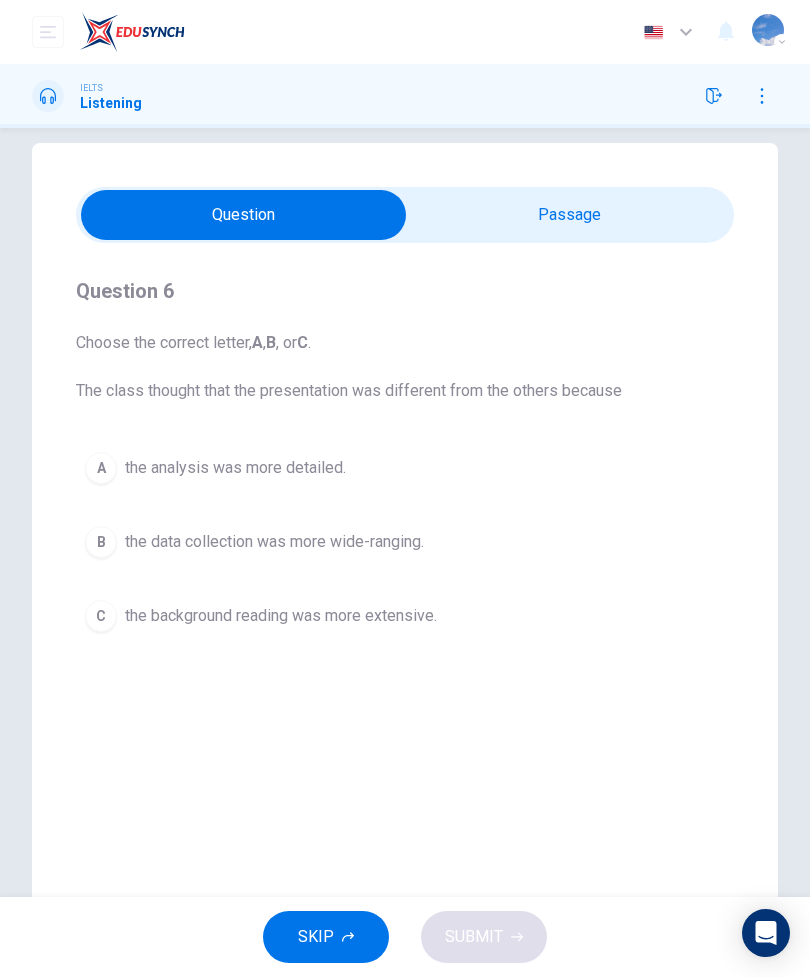 type on "54" 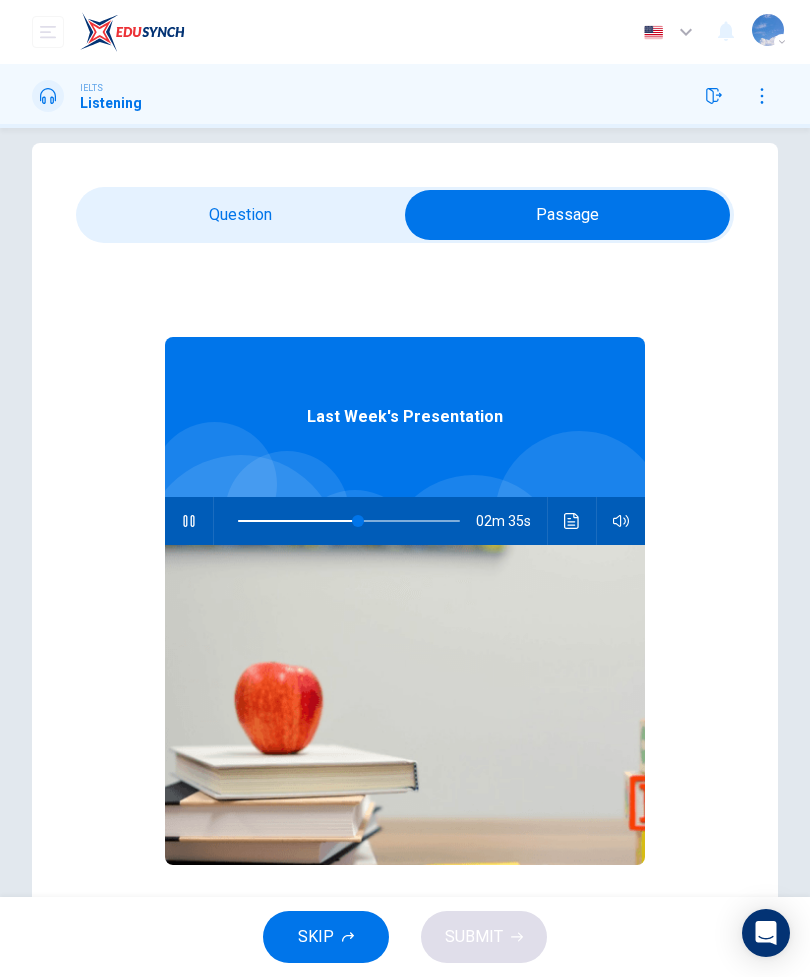 type on "54" 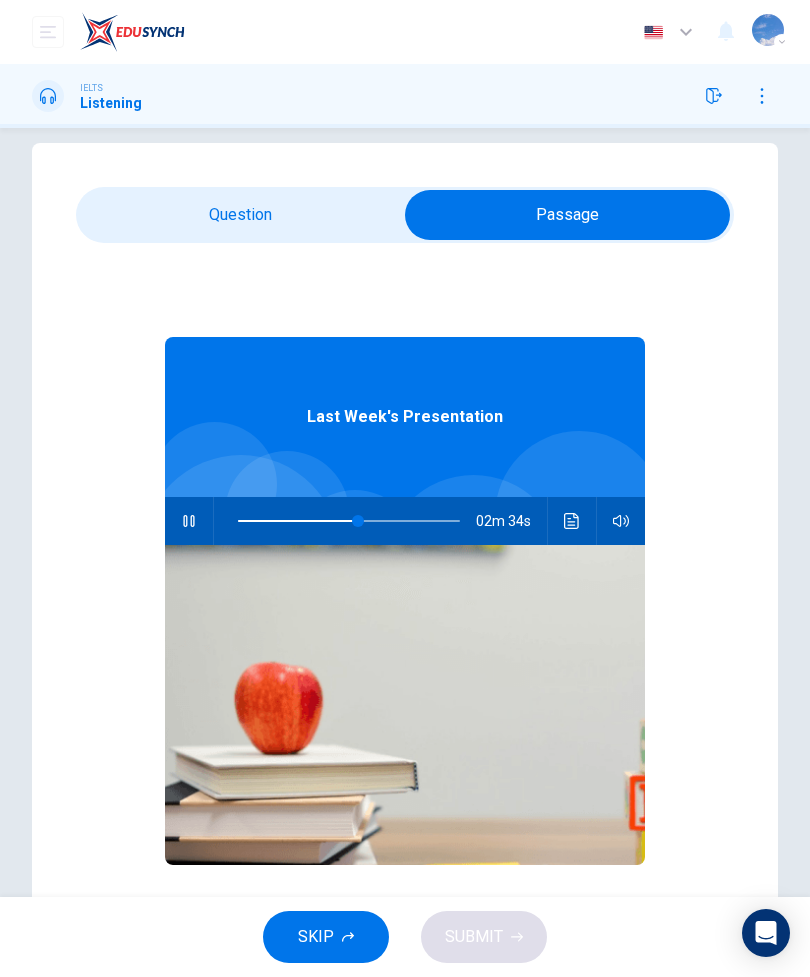 click at bounding box center (567, 215) 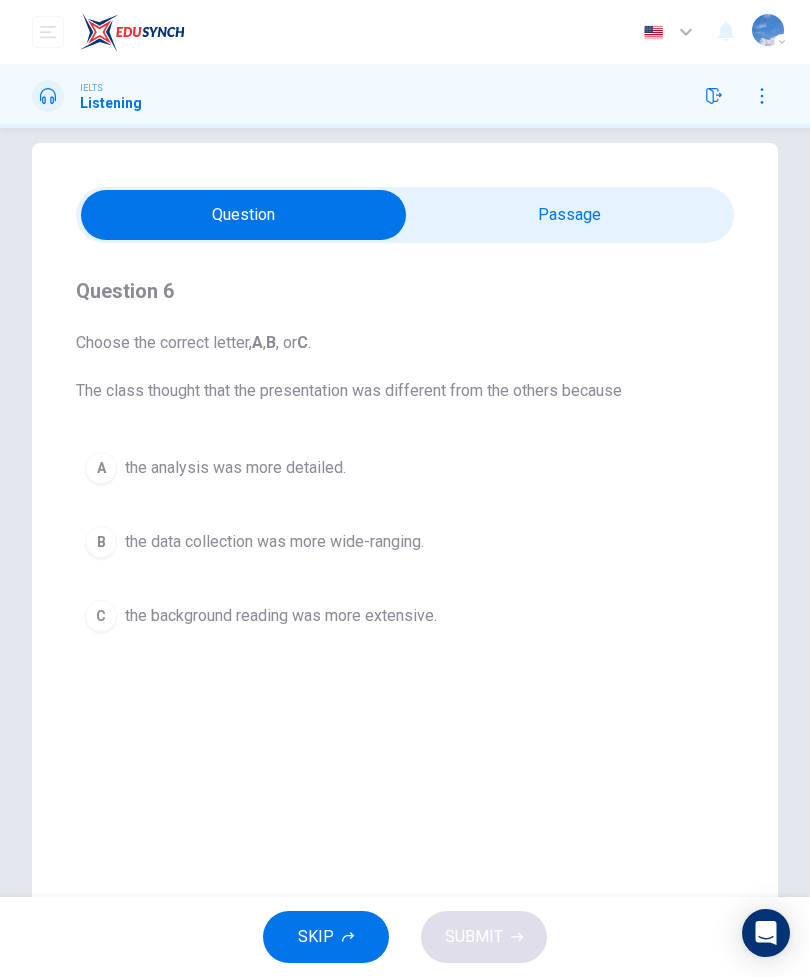 click at bounding box center [243, 215] 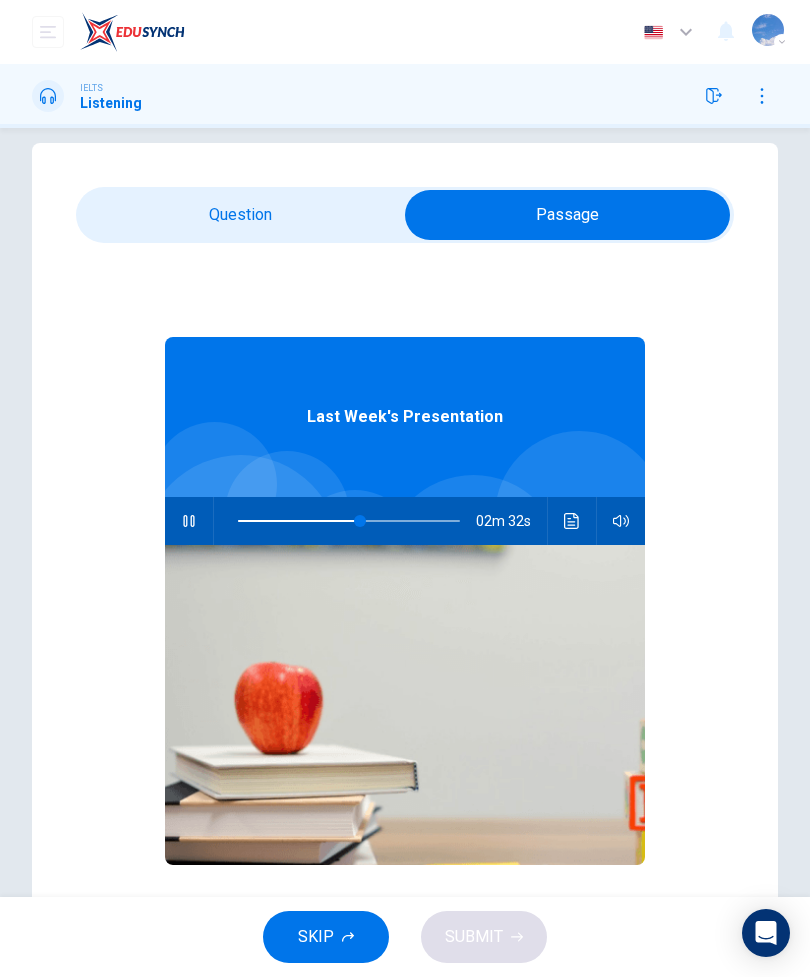 click at bounding box center (189, 521) 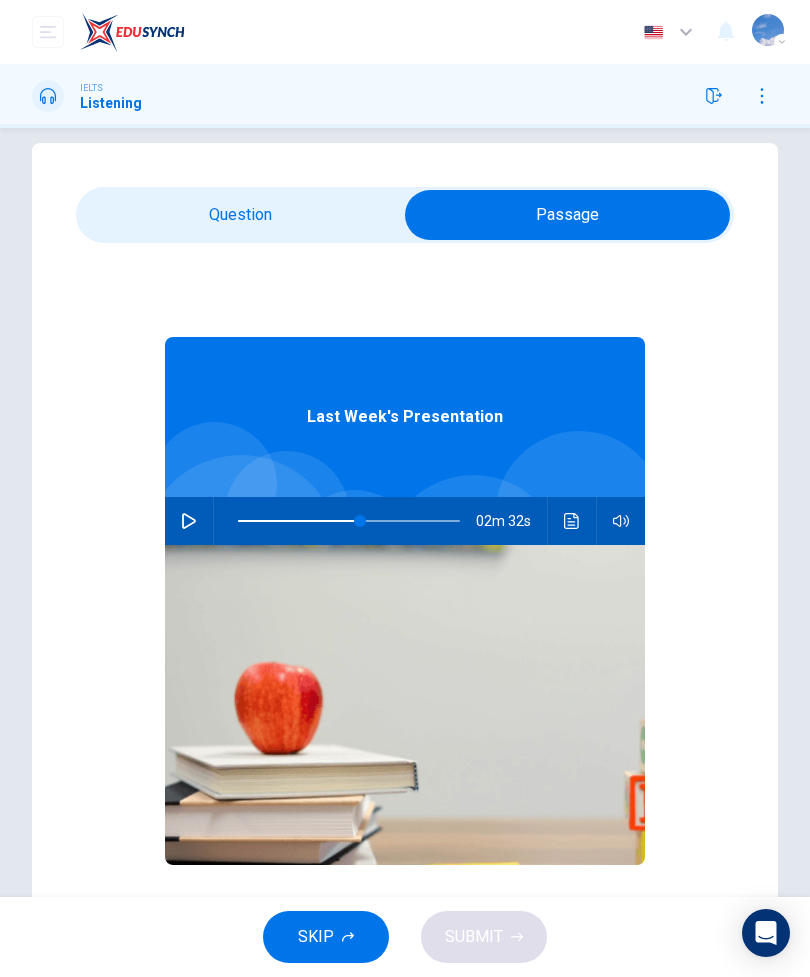 click at bounding box center [567, 215] 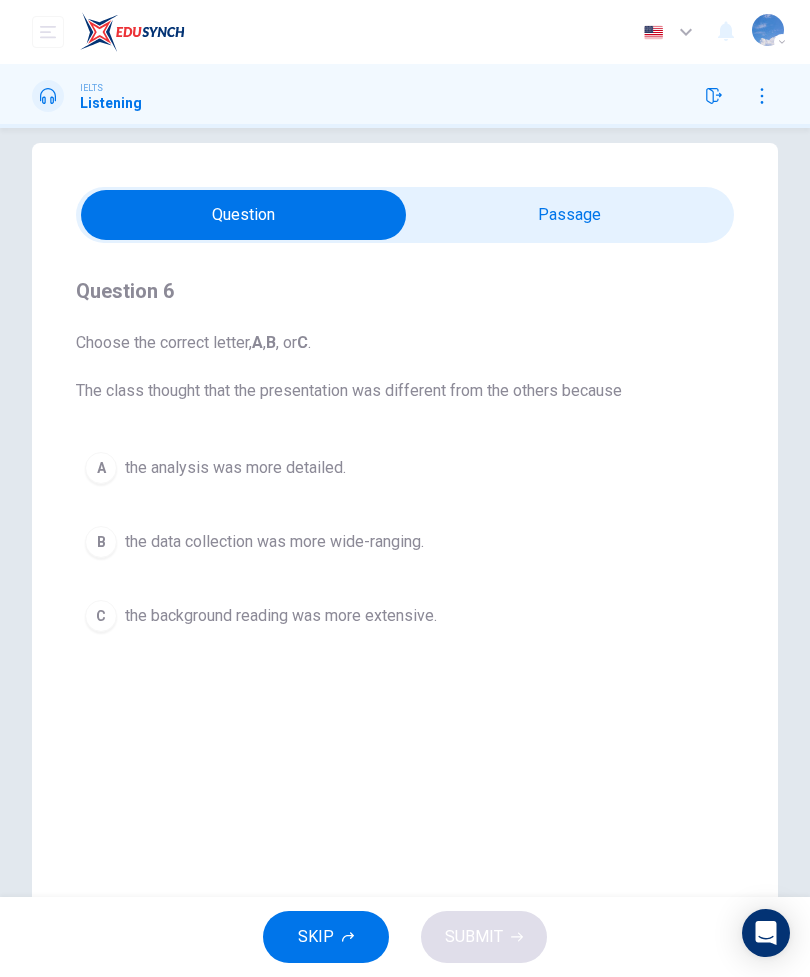 click on "B the data collection was more wide-ranging." at bounding box center [405, 542] 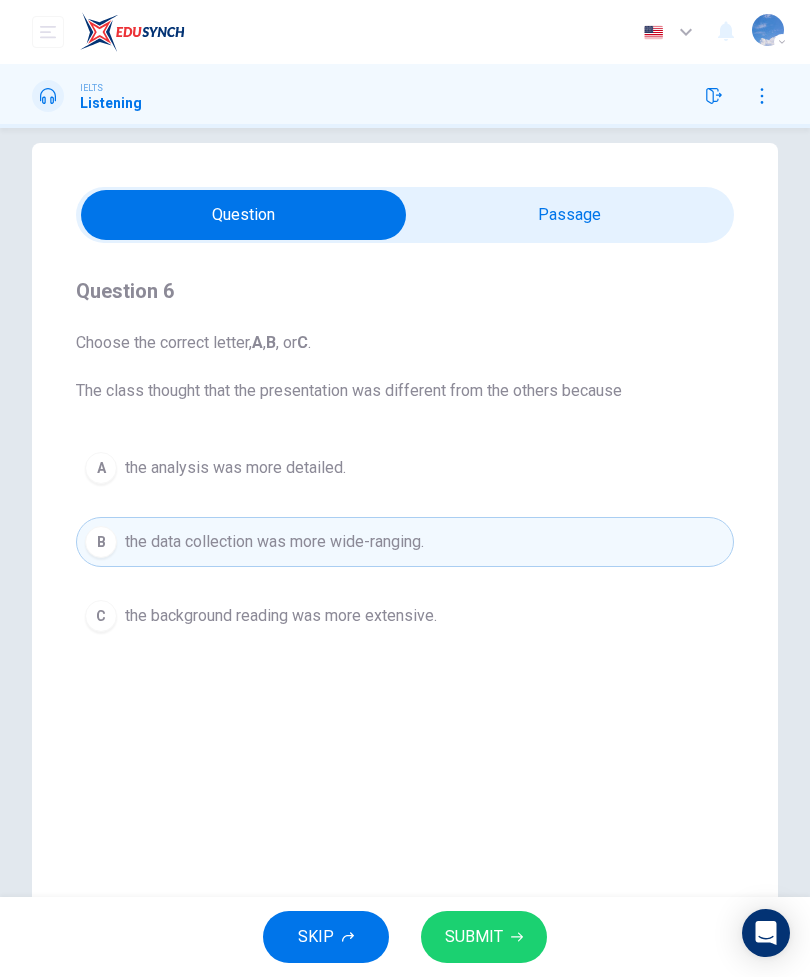 click on "SUBMIT" at bounding box center (474, 937) 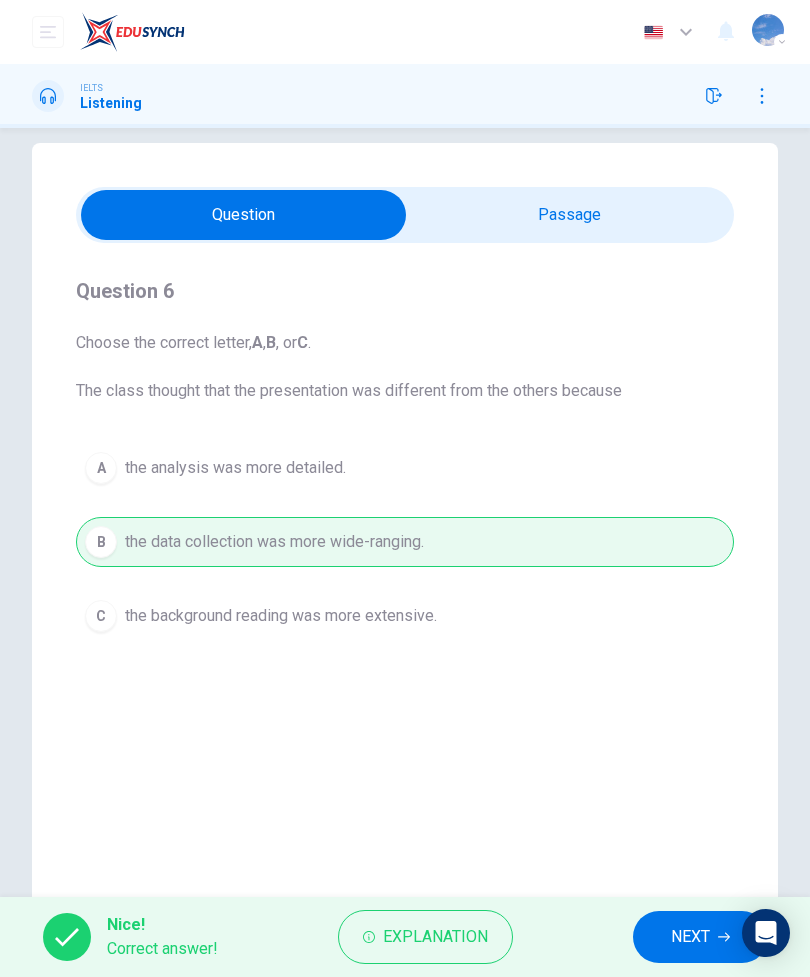 click on "NEXT" at bounding box center (690, 937) 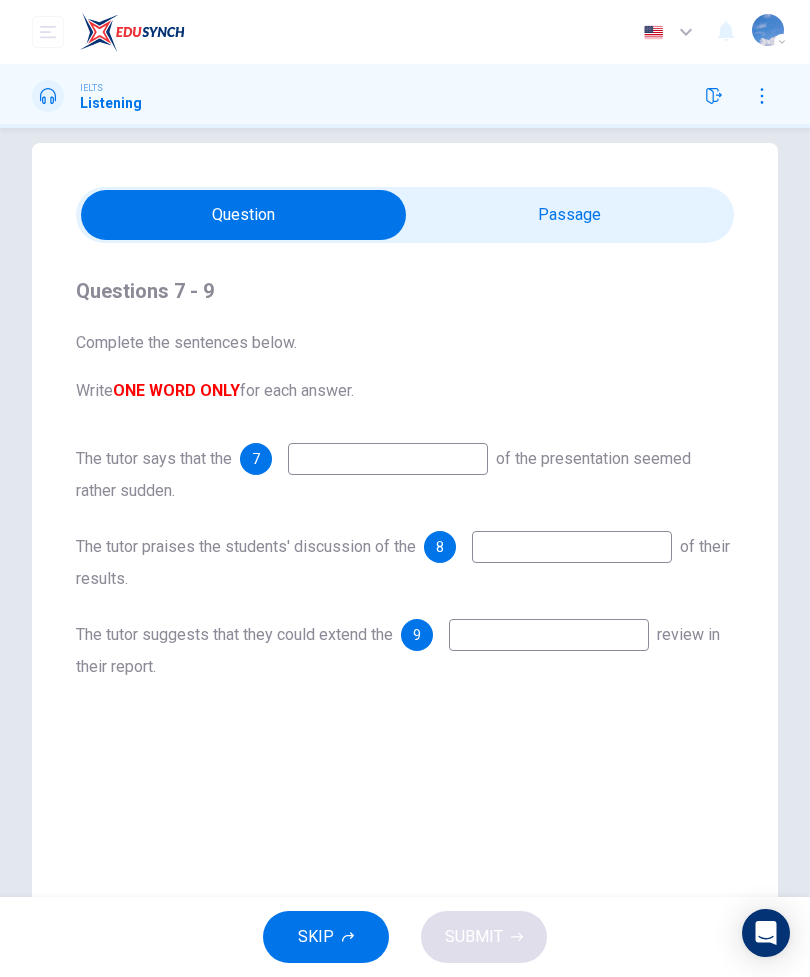 click at bounding box center (243, 215) 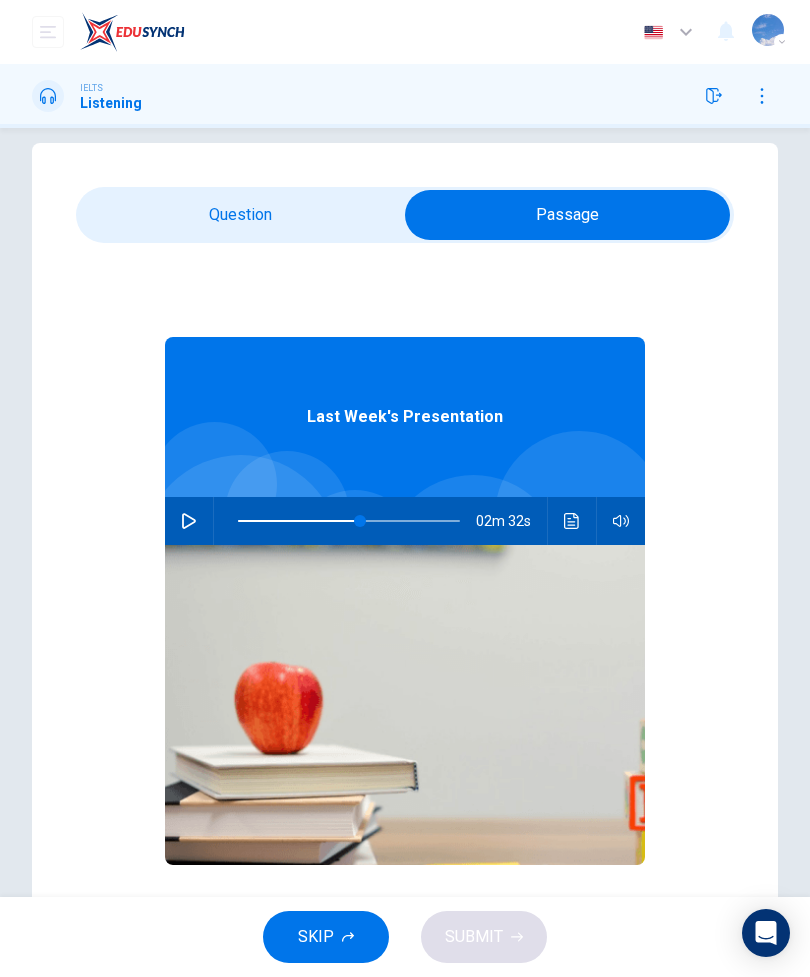 click 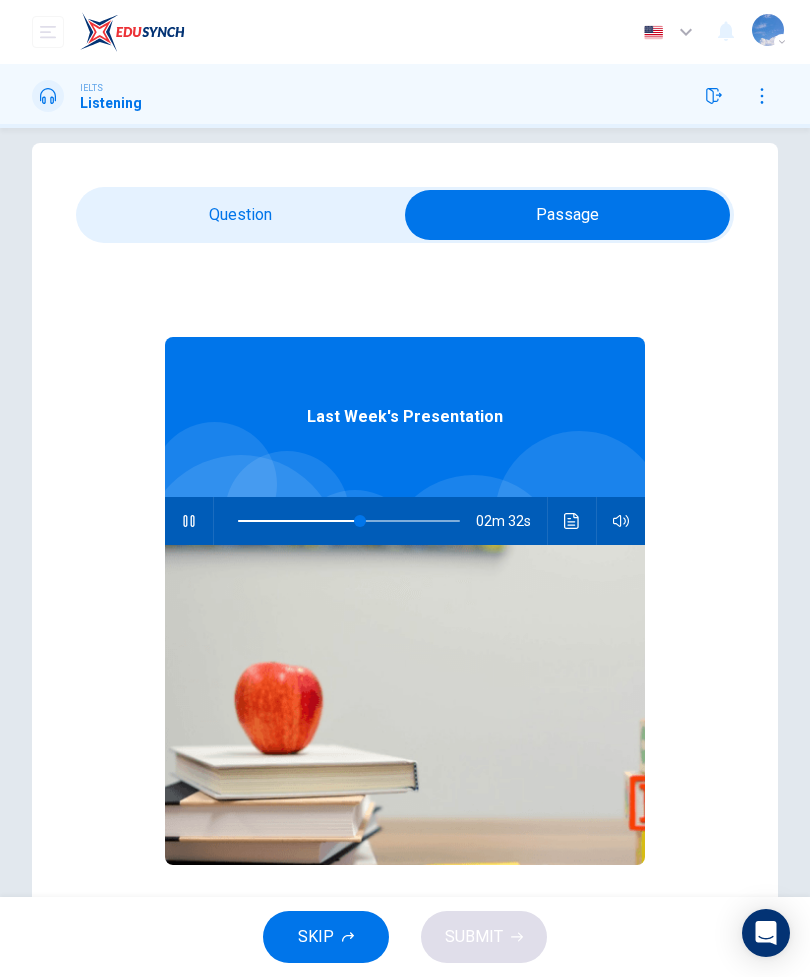 click at bounding box center (567, 215) 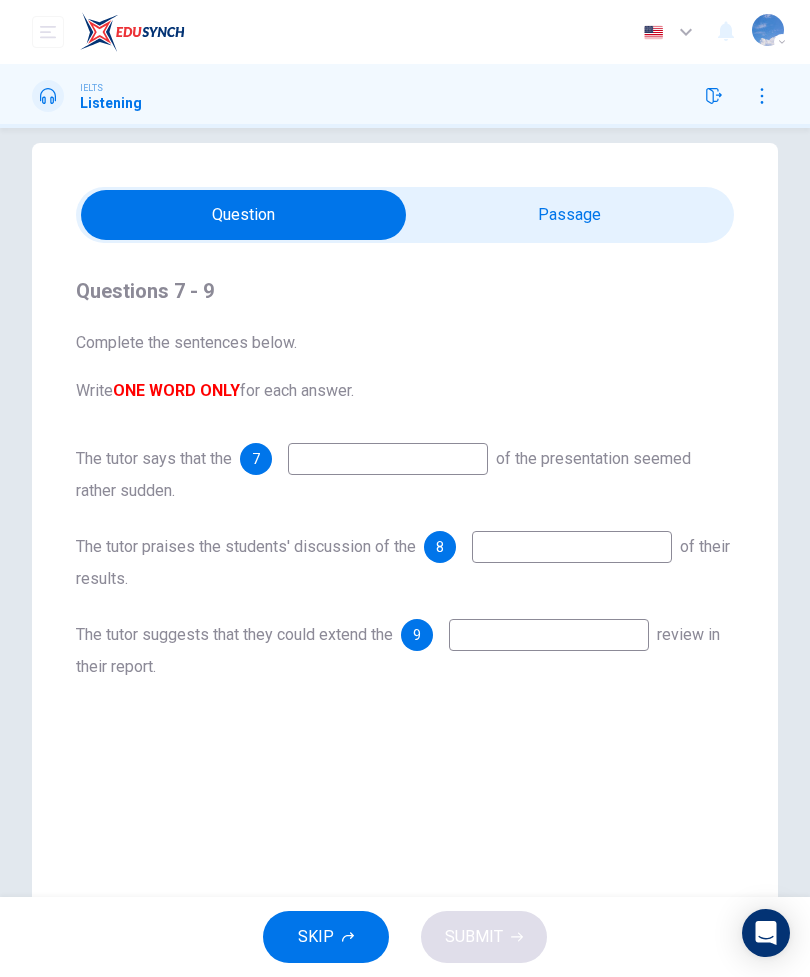 click at bounding box center (549, 635) 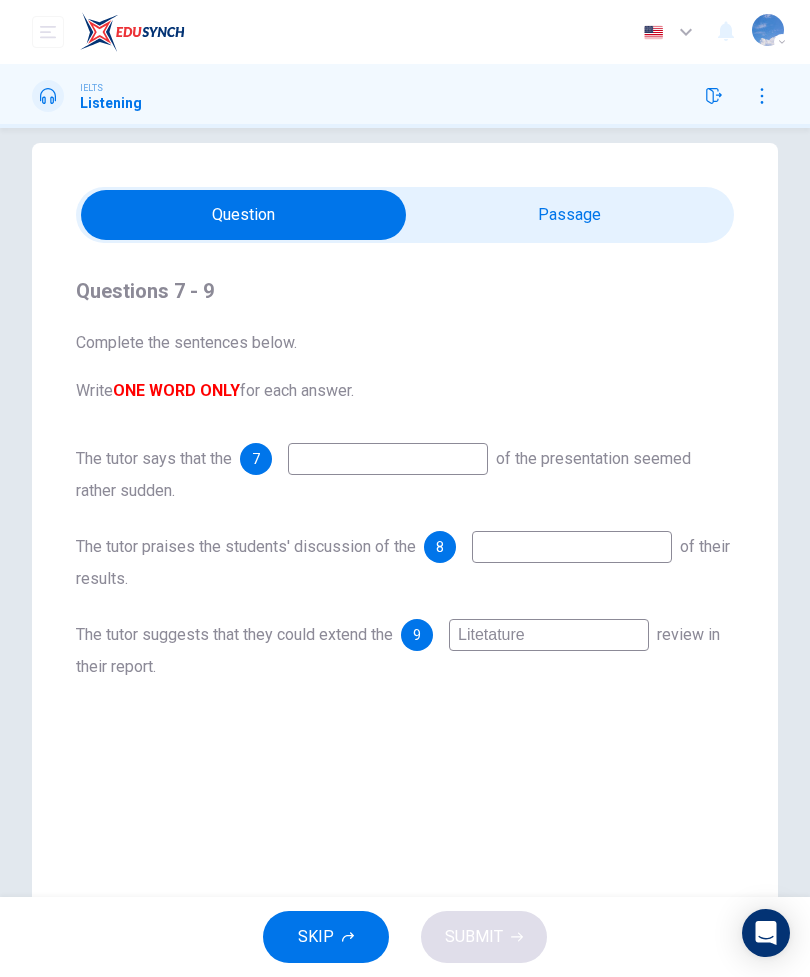 type on "Litetature" 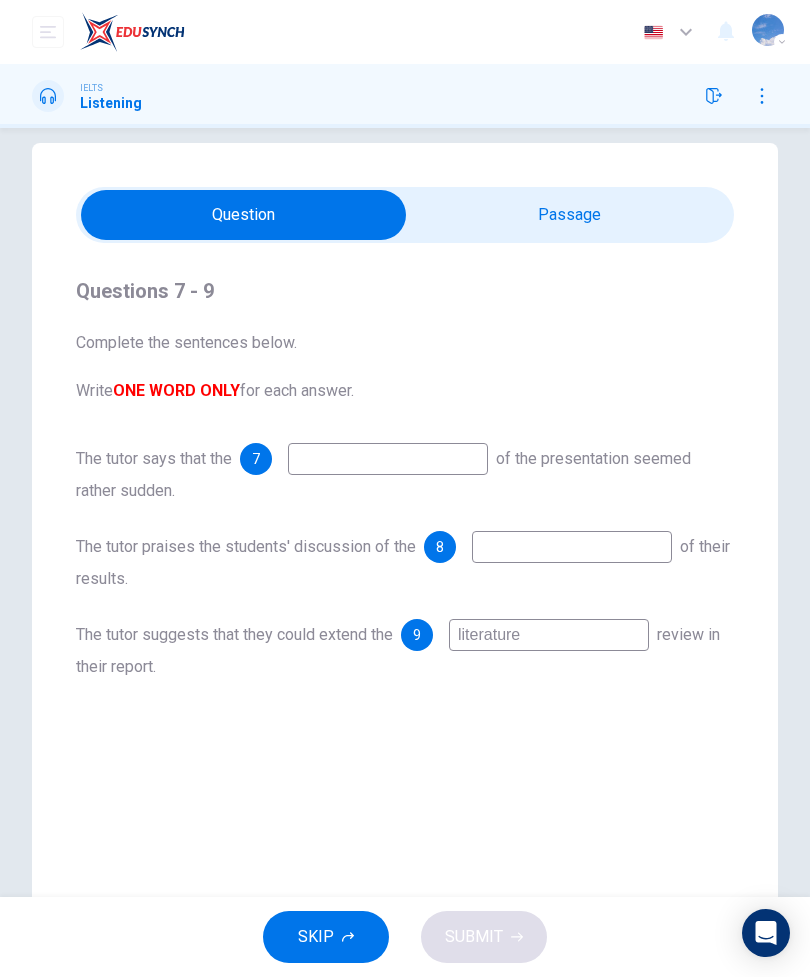 type on "literature" 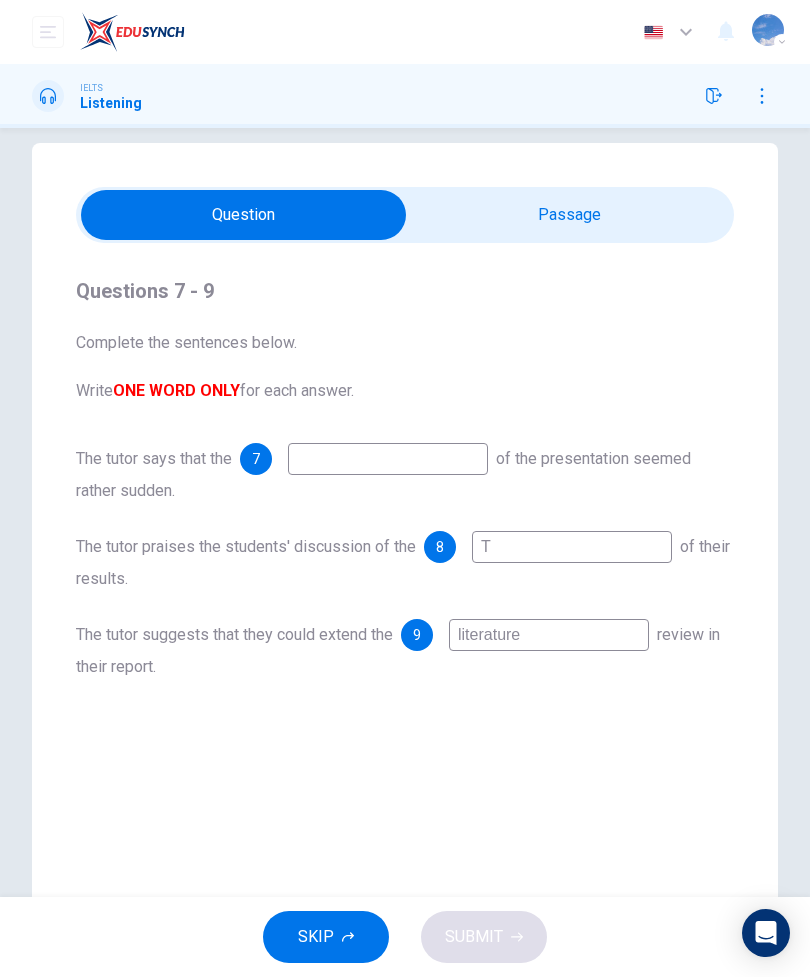 type on "T" 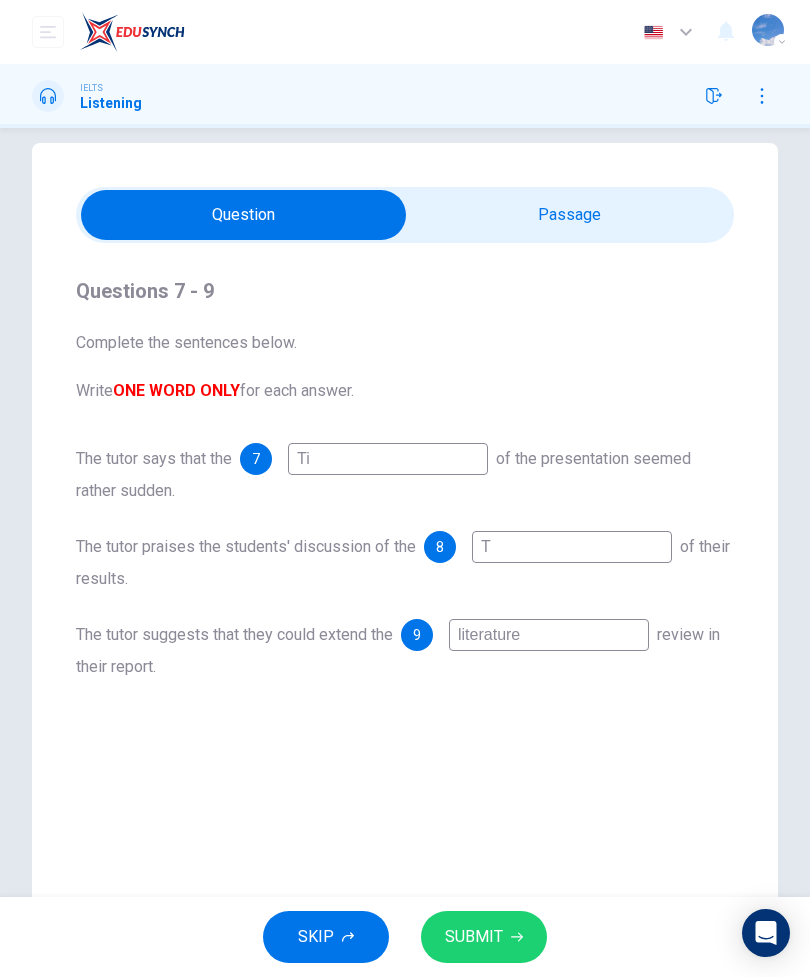 type on "T" 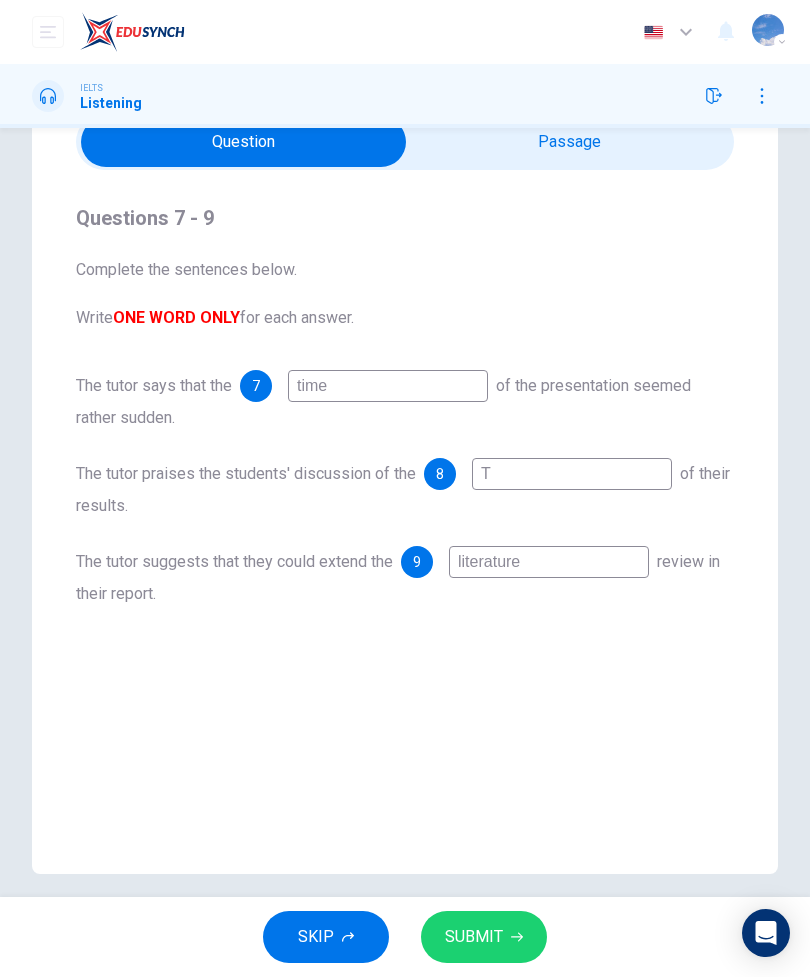scroll, scrollTop: 99, scrollLeft: 0, axis: vertical 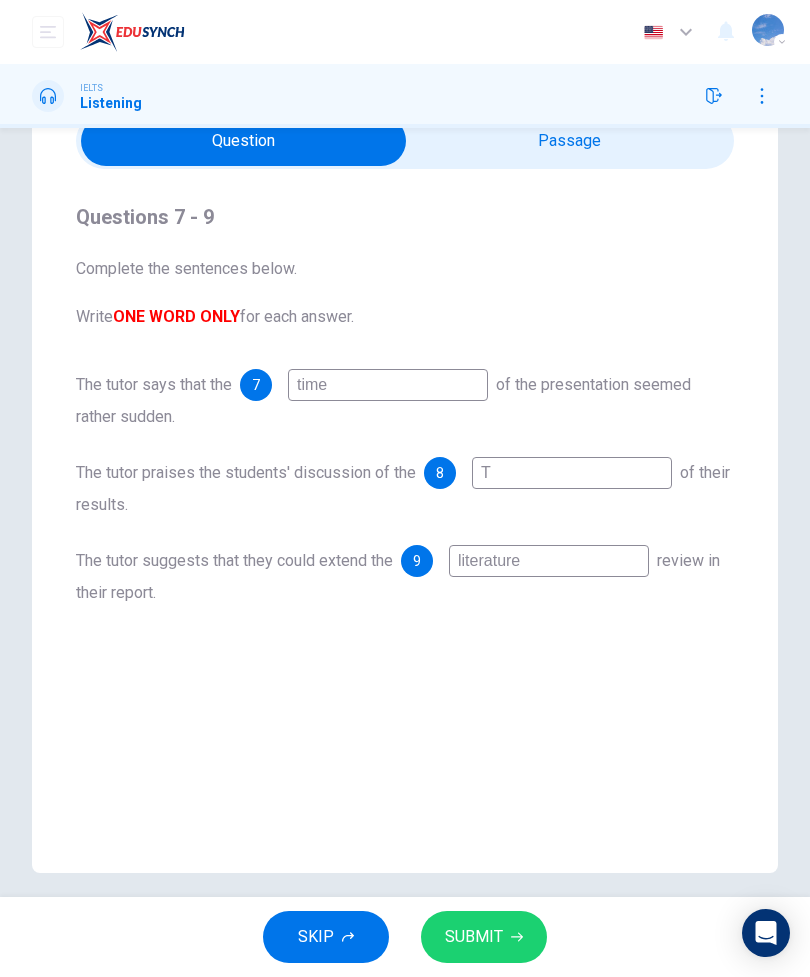 type on "time" 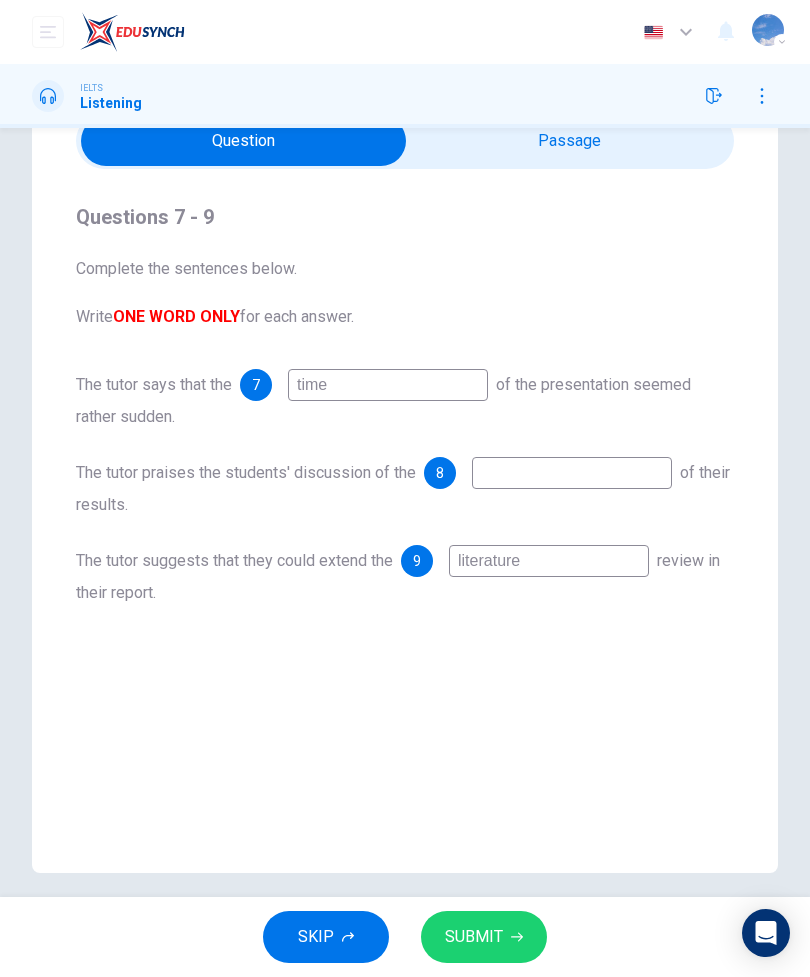type on "84" 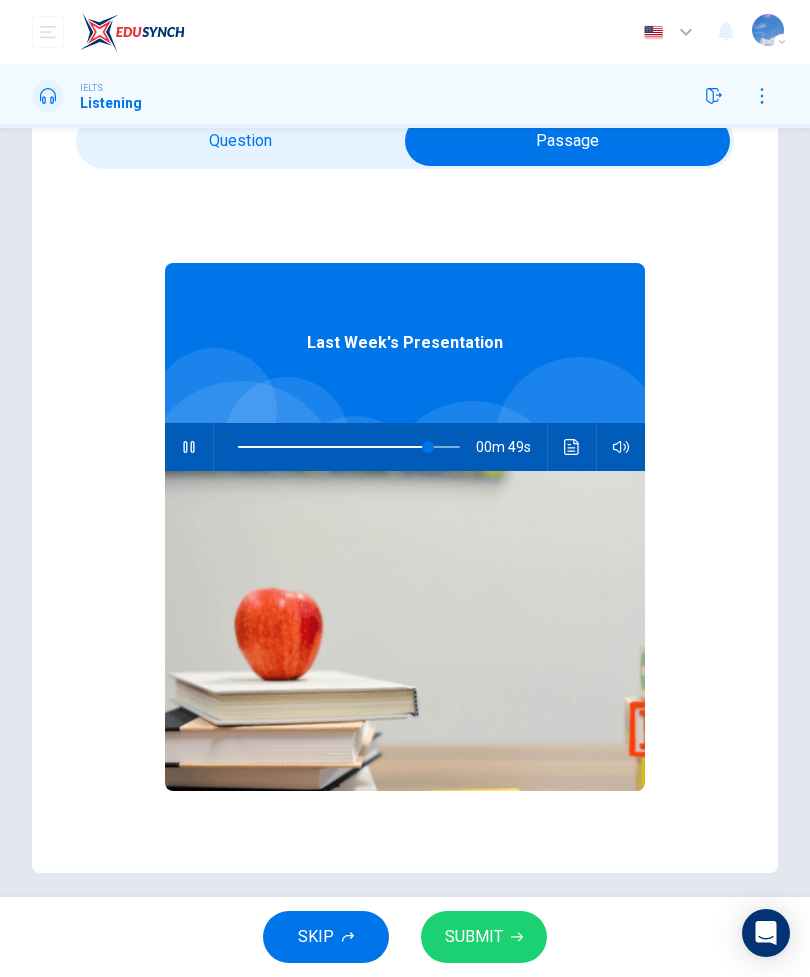 click at bounding box center [572, 447] 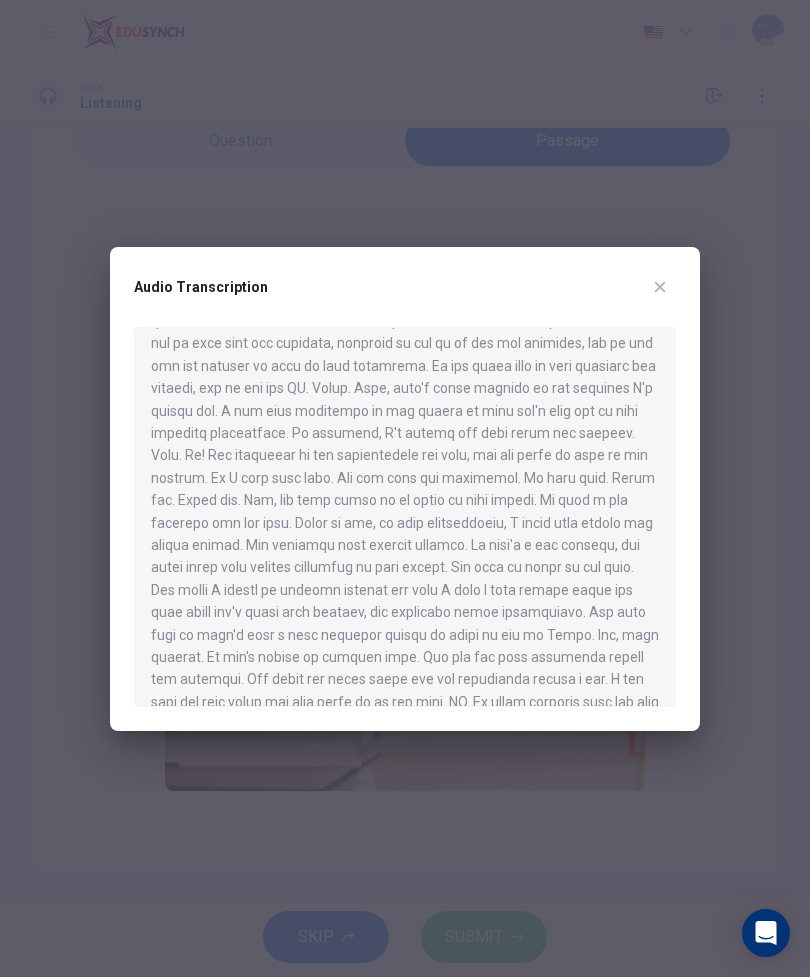 scroll, scrollTop: 1040, scrollLeft: 0, axis: vertical 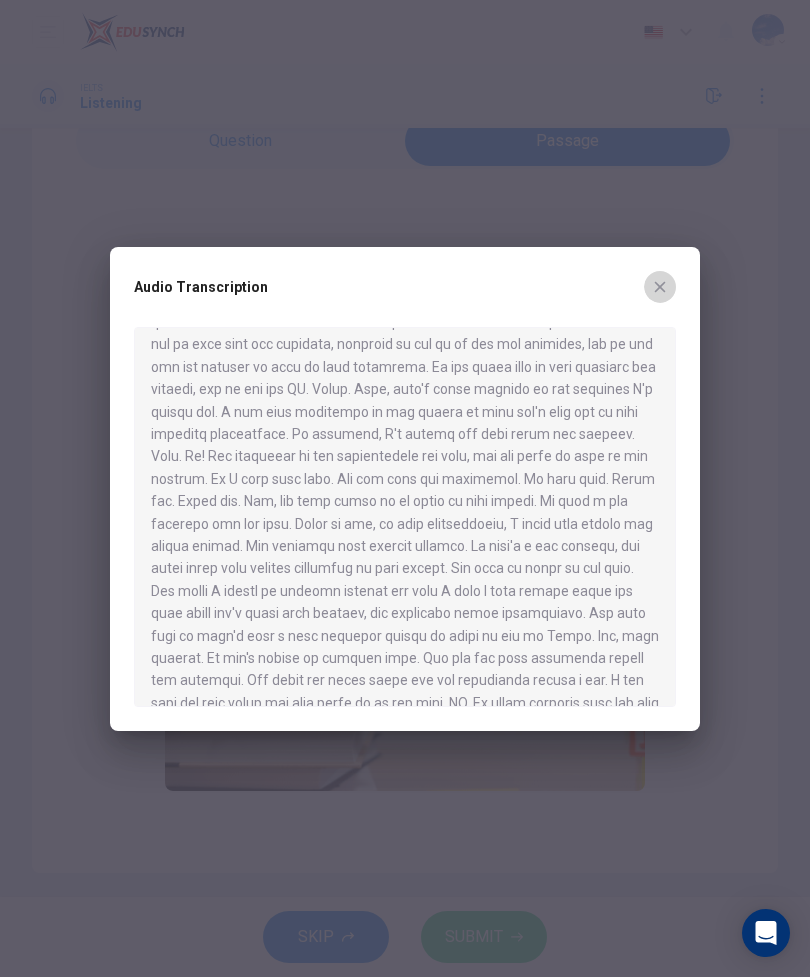 click 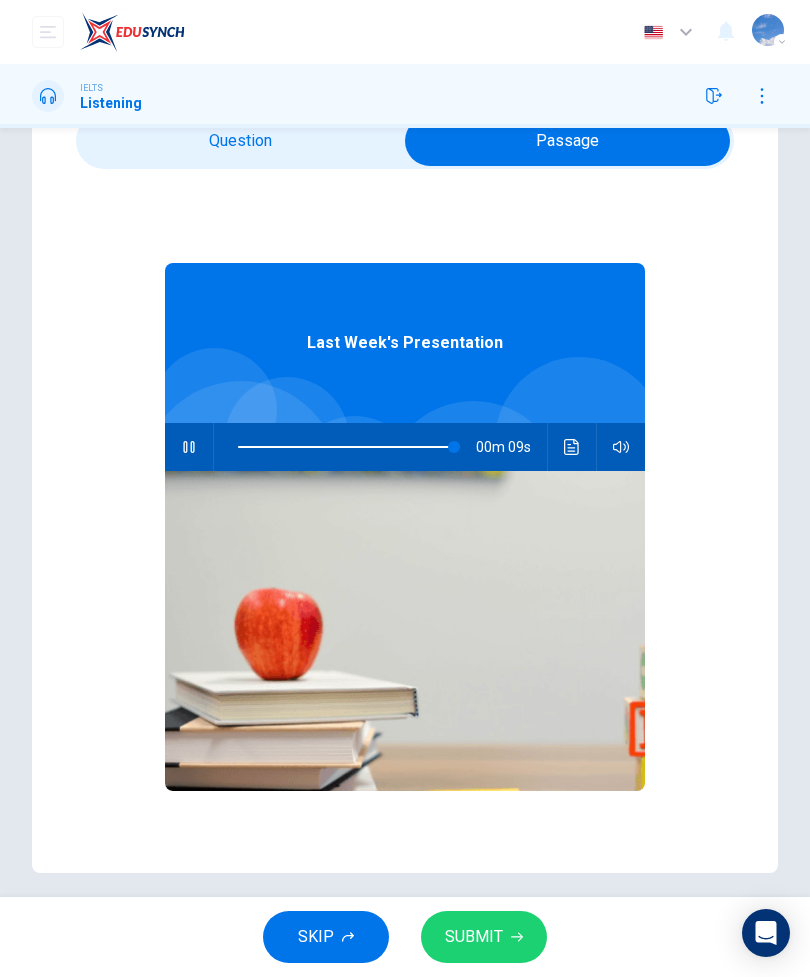 type on "98" 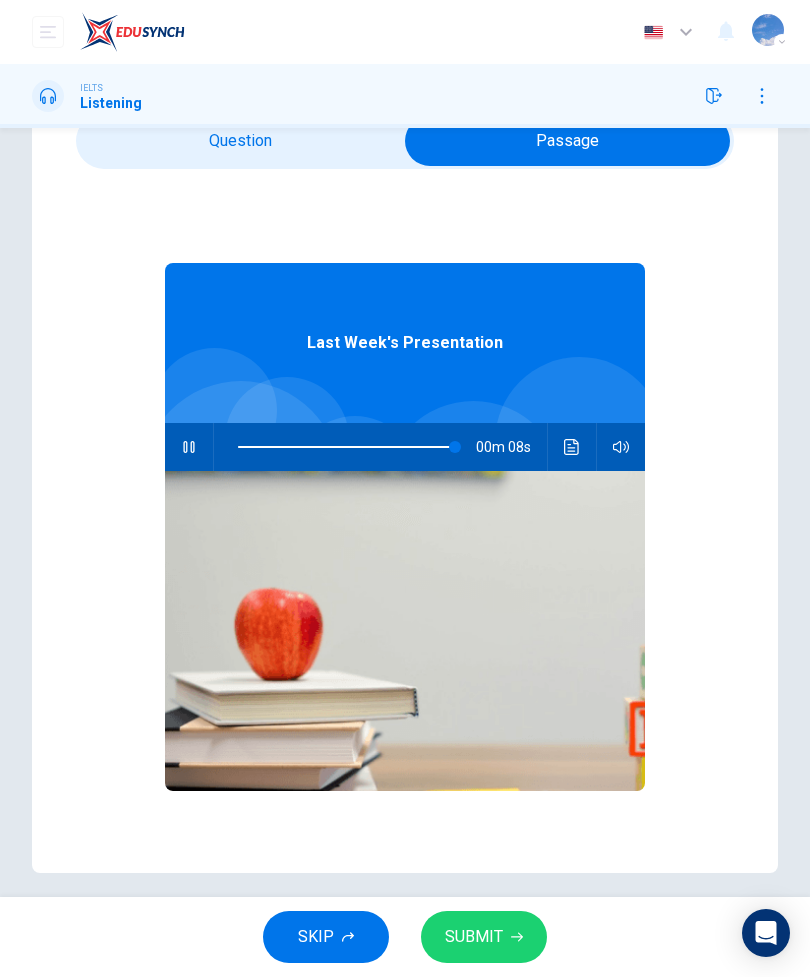click at bounding box center (567, 141) 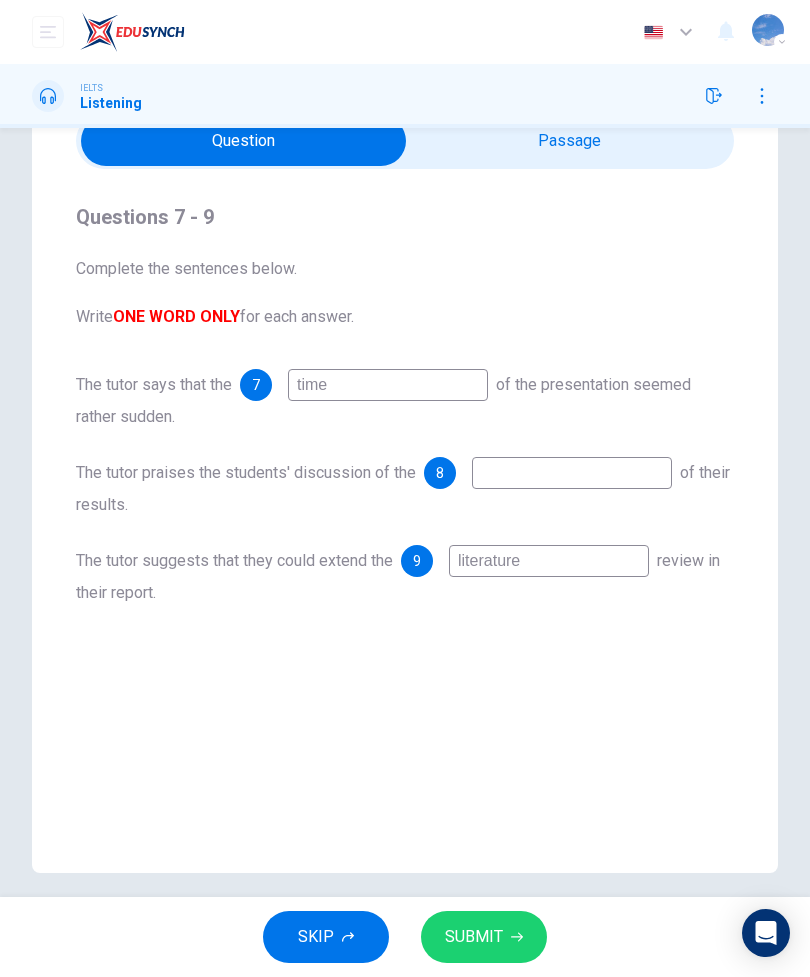 click on "SUBMIT" at bounding box center [484, 937] 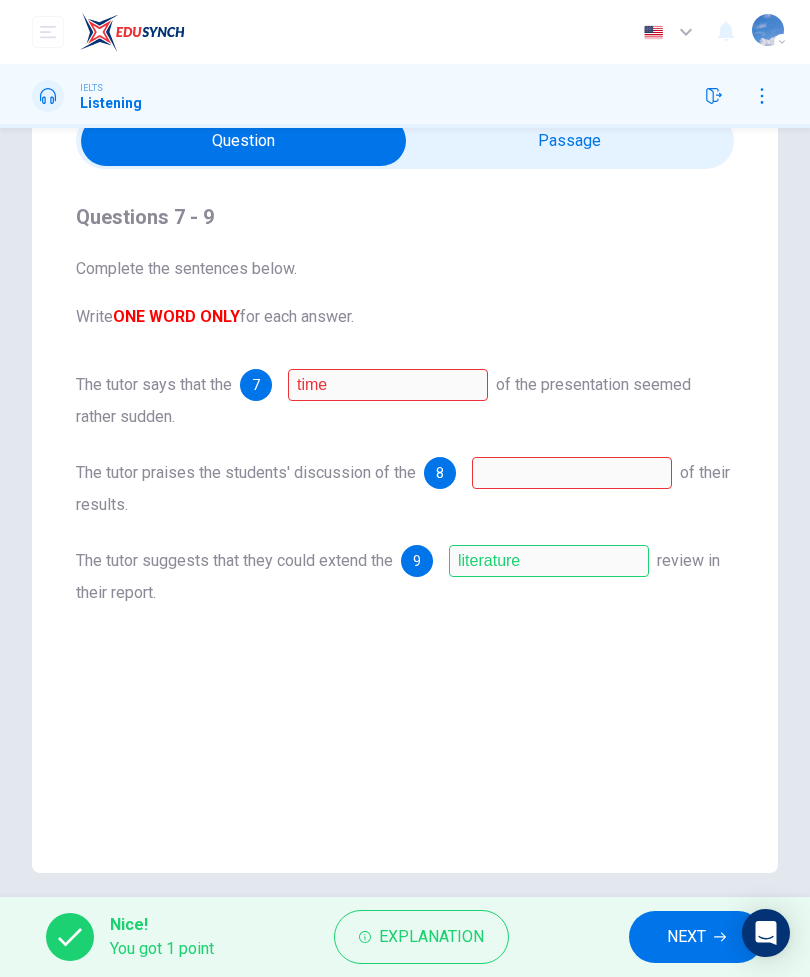 click on "NEXT" at bounding box center (686, 937) 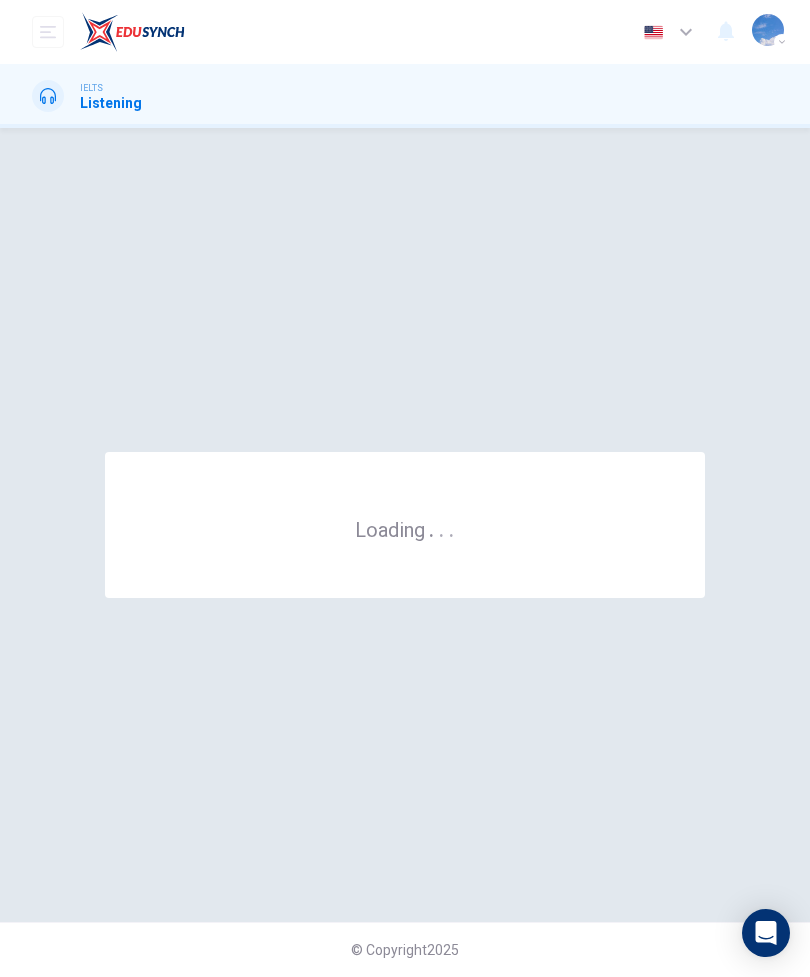 scroll, scrollTop: 0, scrollLeft: 0, axis: both 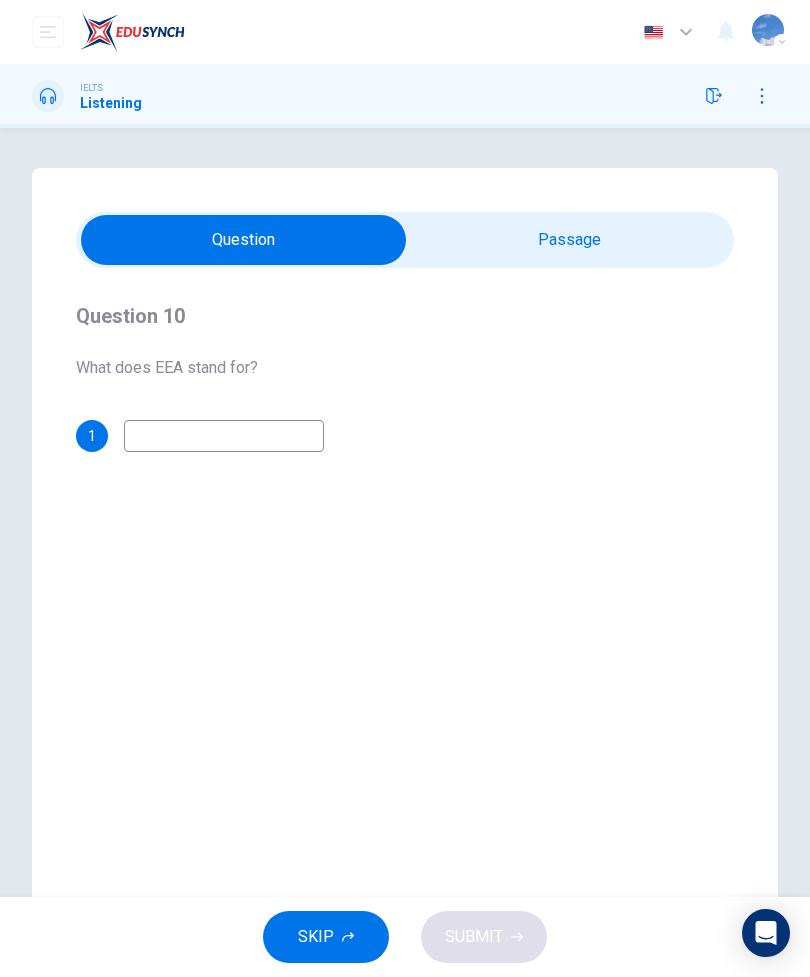 click at bounding box center (243, 240) 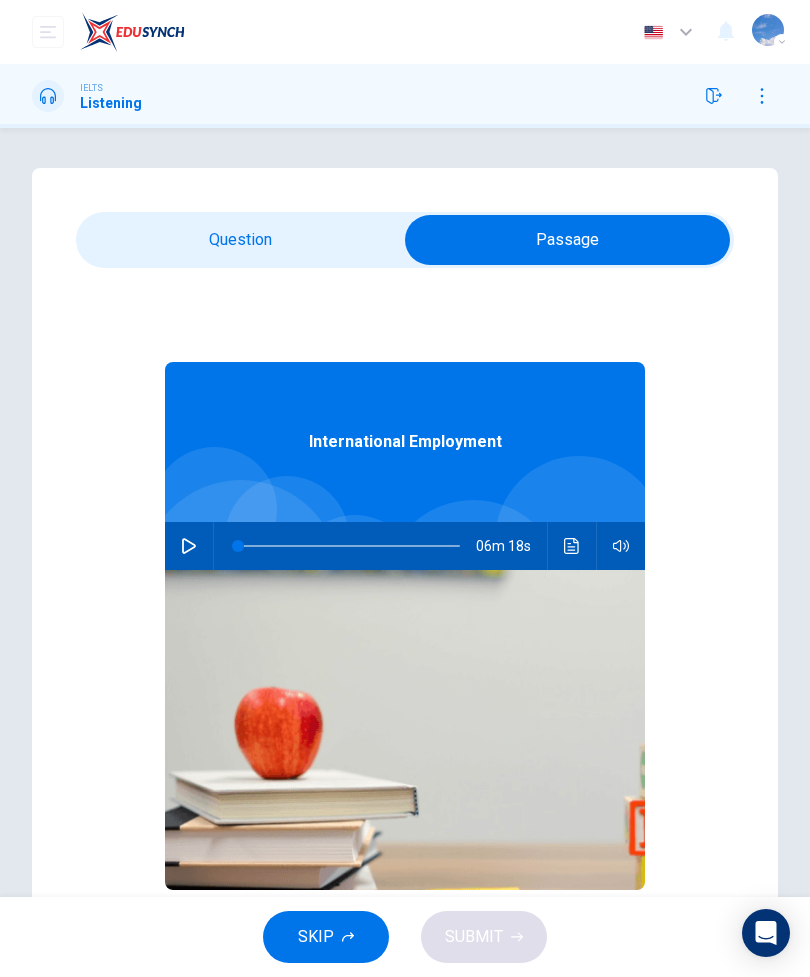 click 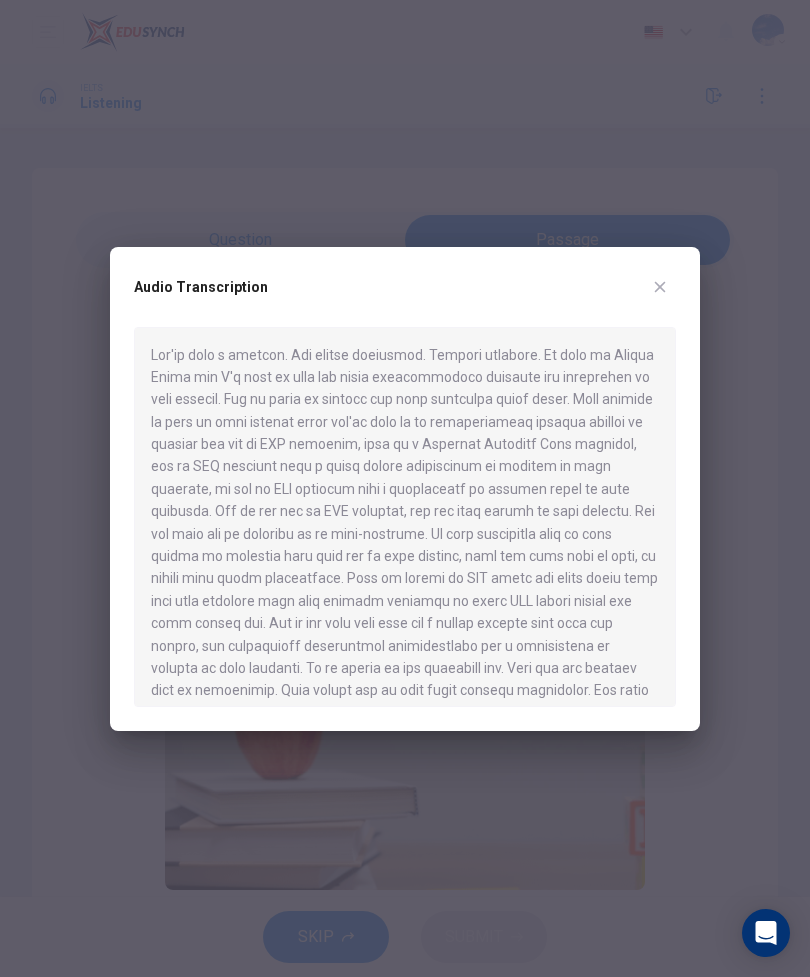 scroll, scrollTop: 0, scrollLeft: 0, axis: both 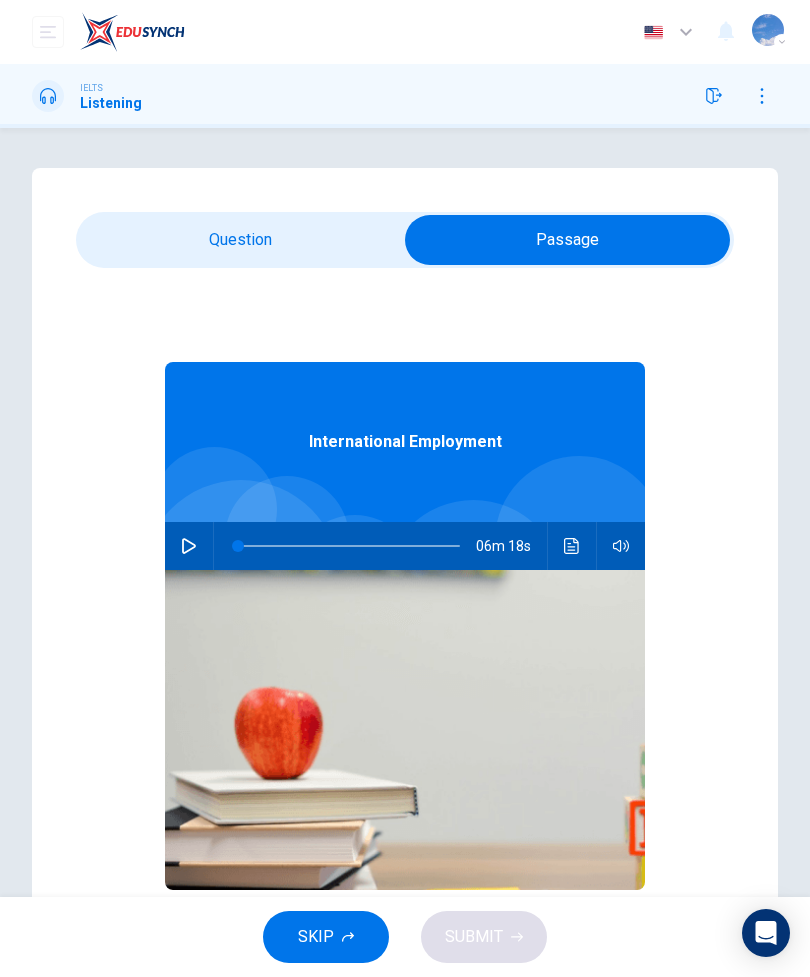 click at bounding box center (567, 240) 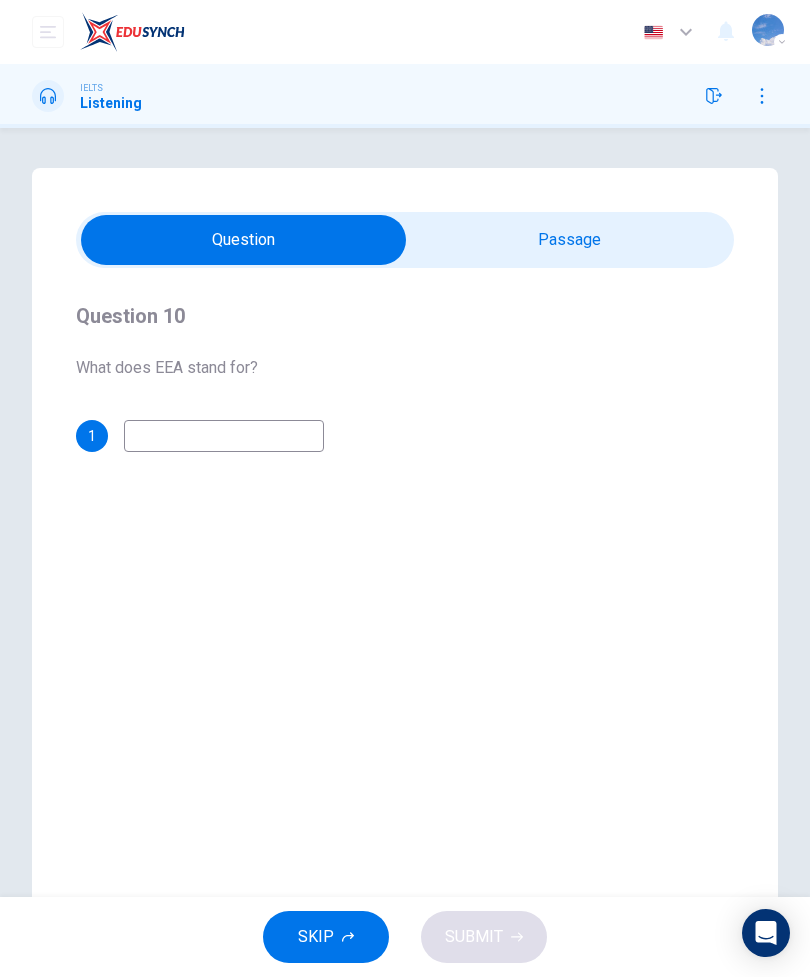 click at bounding box center [243, 240] 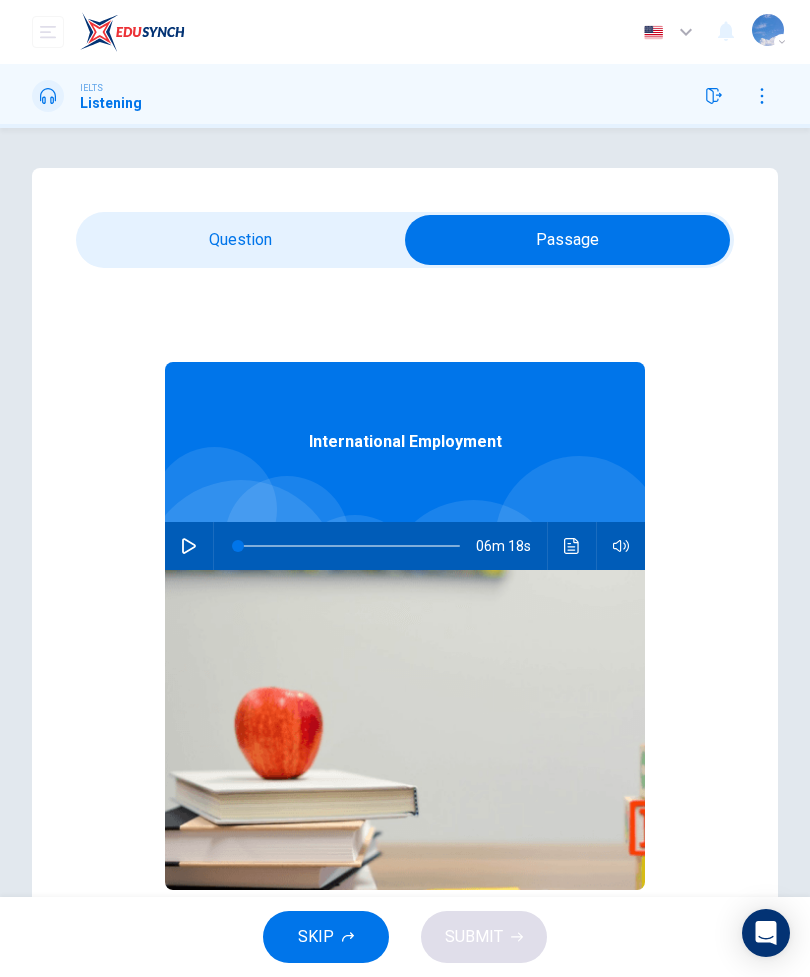 click at bounding box center [567, 240] 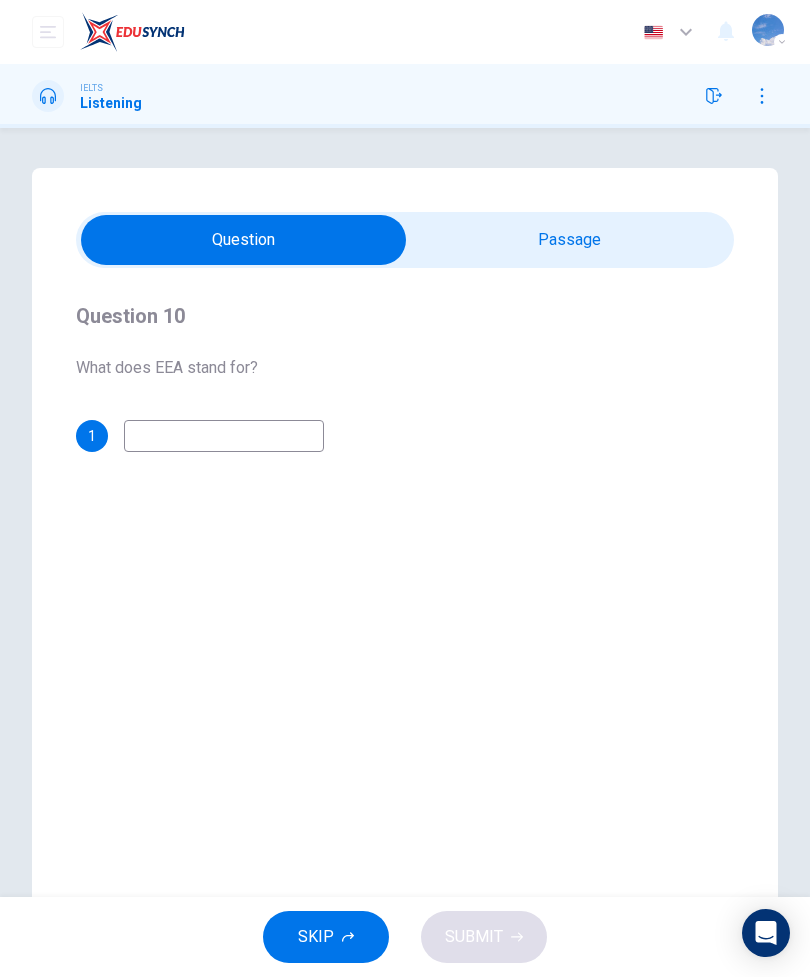 click at bounding box center (243, 240) 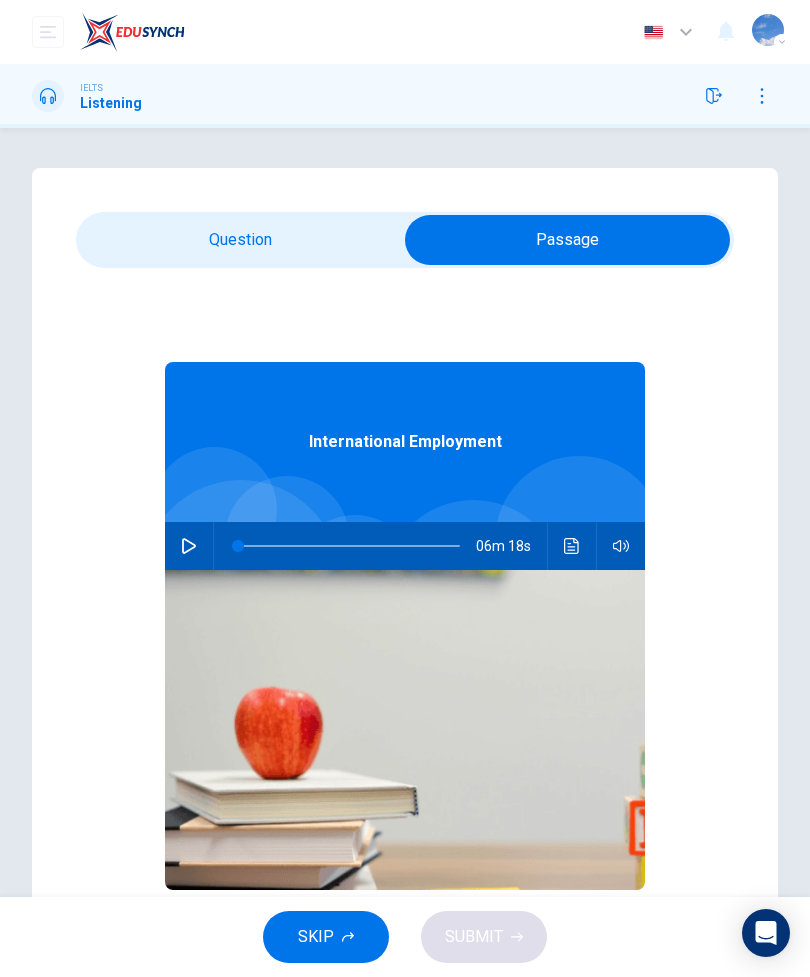 click at bounding box center [189, 546] 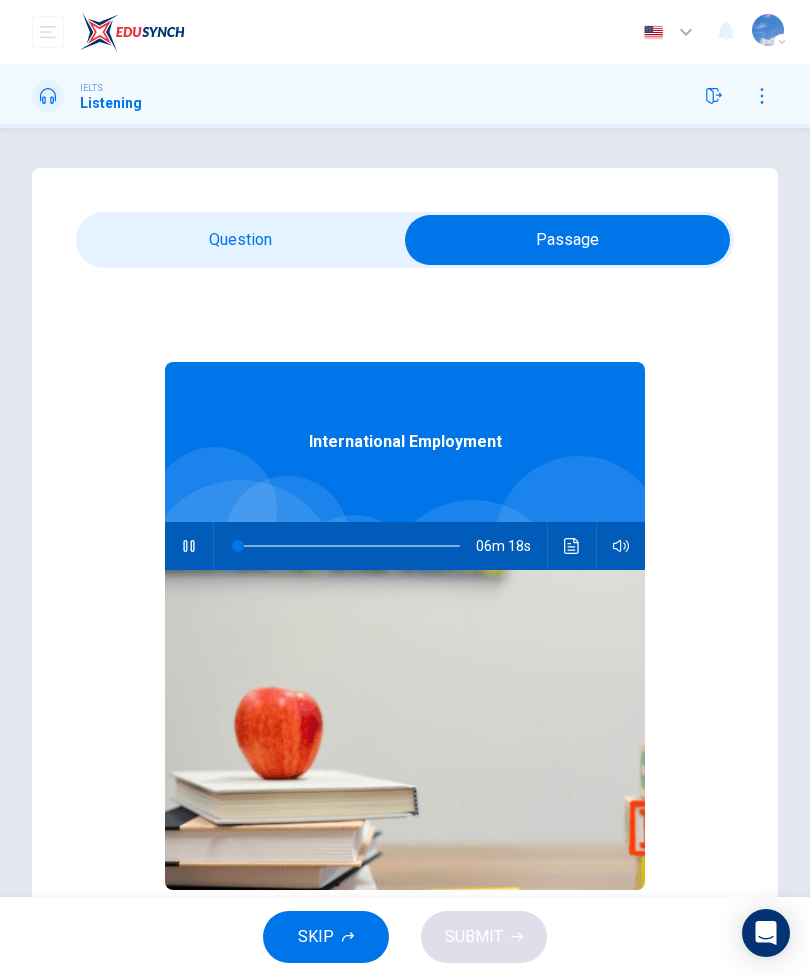 click at bounding box center (567, 240) 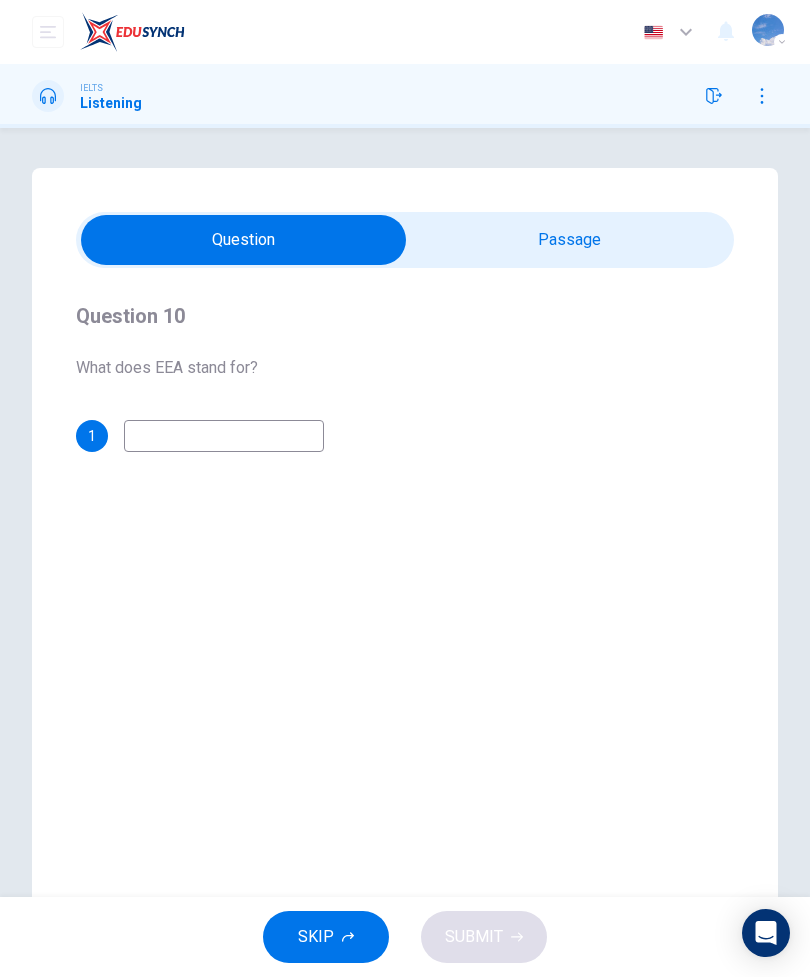 type on "0" 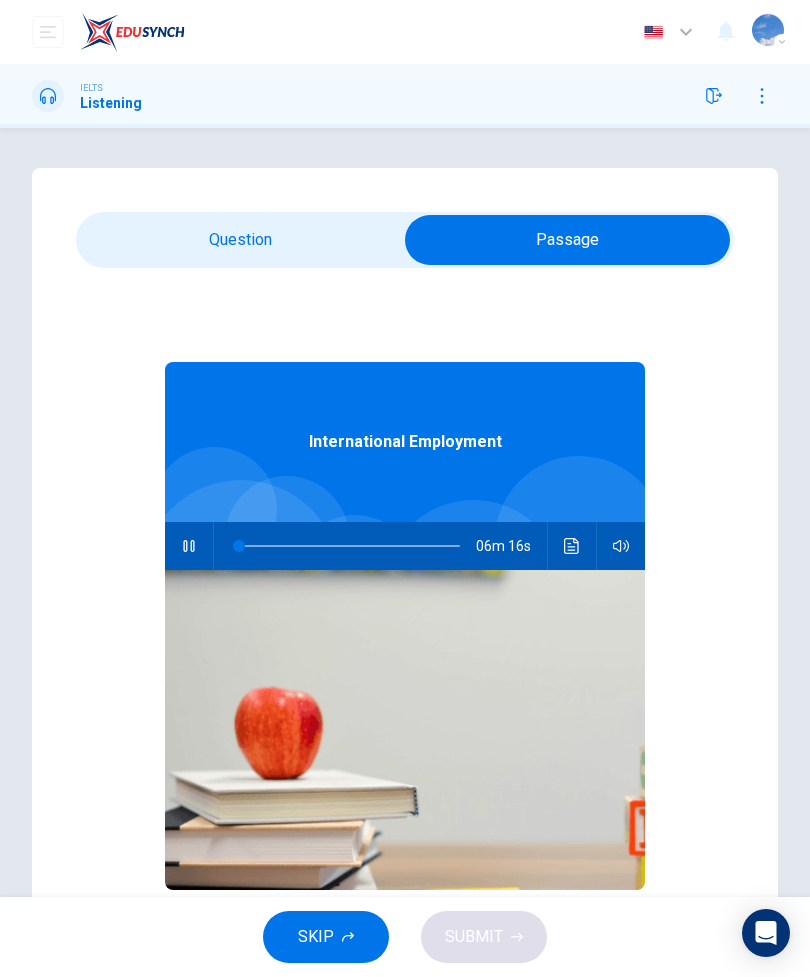click at bounding box center (572, 546) 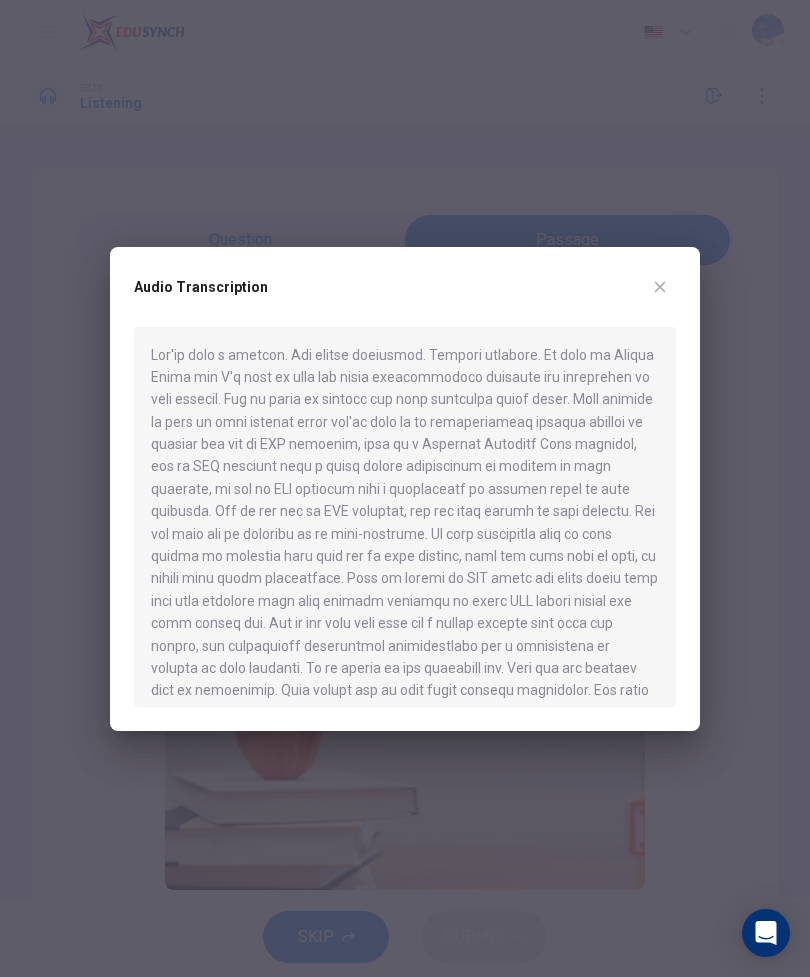 click 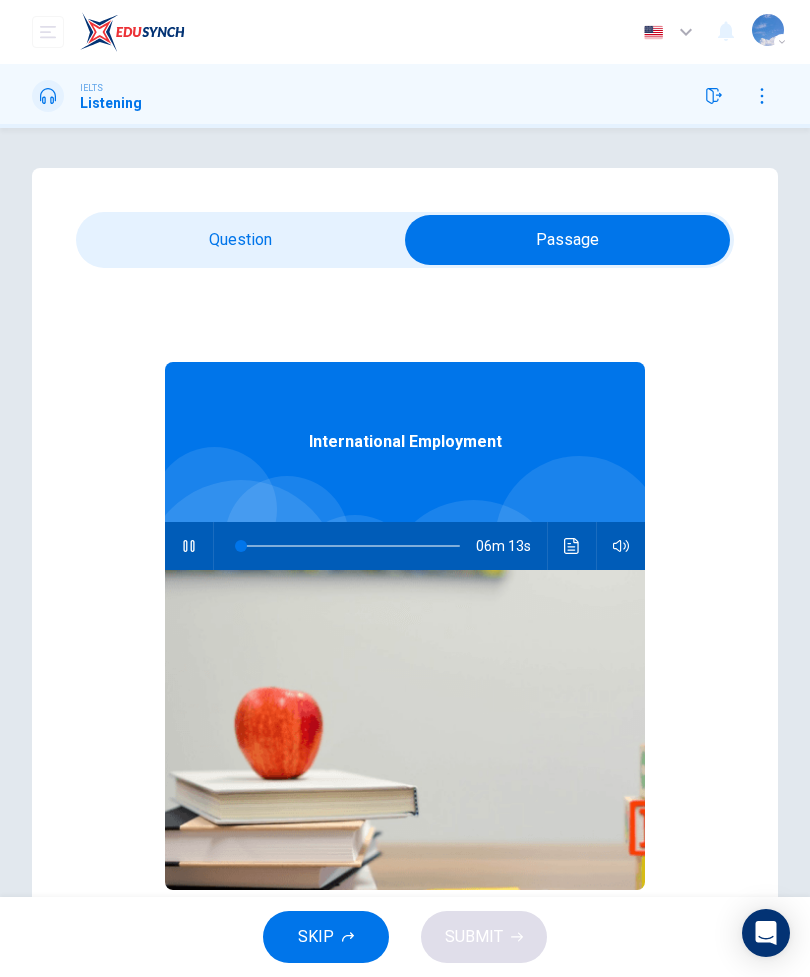 click at bounding box center (567, 240) 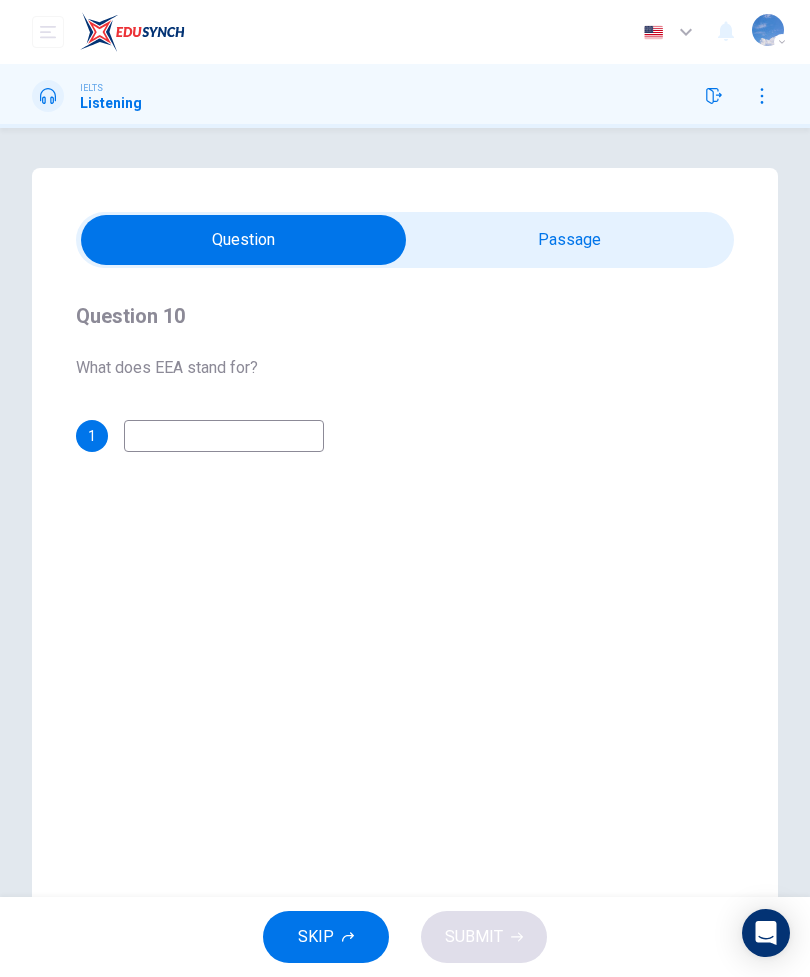 click at bounding box center (224, 436) 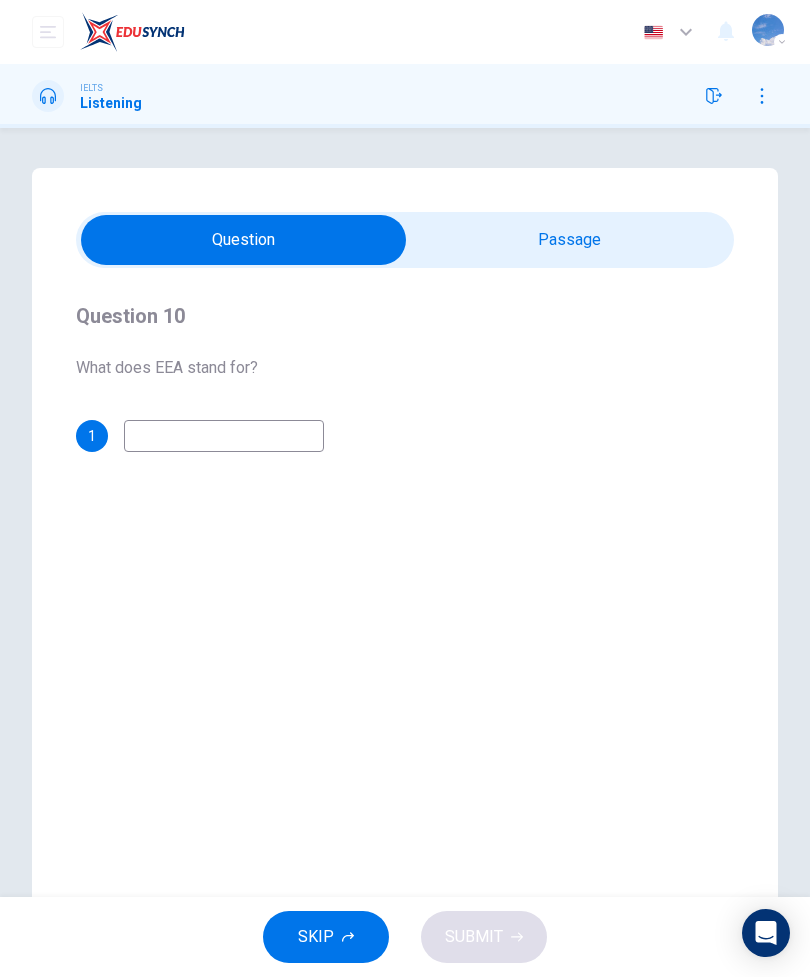 click at bounding box center (224, 436) 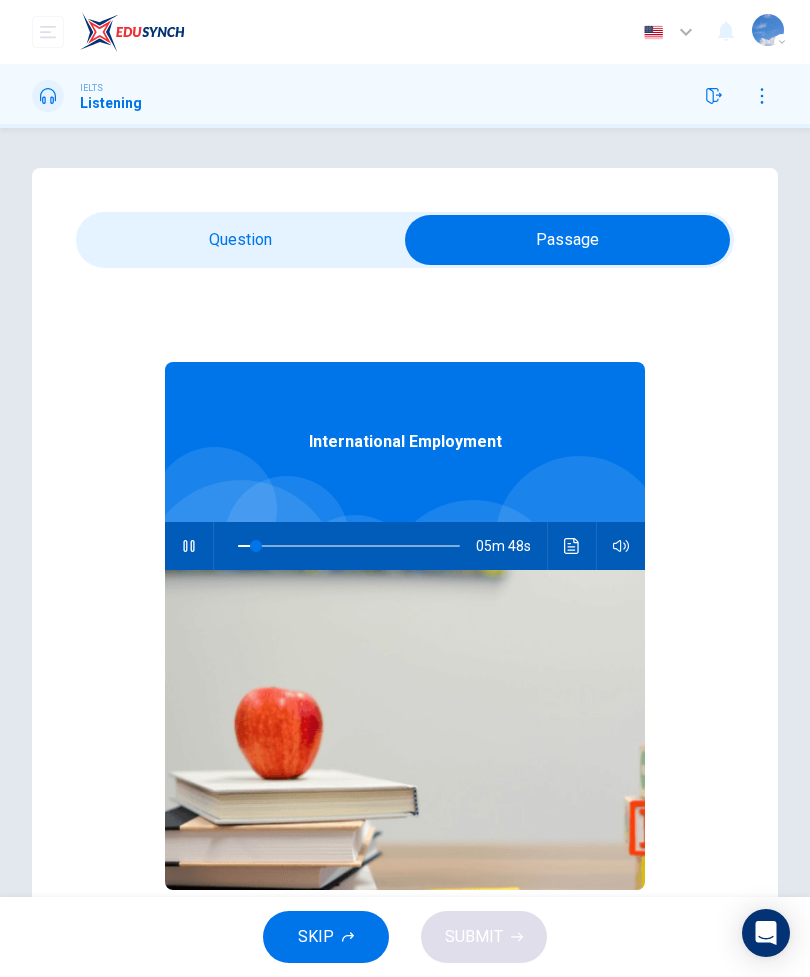 click at bounding box center (189, 546) 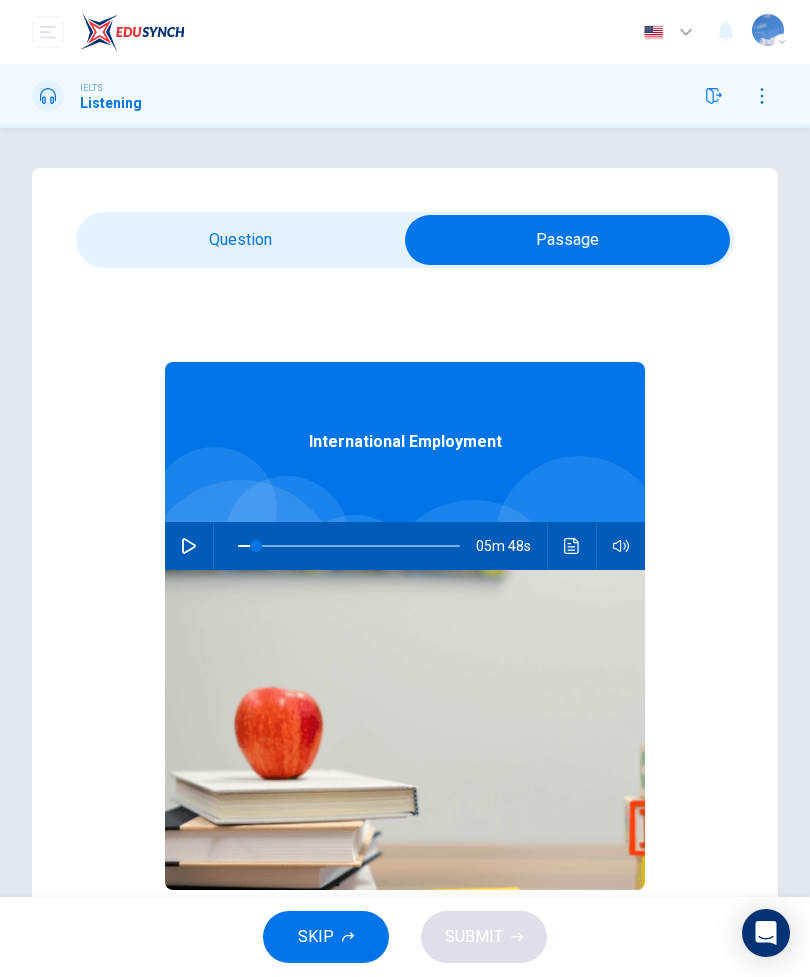 click at bounding box center [567, 240] 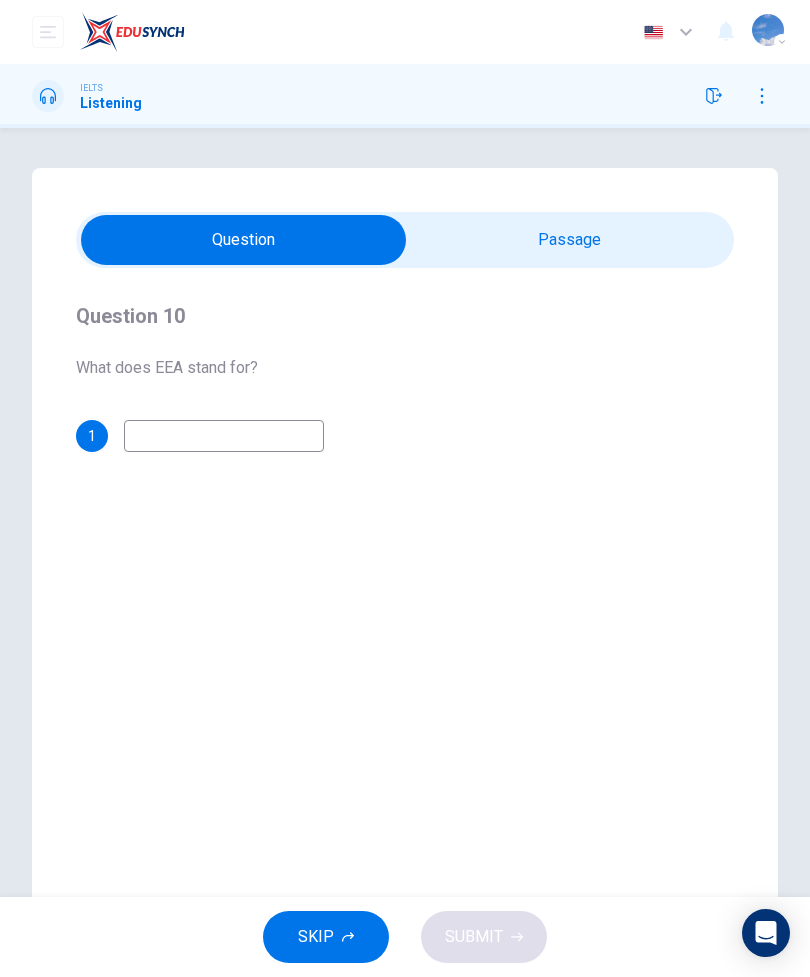 click at bounding box center (224, 436) 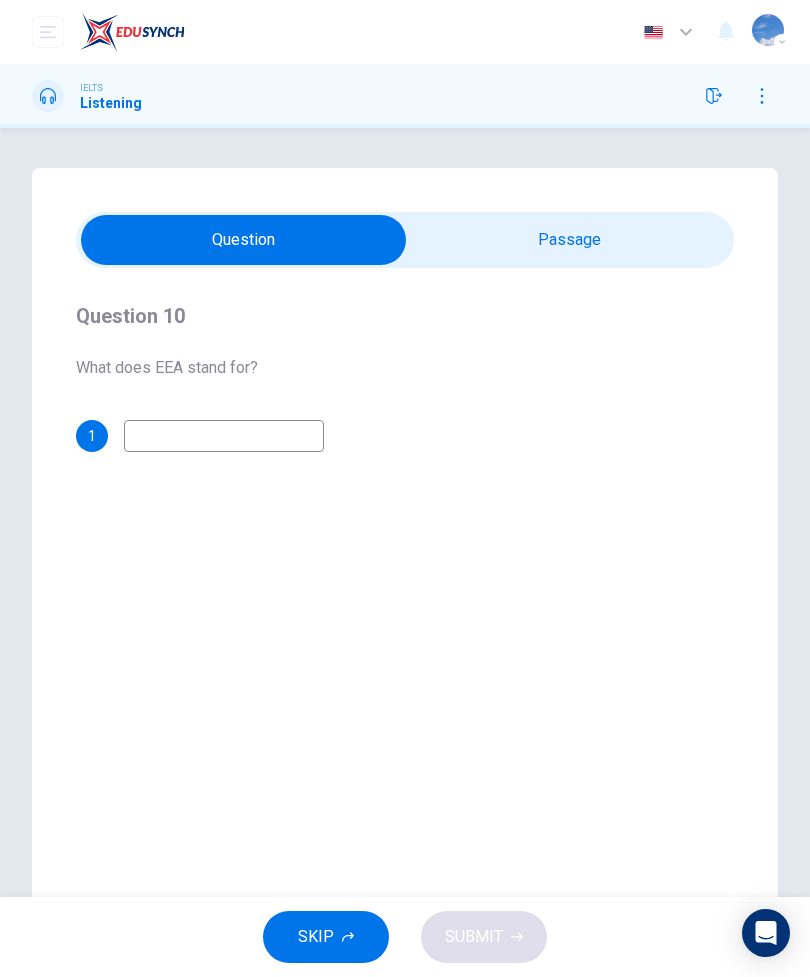 click at bounding box center (243, 240) 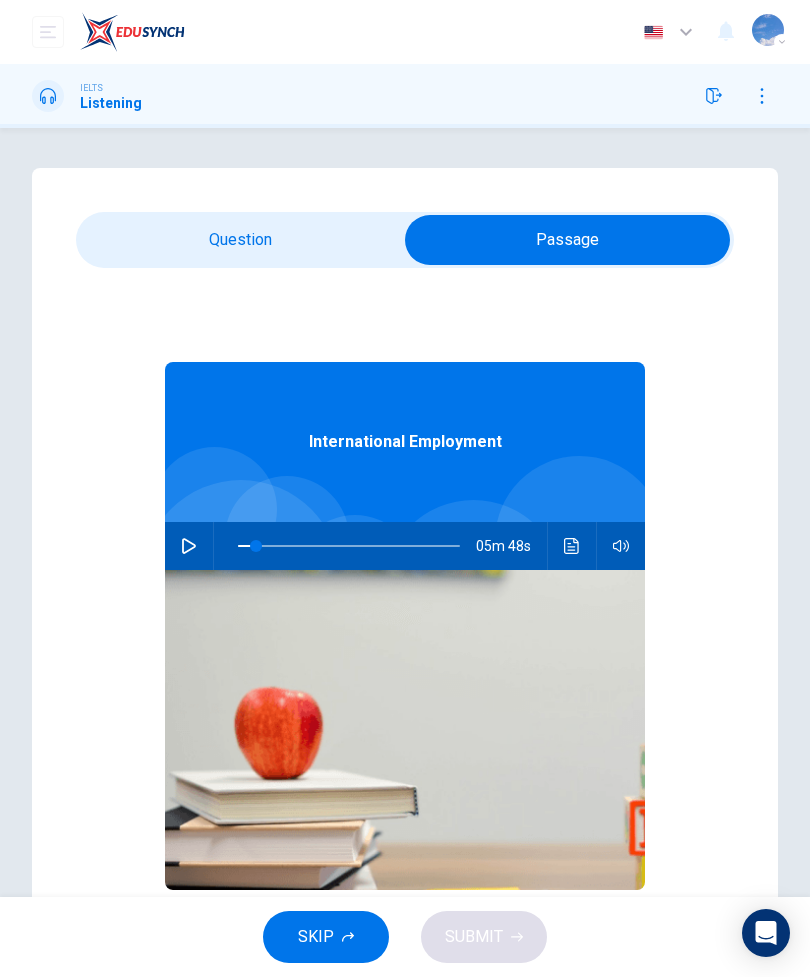 click 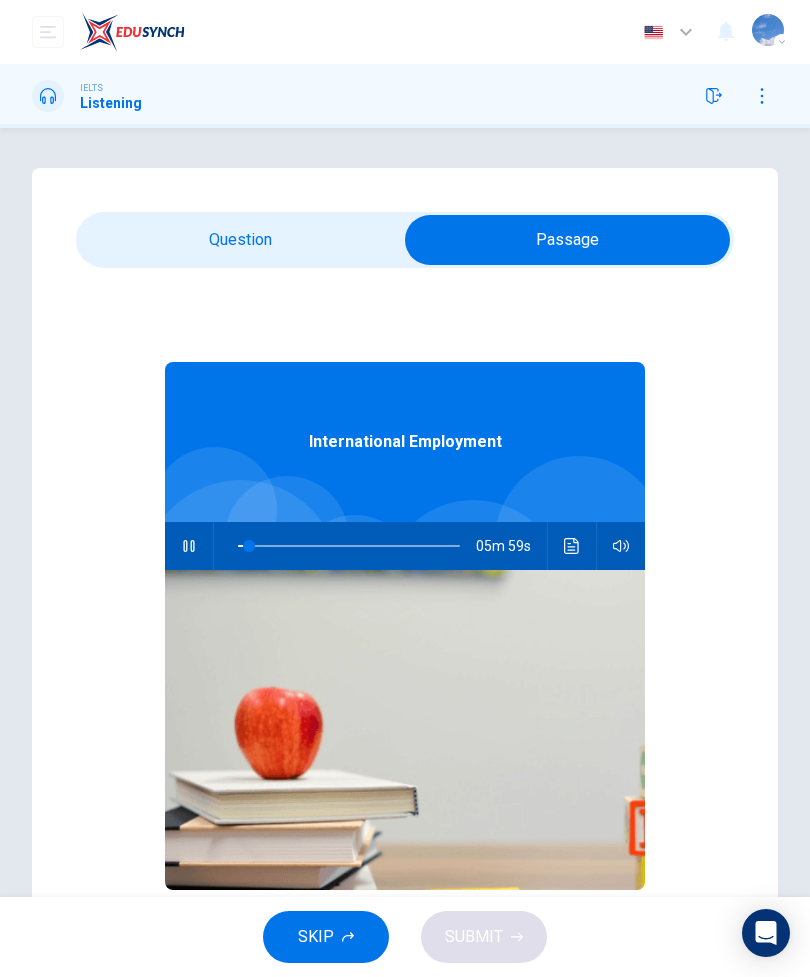 type on "5" 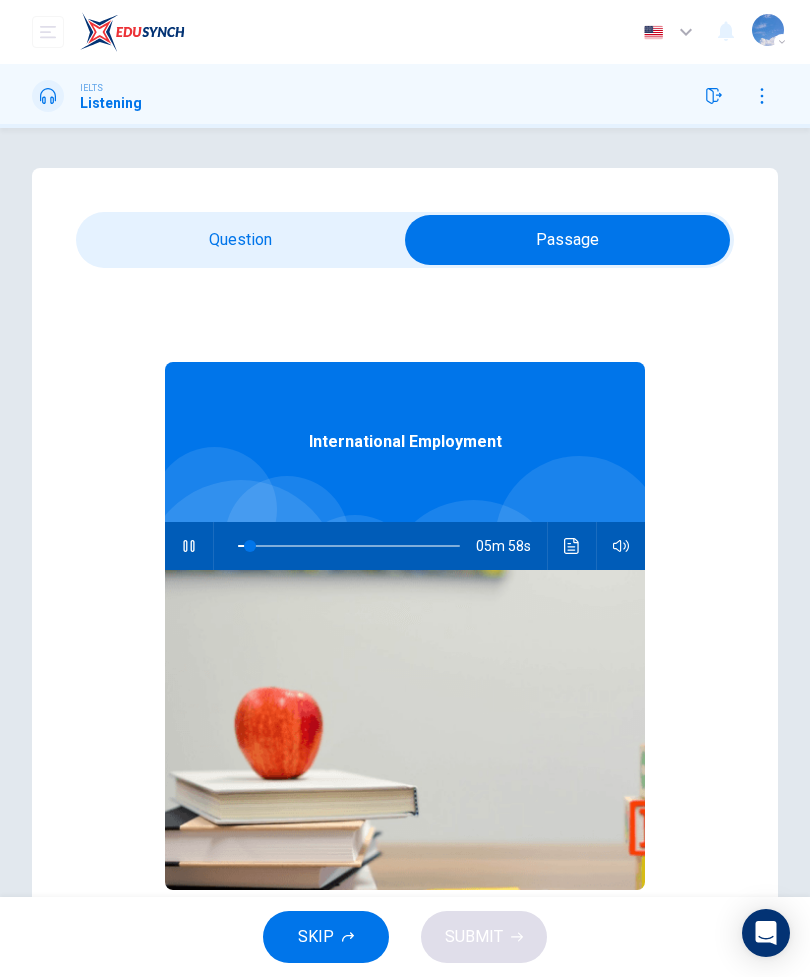 click at bounding box center [567, 240] 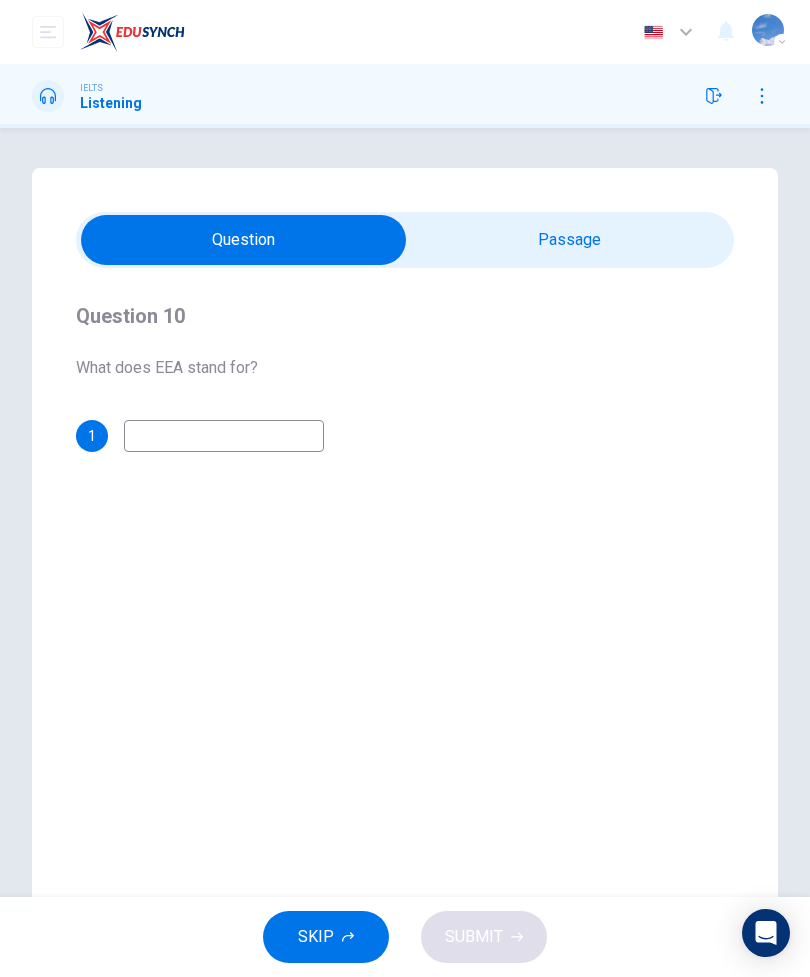 click at bounding box center (224, 436) 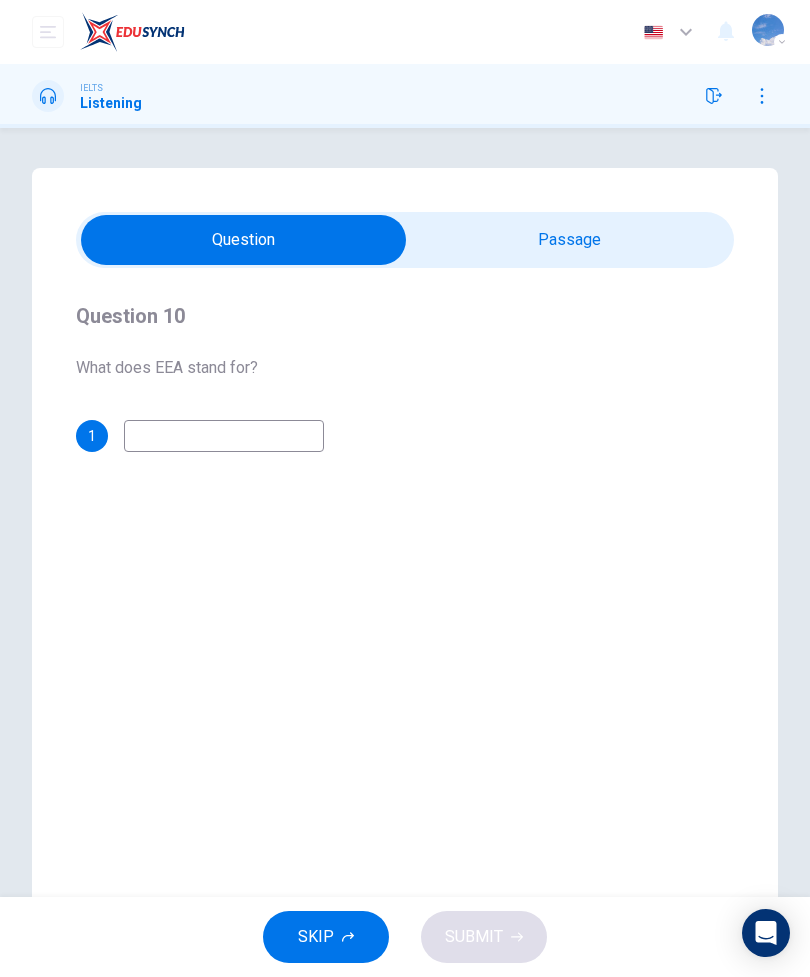 type on "." 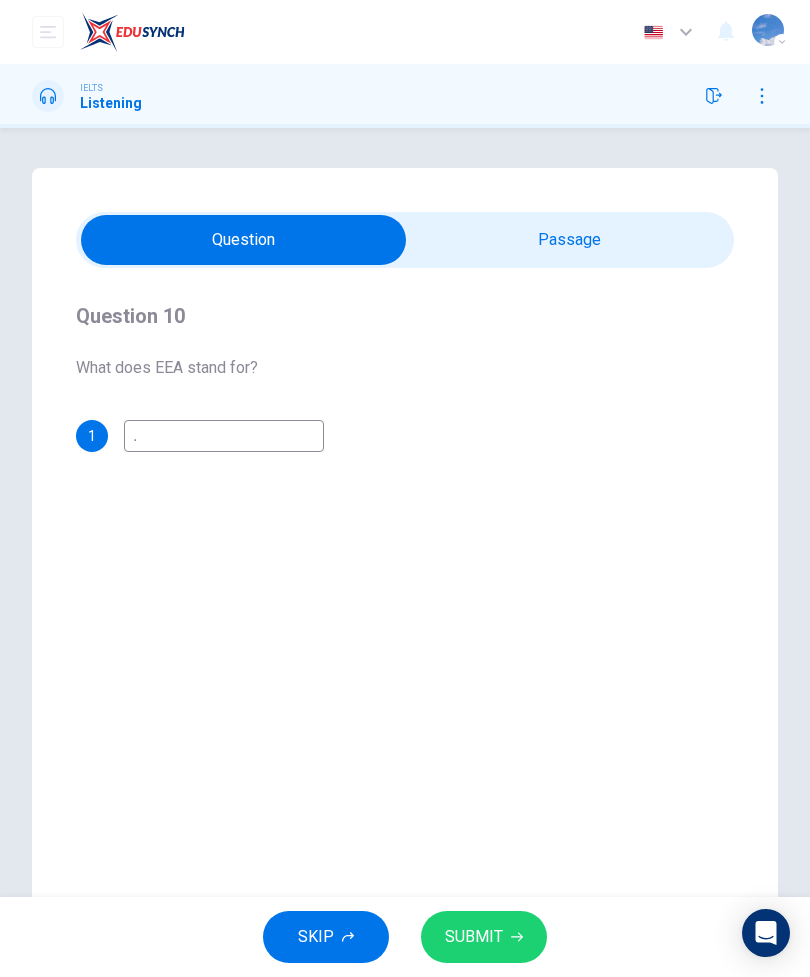 scroll, scrollTop: 0, scrollLeft: 0, axis: both 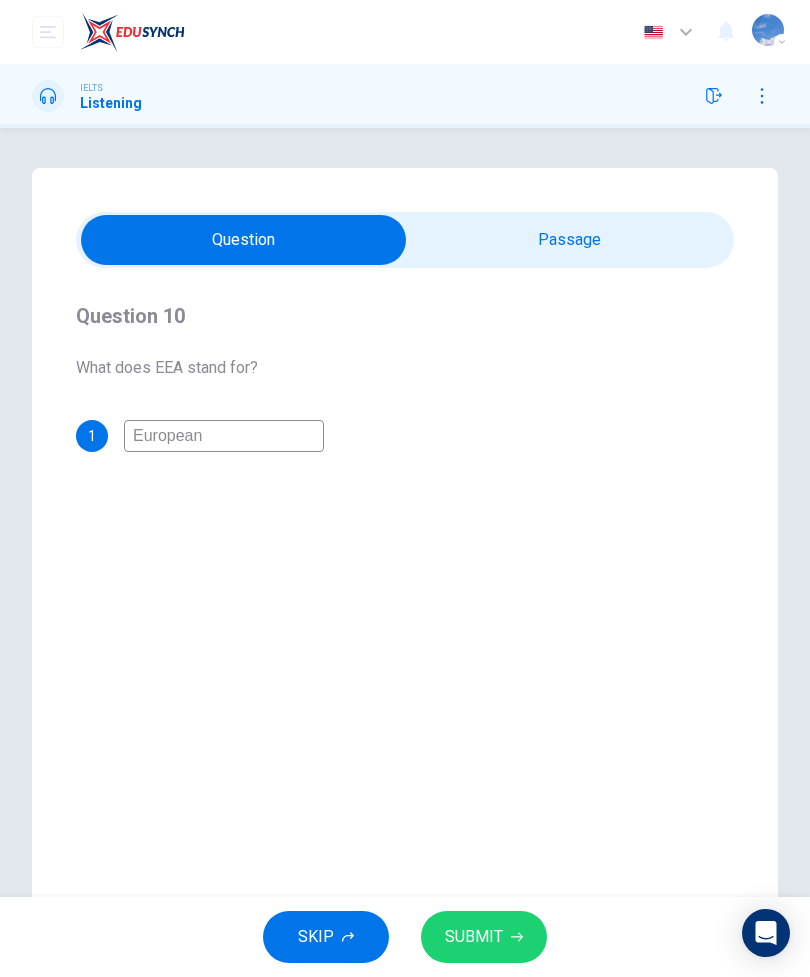 type on "European" 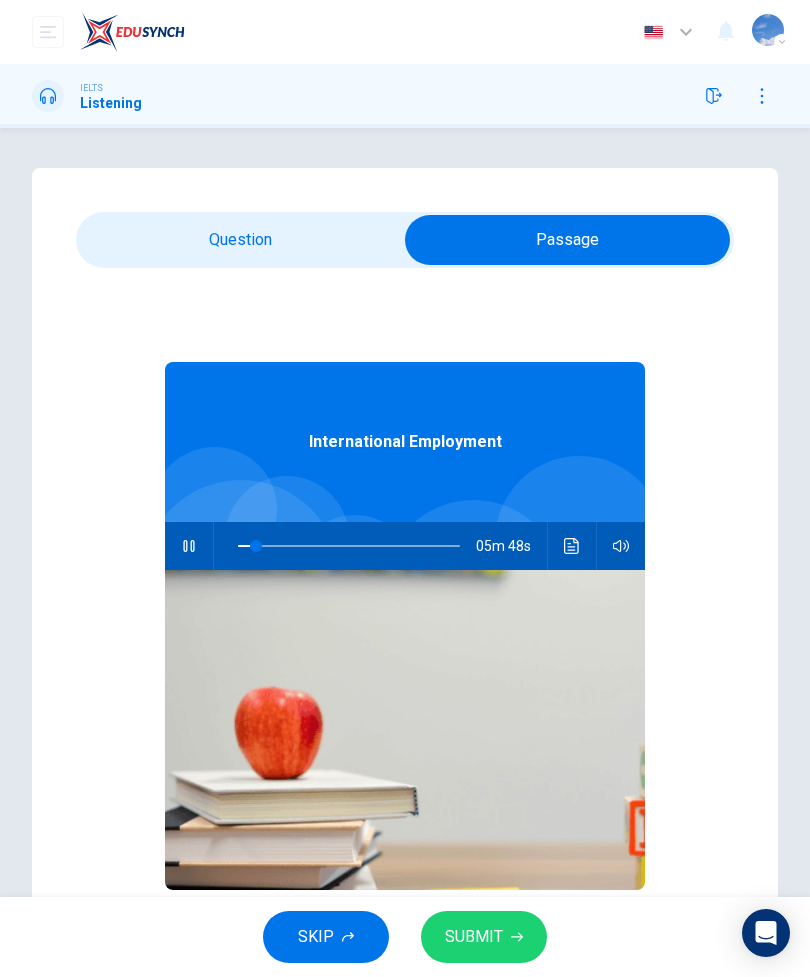 click at bounding box center (256, 546) 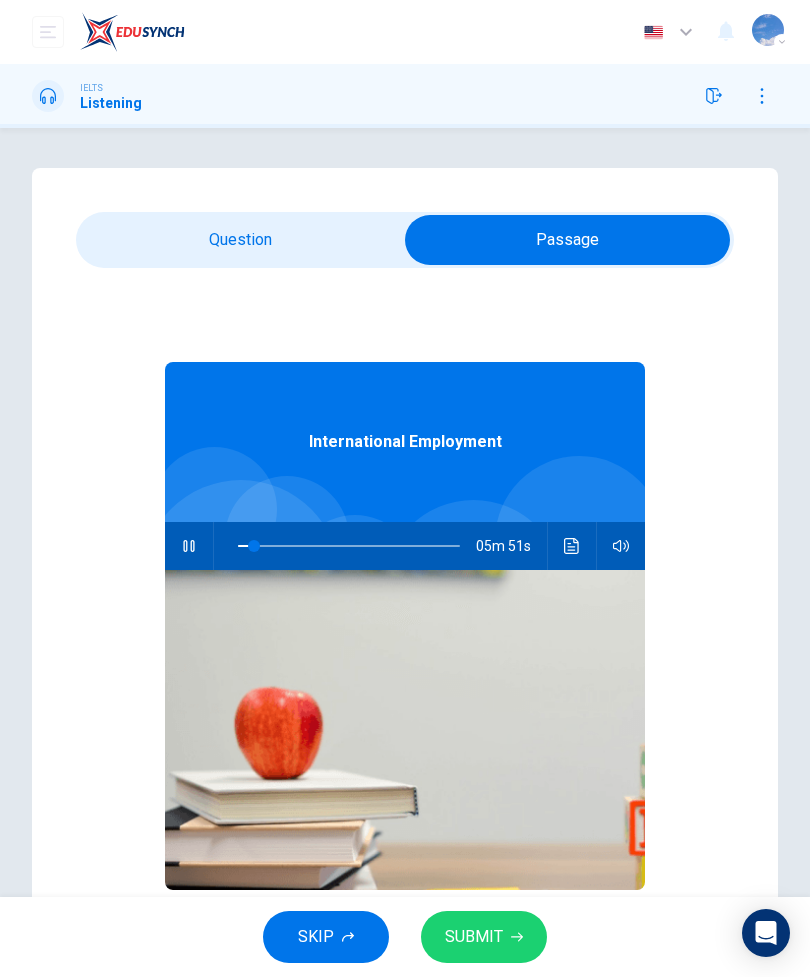 click at bounding box center [254, 546] 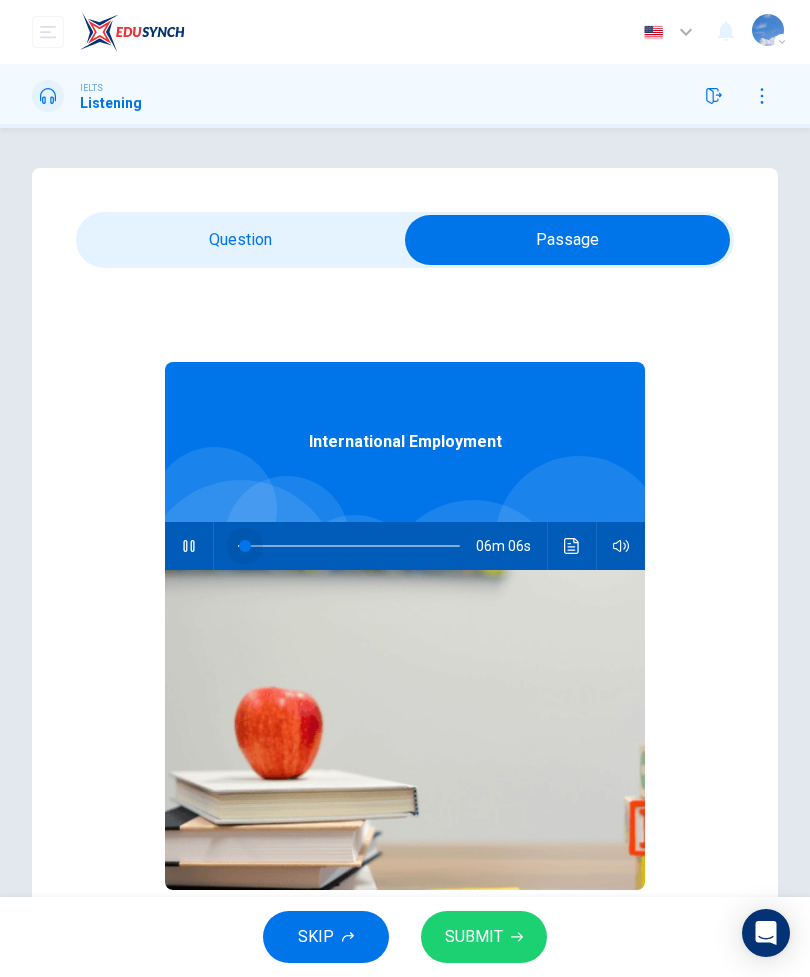 click at bounding box center [245, 546] 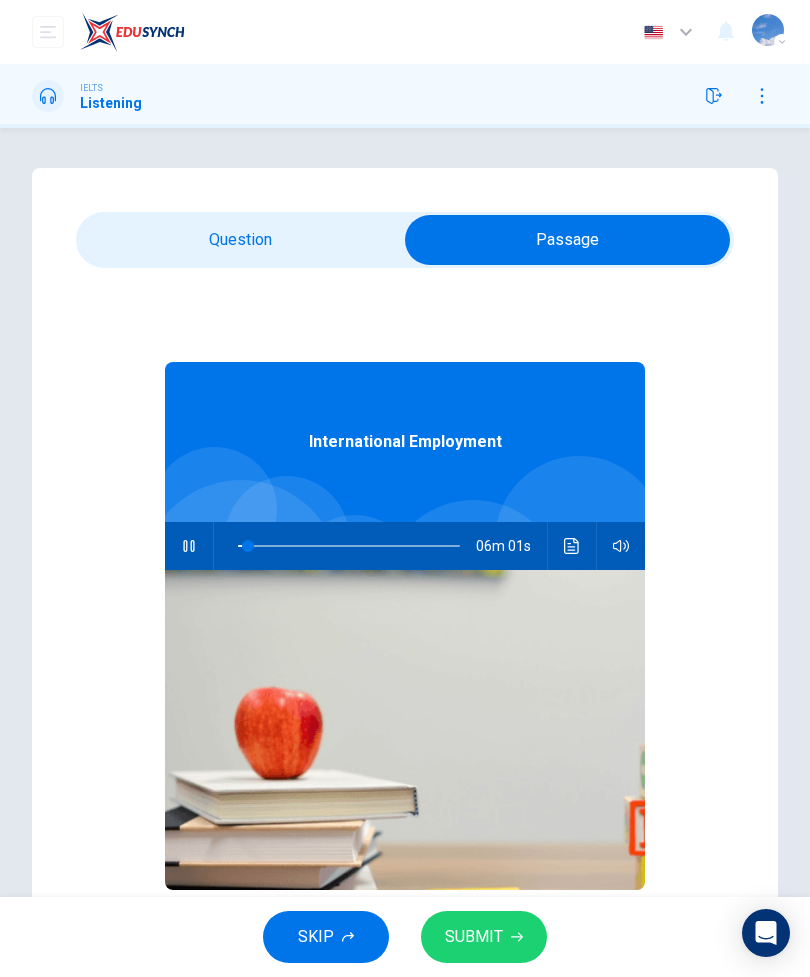 type on "5" 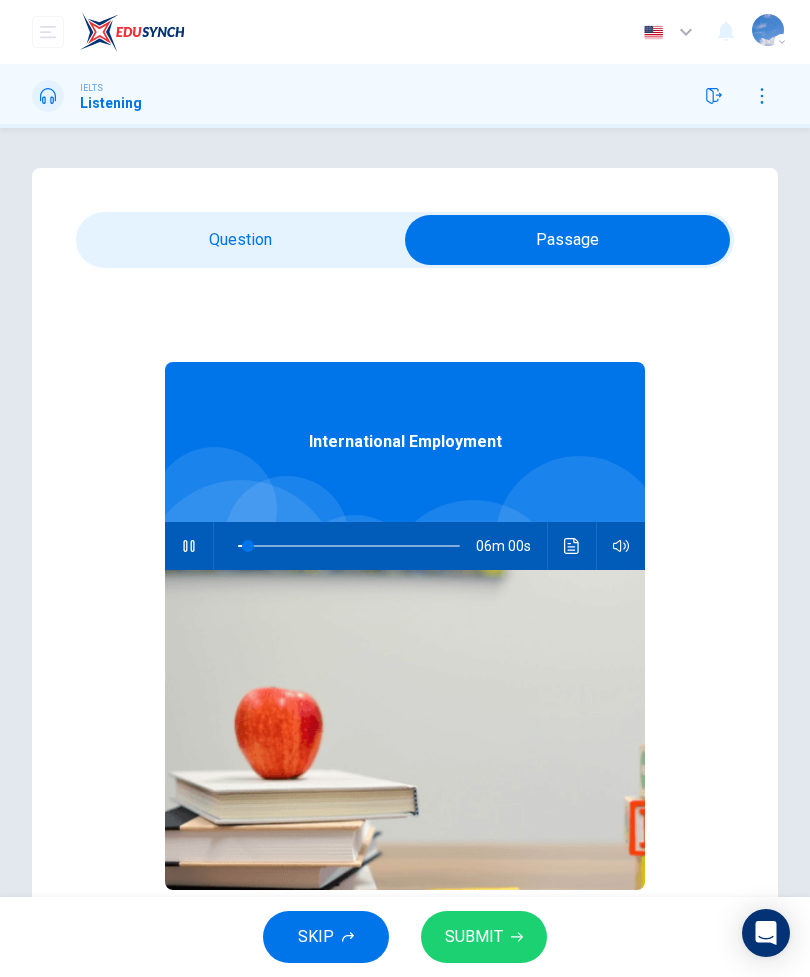 click at bounding box center (567, 240) 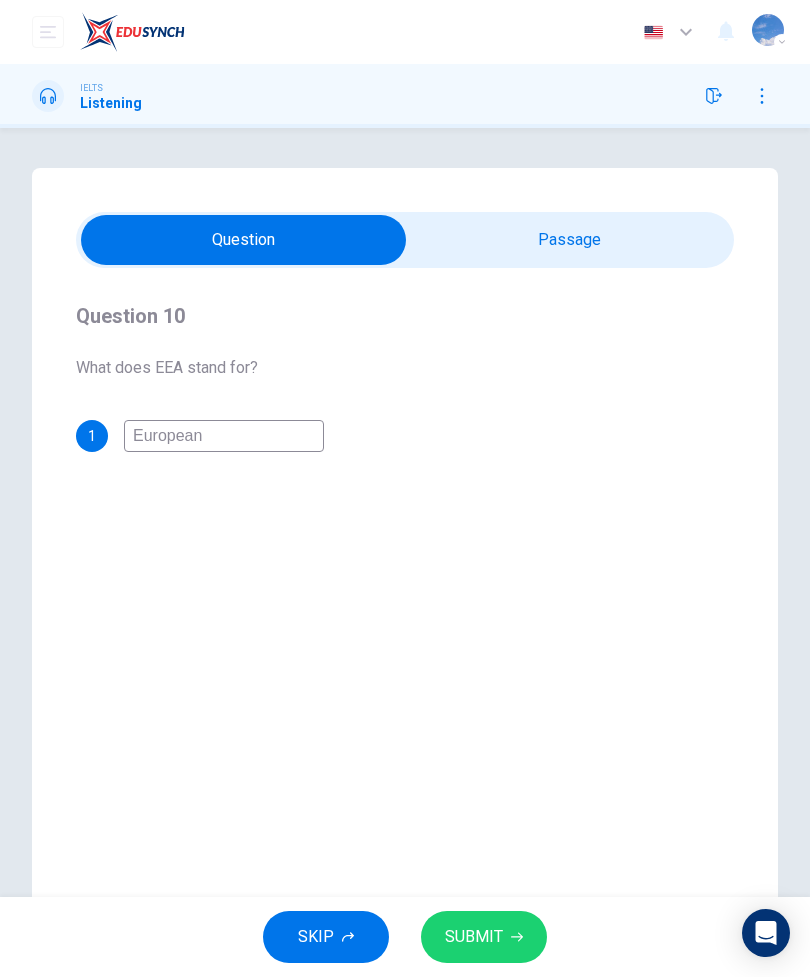 click on "European" at bounding box center [224, 436] 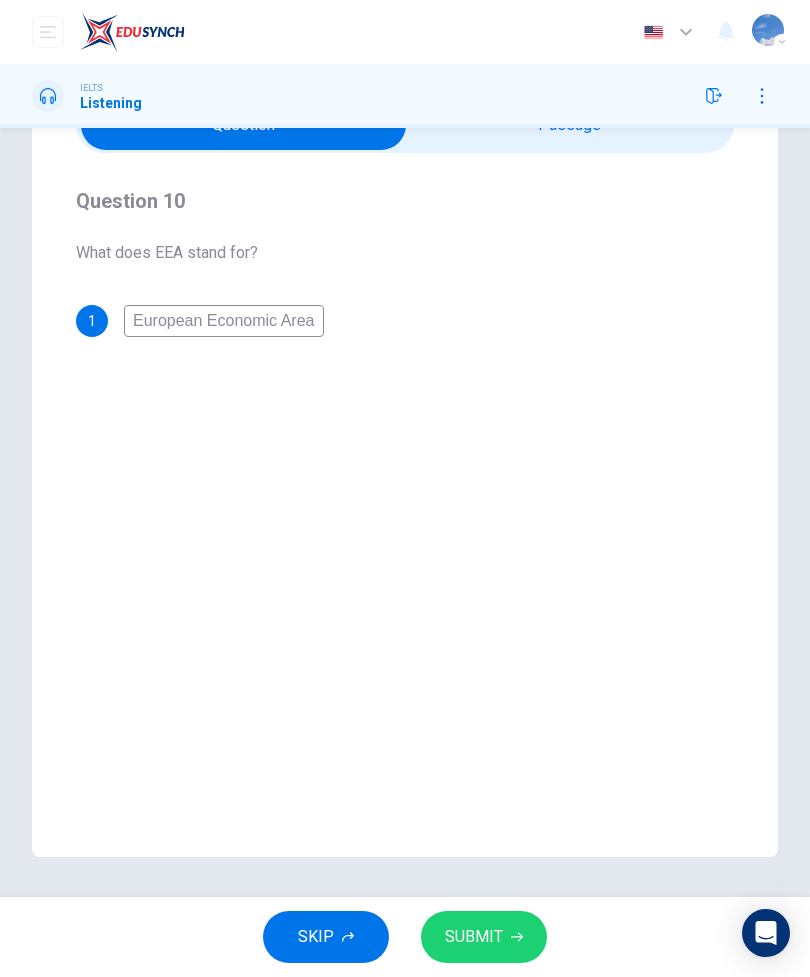 scroll, scrollTop: 115, scrollLeft: 0, axis: vertical 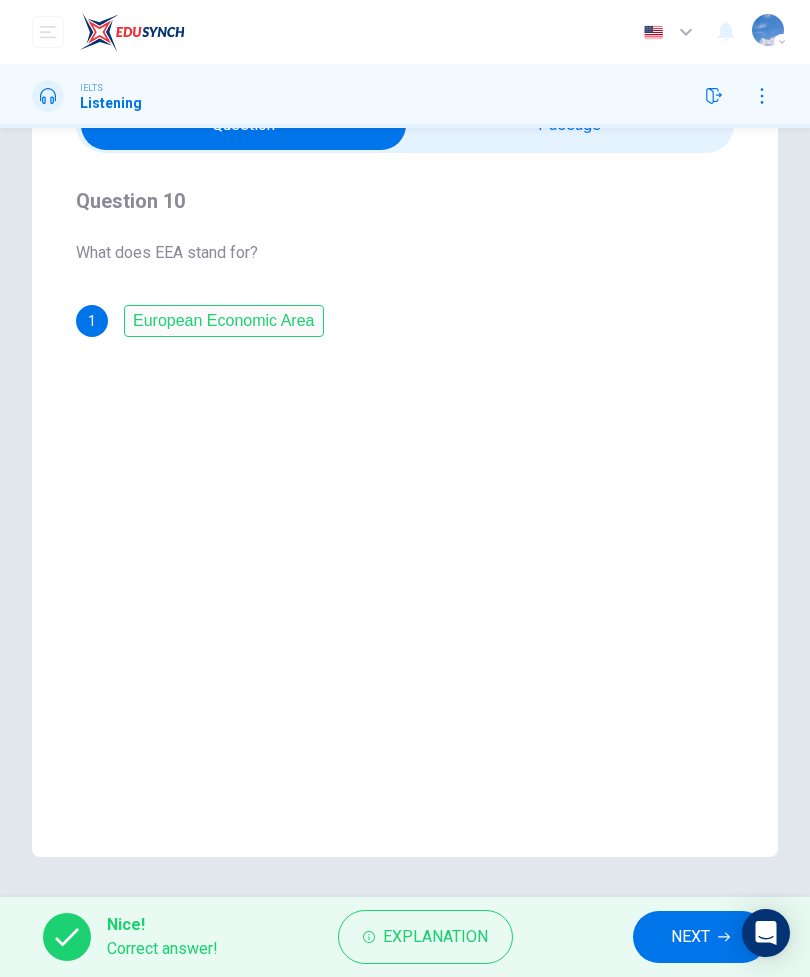 click on "NEXT" at bounding box center [700, 937] 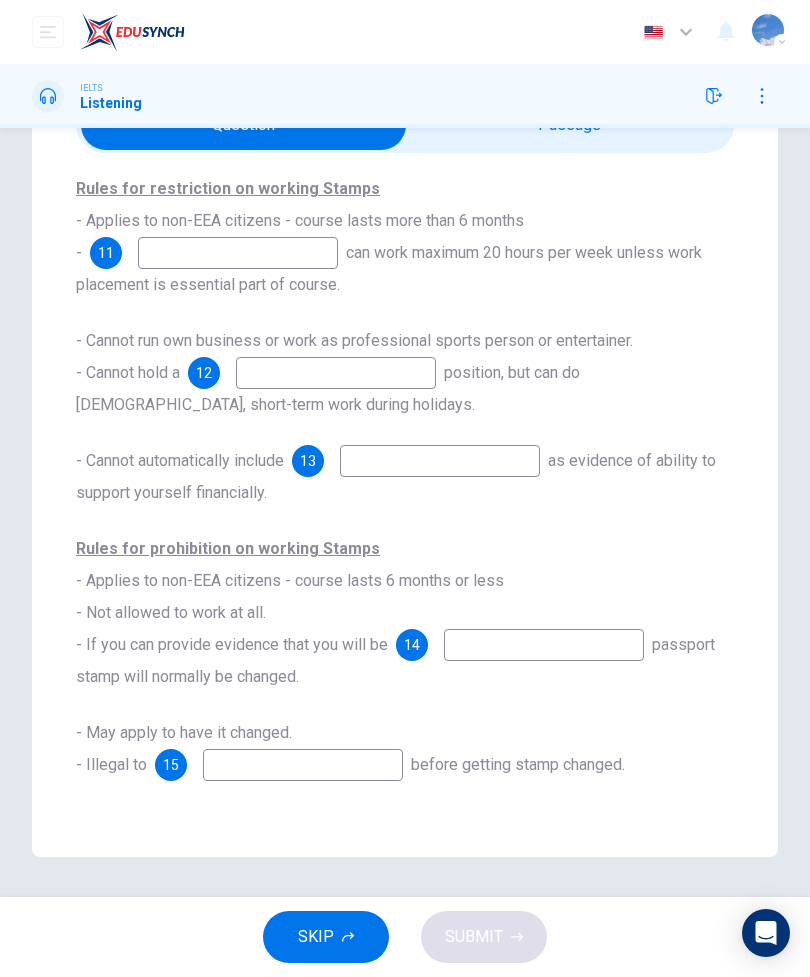 scroll, scrollTop: 137, scrollLeft: 0, axis: vertical 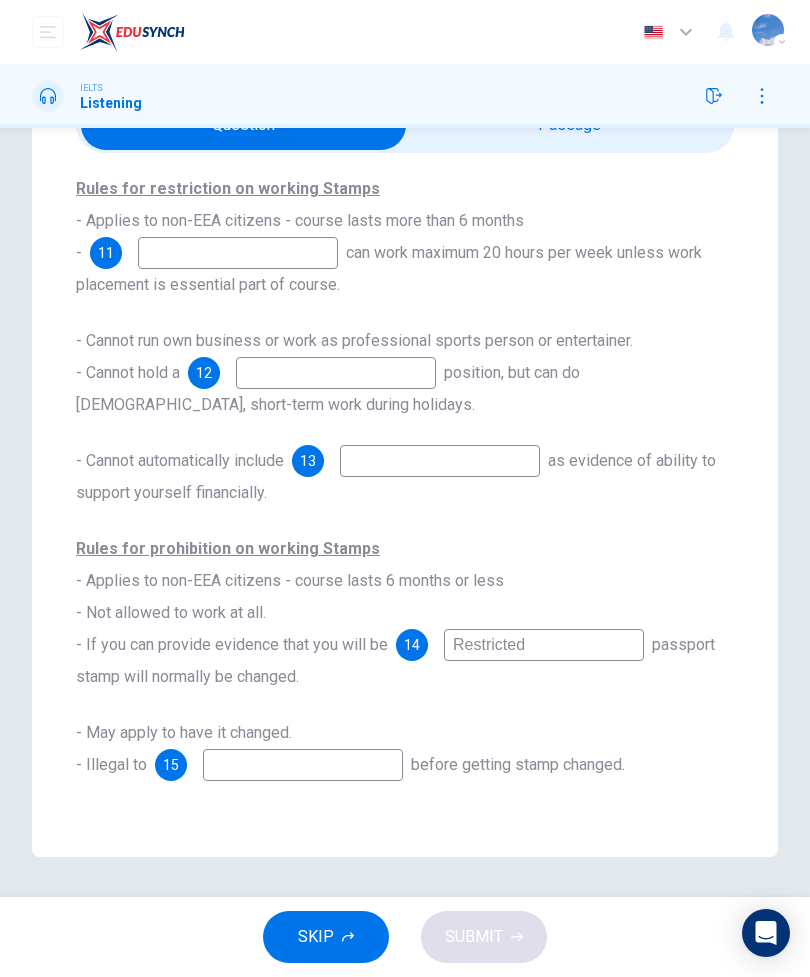 type on "Restricted" 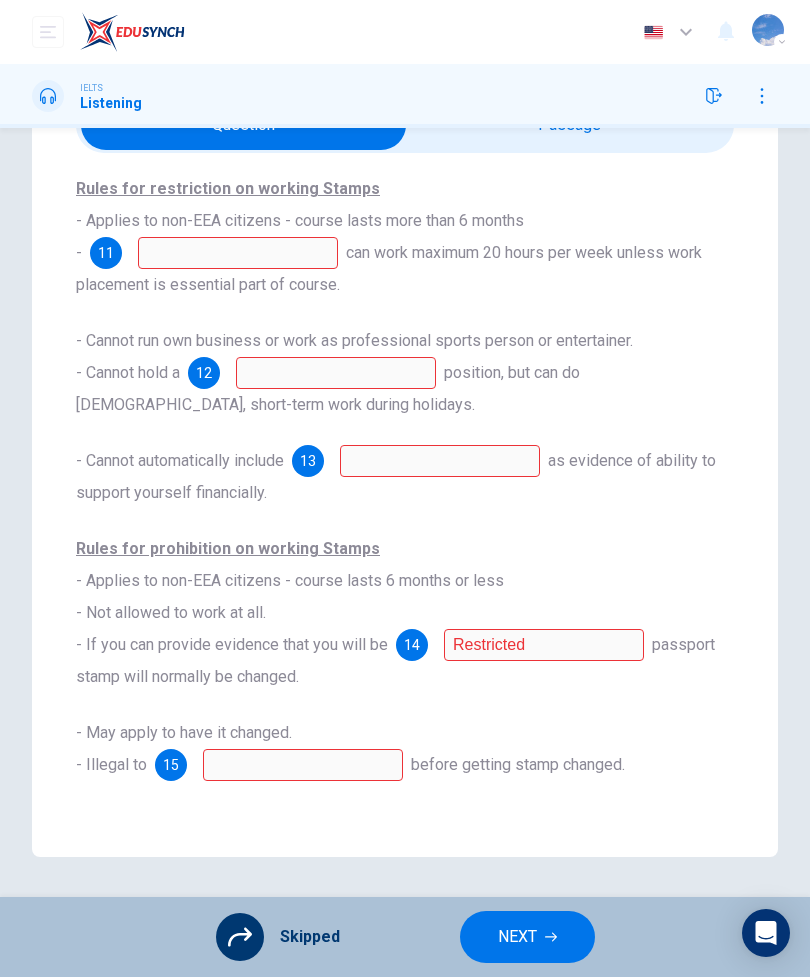 click on "NEXT" at bounding box center (527, 937) 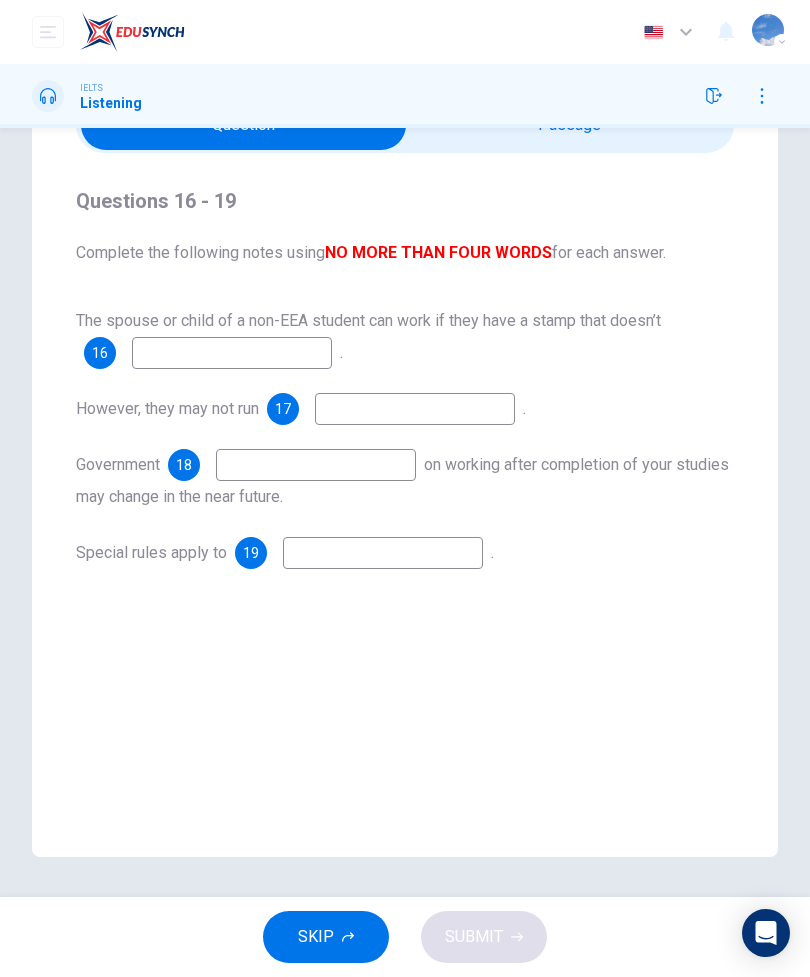 scroll, scrollTop: 0, scrollLeft: 0, axis: both 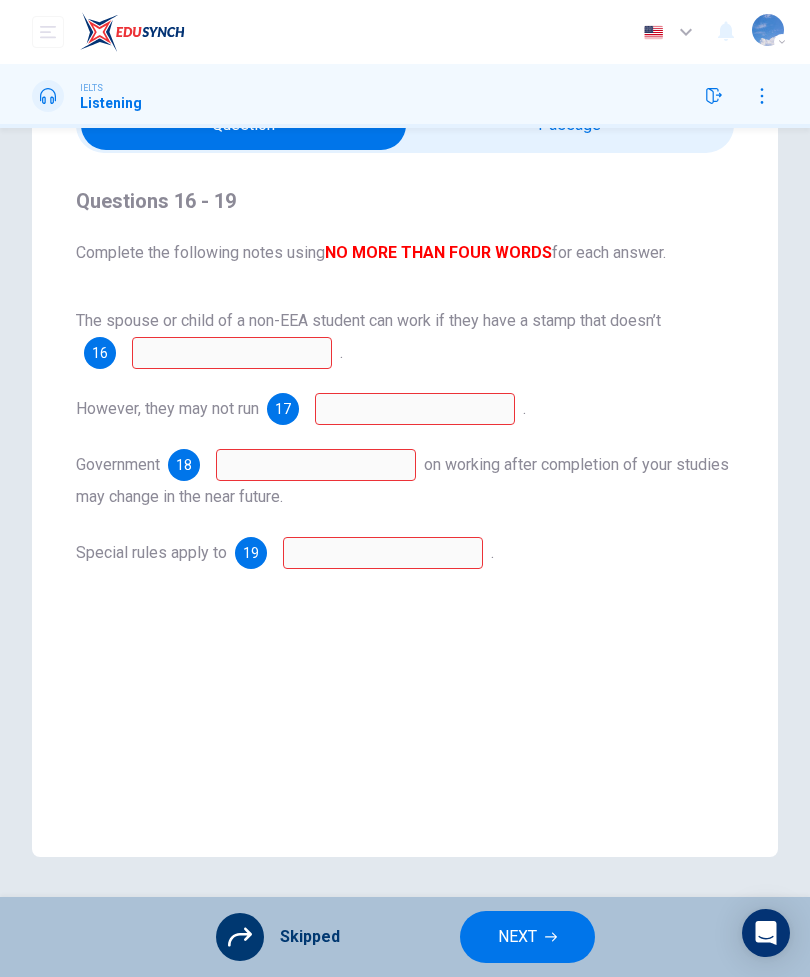 click on "NEXT" at bounding box center (517, 937) 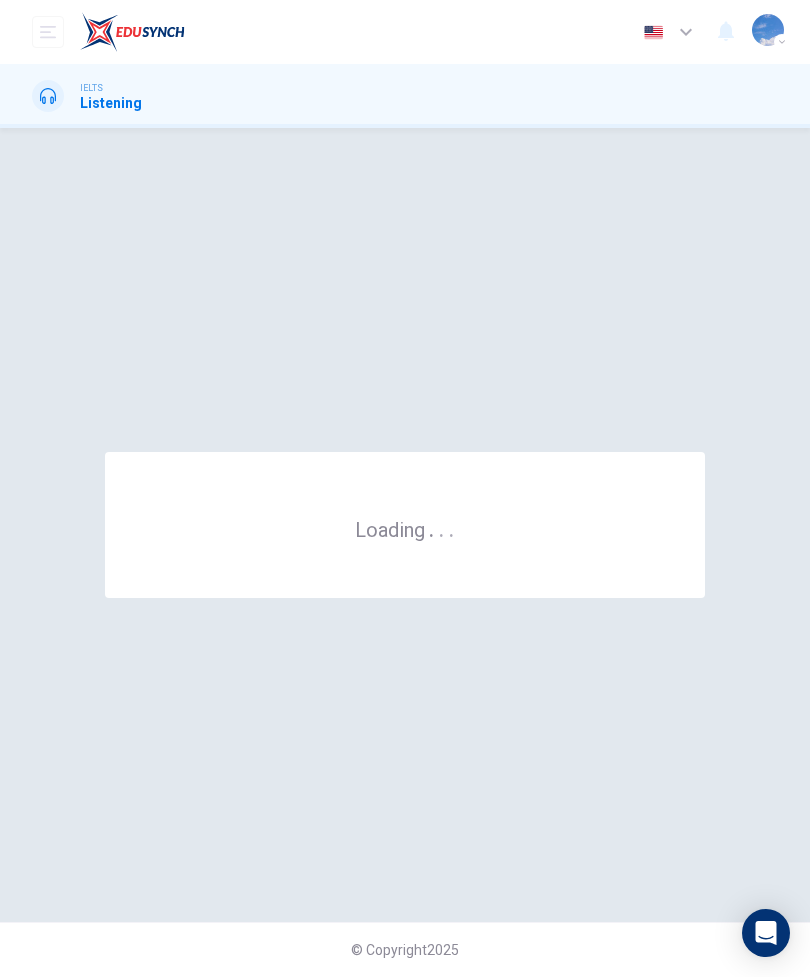 scroll, scrollTop: 0, scrollLeft: 0, axis: both 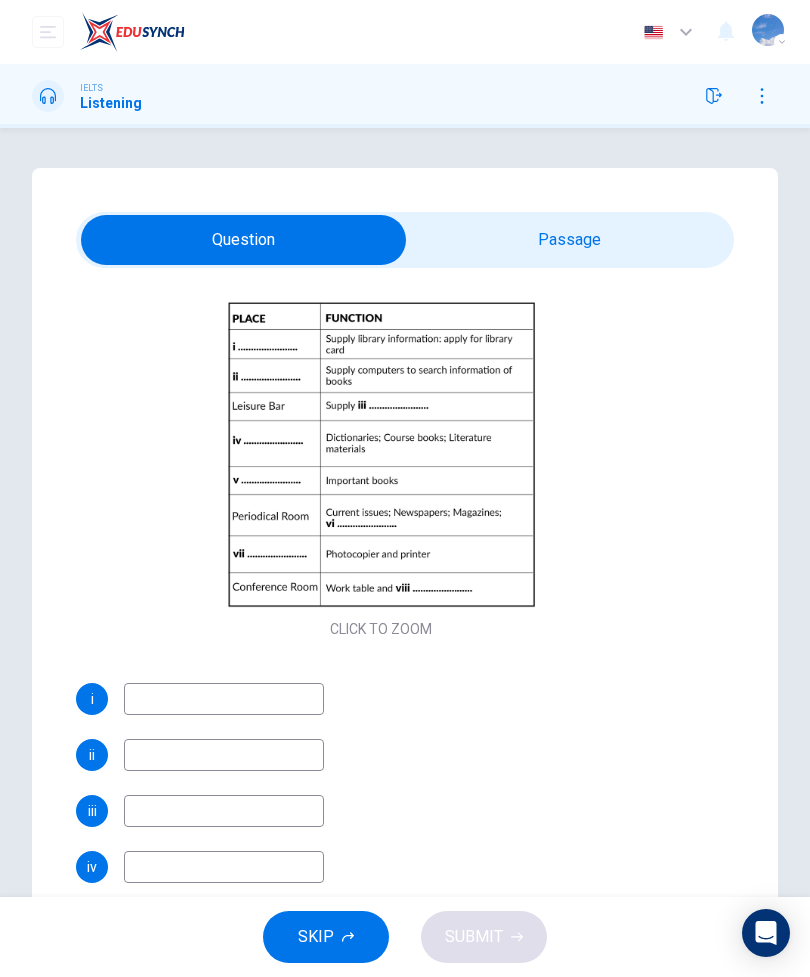 click on "SKIP" at bounding box center [326, 937] 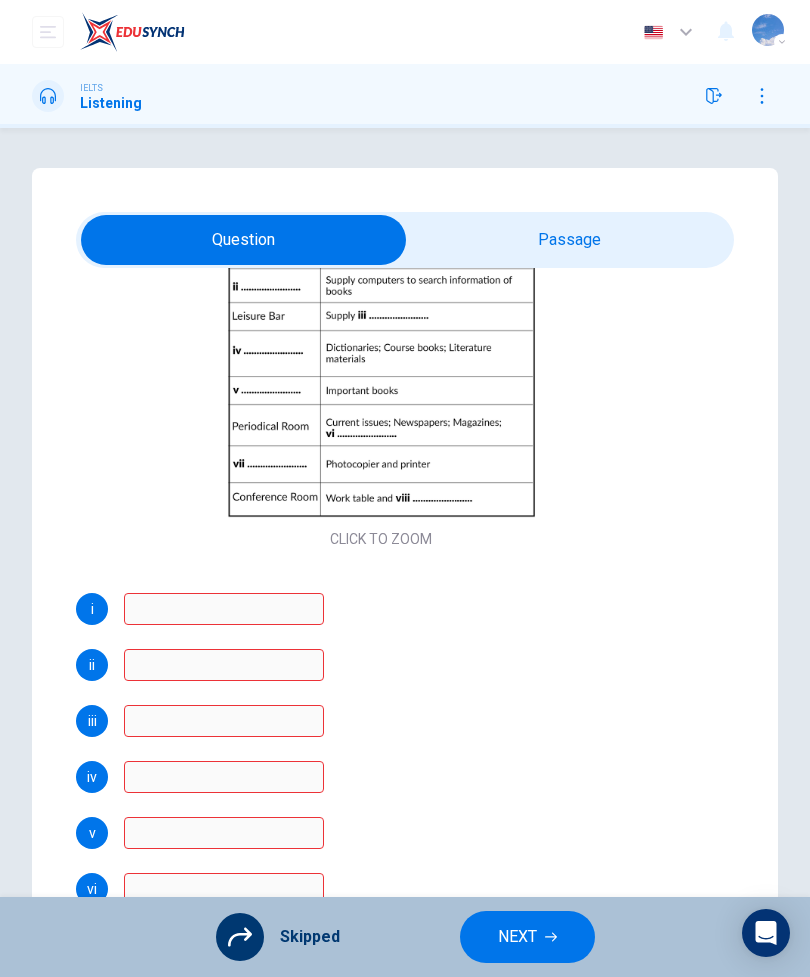 scroll, scrollTop: 261, scrollLeft: 0, axis: vertical 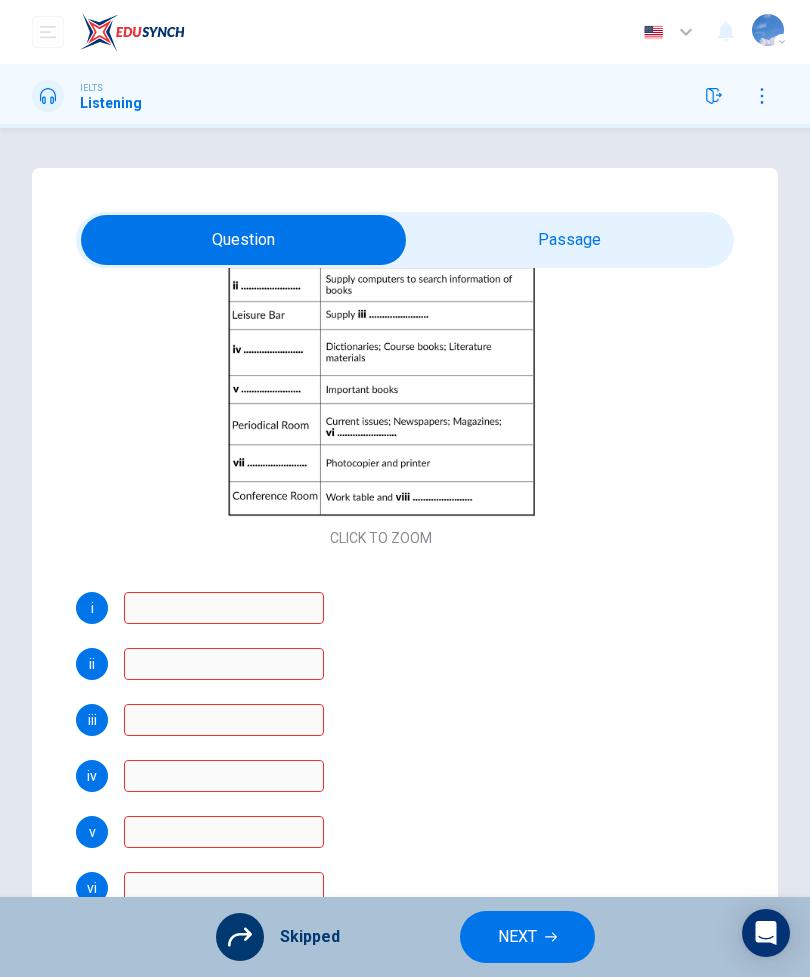 click on "NEXT" at bounding box center [517, 937] 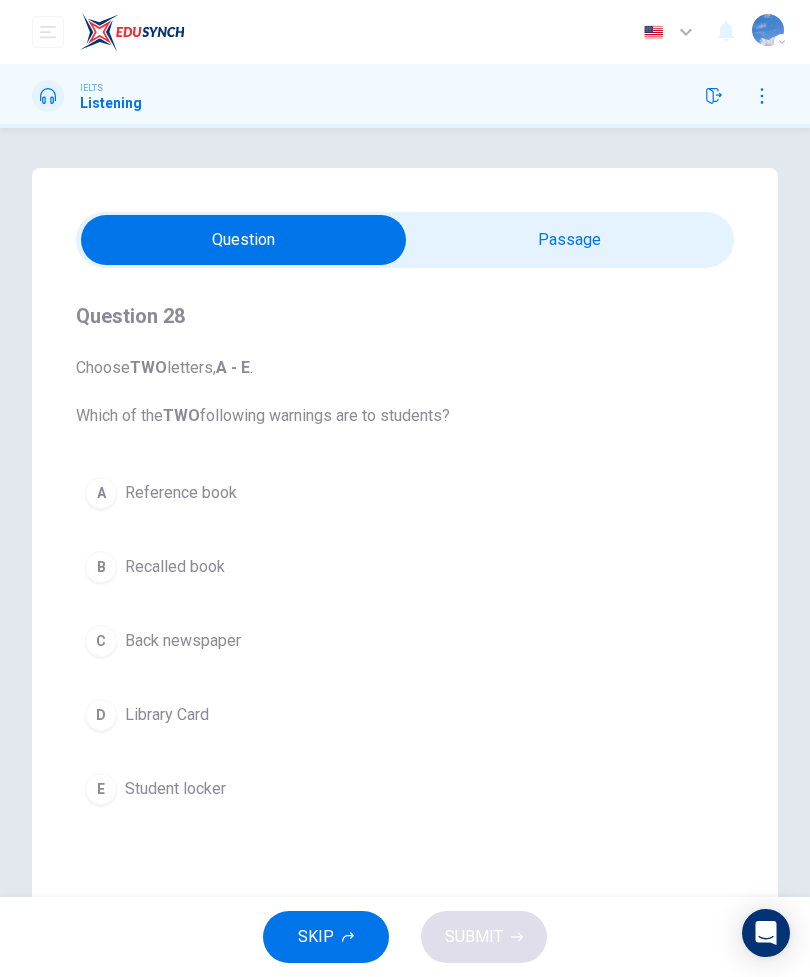 click on "SKIP" at bounding box center (316, 937) 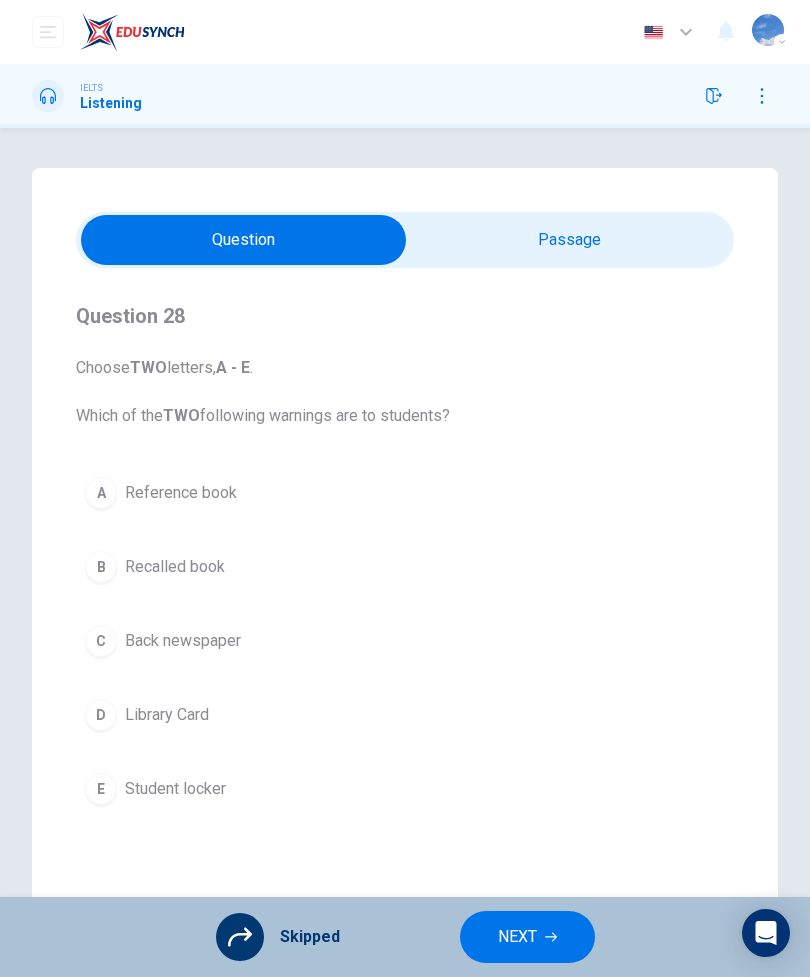 click at bounding box center (243, 240) 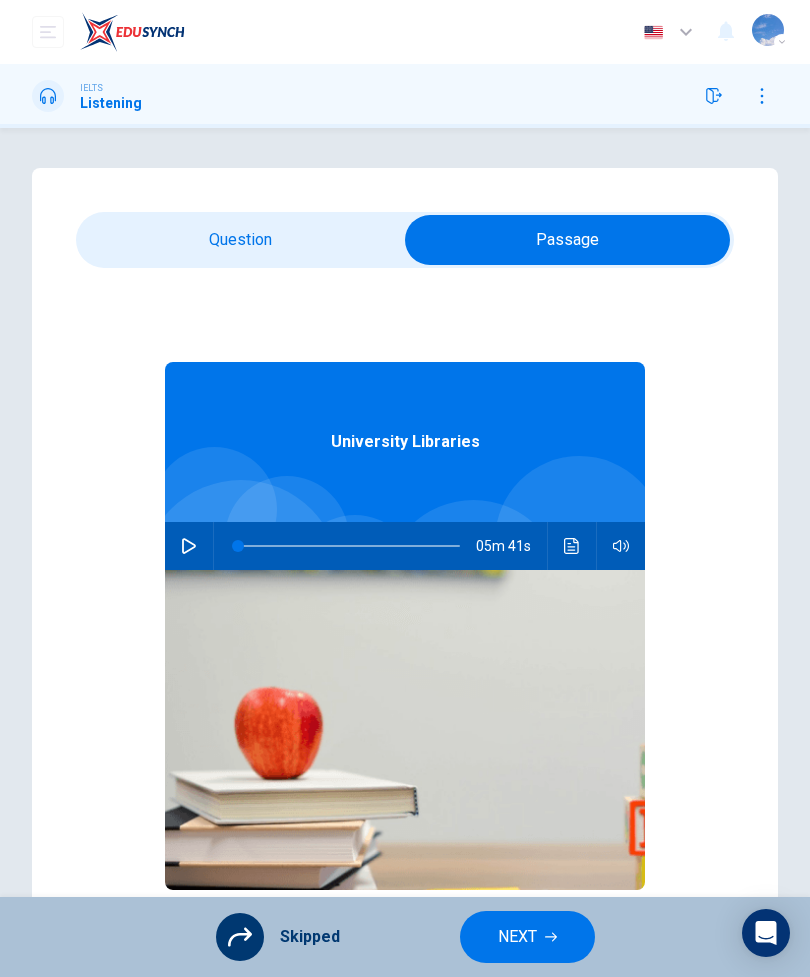 click at bounding box center (567, 240) 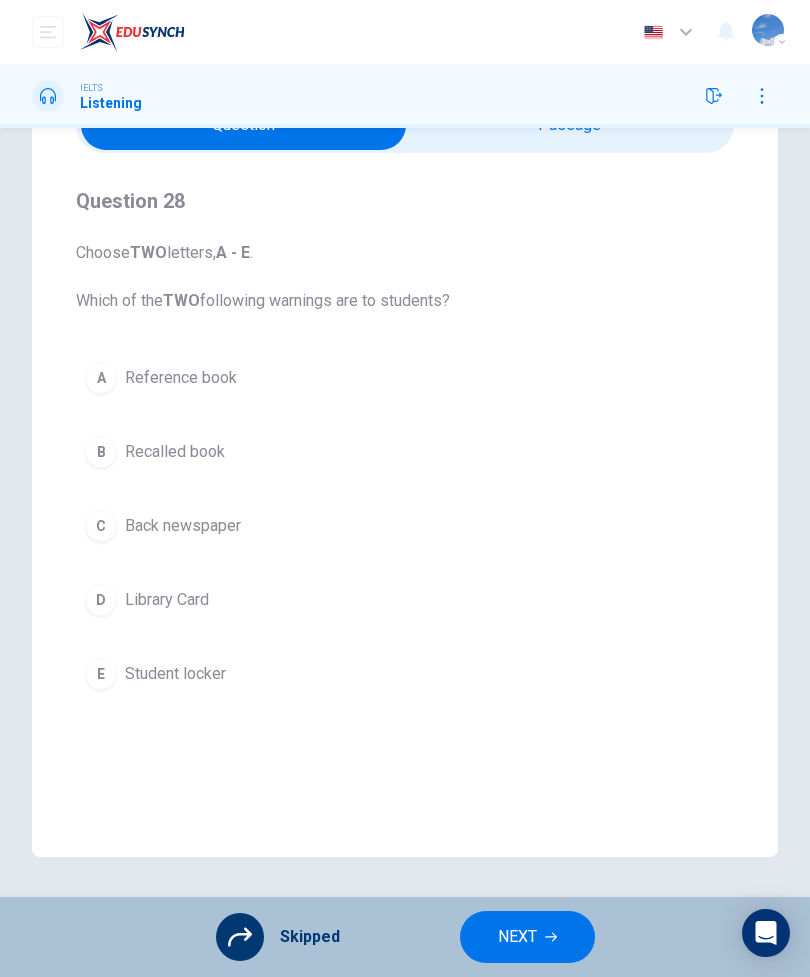 scroll, scrollTop: 115, scrollLeft: 0, axis: vertical 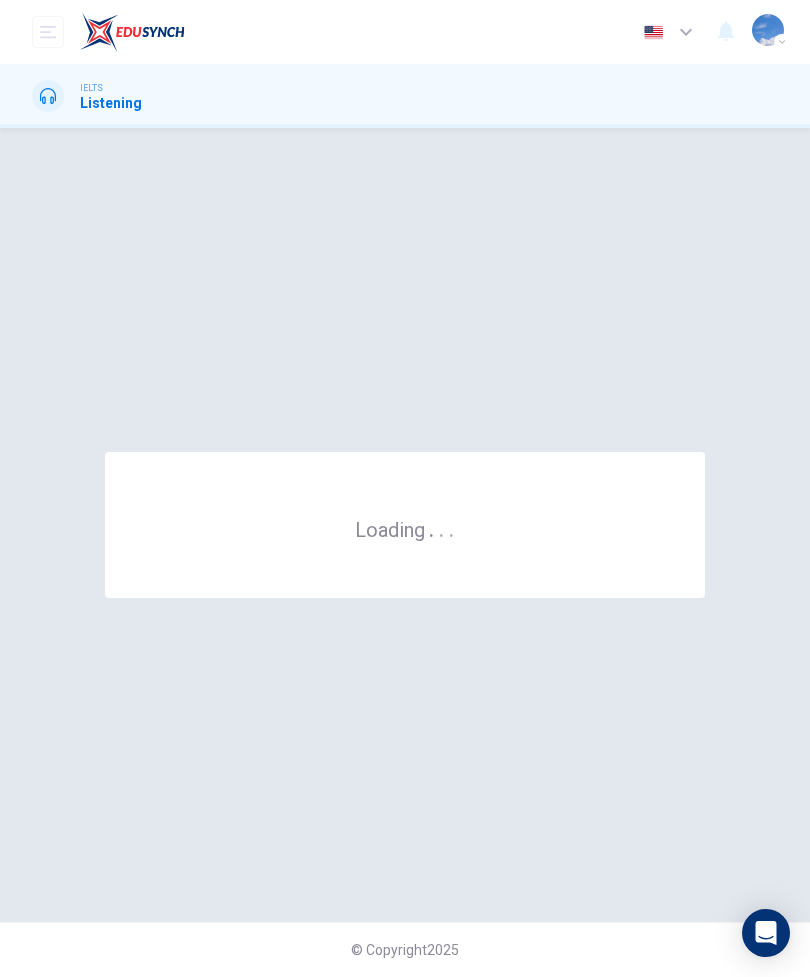 click on "© Copyright  2025" at bounding box center (405, 949) 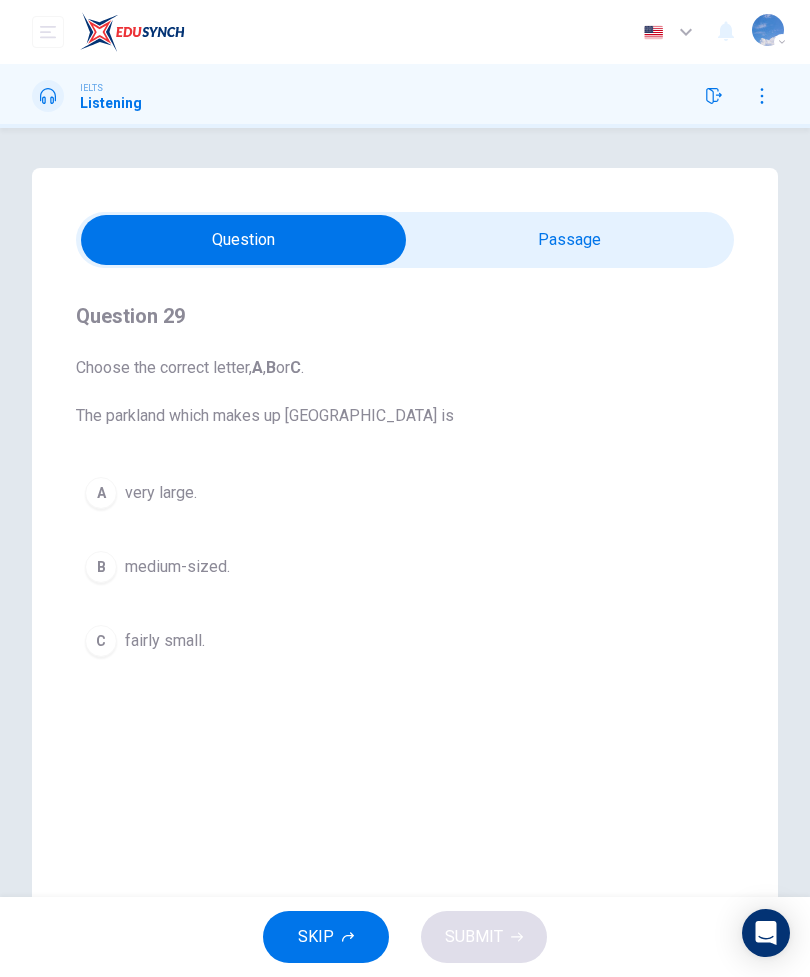 click on "SKIP" at bounding box center [316, 937] 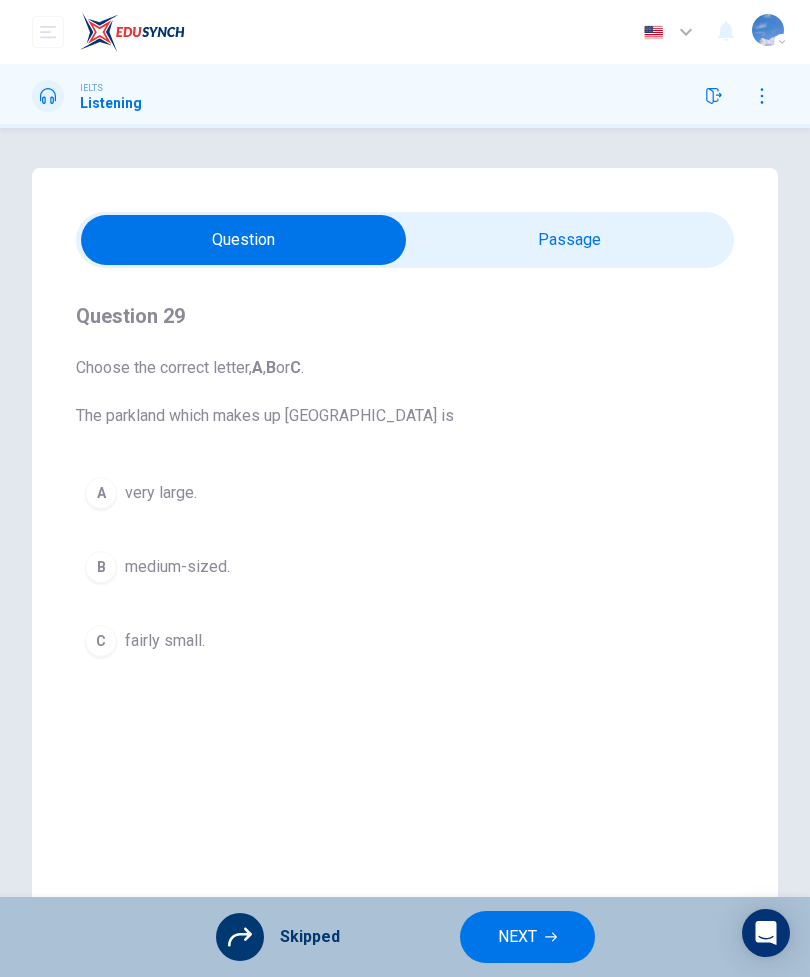 click on "NEXT" at bounding box center [517, 937] 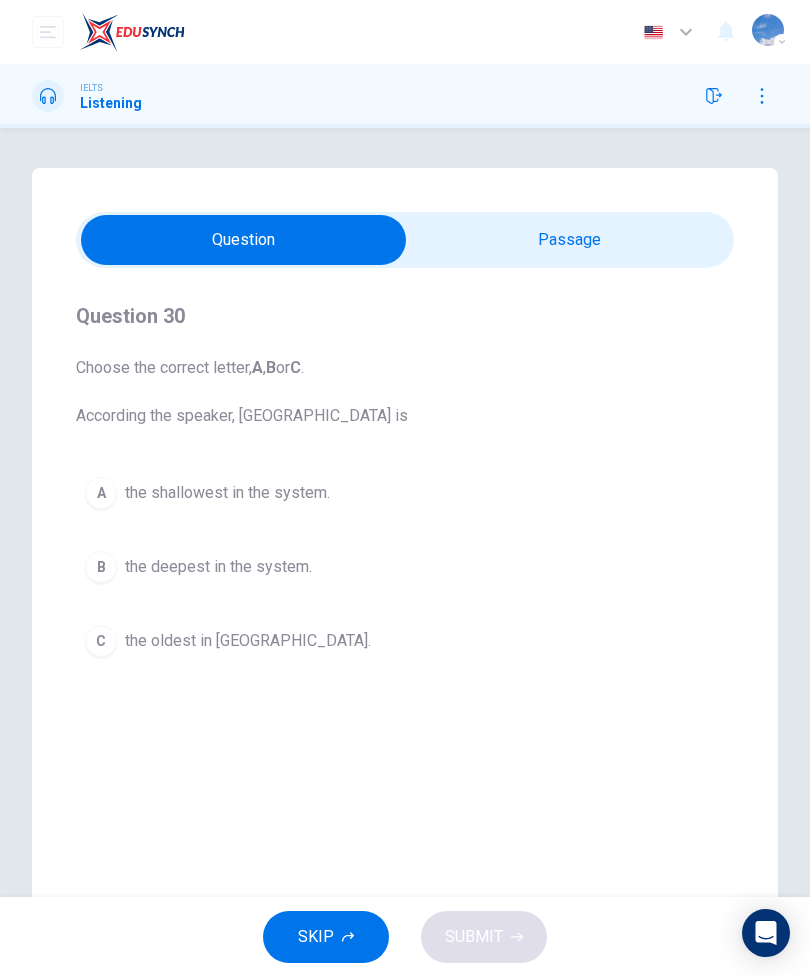 click on "SKIP" at bounding box center [316, 937] 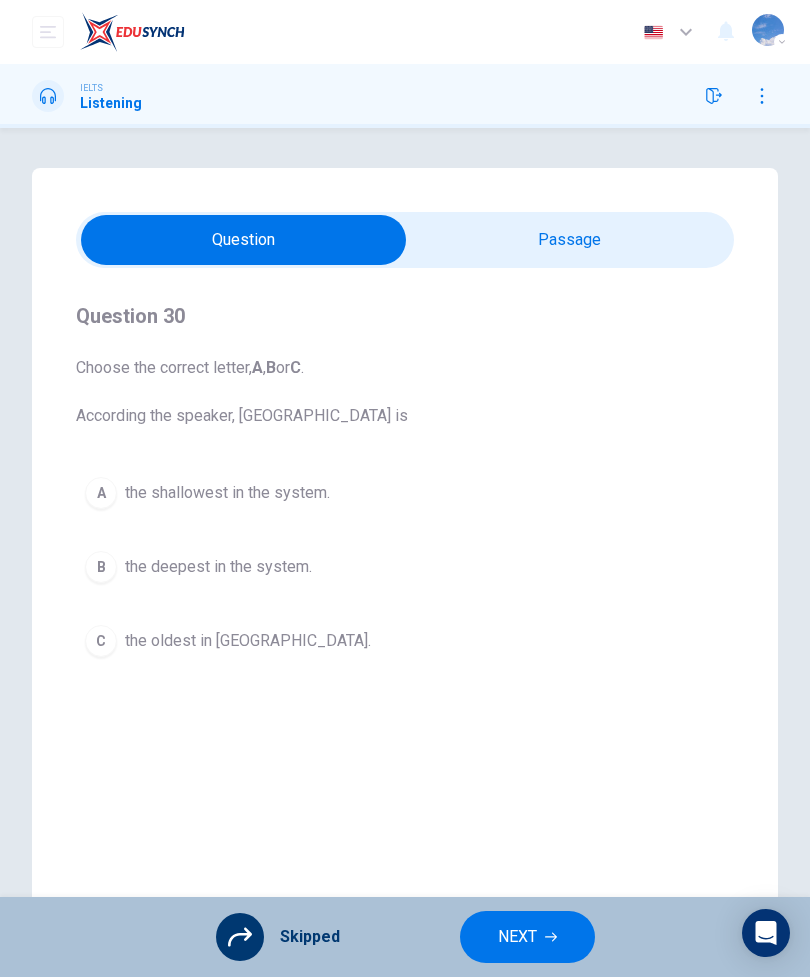 click on "NEXT" at bounding box center (517, 937) 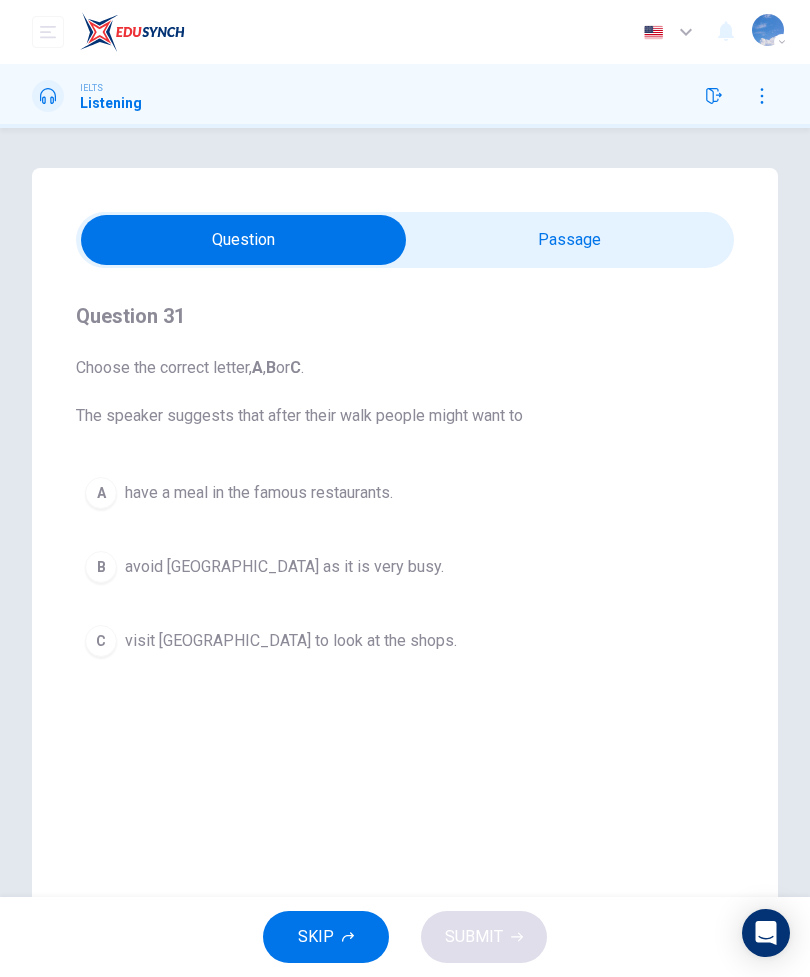 click on "SKIP" at bounding box center [316, 937] 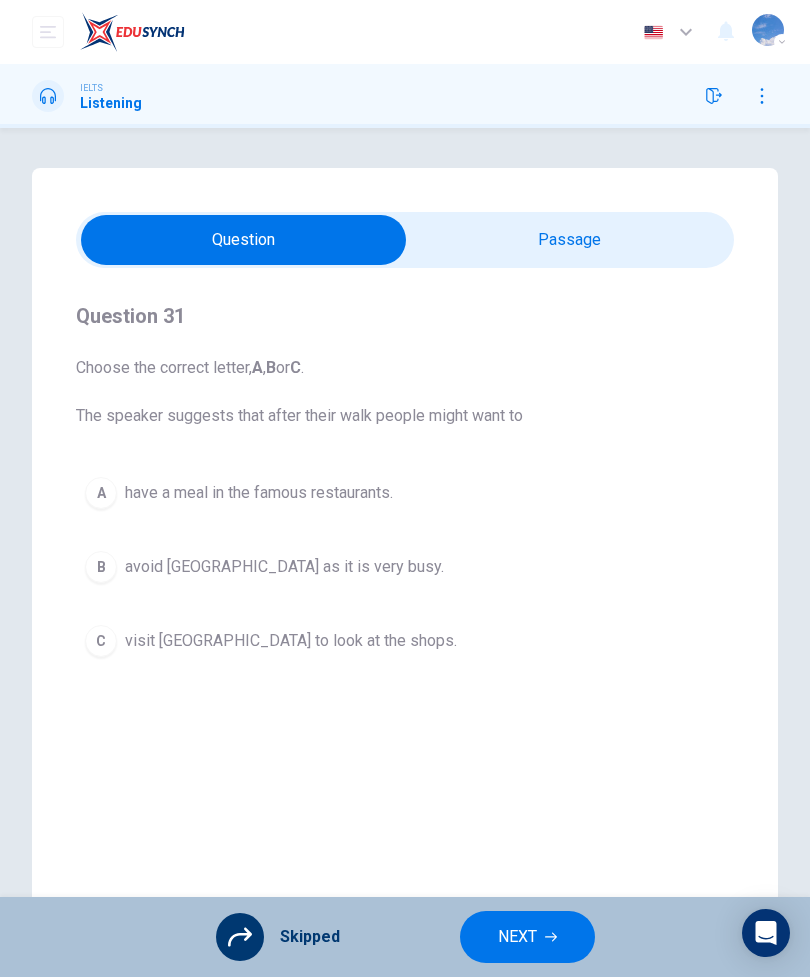 click on "NEXT" at bounding box center (527, 937) 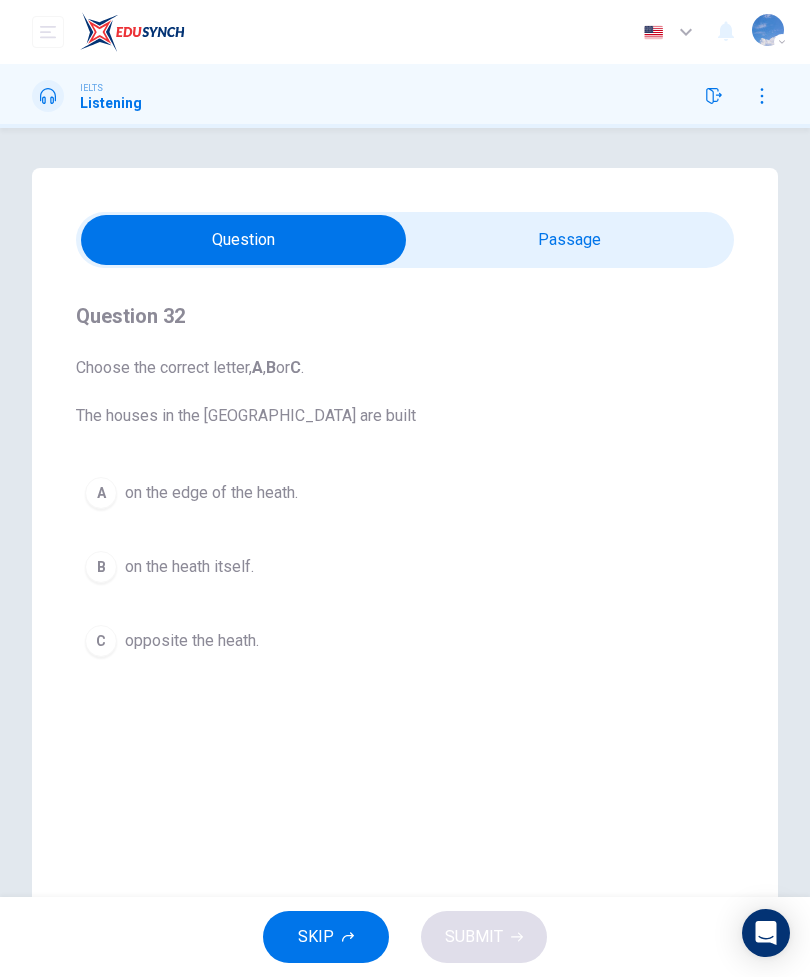 click on "SKIP" at bounding box center (316, 937) 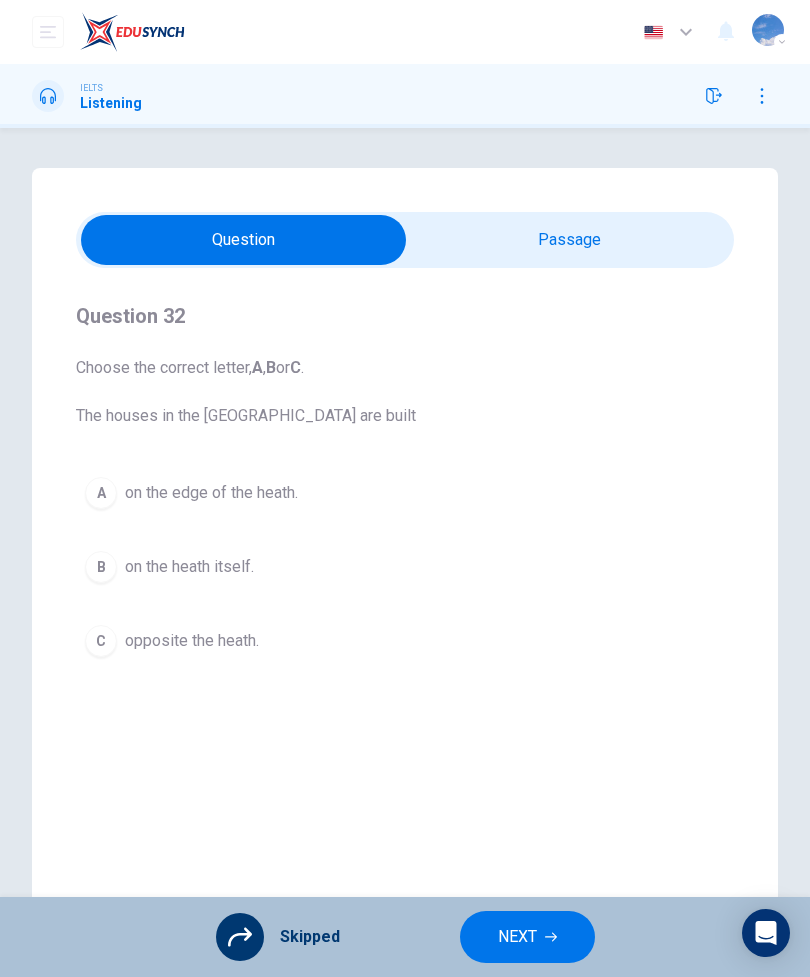 click on "Skipped" at bounding box center (310, 937) 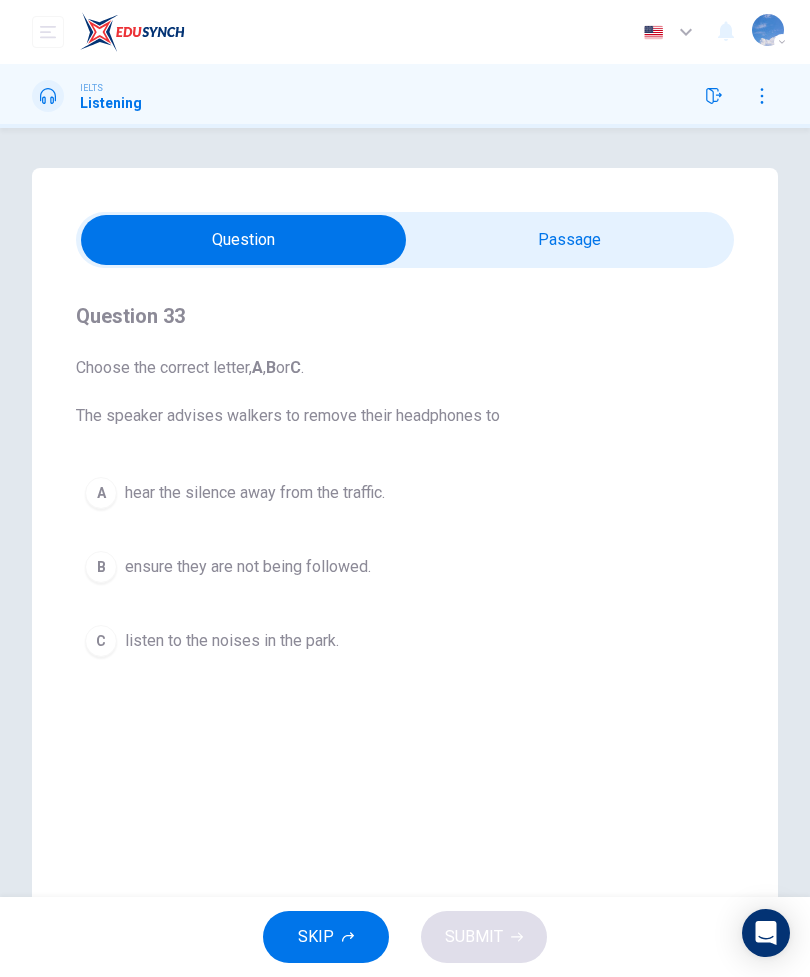 click on "SKIP" at bounding box center (316, 937) 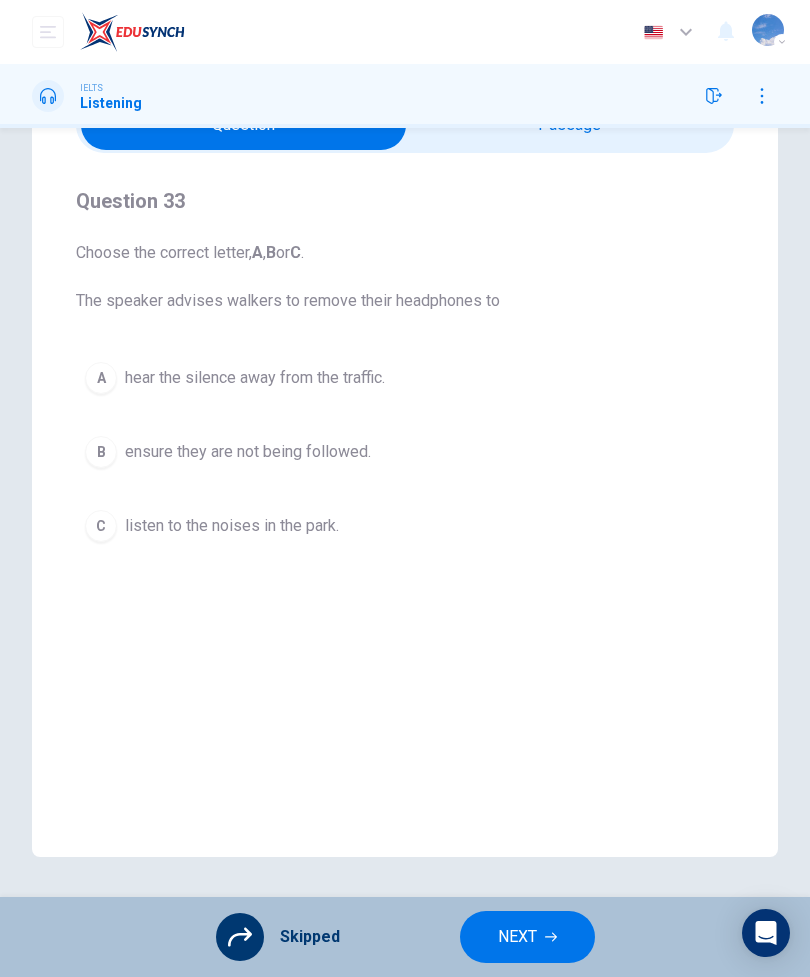 scroll, scrollTop: 115, scrollLeft: 0, axis: vertical 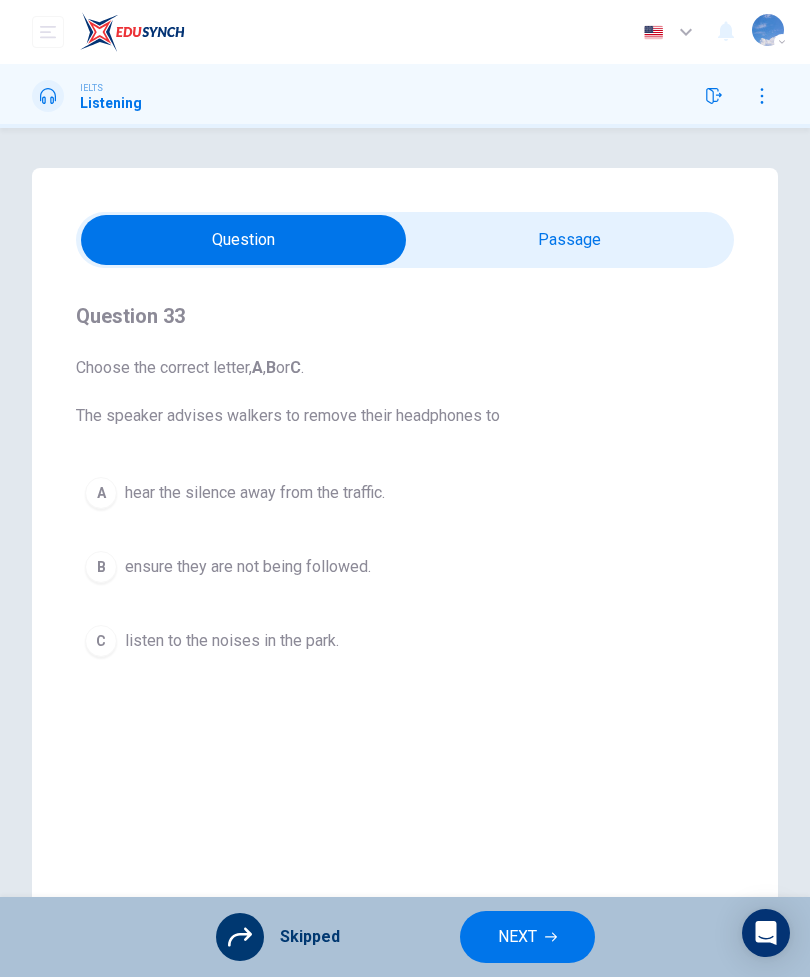 click on "A hear the silence away from the traffic. B ensure they are not being followed. C  listen to the noises in the park." at bounding box center [405, 567] 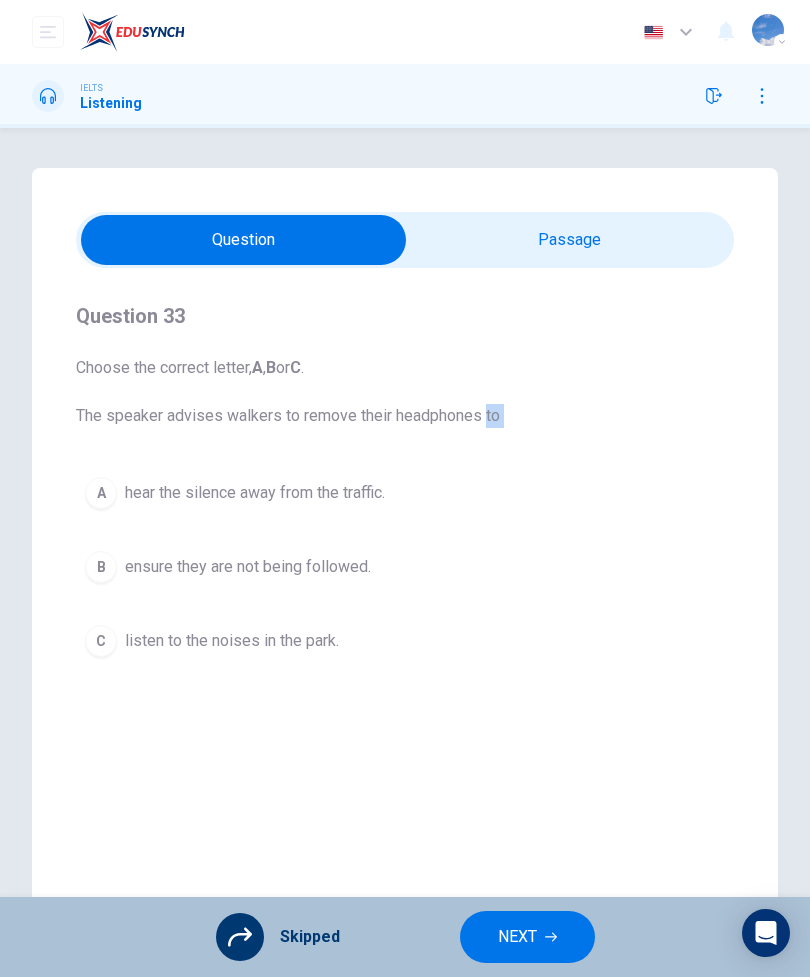 click on "Question Passage Question 33 Choose the correct letter,  A ,  B  or  C . The speaker advises walkers to remove their headphones to A hear the silence away from the traffic. B ensure they are not being followed. C  listen to the noises in the park. Hampstead Audio Tour 05m 13s" at bounding box center (405, 570) 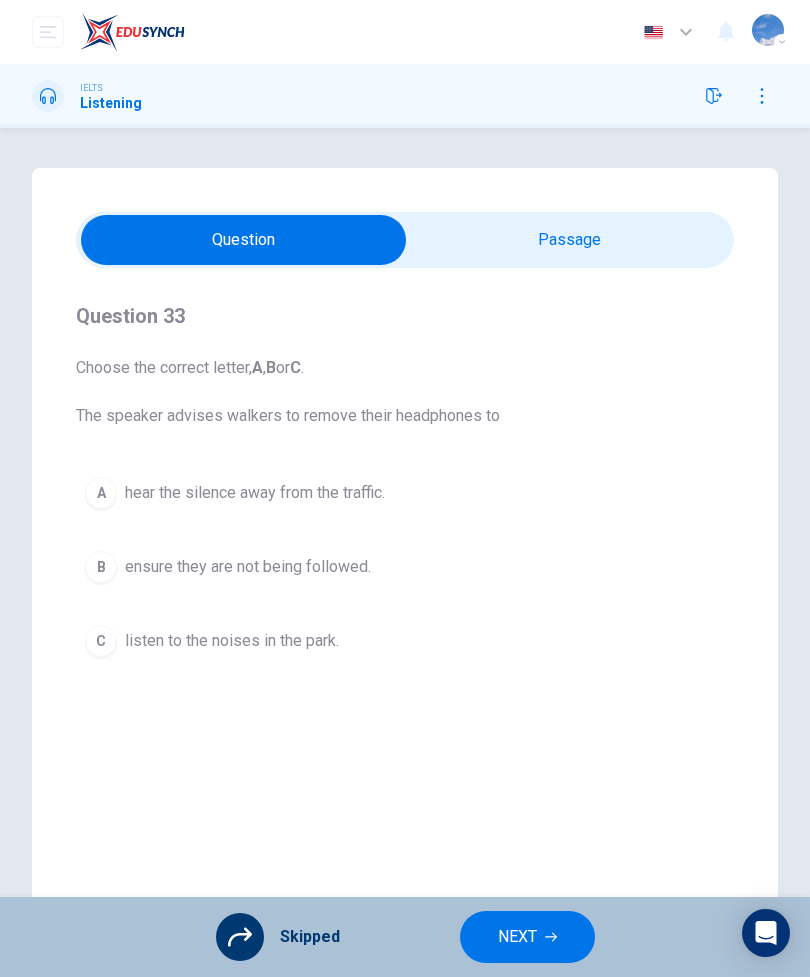 click on "A hear the silence away from the traffic. B ensure they are not being followed. C  listen to the noises in the park." at bounding box center (405, 567) 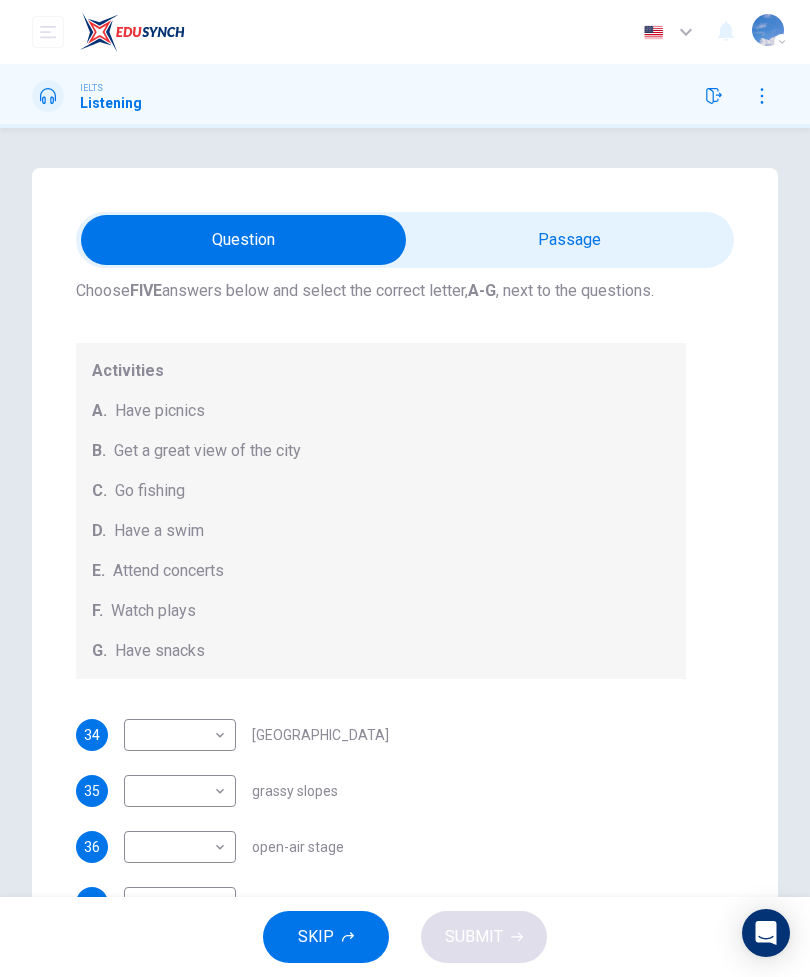 scroll, scrollTop: 127, scrollLeft: 0, axis: vertical 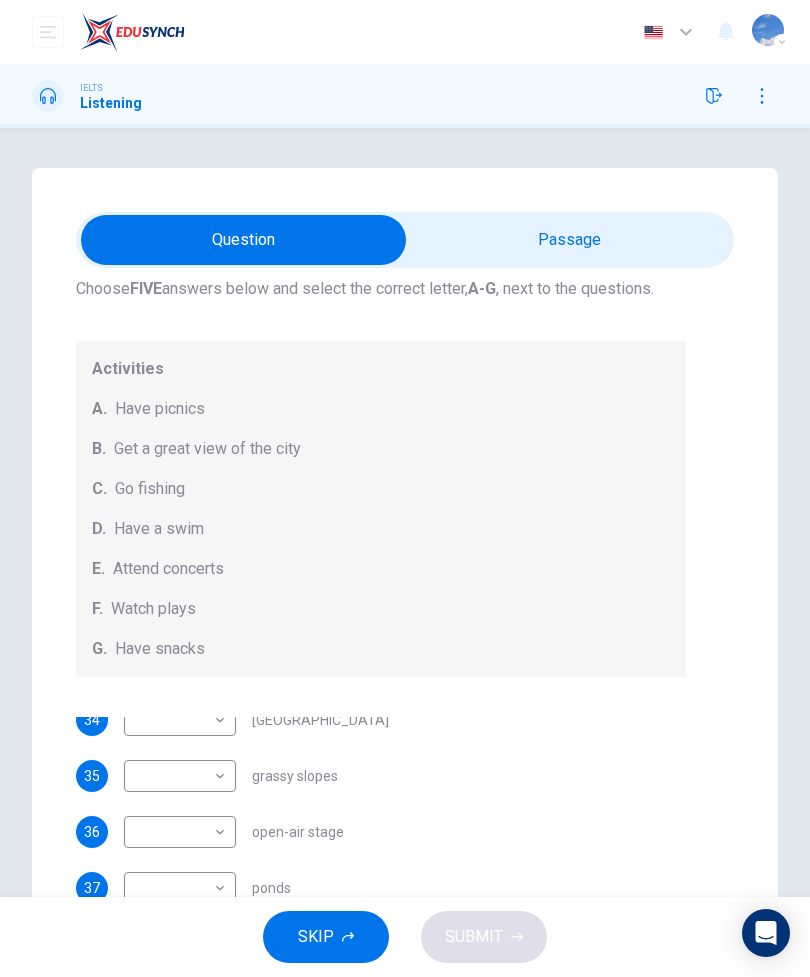 click 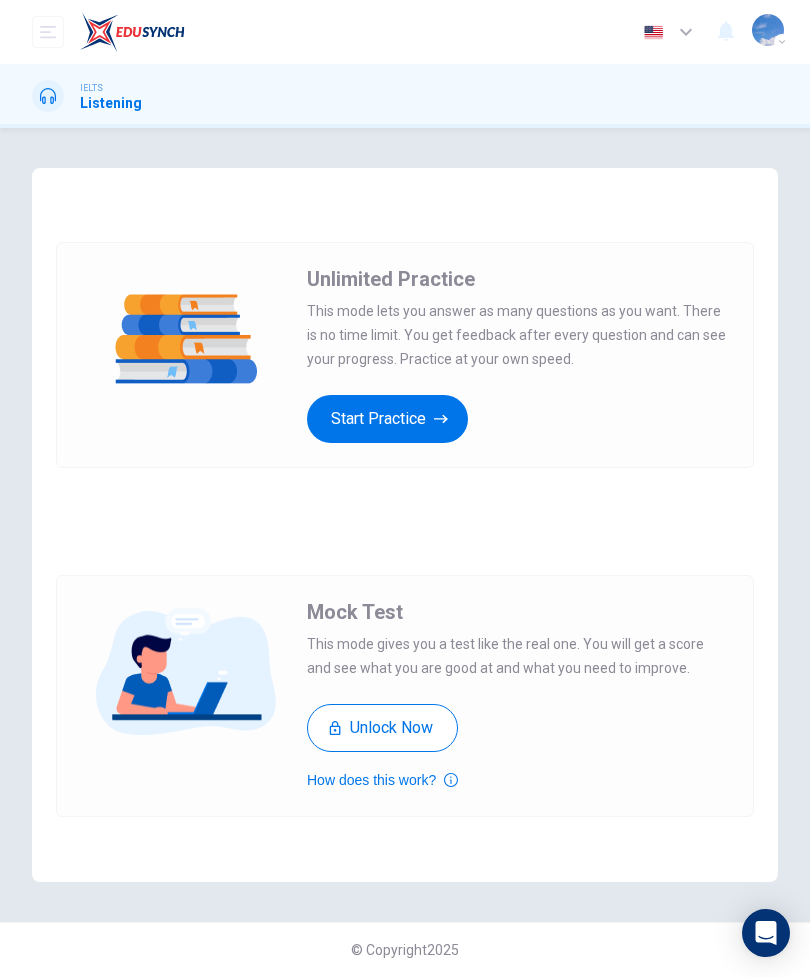 scroll, scrollTop: 0, scrollLeft: 0, axis: both 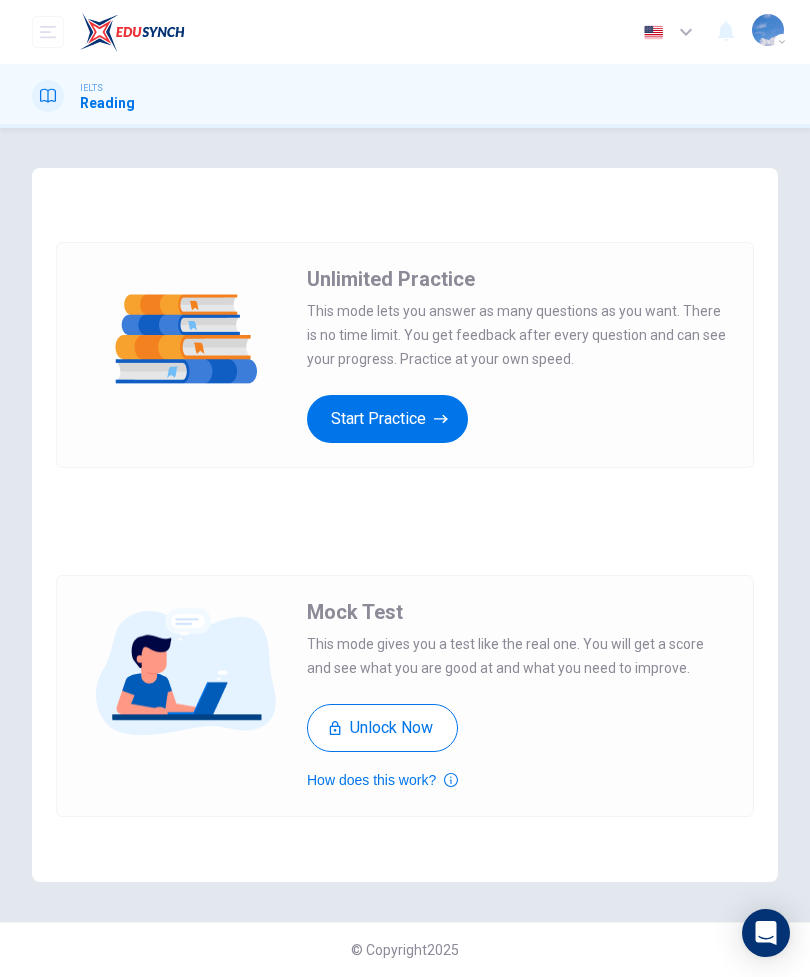click on "Start Practice" at bounding box center (387, 419) 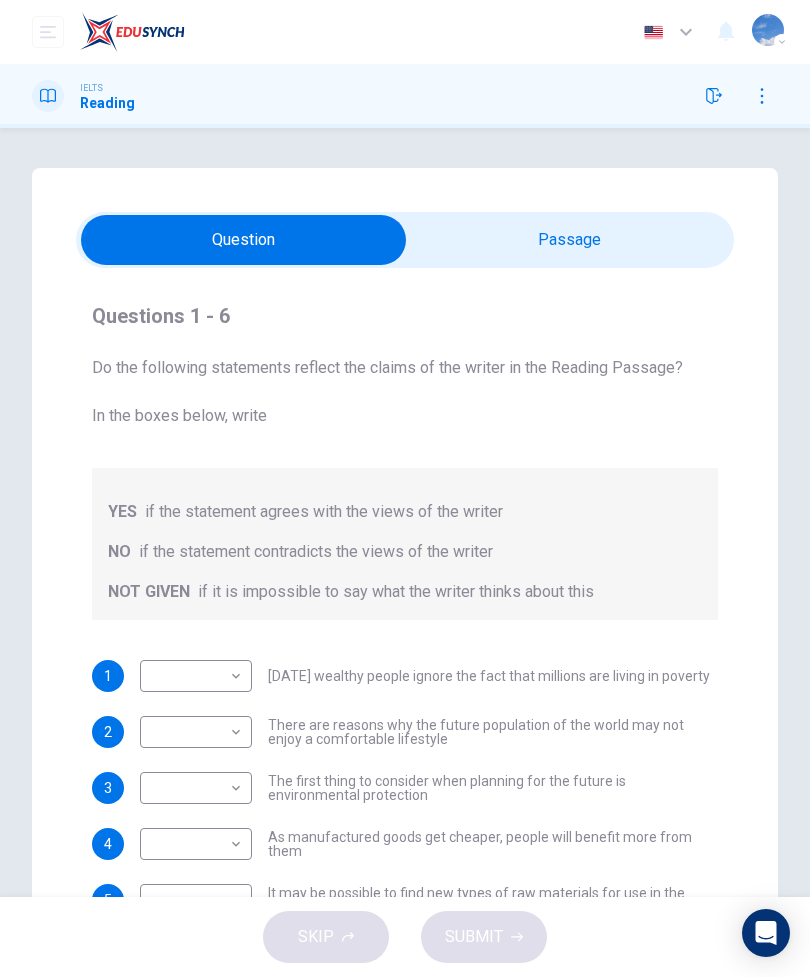 click at bounding box center (132, 32) 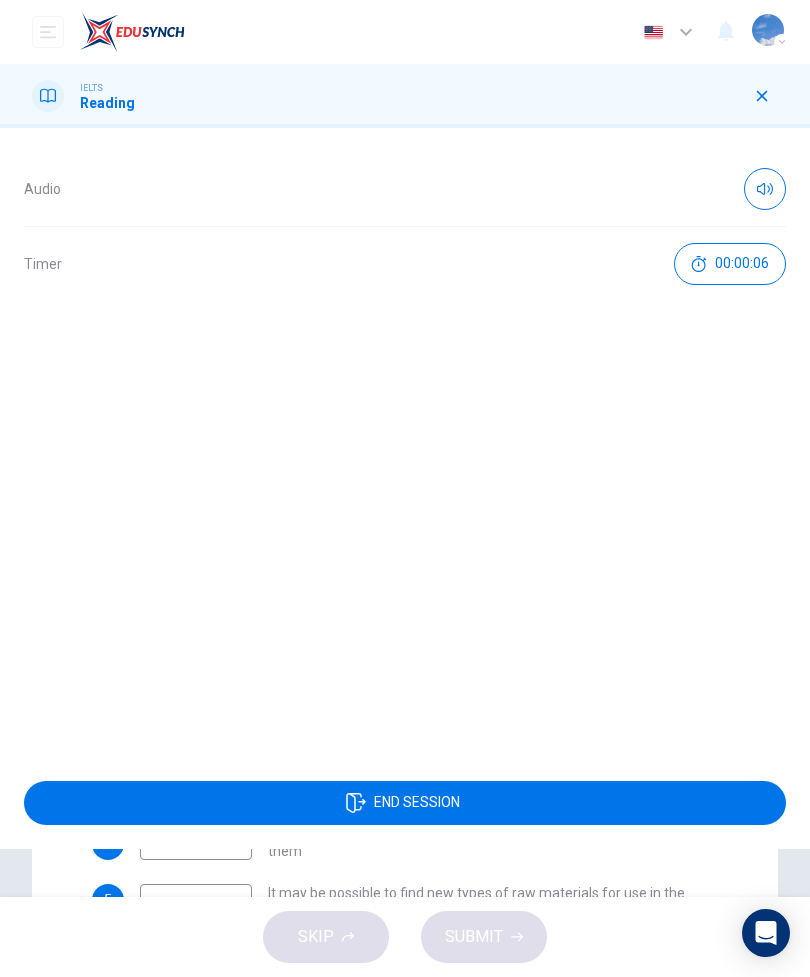 click at bounding box center [762, 96] 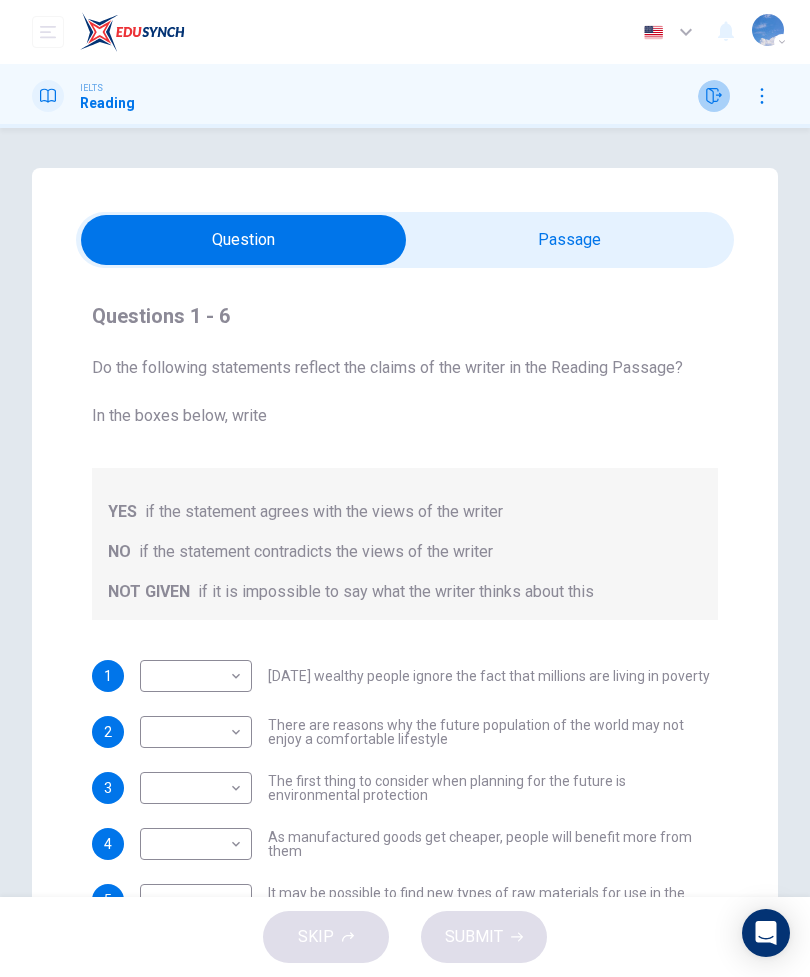 click at bounding box center (714, 96) 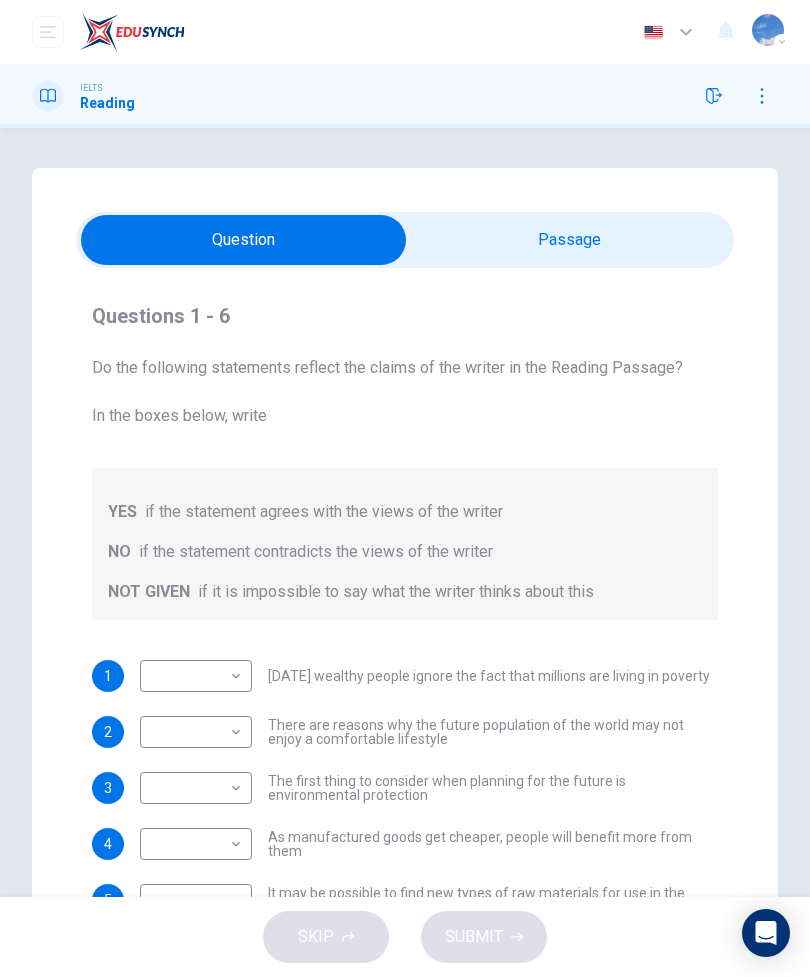 click at bounding box center [714, 96] 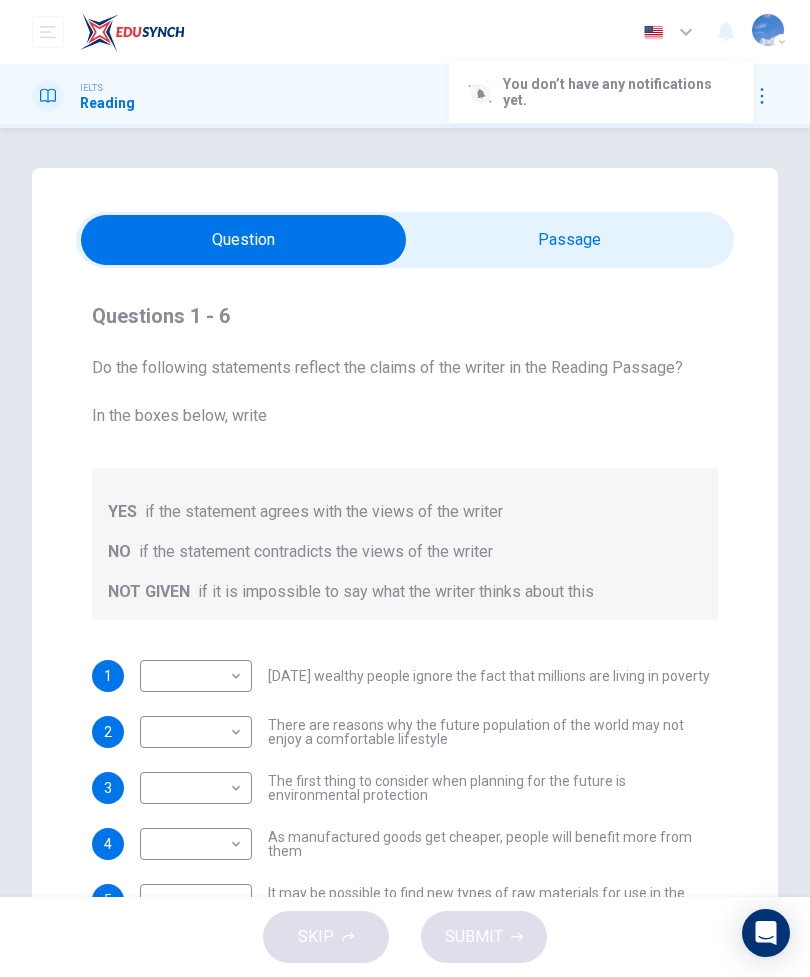 click at bounding box center [405, 488] 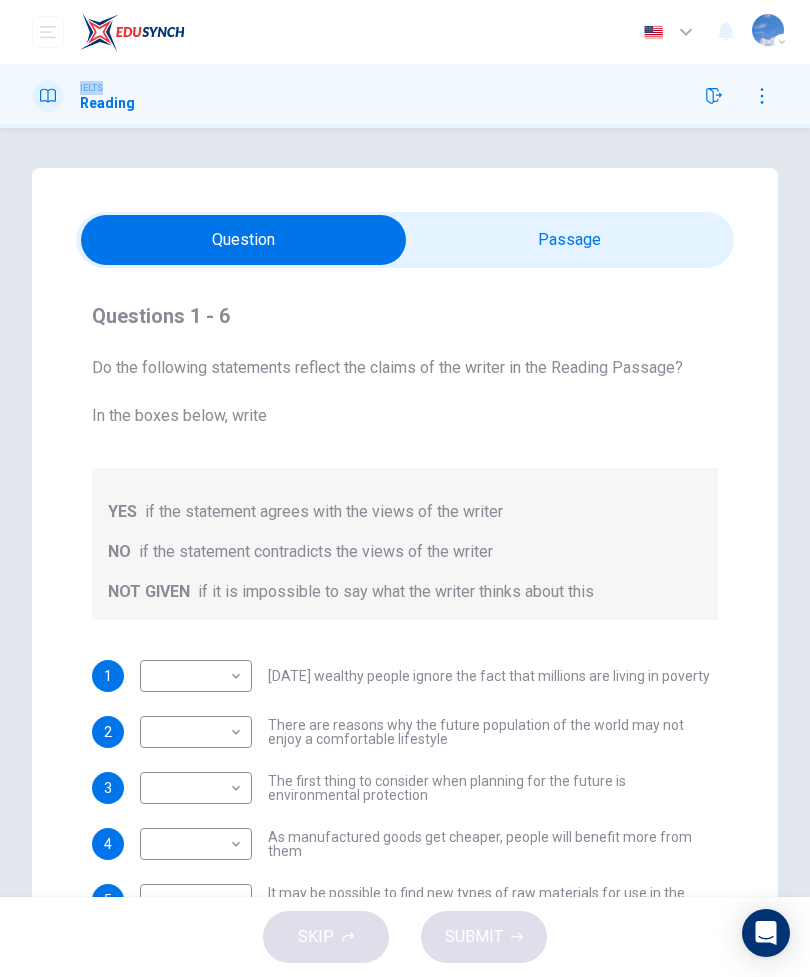 click at bounding box center [726, 32] 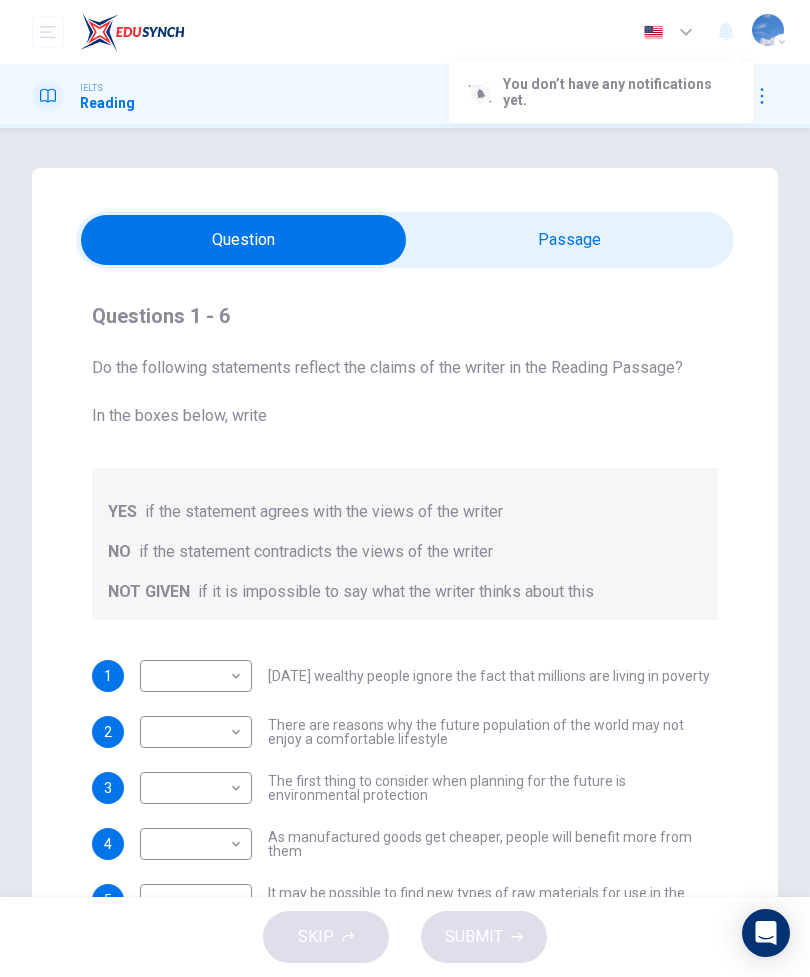 click at bounding box center [405, 488] 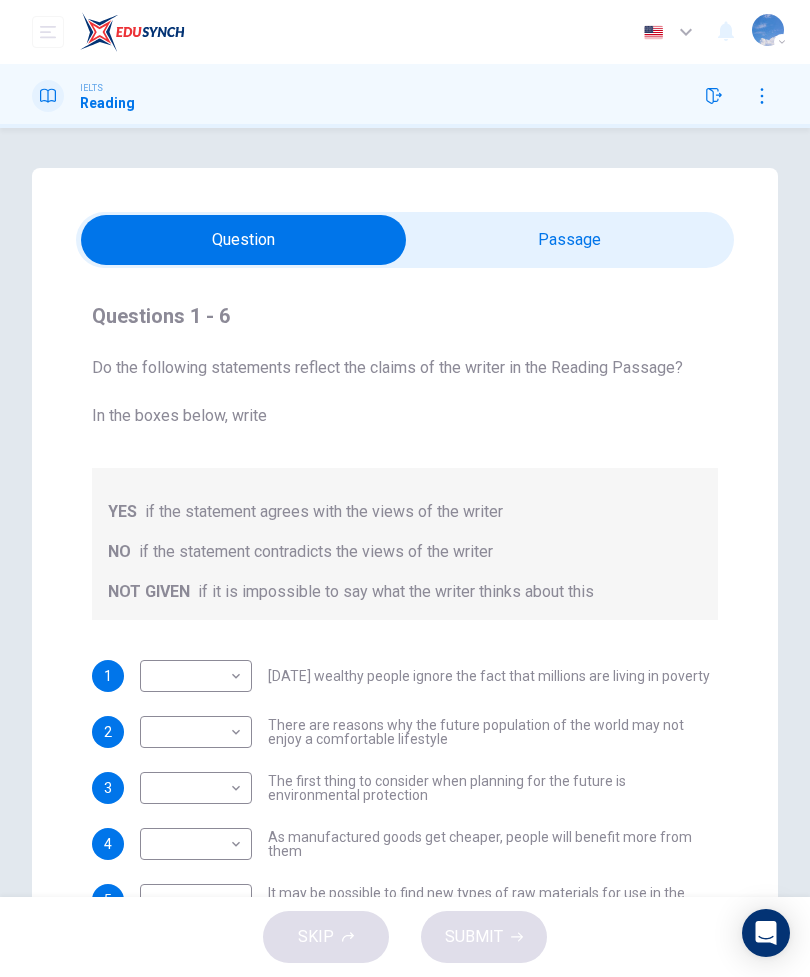 click at bounding box center [132, 32] 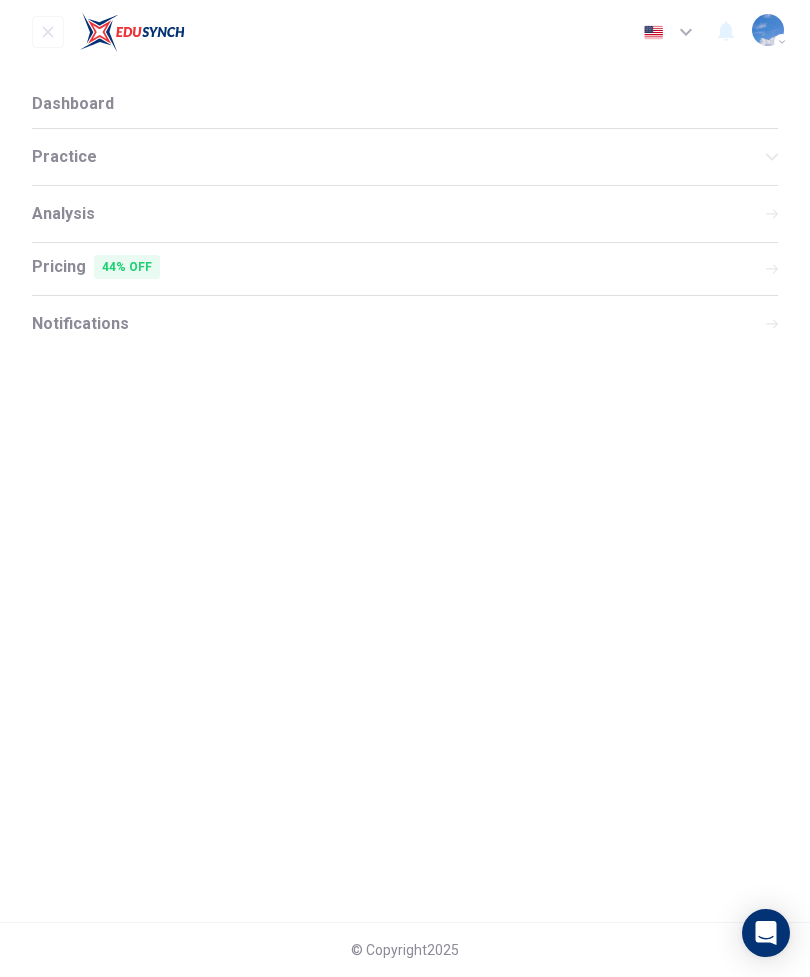 click on "Dashboard" at bounding box center (405, 104) 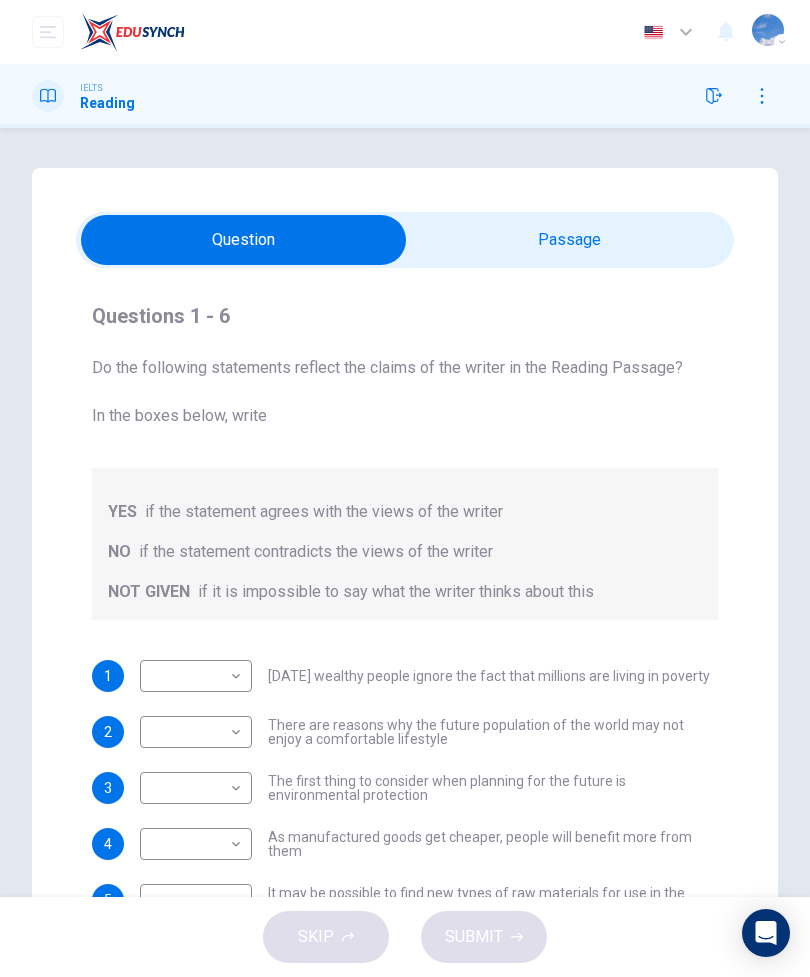 click 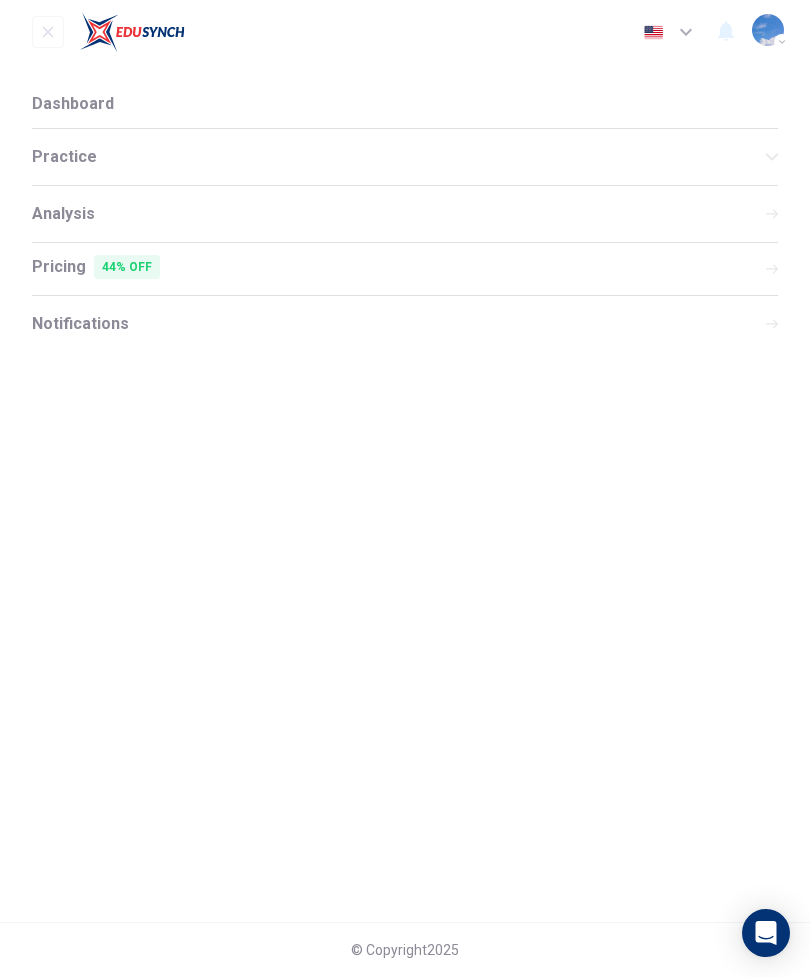 click on "Dashboard" at bounding box center (73, 104) 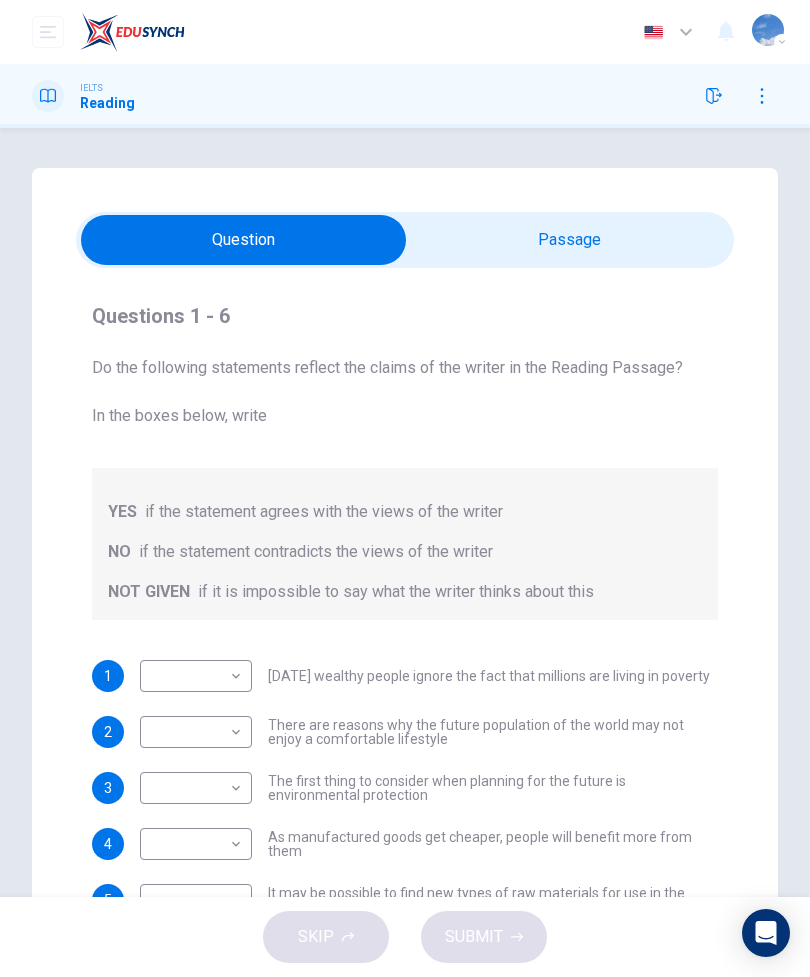 click at bounding box center (768, 30) 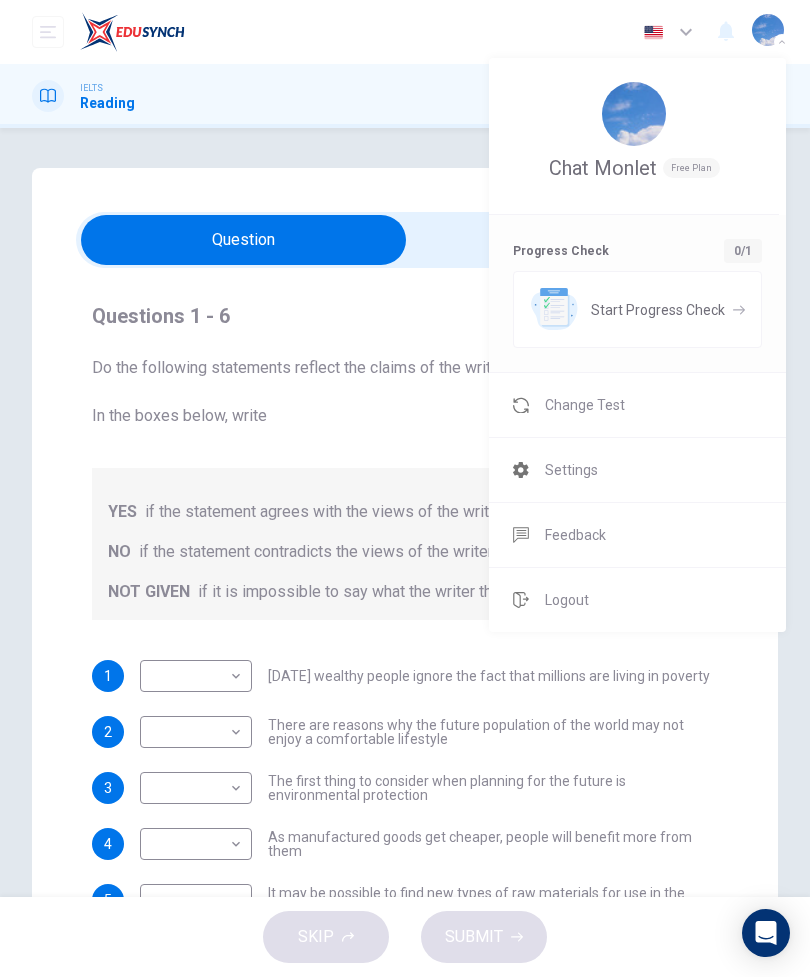 click at bounding box center [405, 488] 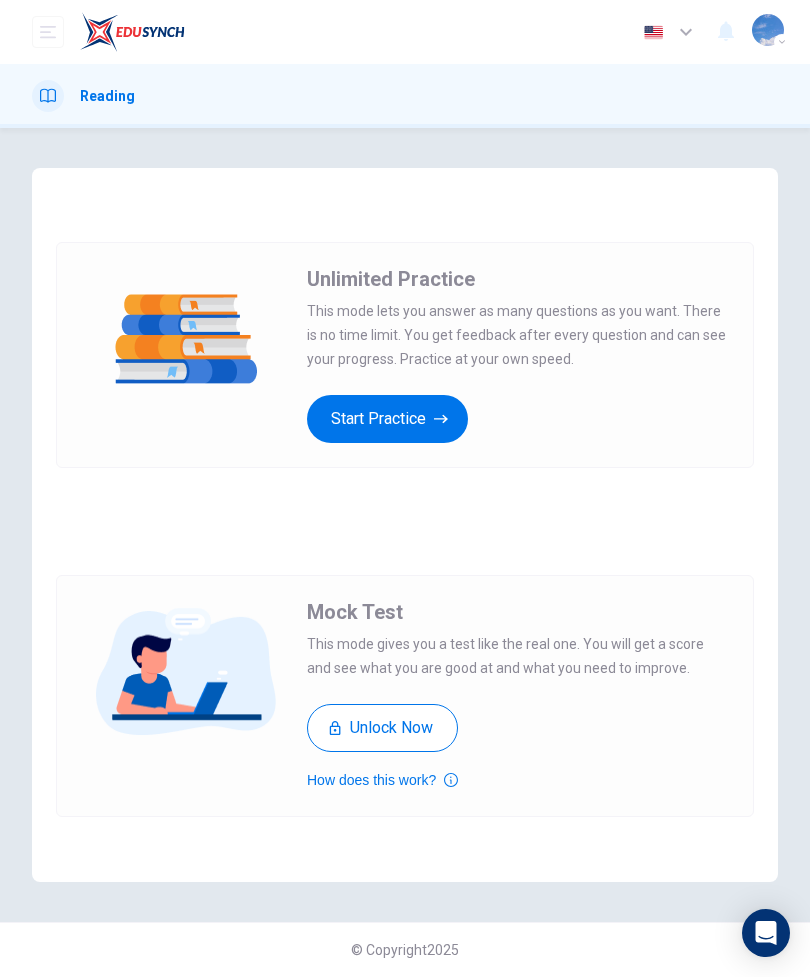 scroll, scrollTop: 0, scrollLeft: 0, axis: both 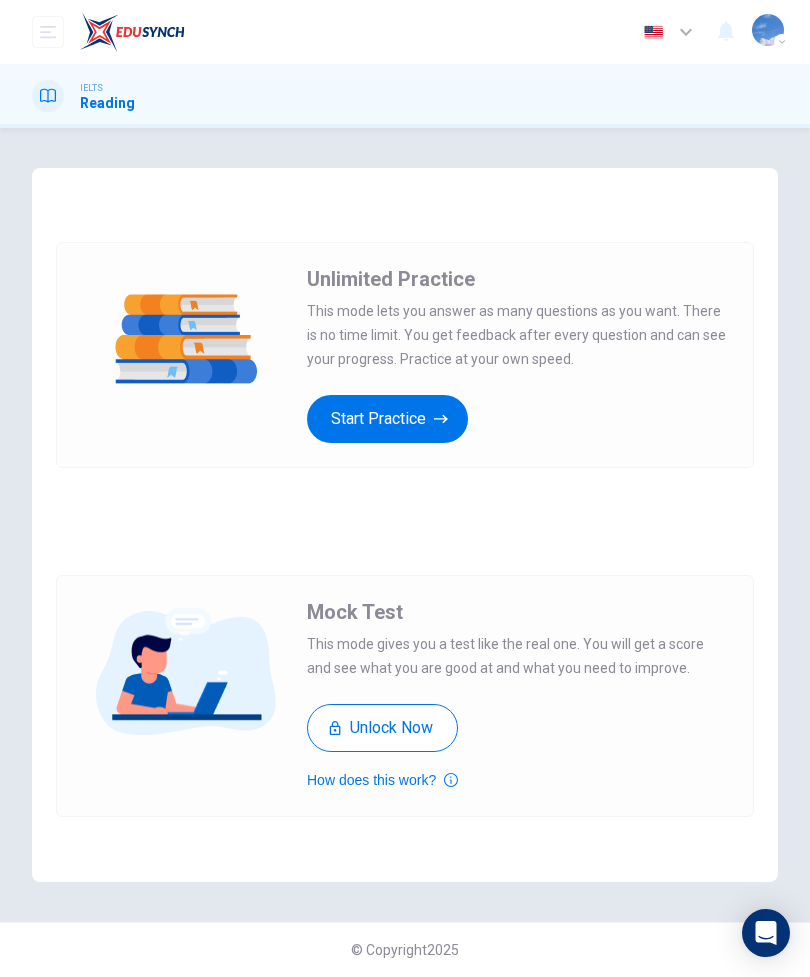 click at bounding box center (48, 32) 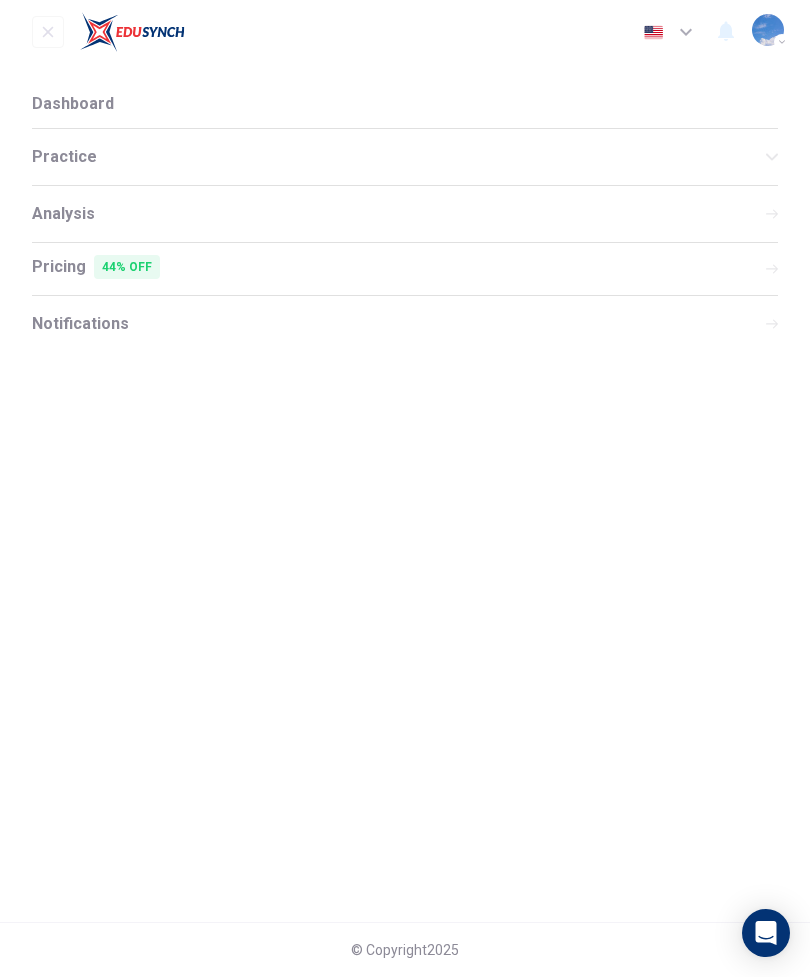 click on "Practice" at bounding box center (399, 157) 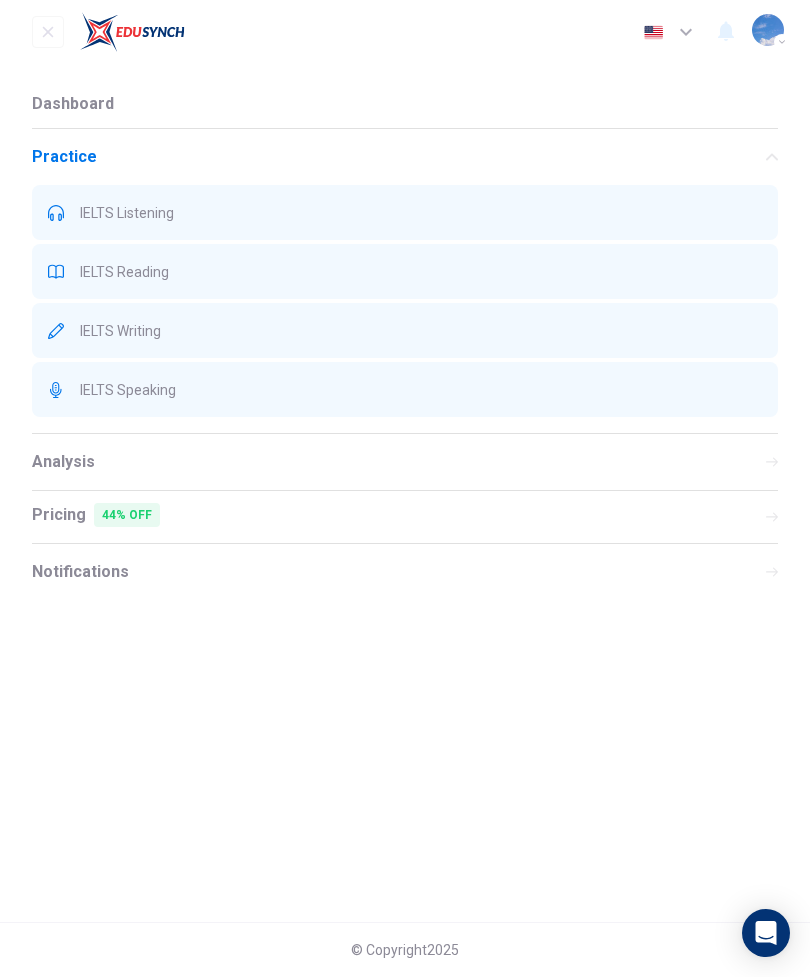 click on "Dashboard" at bounding box center [405, 104] 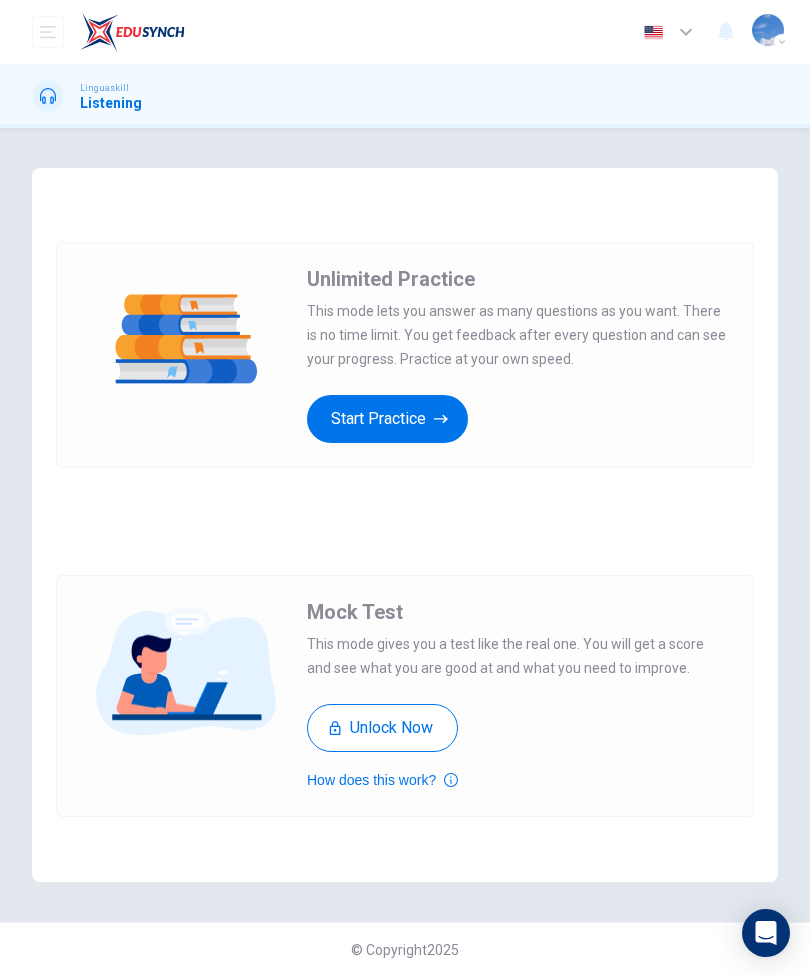 scroll, scrollTop: 0, scrollLeft: 0, axis: both 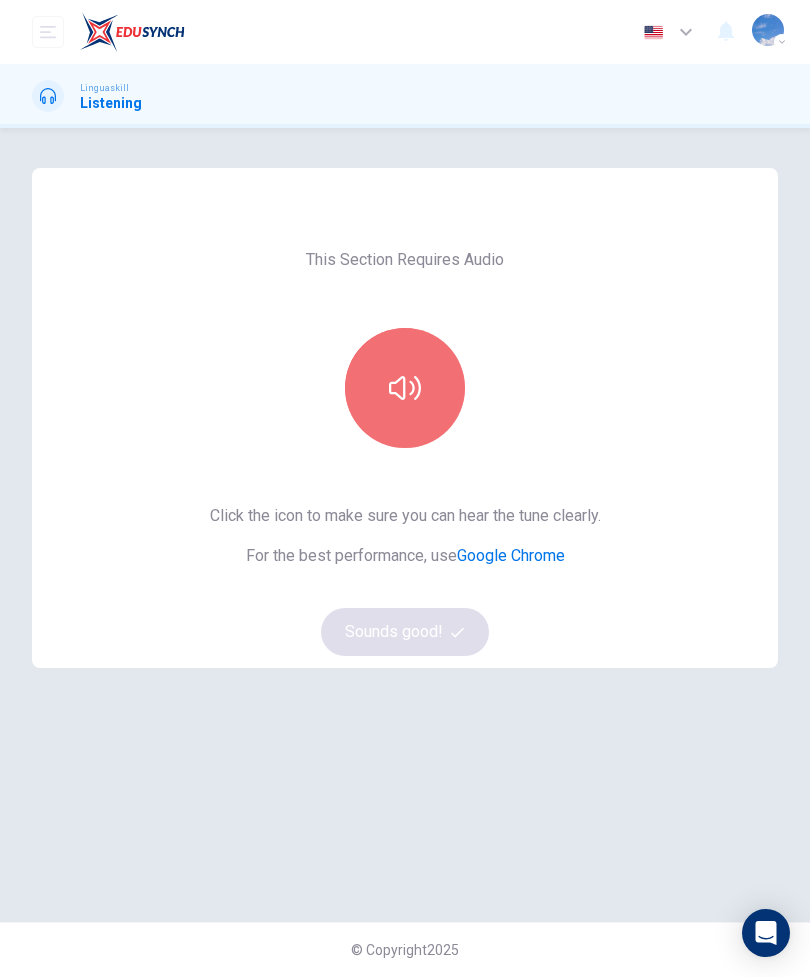 click at bounding box center [405, 388] 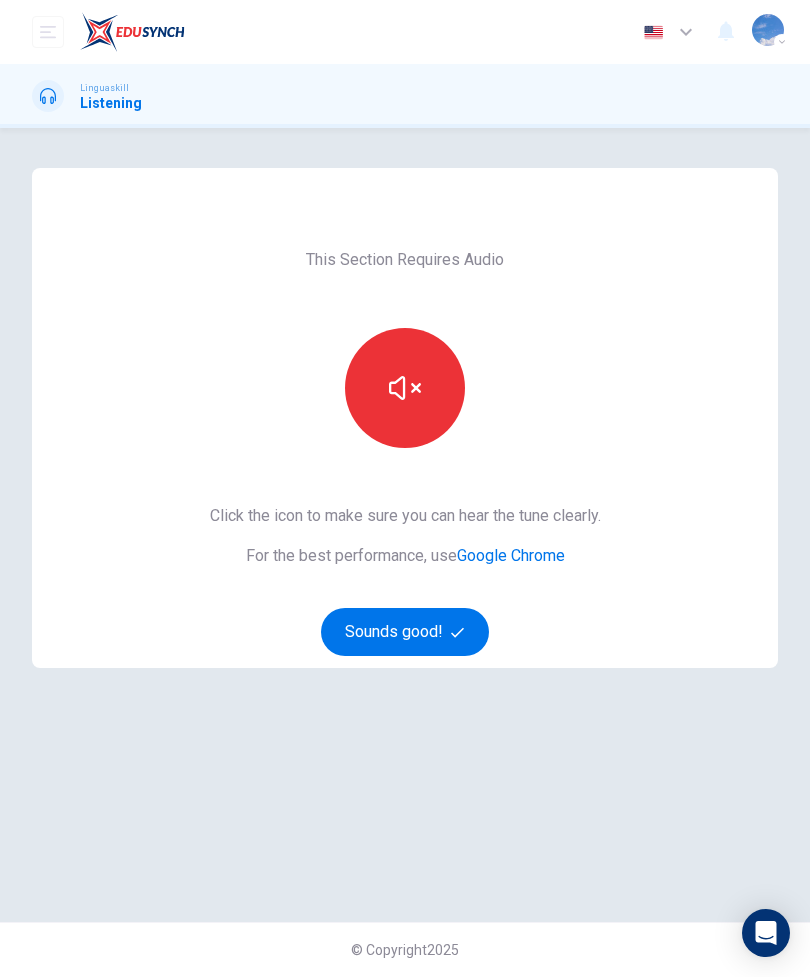 click on "Sounds good!" at bounding box center (405, 632) 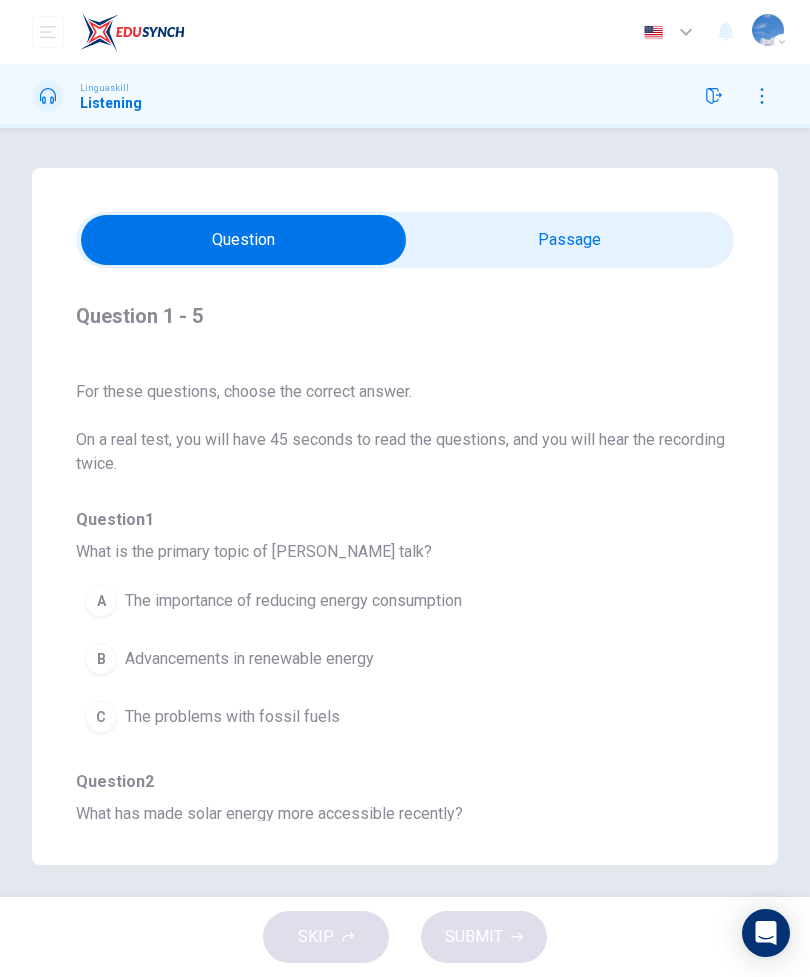 scroll, scrollTop: 0, scrollLeft: 0, axis: both 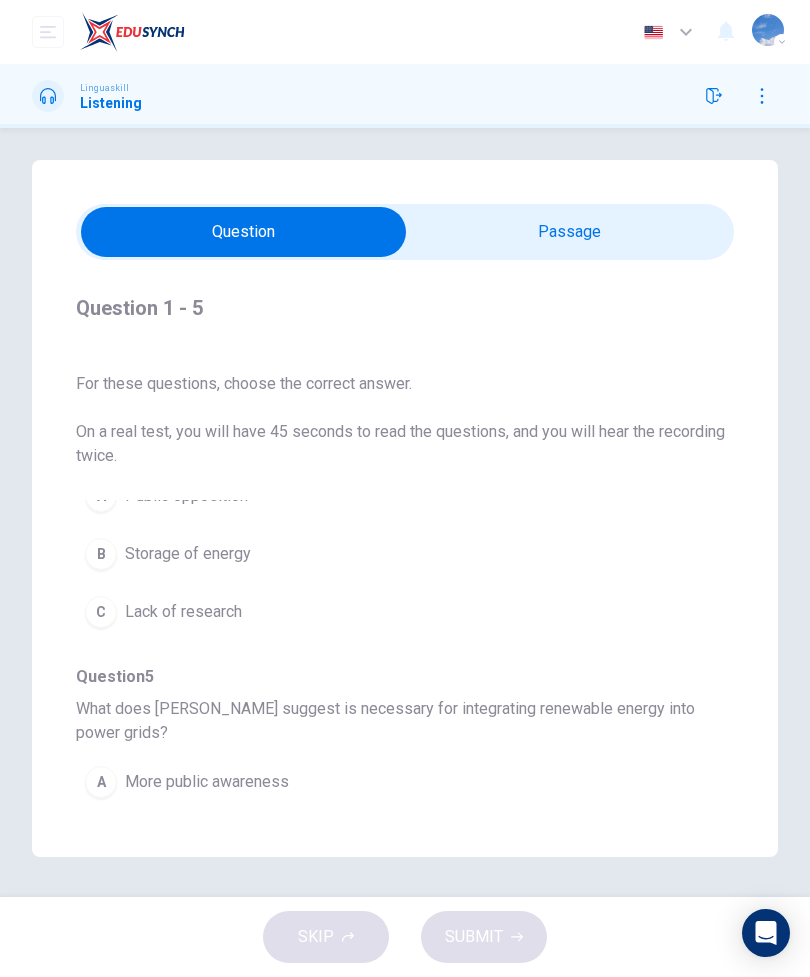click at bounding box center (243, 232) 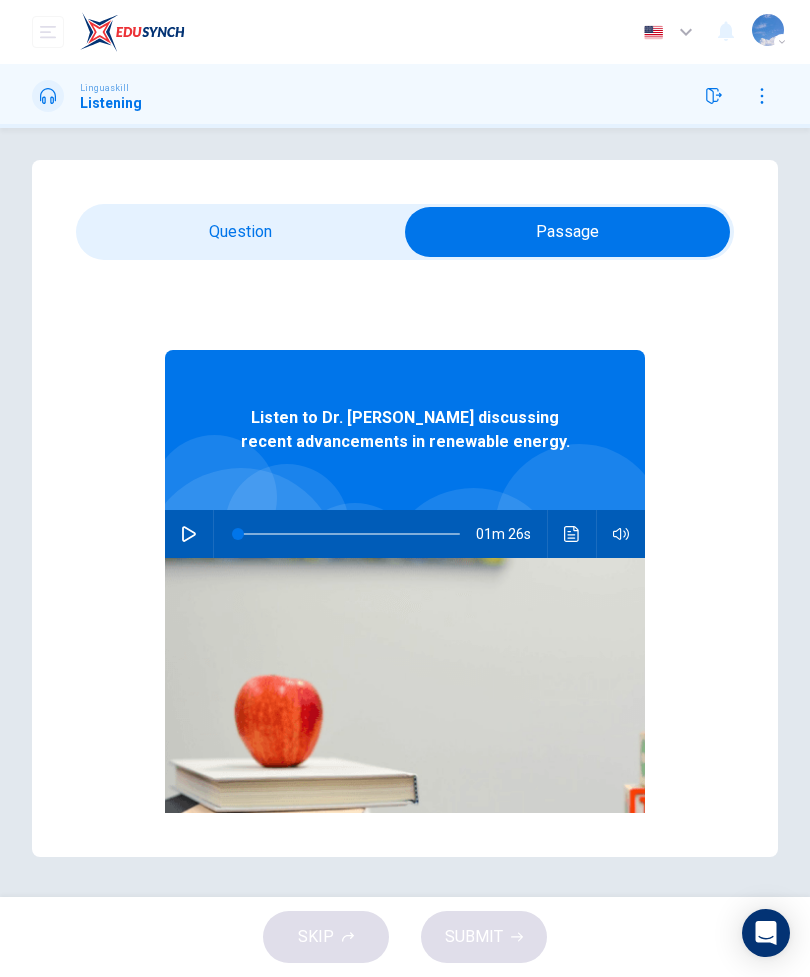 click 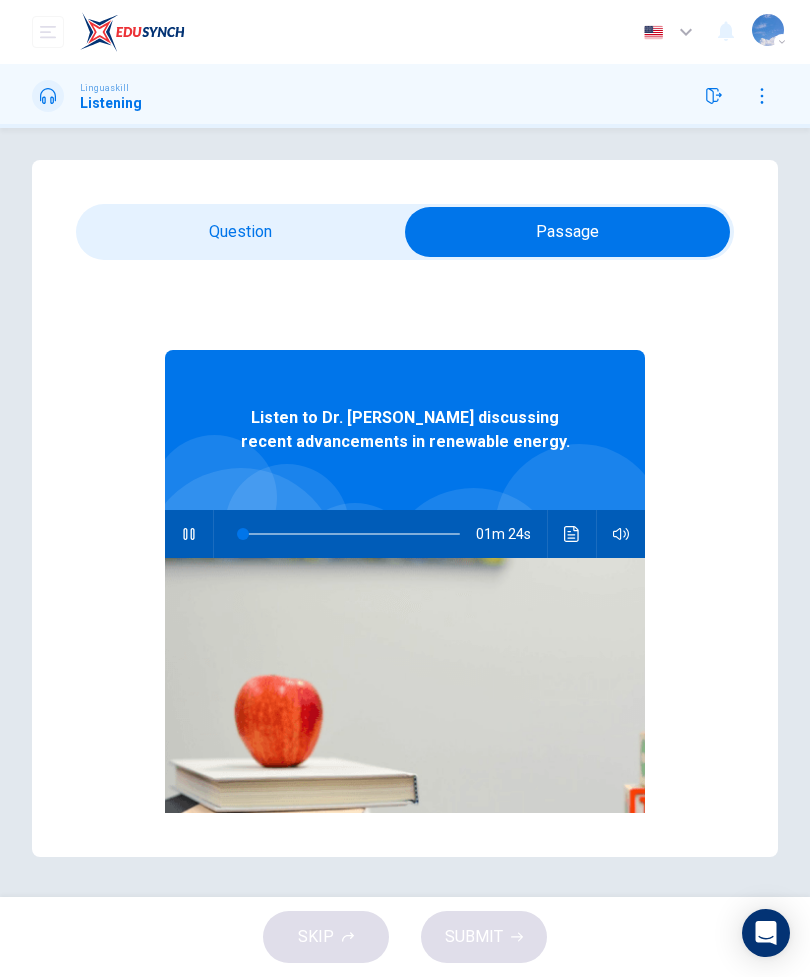 type on "3" 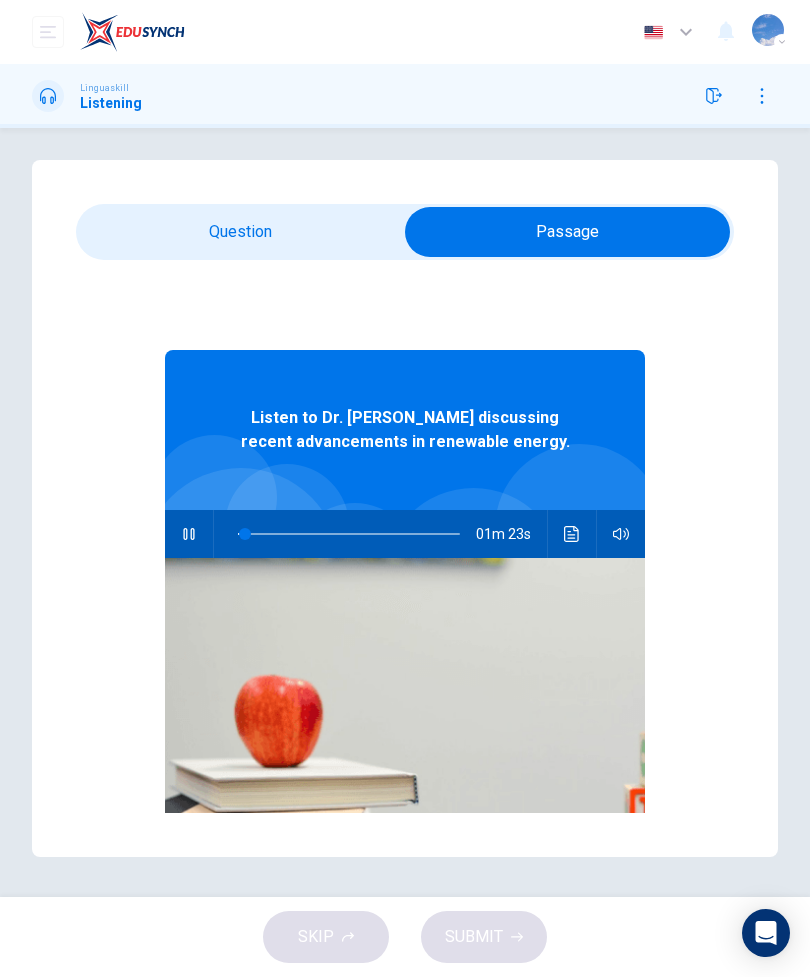 click on "Question Passage Question 1 - 5 For these questions, choose the correct answer. On a real test, you will have 45 seconds to read the questions, and you will hear the recording twice. Question  1 What is the primary topic of [PERSON_NAME] talk? A The importance of reducing energy consumption B Advancements in renewable energy C The problems with fossil fuels Question  2 What has made solar energy more accessible recently? A Reduction in cost and improved efficiency B Government subsidies C Global warming concerns Question  3 What unique advantage do offshore wind farms offer? A They are cheaper to build B They generate more energy than land-based farms C They don't use valuable land space Question  4 What major challenge does renewable energy face? A Public opposition B Storage of energy C Lack of research Question  5 What does [PERSON_NAME] suggest is necessary for integrating renewable energy into power grids? A More public awareness B Global cooperation C Technological and policy changes 01m 23s" at bounding box center [405, 508] 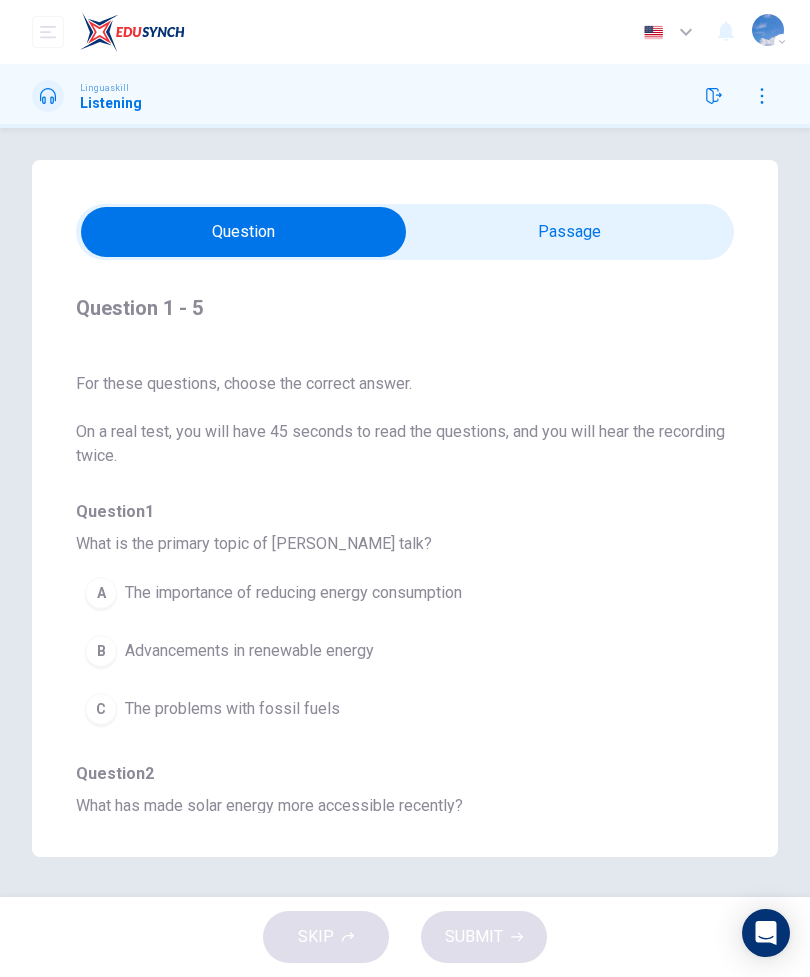 scroll, scrollTop: 0, scrollLeft: 0, axis: both 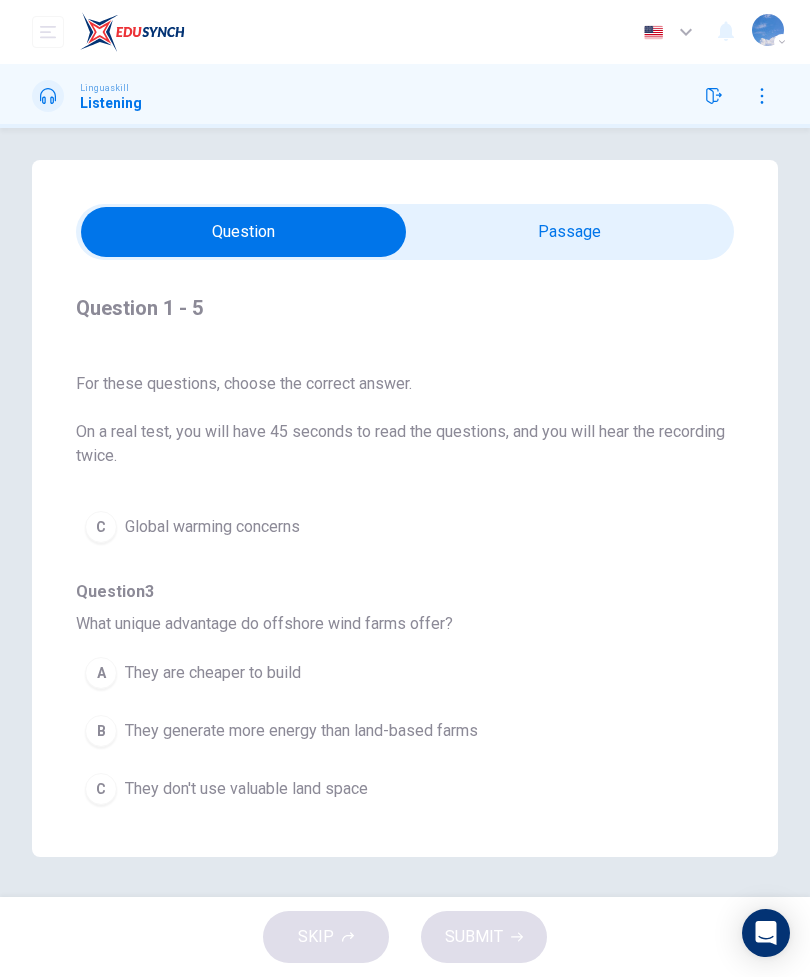 click on "C" at bounding box center (101, 789) 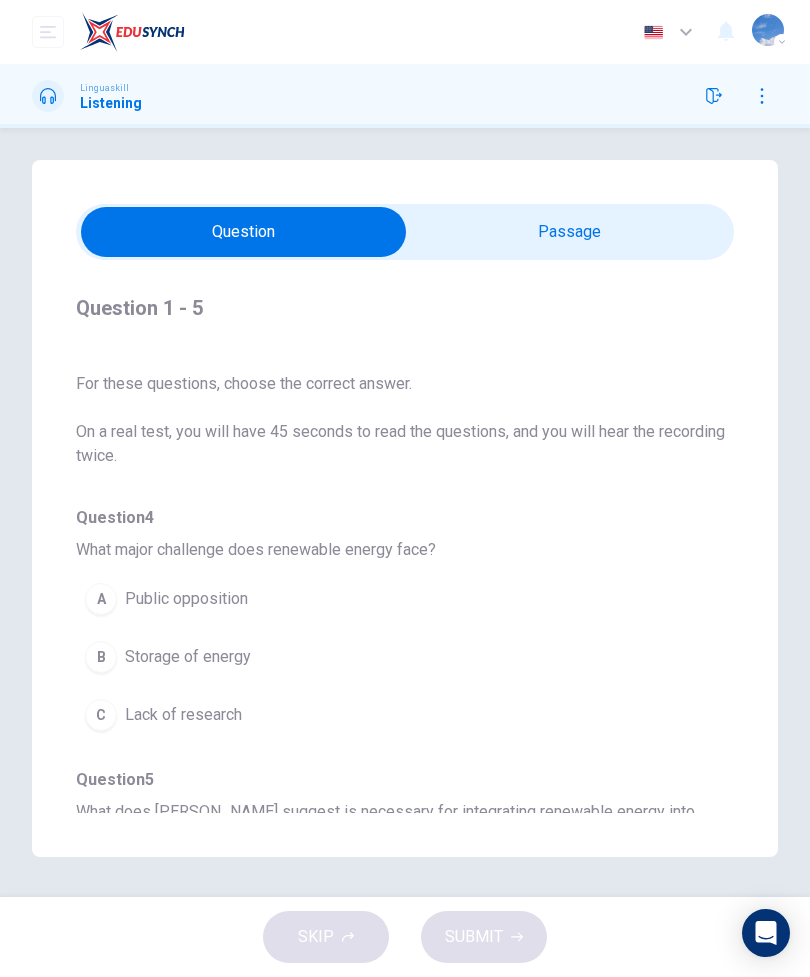 scroll, scrollTop: 782, scrollLeft: 0, axis: vertical 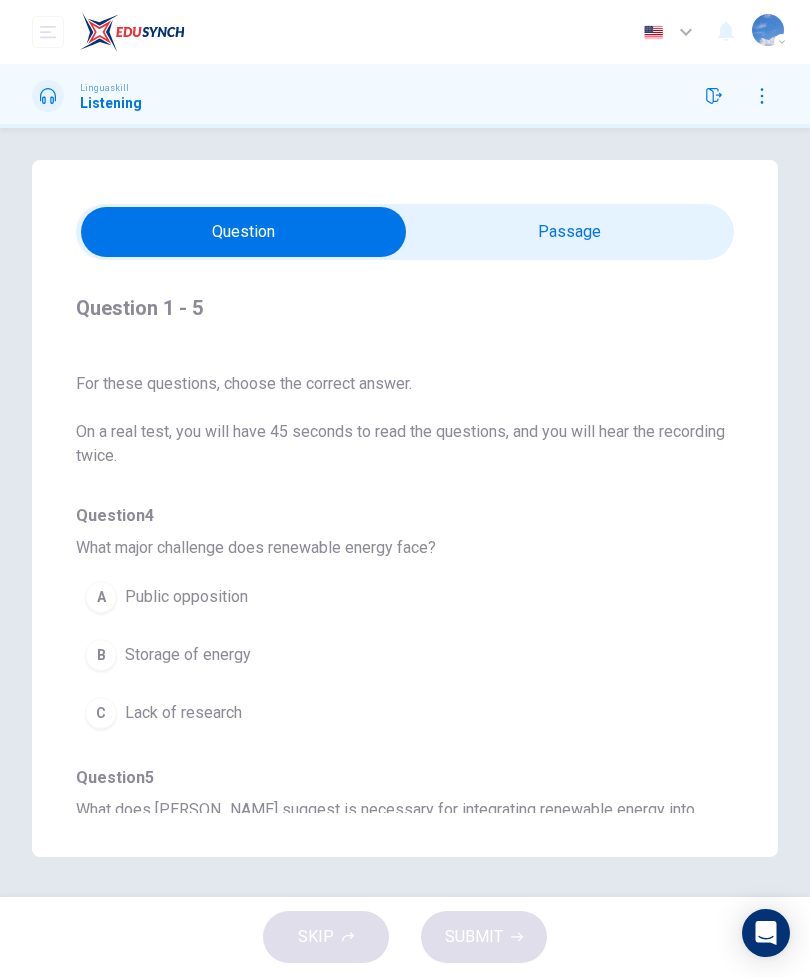 click on "B" at bounding box center (101, 655) 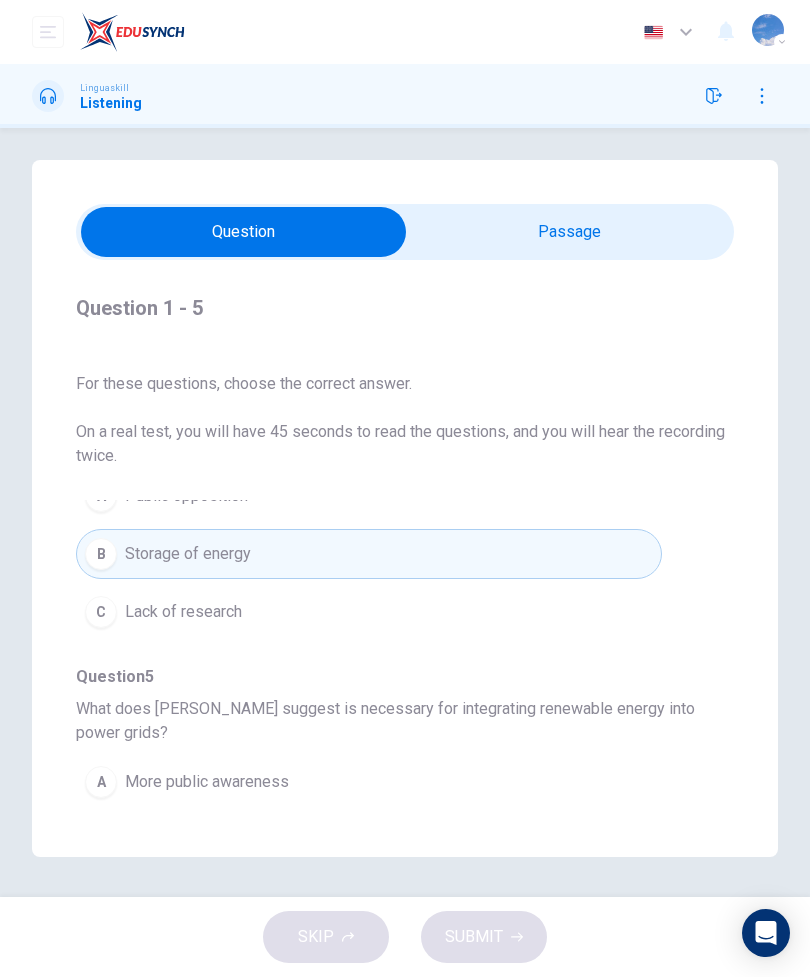 scroll, scrollTop: 883, scrollLeft: 0, axis: vertical 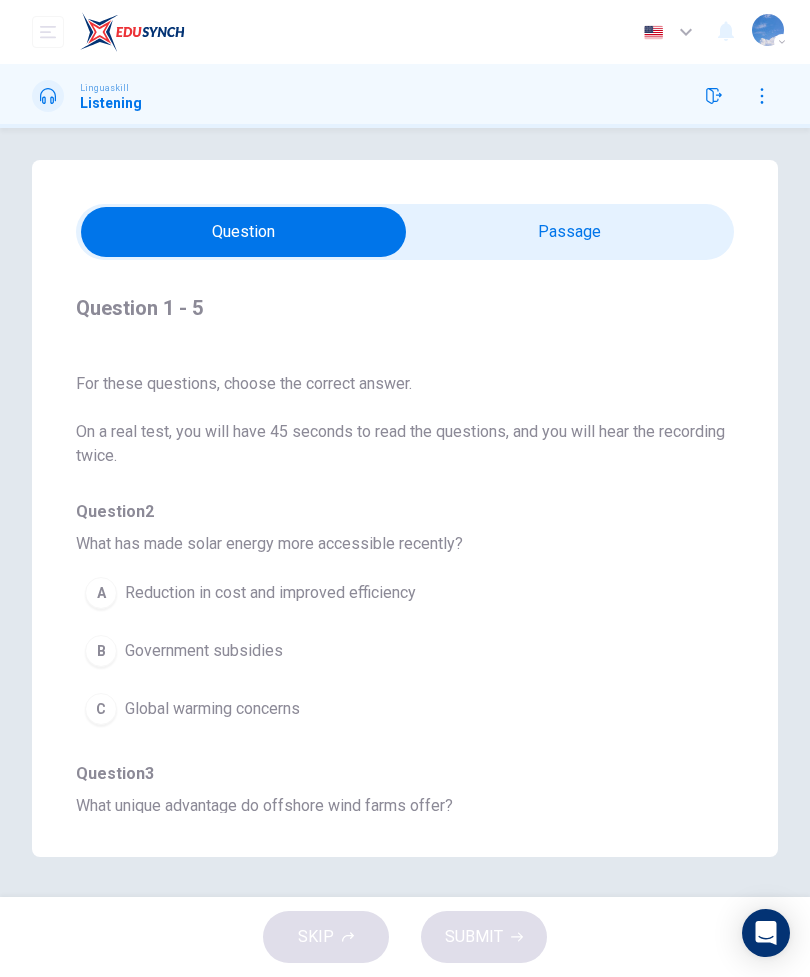 type on "0" 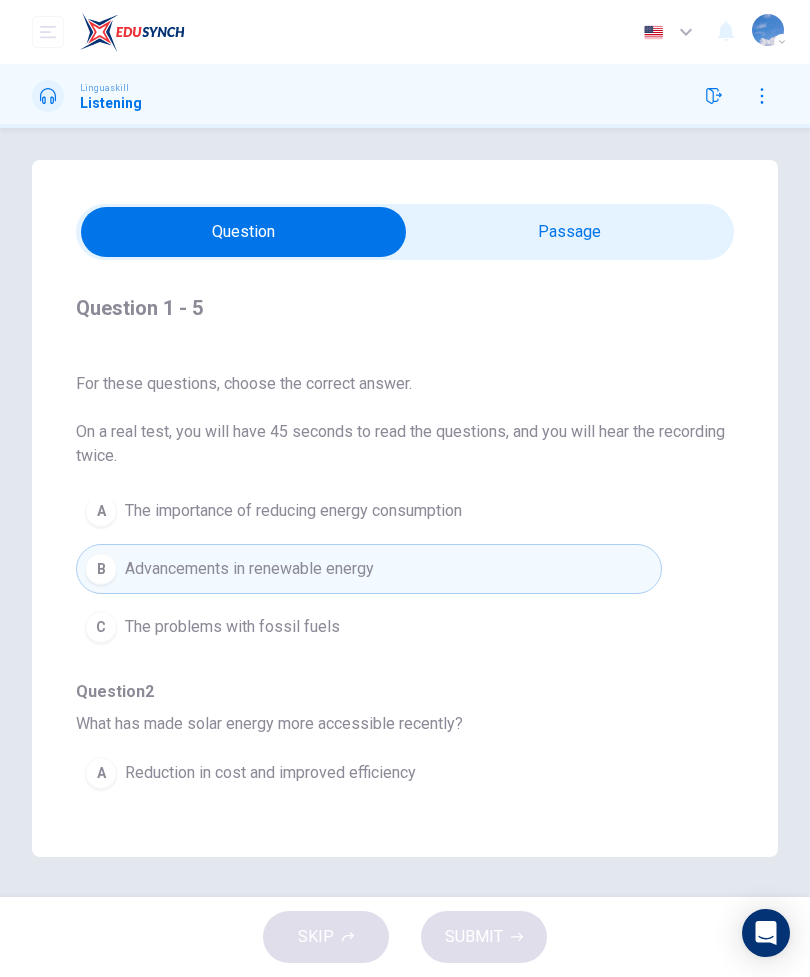 scroll, scrollTop: 66, scrollLeft: 0, axis: vertical 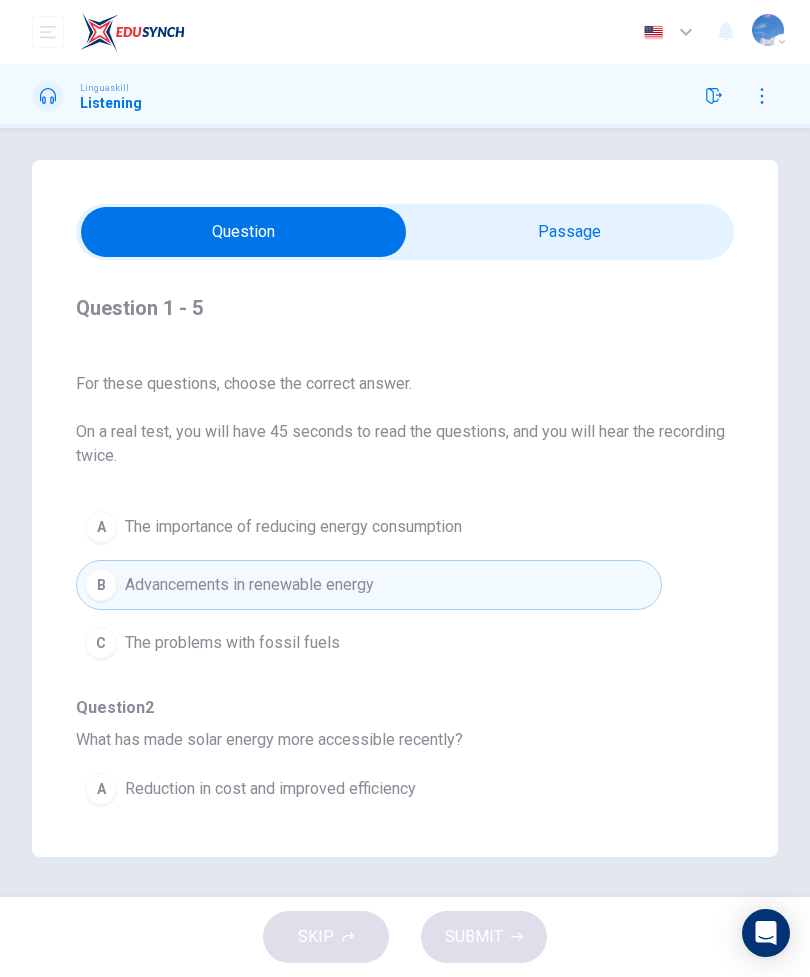 click at bounding box center (243, 232) 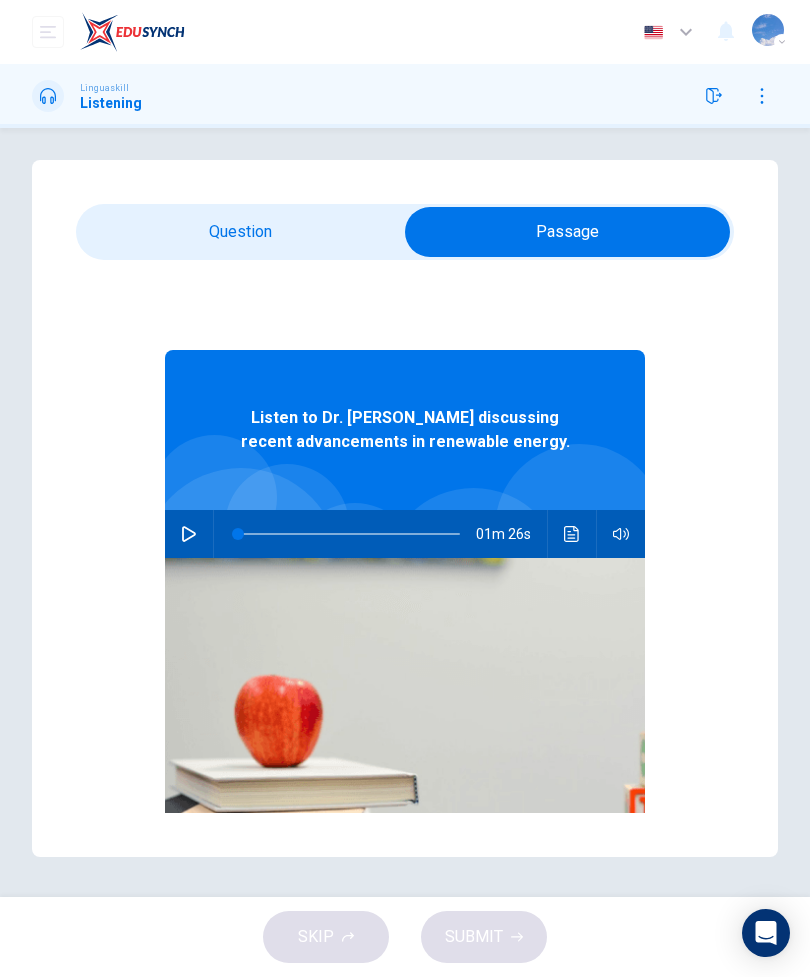 scroll, scrollTop: 0, scrollLeft: 0, axis: both 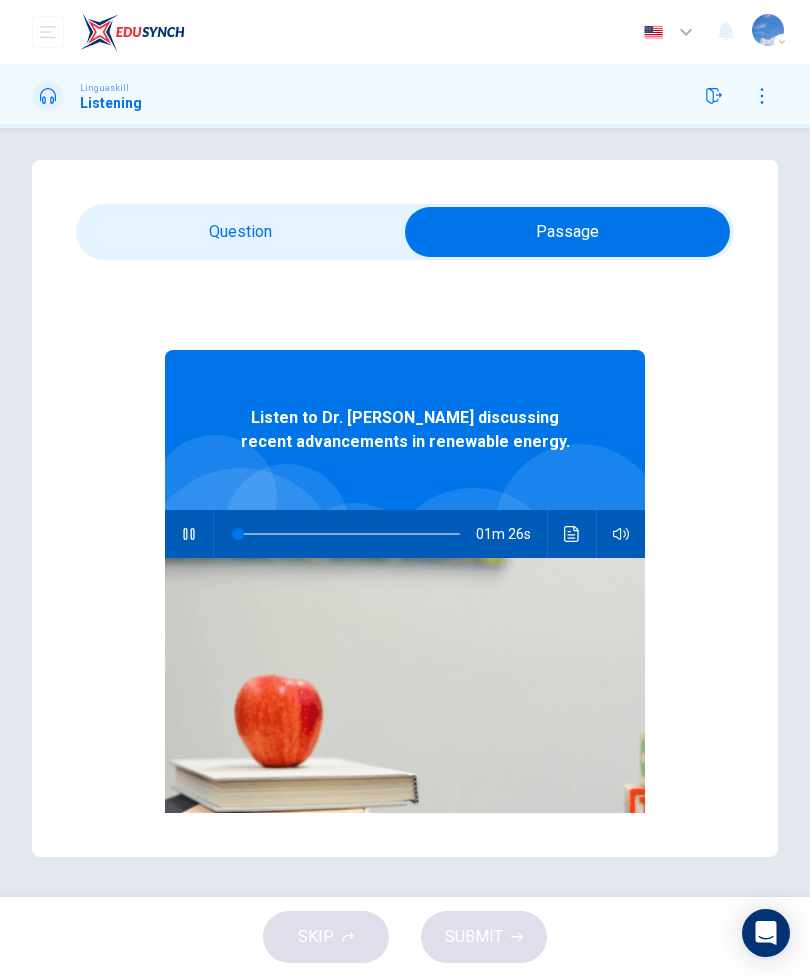 click at bounding box center (567, 232) 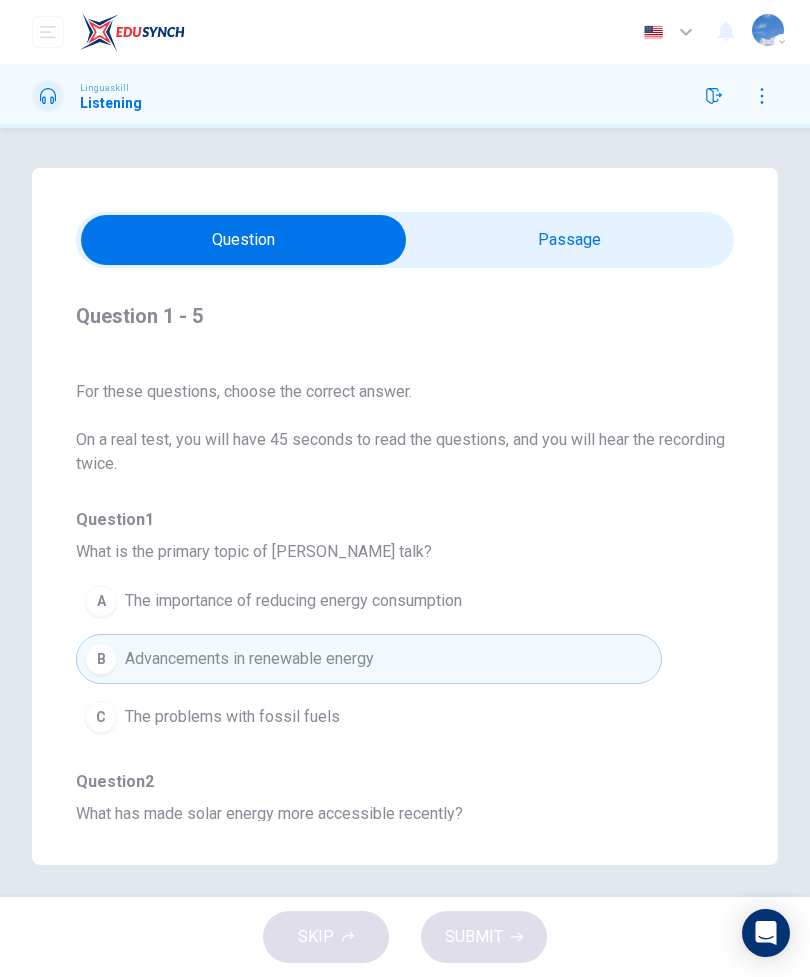 scroll, scrollTop: 0, scrollLeft: 0, axis: both 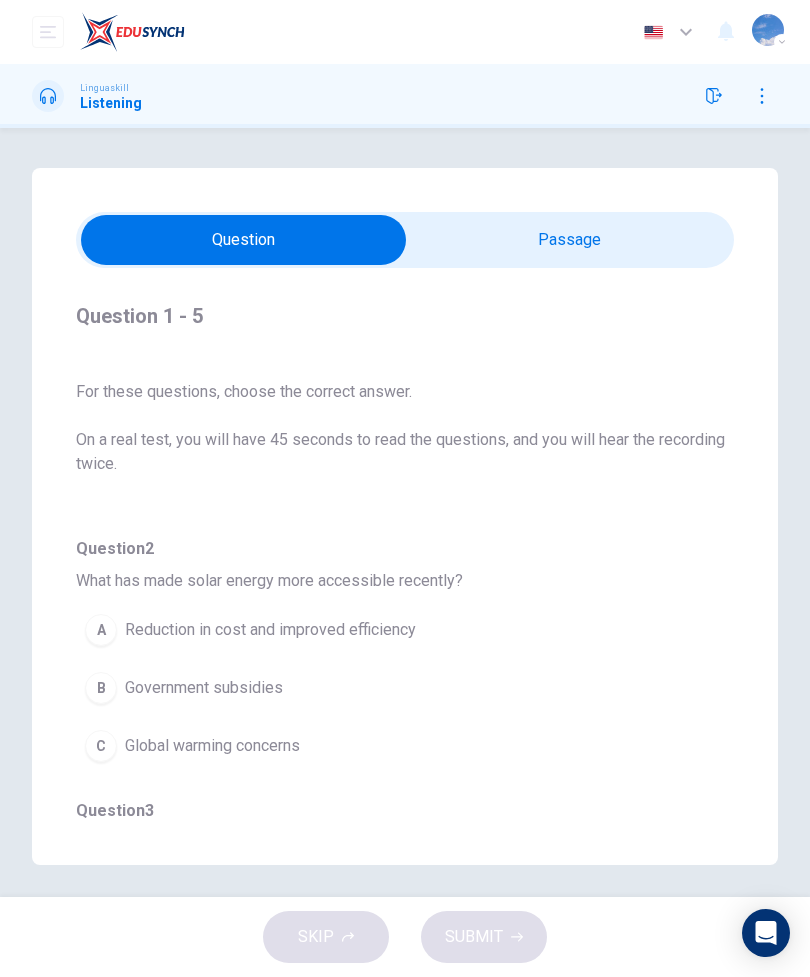 click at bounding box center [243, 240] 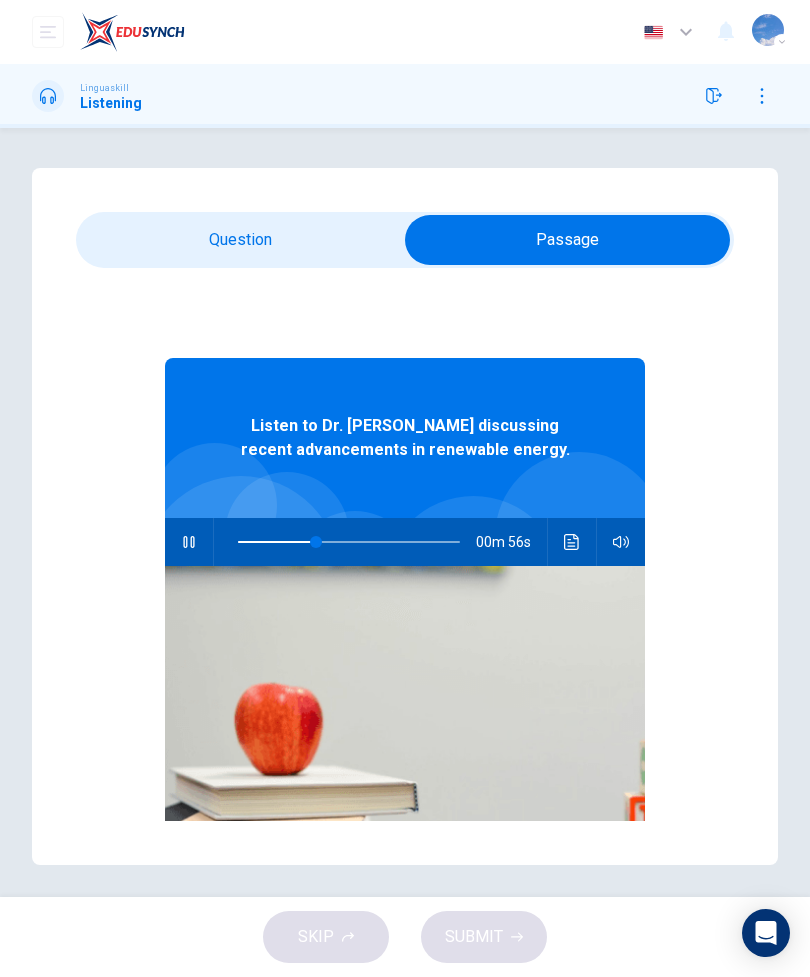 type on "36" 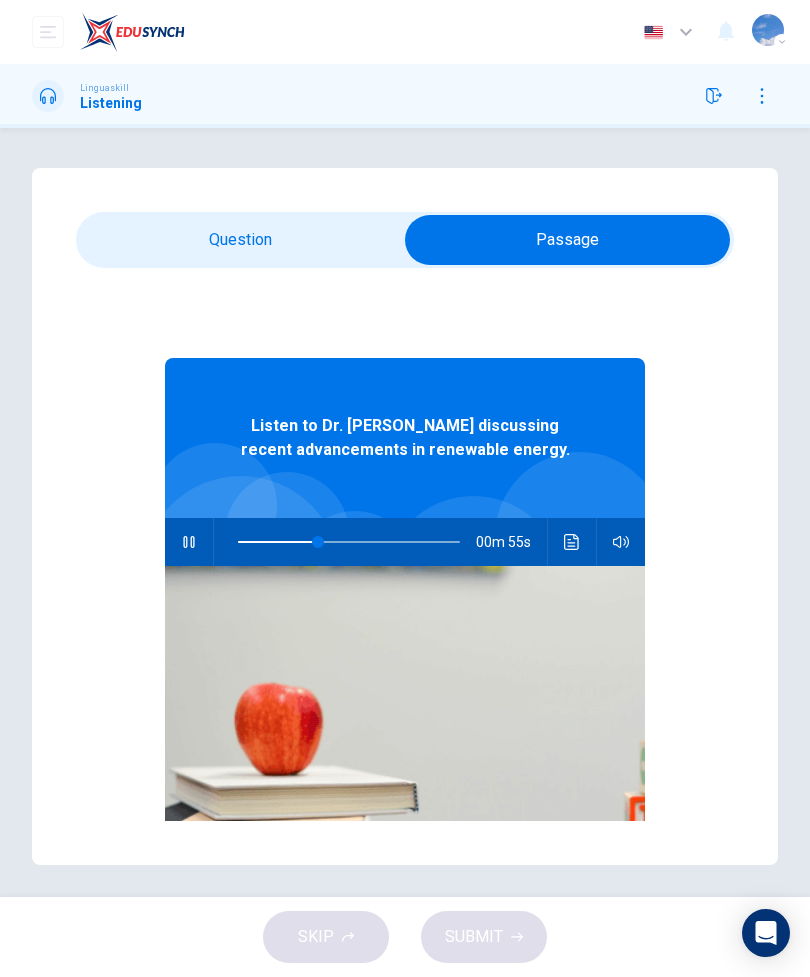 click at bounding box center (567, 240) 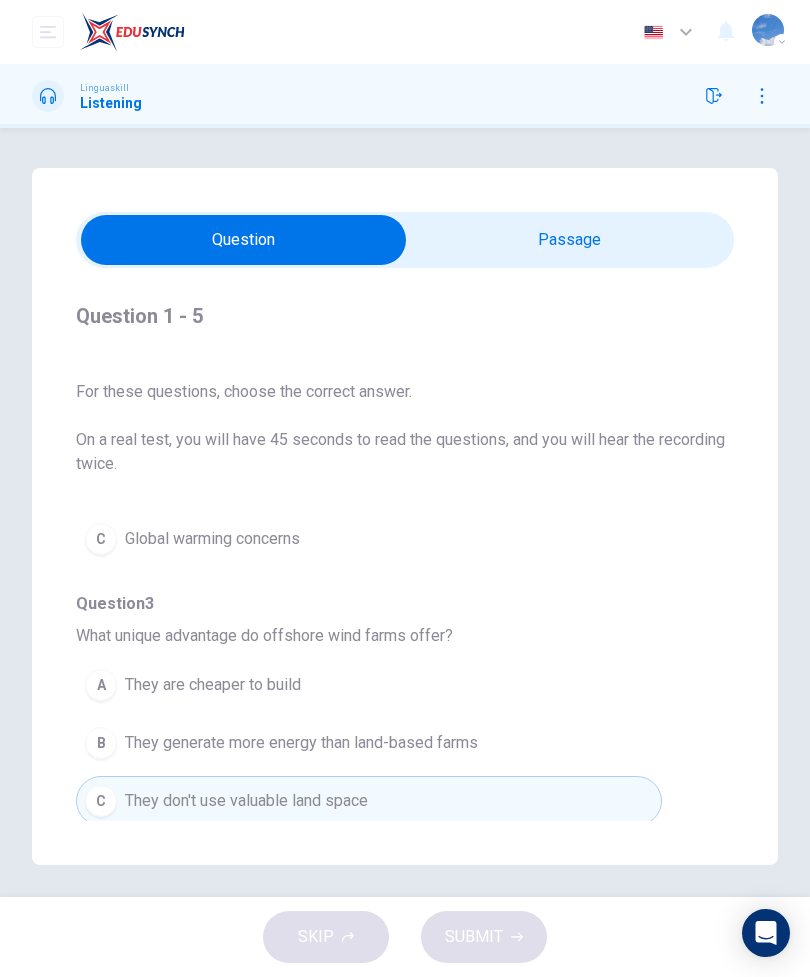 scroll, scrollTop: 445, scrollLeft: 0, axis: vertical 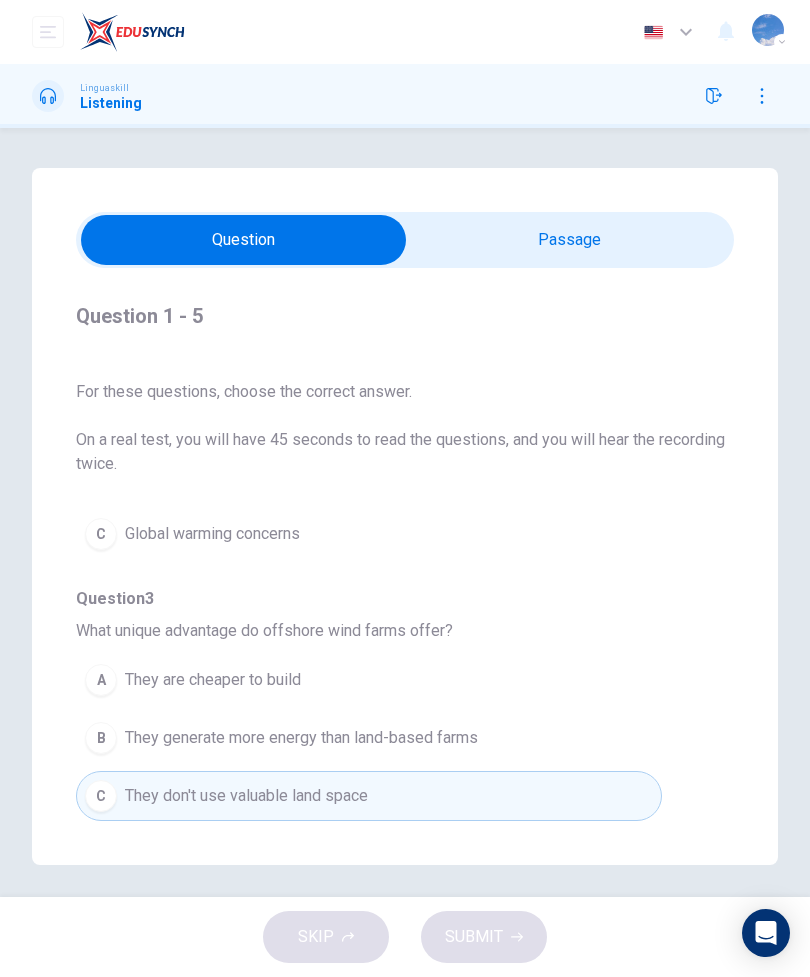 type on "58" 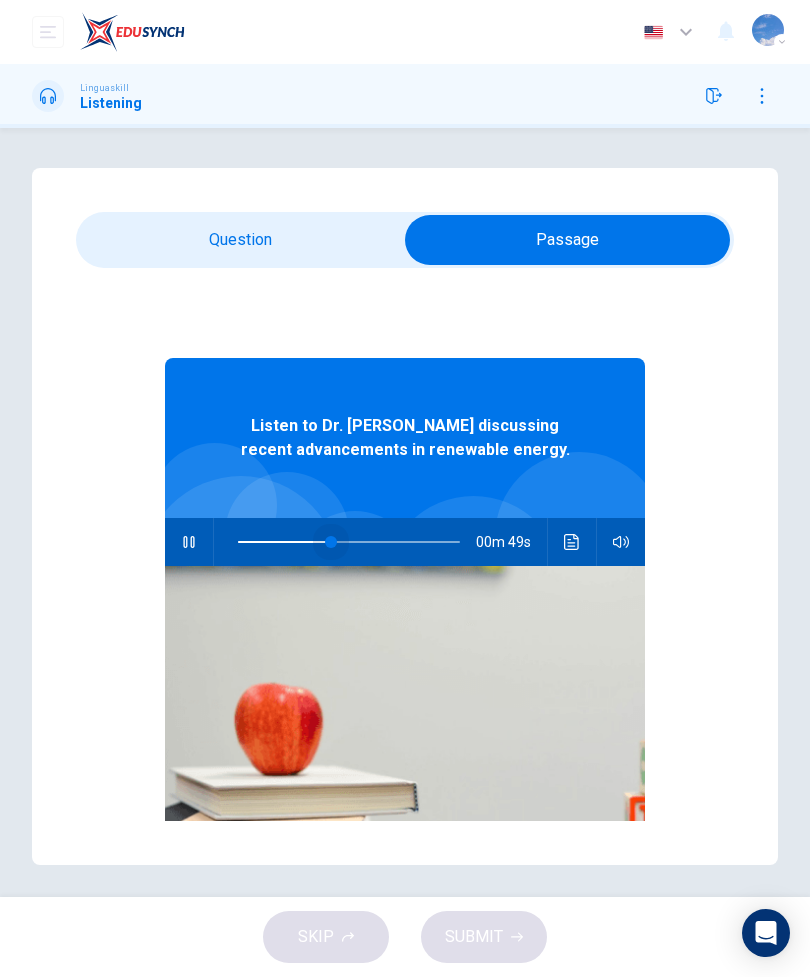 type on "42" 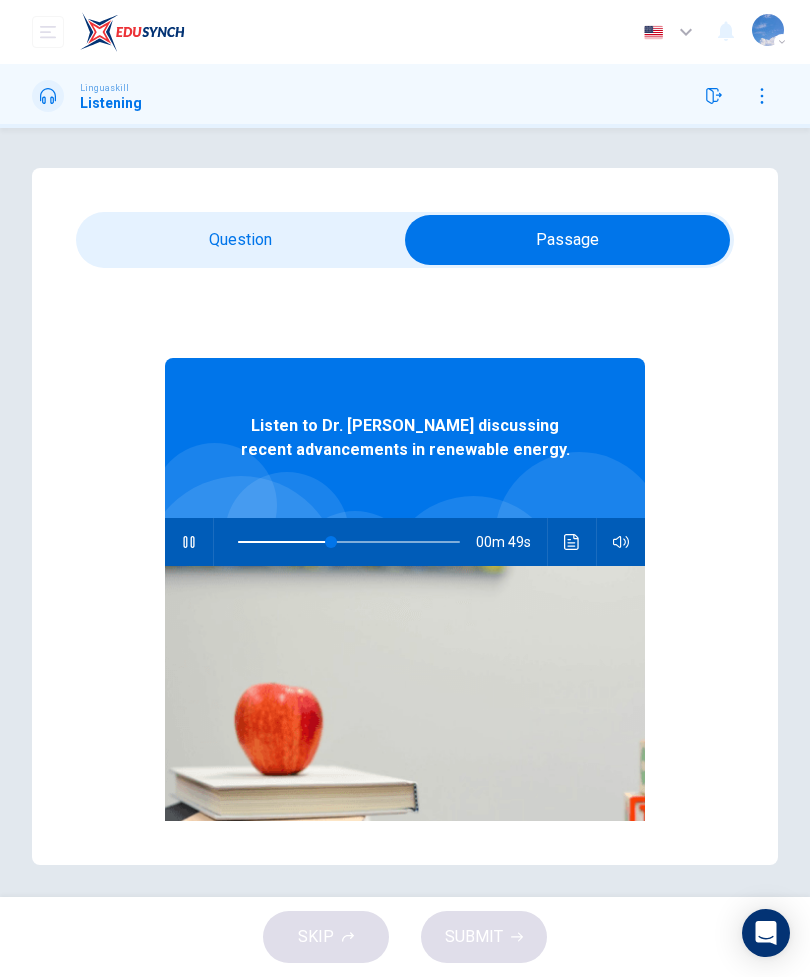 click at bounding box center [567, 240] 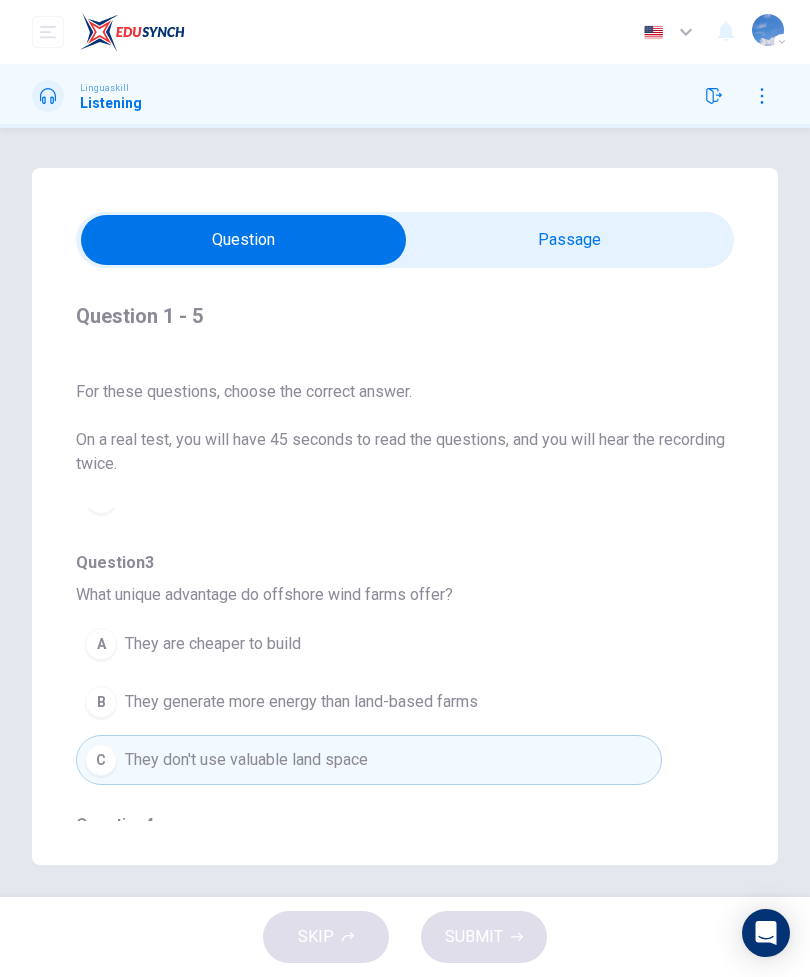 scroll, scrollTop: 485, scrollLeft: 0, axis: vertical 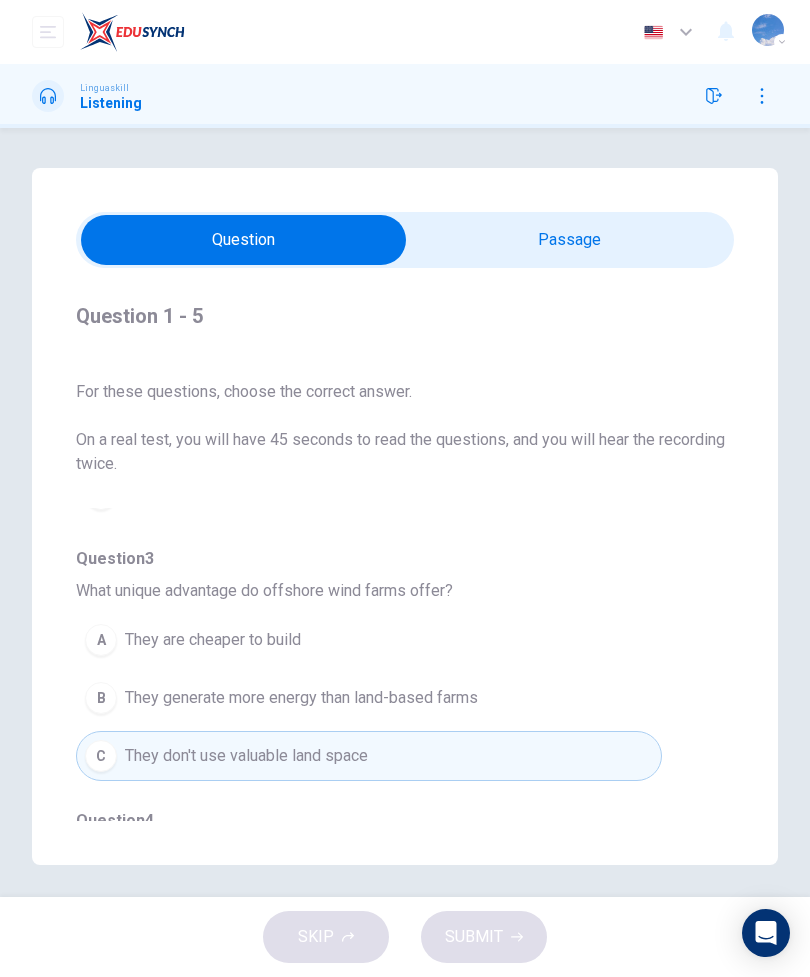 click on "They generate more energy than land-based farms" at bounding box center [301, 698] 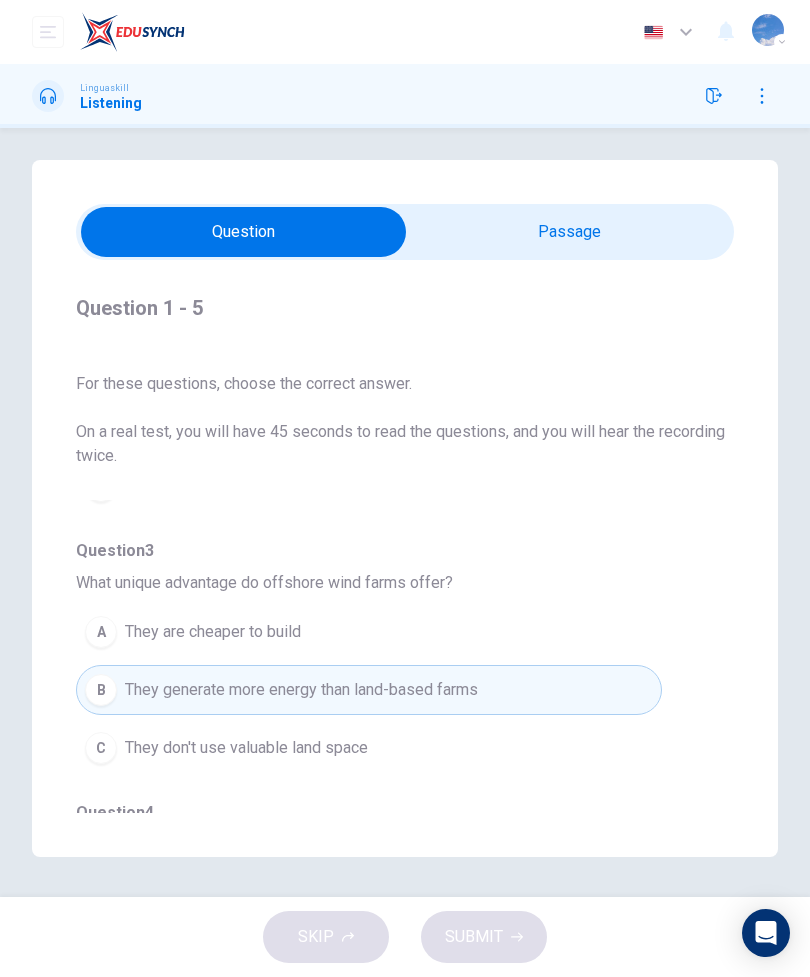 scroll, scrollTop: 72, scrollLeft: 0, axis: vertical 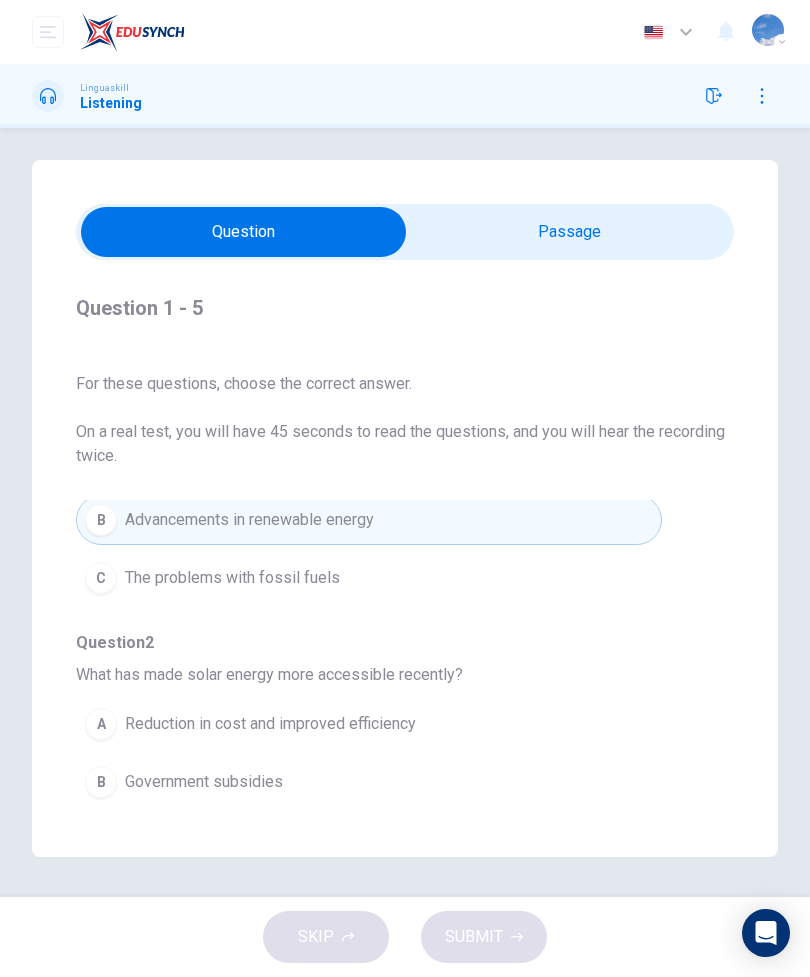 click at bounding box center (243, 232) 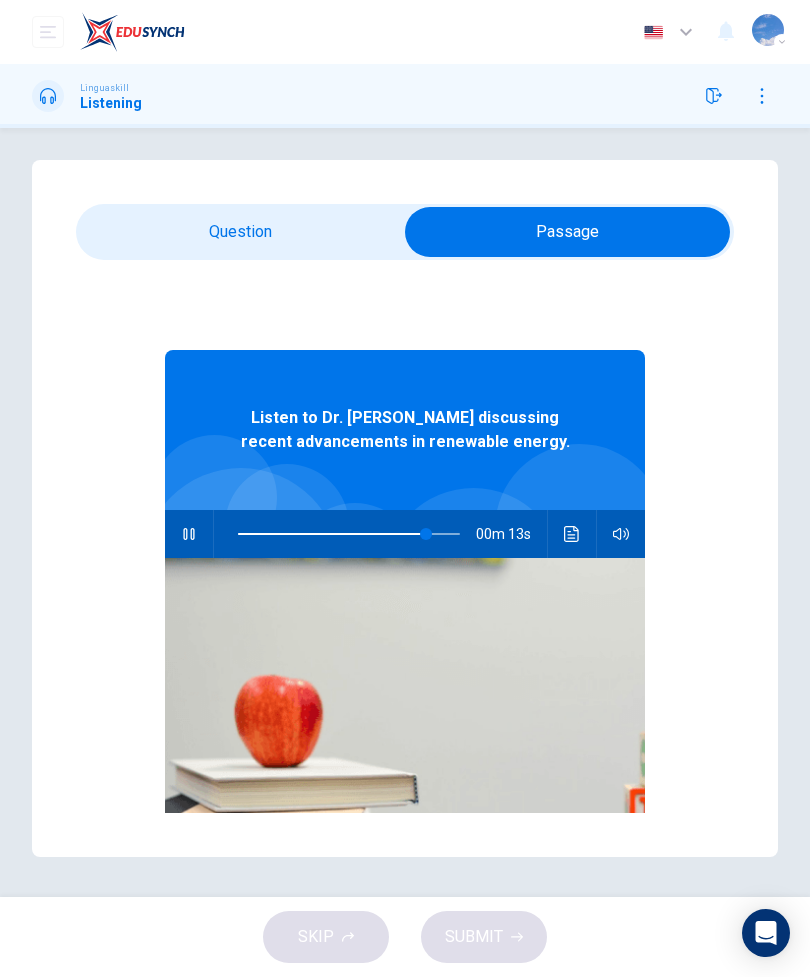 click at bounding box center [349, 534] 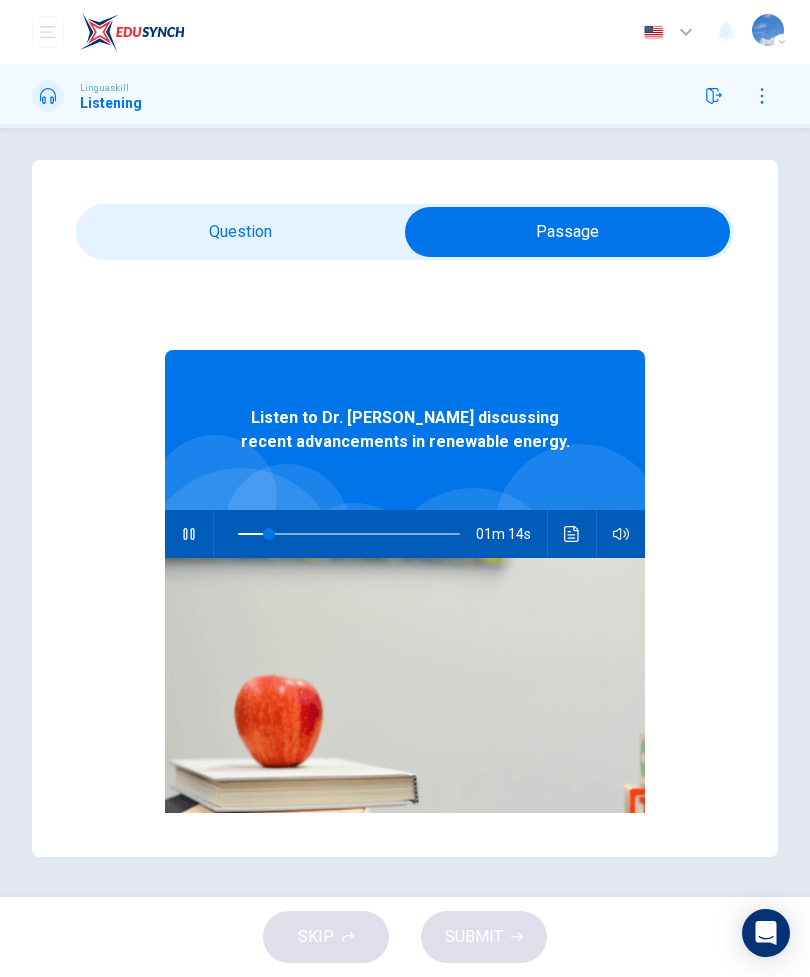click at bounding box center (567, 232) 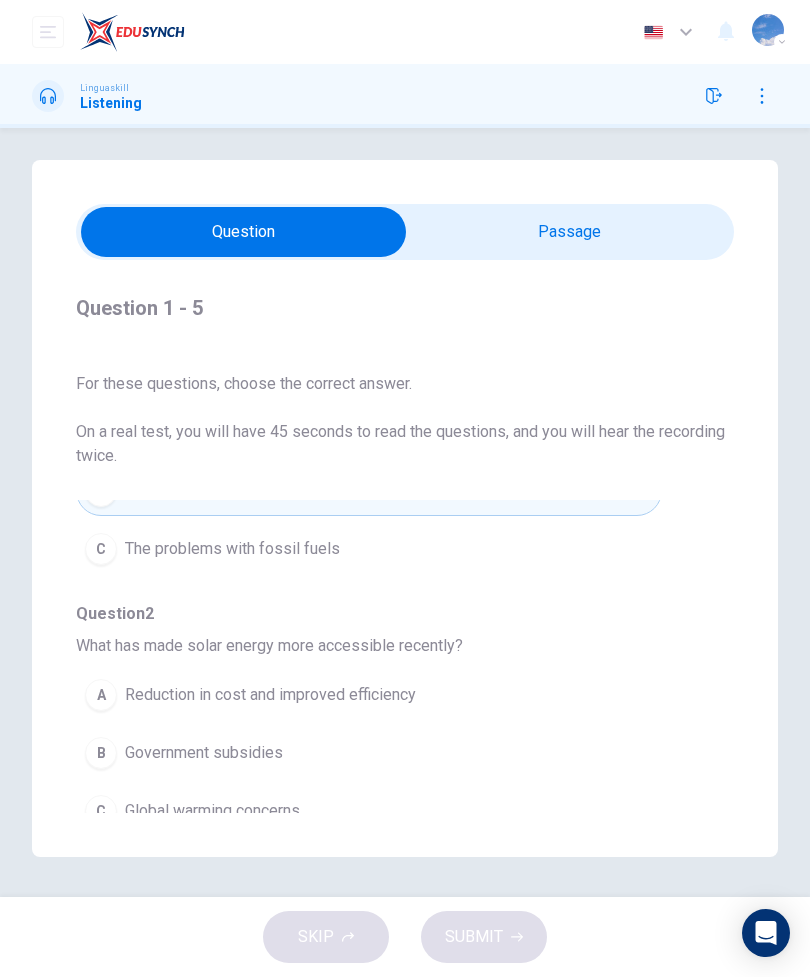 scroll, scrollTop: 168, scrollLeft: 0, axis: vertical 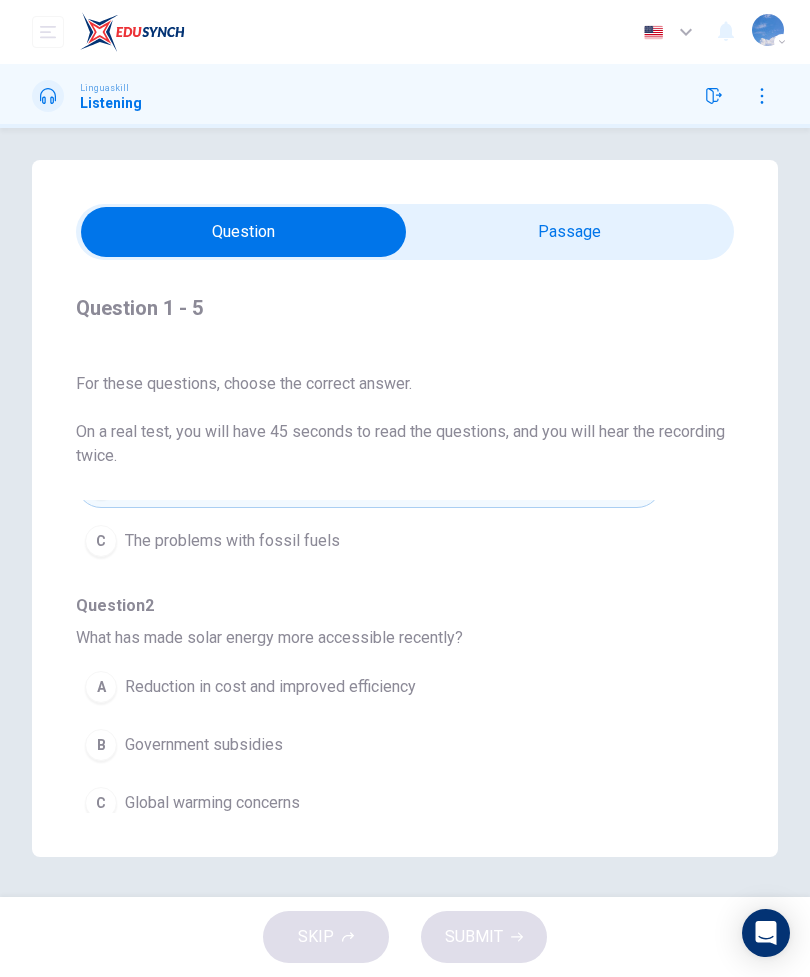 click on "Reduction in cost and improved efficiency" at bounding box center (270, 687) 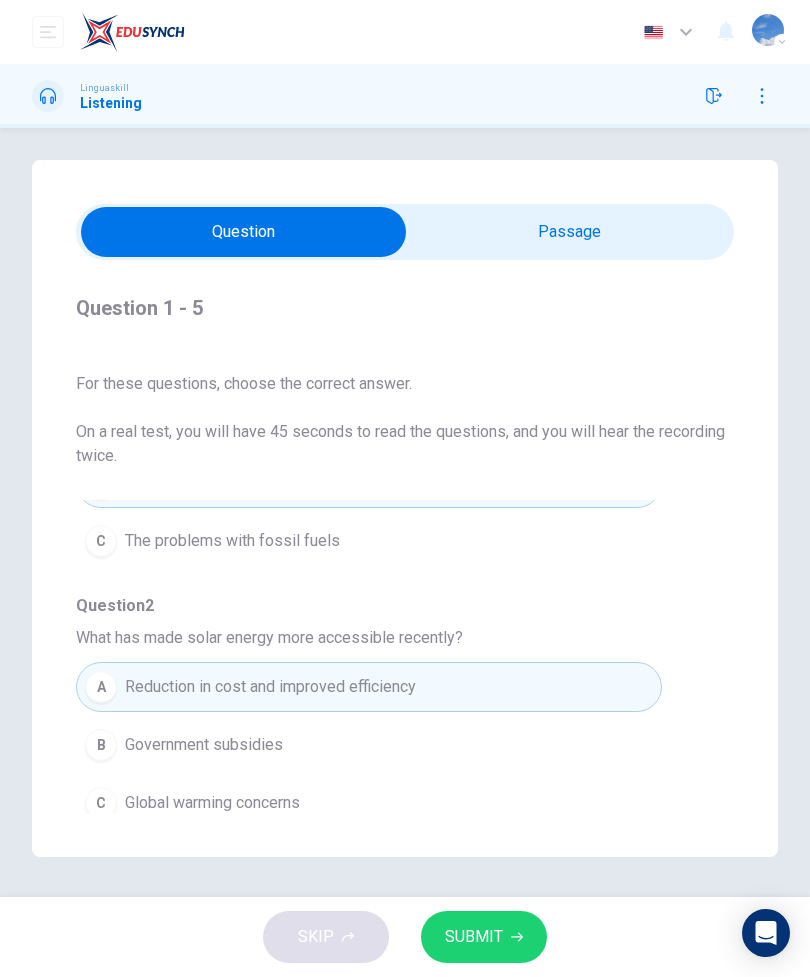 click on "SUBMIT" at bounding box center [474, 937] 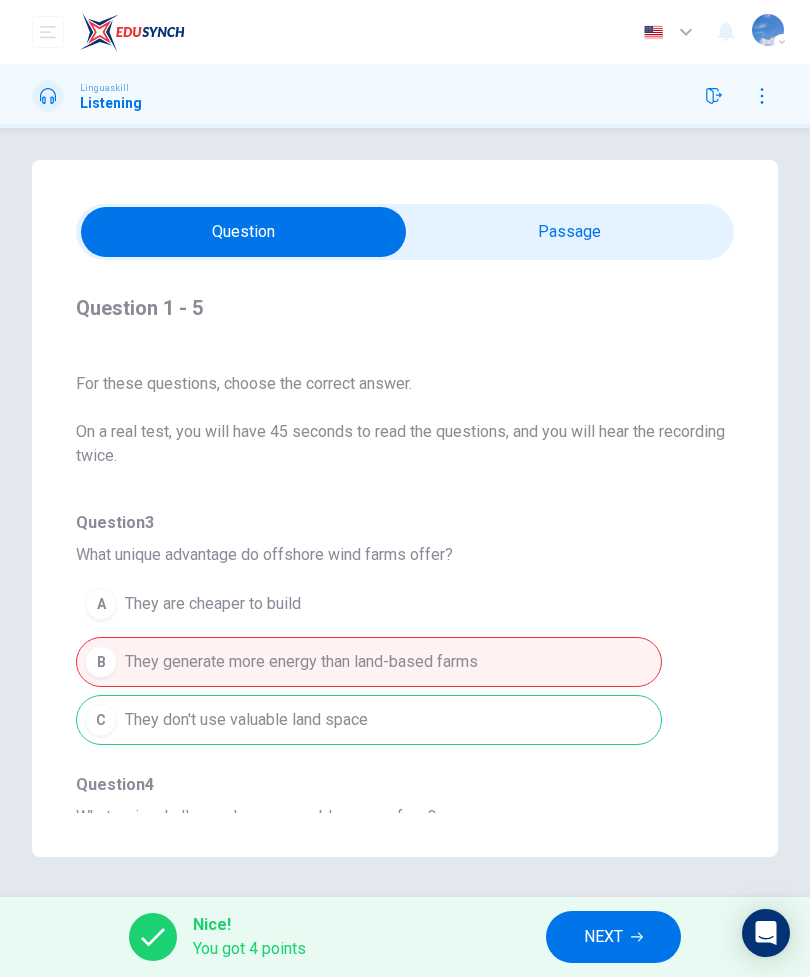 scroll, scrollTop: 505, scrollLeft: 0, axis: vertical 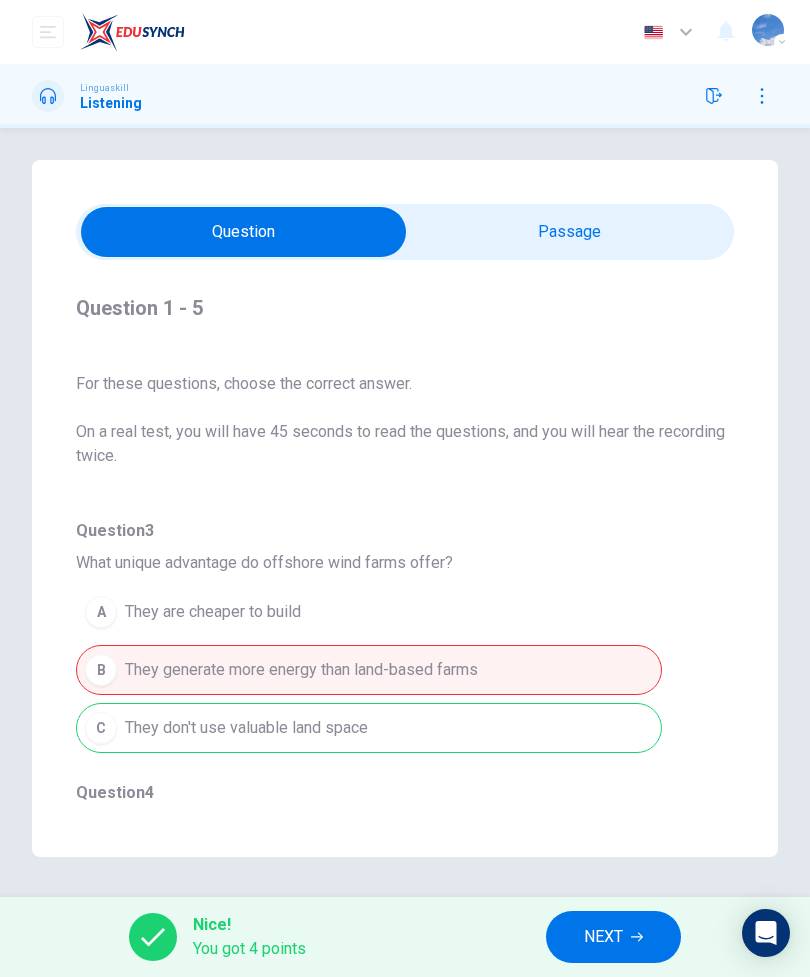 click on "NEXT" at bounding box center [603, 937] 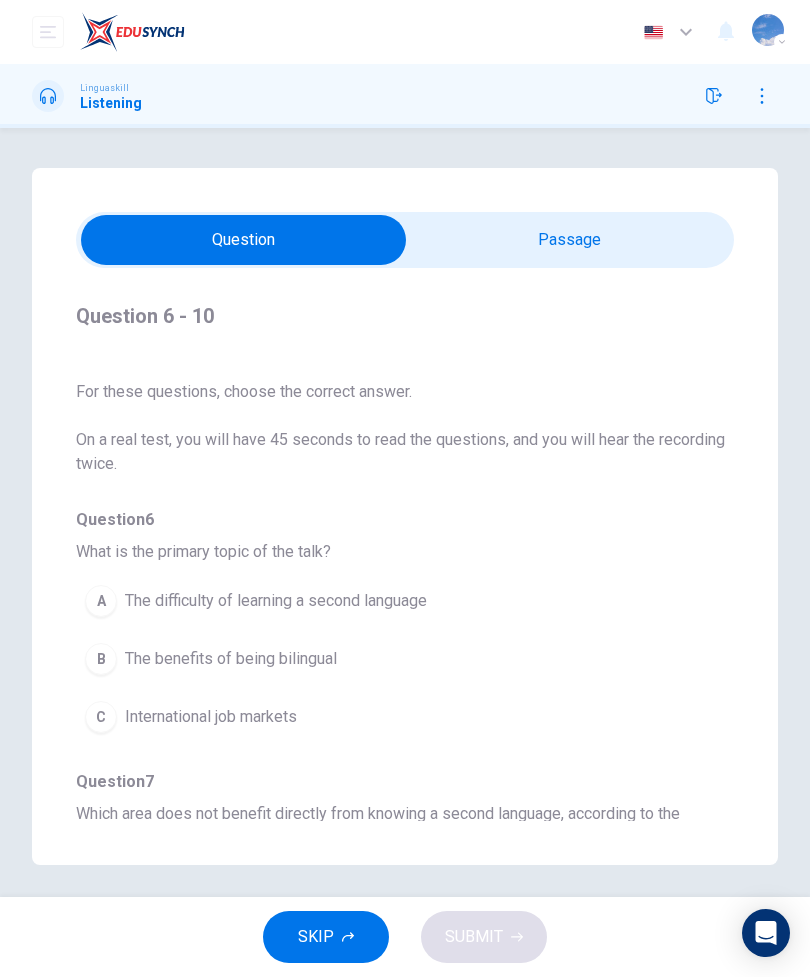 scroll, scrollTop: 0, scrollLeft: 0, axis: both 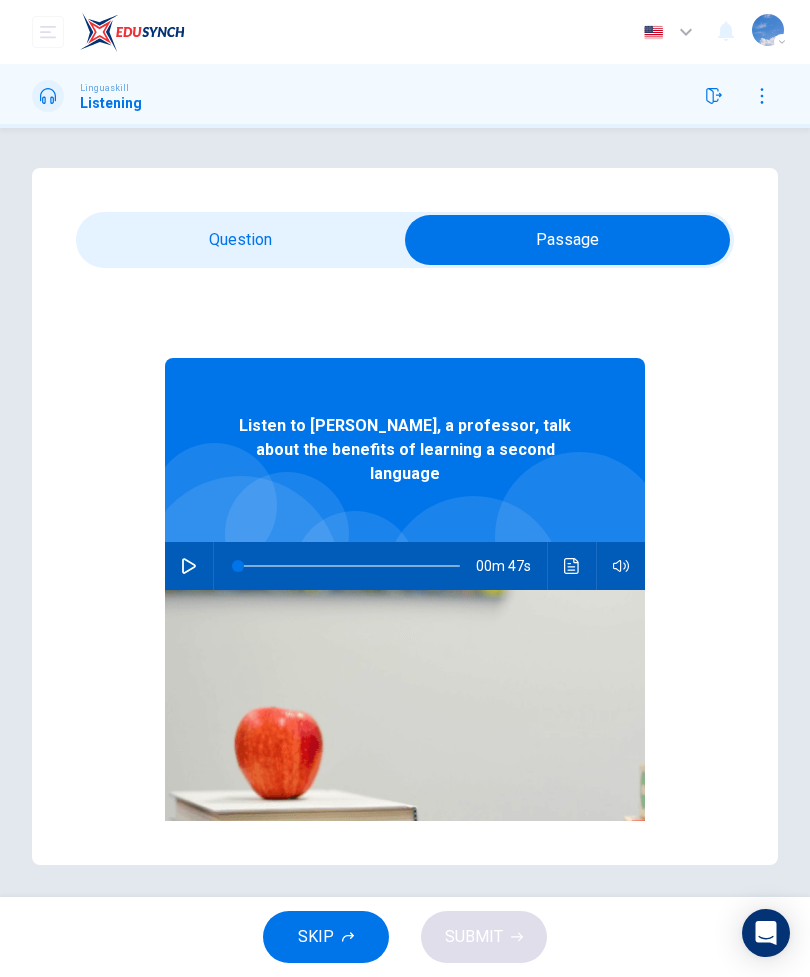 click at bounding box center (567, 240) 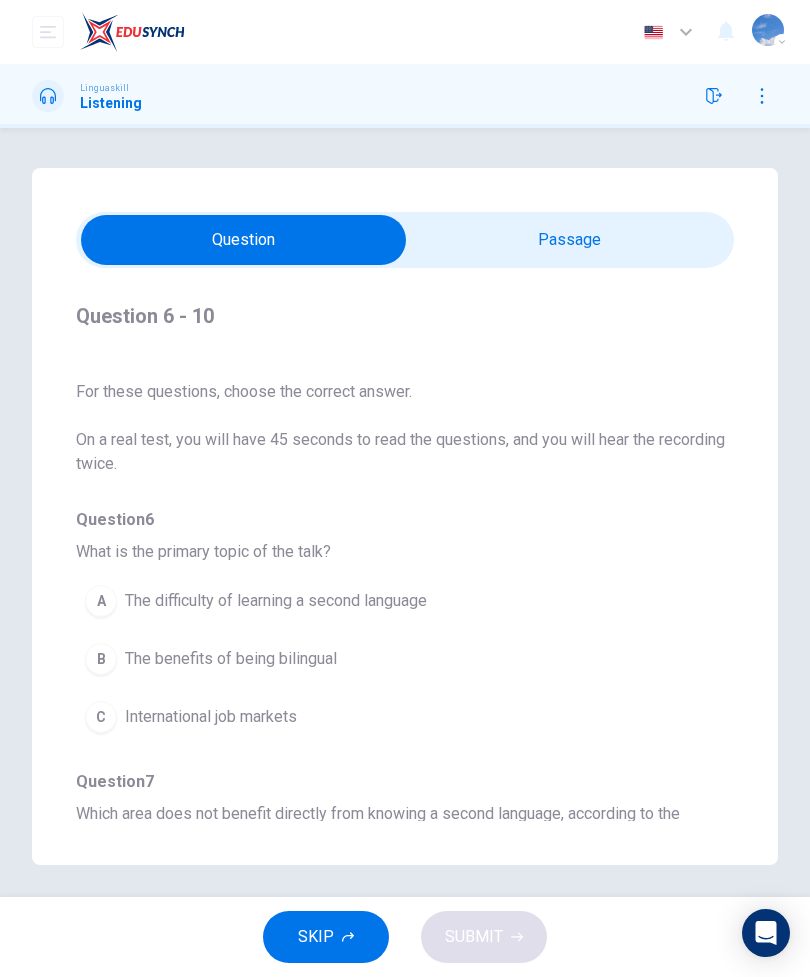 click at bounding box center [243, 240] 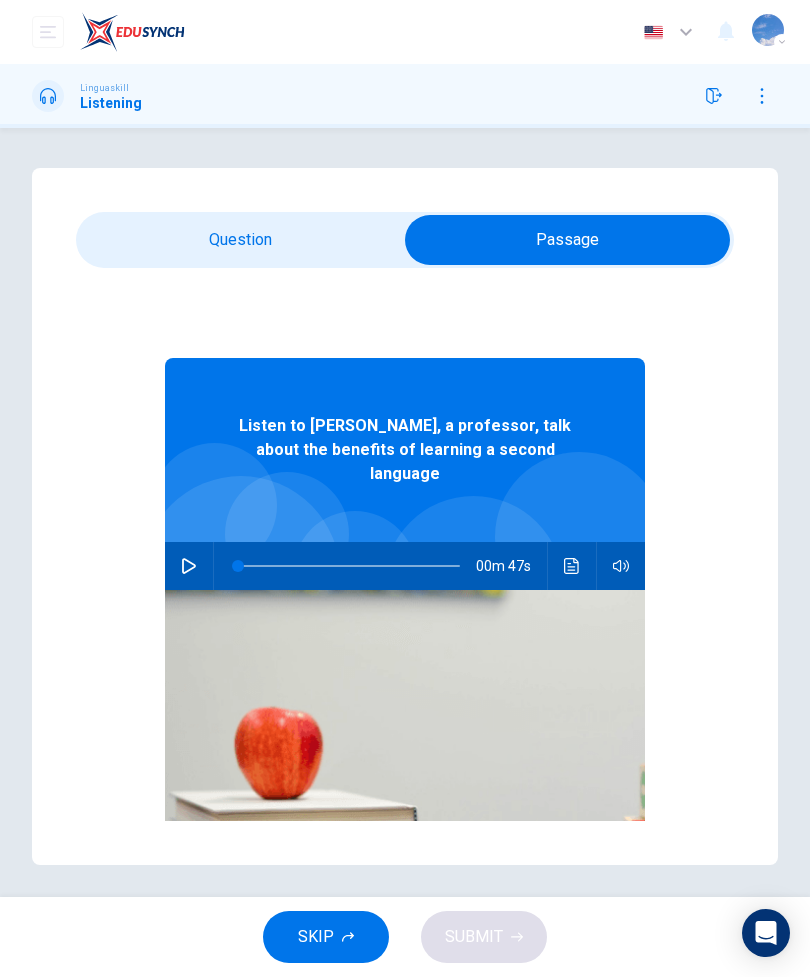 click at bounding box center (567, 240) 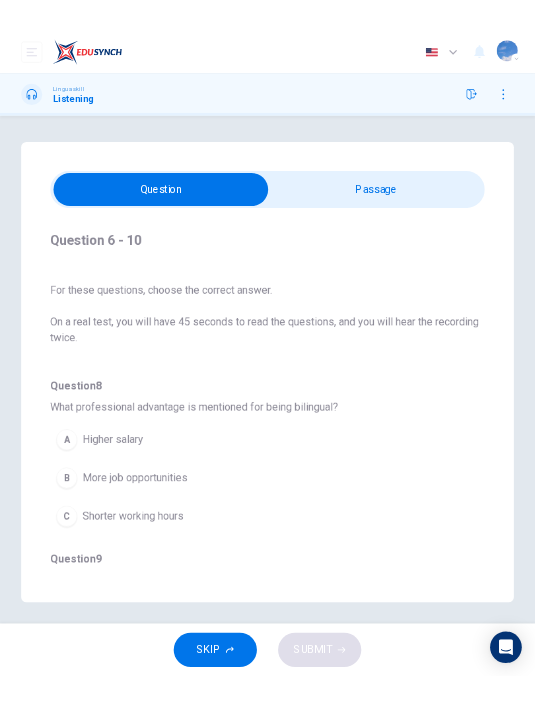 scroll, scrollTop: 0, scrollLeft: 0, axis: both 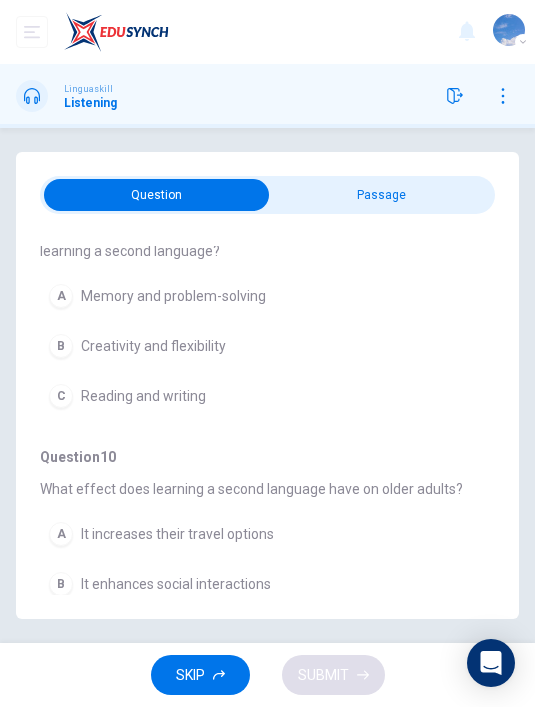click at bounding box center [157, 195] 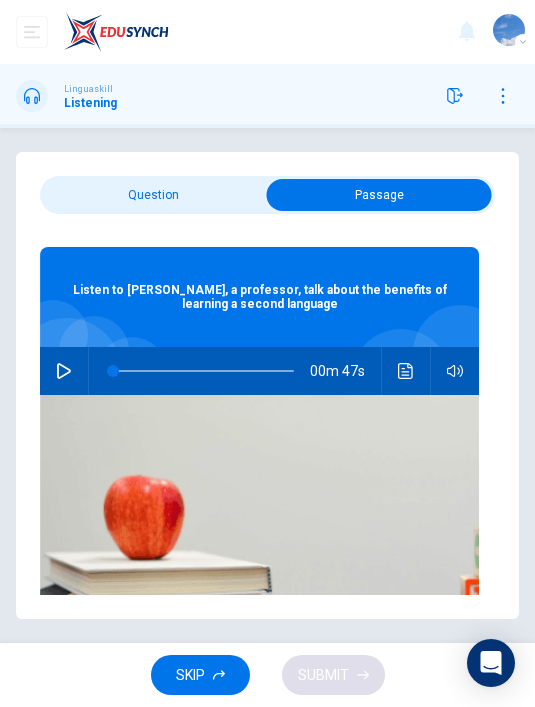 click 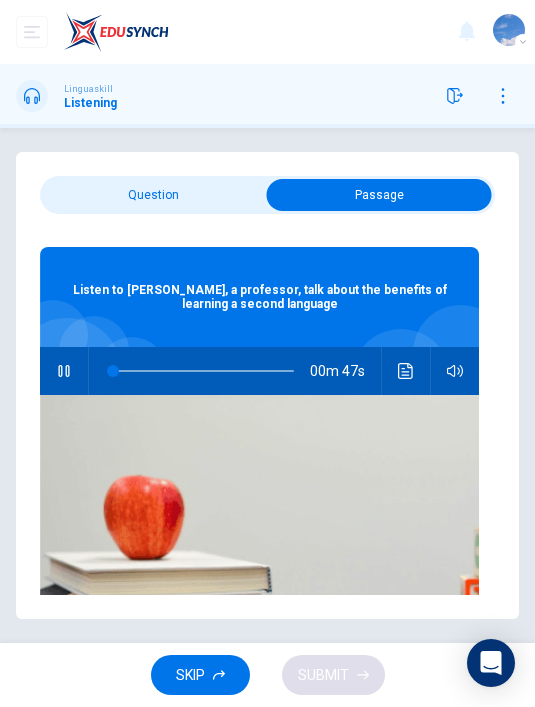 click at bounding box center [379, 195] 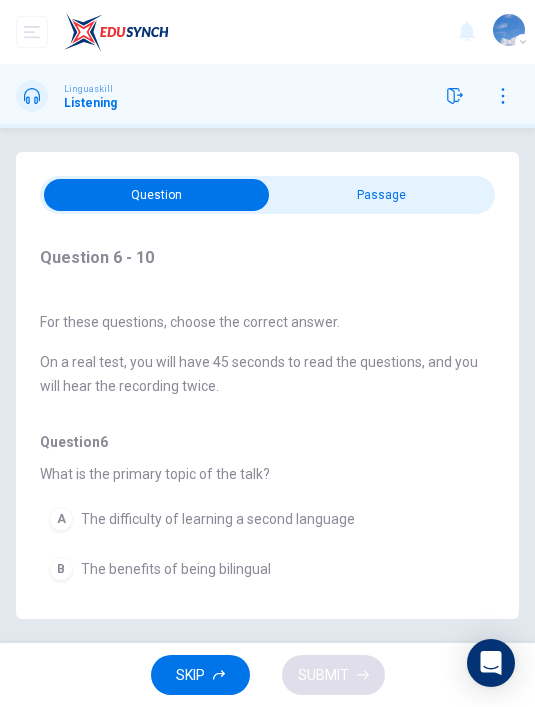 scroll, scrollTop: 0, scrollLeft: 0, axis: both 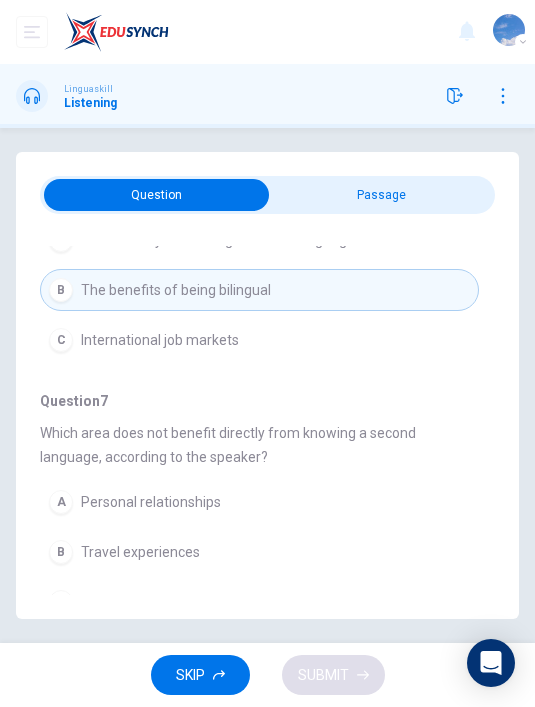 click on "A Personal relationships" at bounding box center (259, 502) 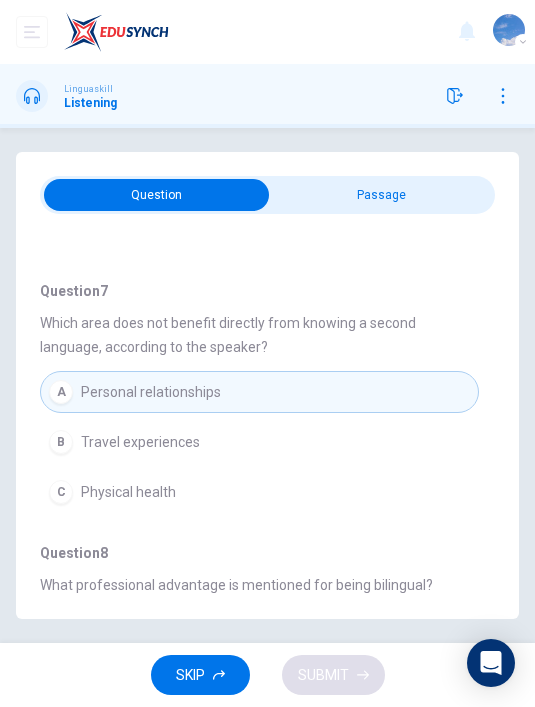 scroll, scrollTop: 388, scrollLeft: 0, axis: vertical 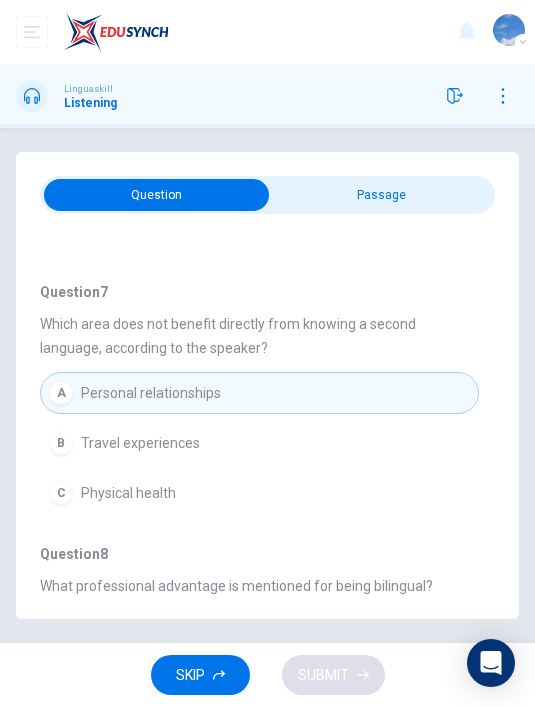 click on "C Physical health" at bounding box center (259, 493) 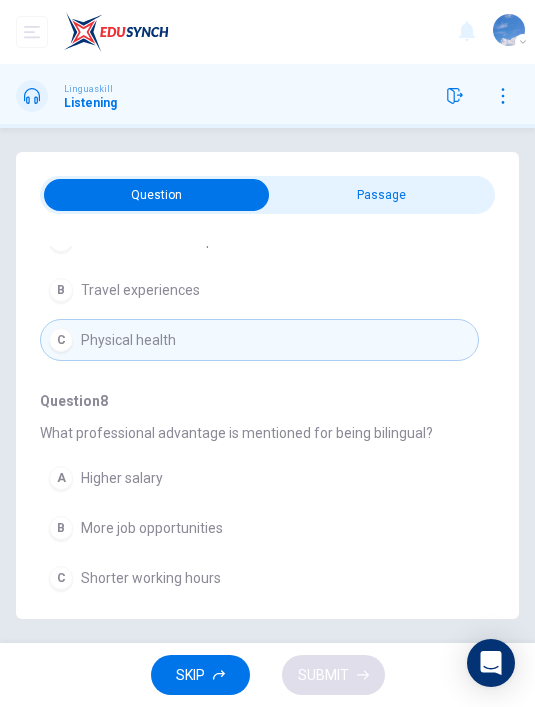 scroll, scrollTop: 543, scrollLeft: 0, axis: vertical 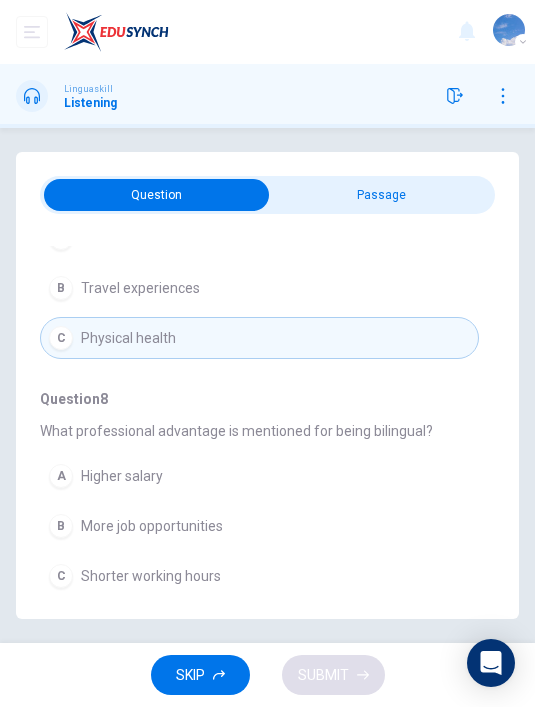click on "B More job opportunities" at bounding box center (259, 526) 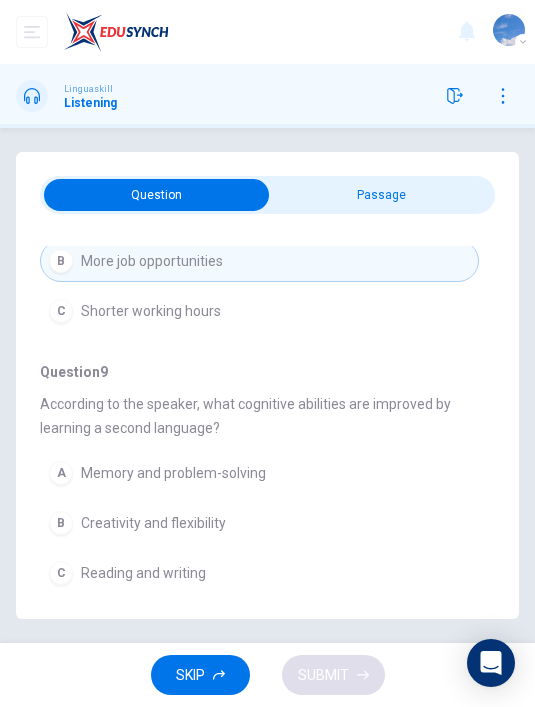 scroll, scrollTop: 810, scrollLeft: 0, axis: vertical 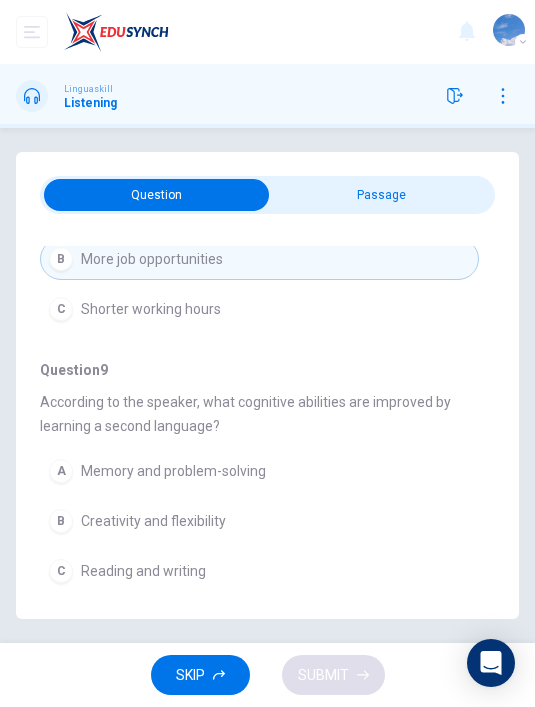 click on "A Memory and problem-solving" at bounding box center (259, 471) 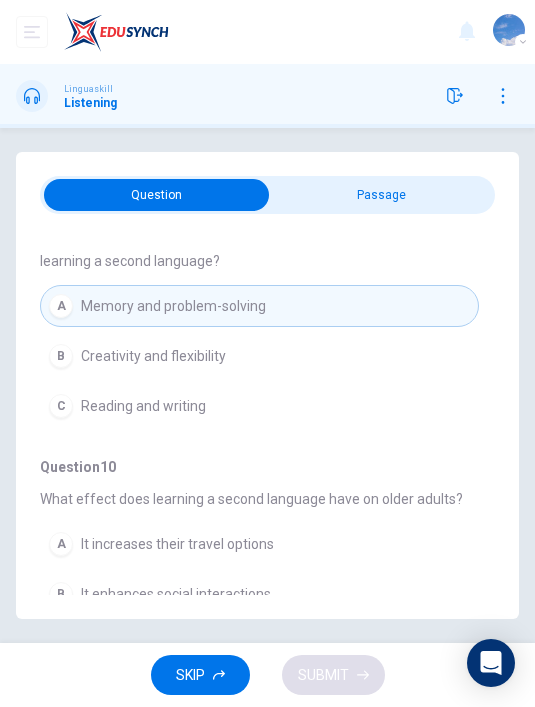 scroll, scrollTop: 980, scrollLeft: 0, axis: vertical 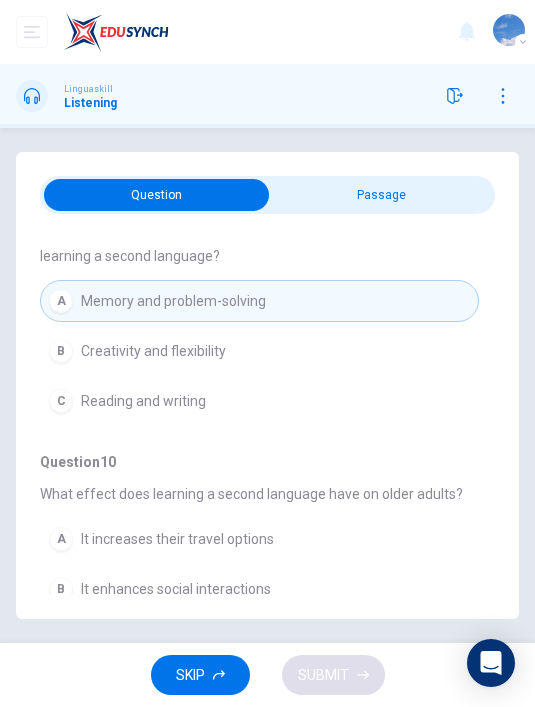 click on "B It enhances social interactions" at bounding box center (259, 589) 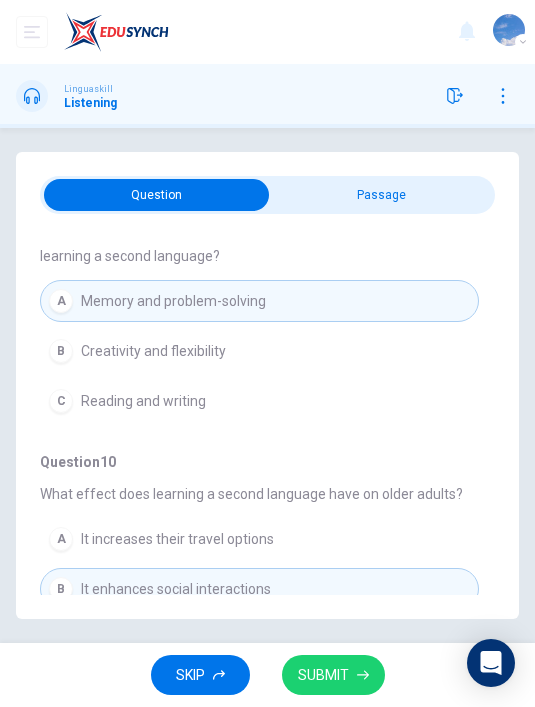 click on "SUBMIT" at bounding box center (333, 675) 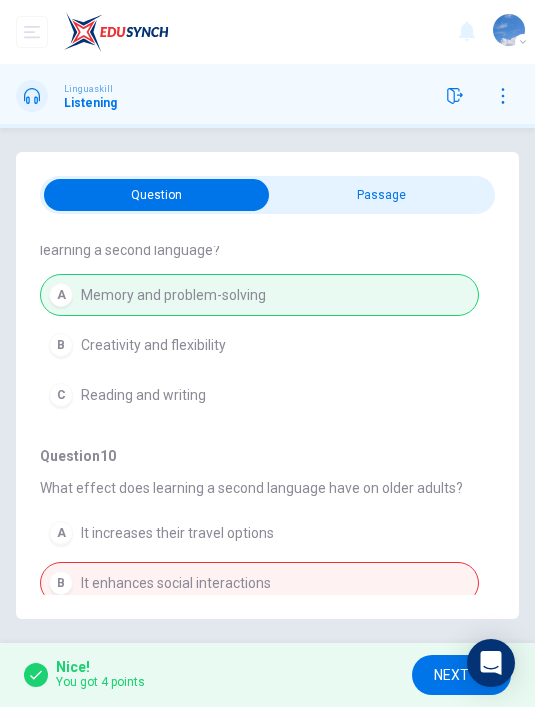 scroll, scrollTop: 985, scrollLeft: 0, axis: vertical 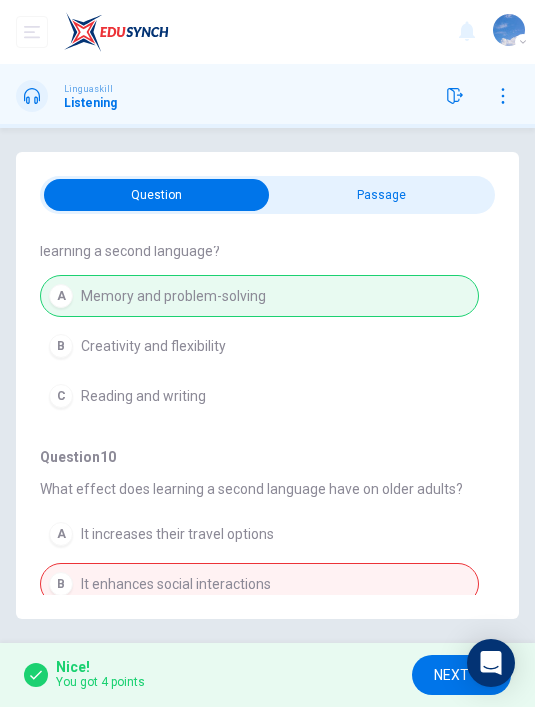 click at bounding box center [157, 195] 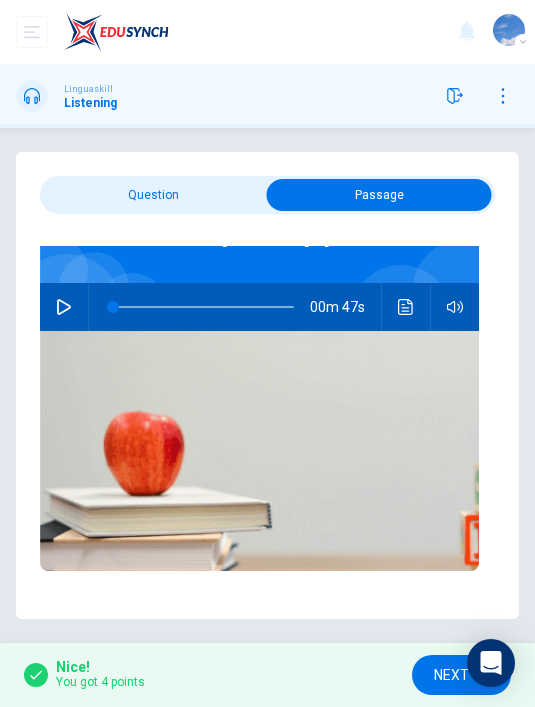 scroll, scrollTop: 23, scrollLeft: 0, axis: vertical 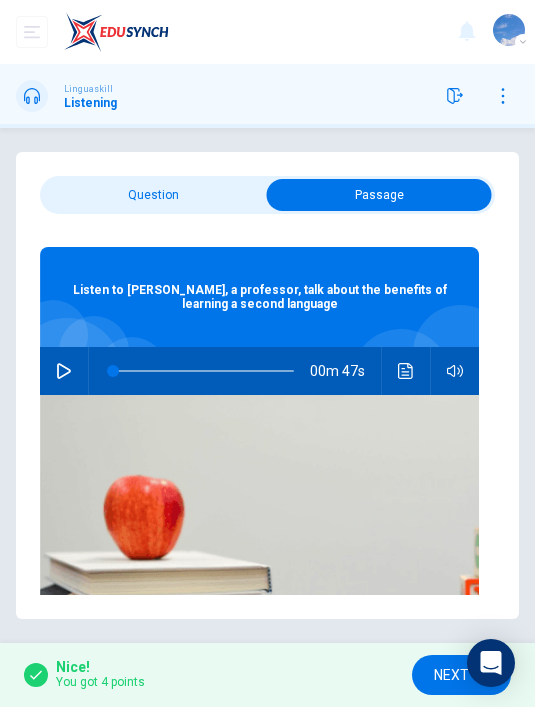 click 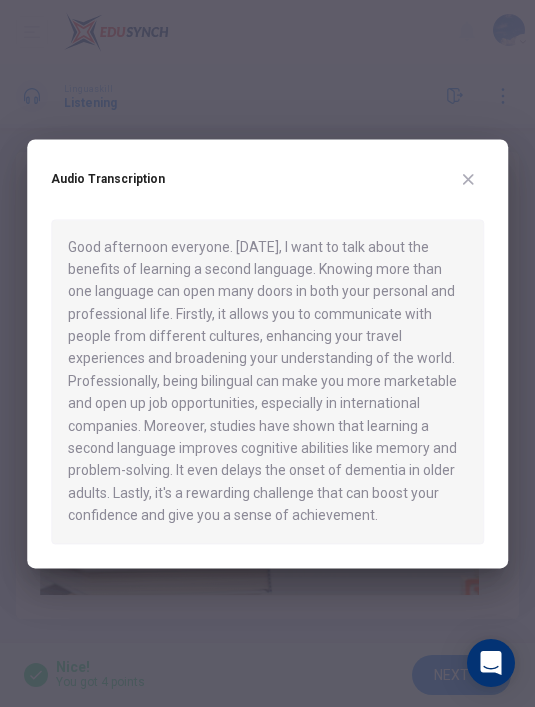 click at bounding box center (468, 179) 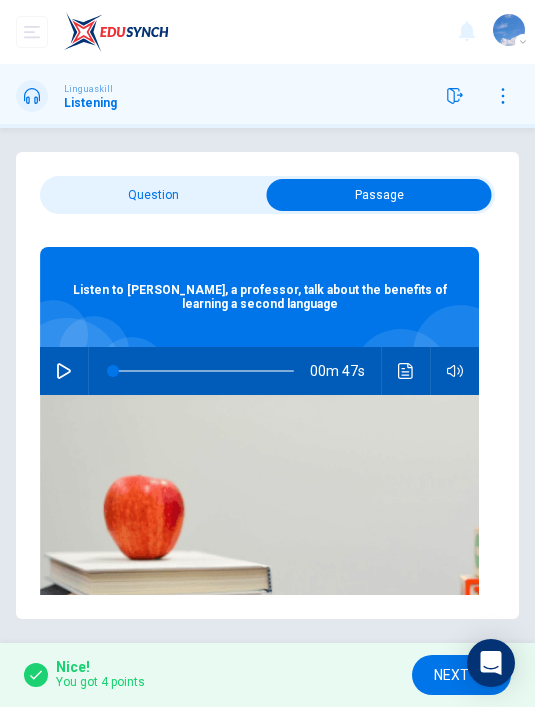 click at bounding box center [64, 371] 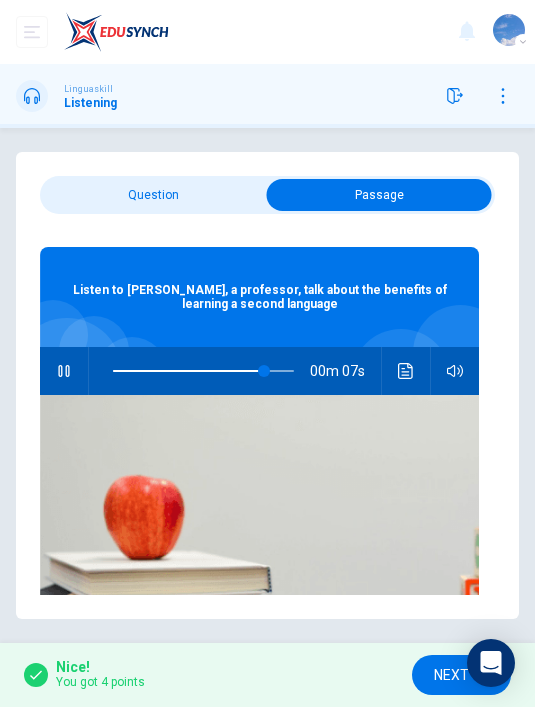 click at bounding box center (406, 371) 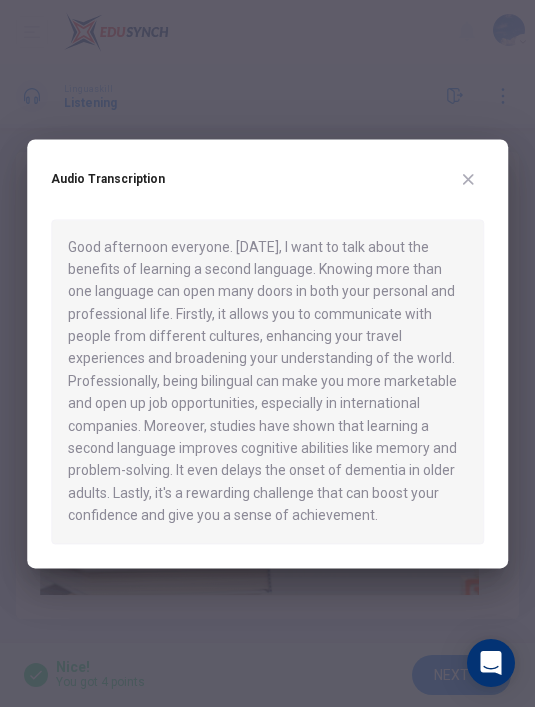 click 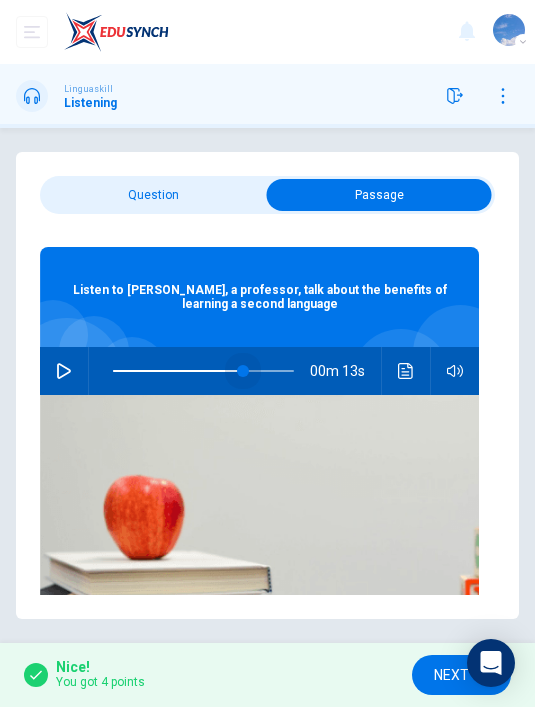 click at bounding box center (243, 371) 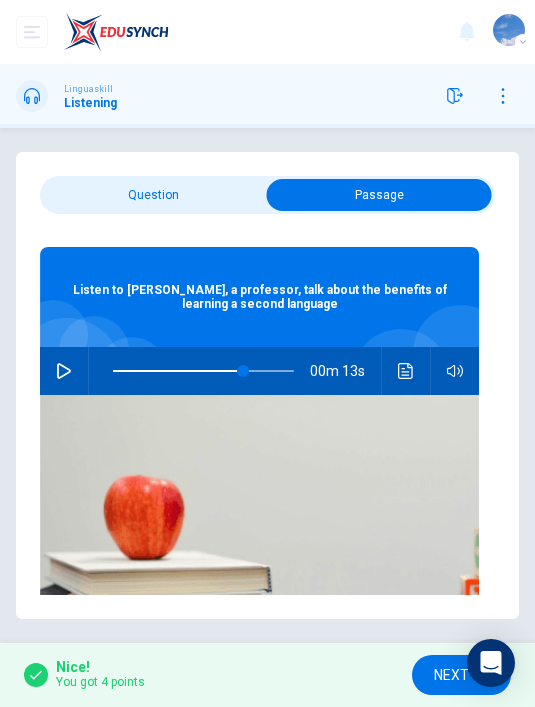 click at bounding box center (64, 371) 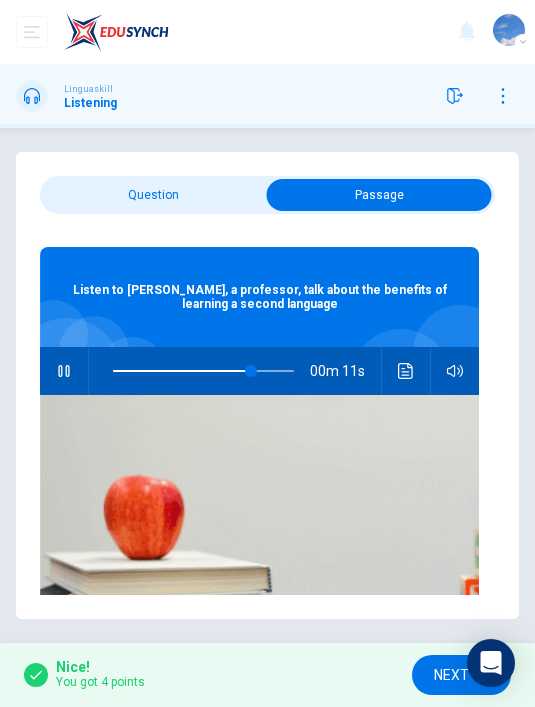 click at bounding box center (406, 371) 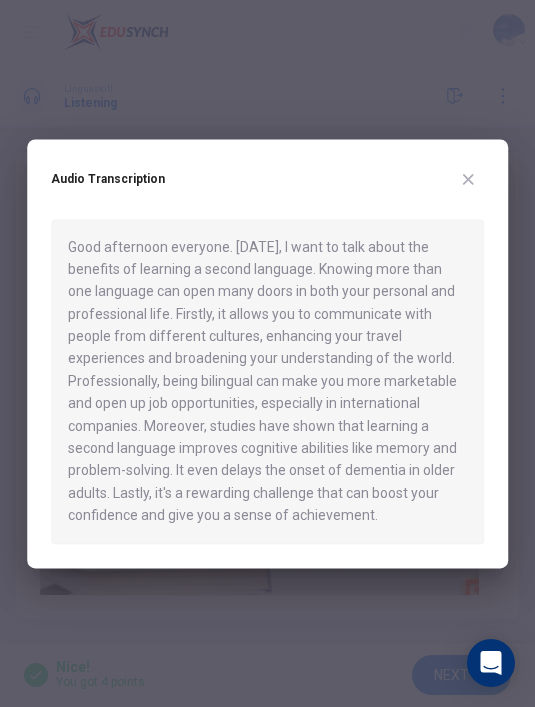 click at bounding box center (468, 179) 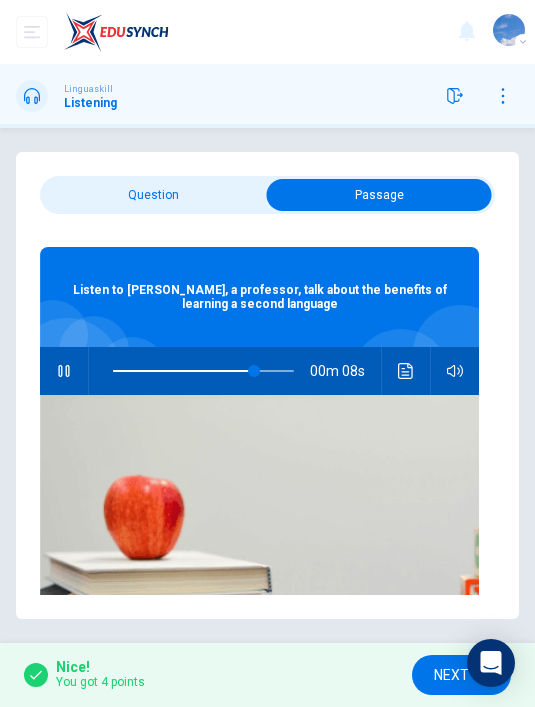 click at bounding box center [254, 371] 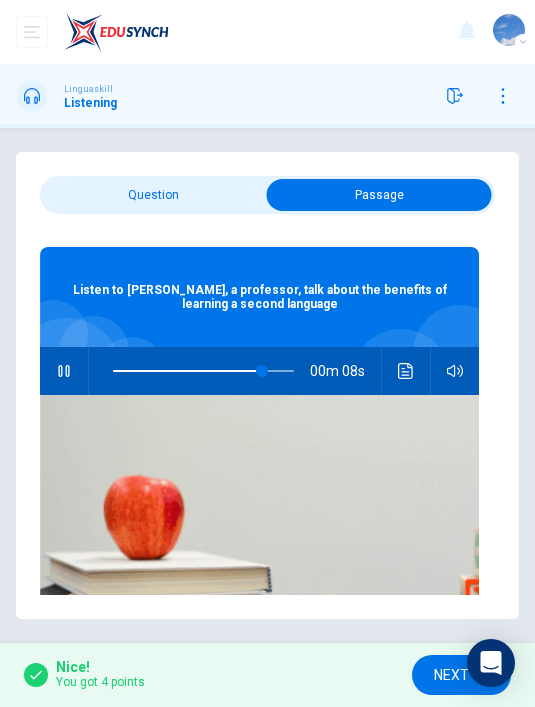 type on "84" 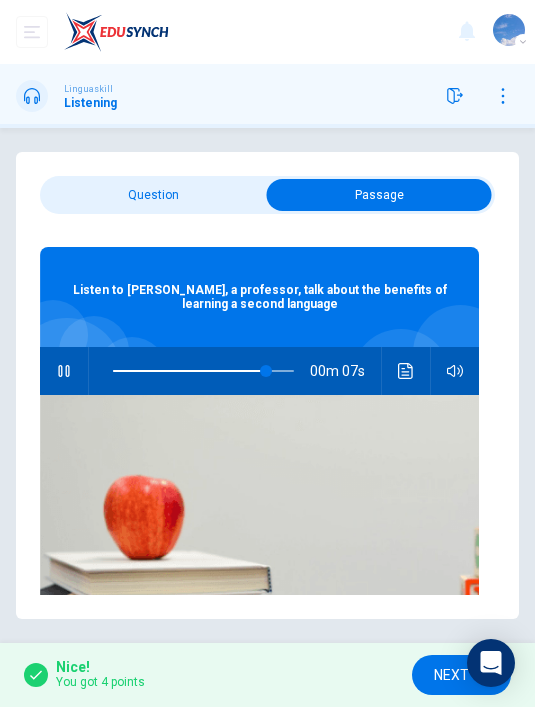 click on "NEXT" at bounding box center (451, 675) 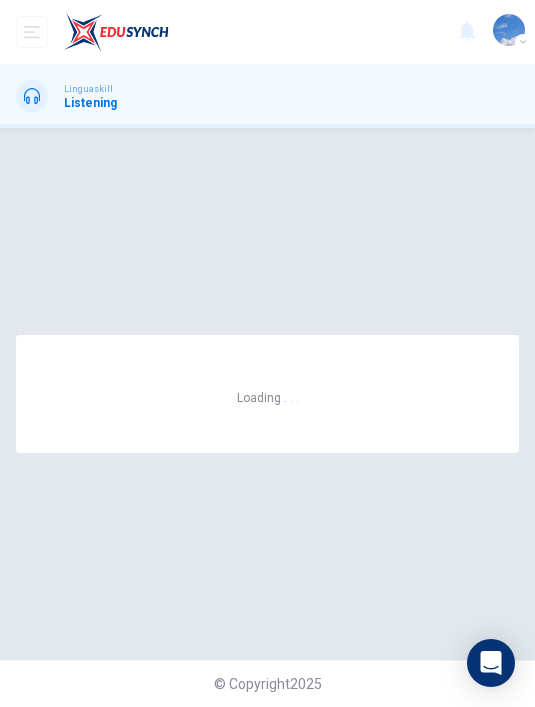 scroll, scrollTop: 0, scrollLeft: 0, axis: both 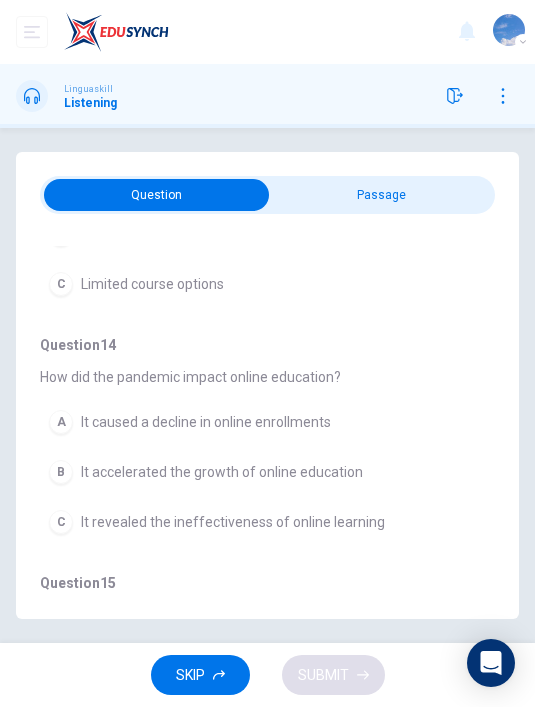click at bounding box center [157, 195] 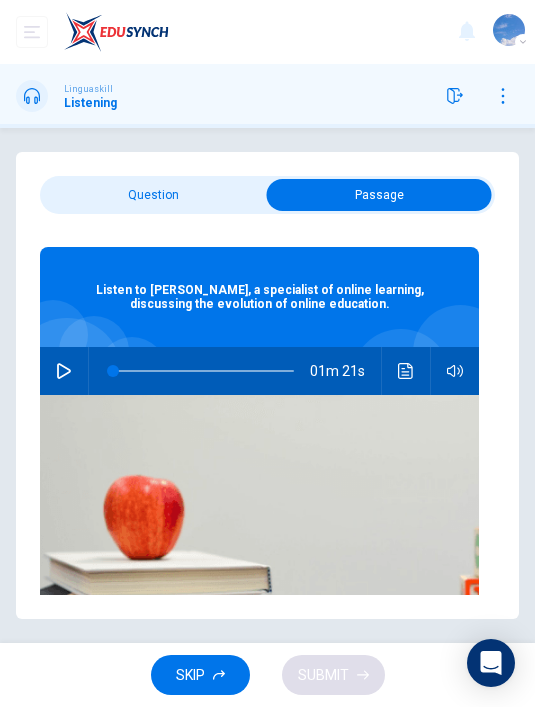 click at bounding box center [64, 371] 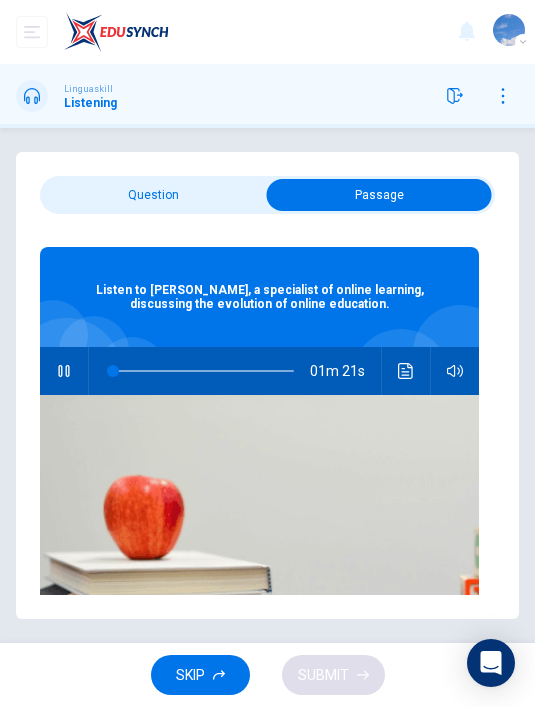 click at bounding box center [379, 195] 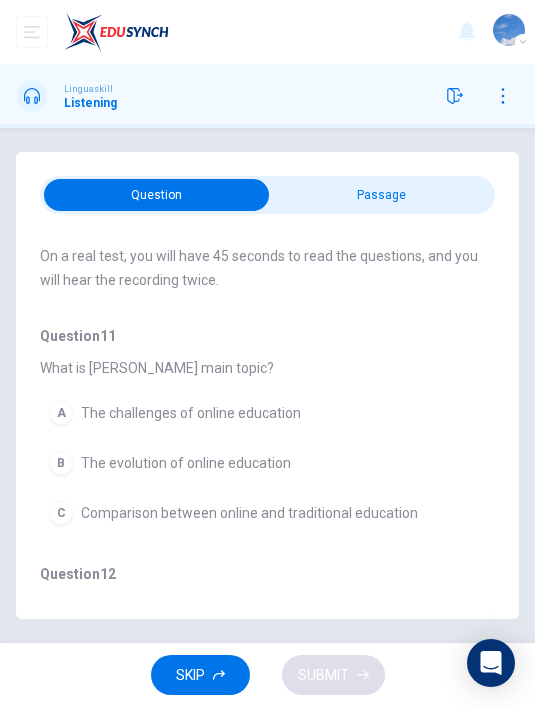 scroll, scrollTop: 108, scrollLeft: 0, axis: vertical 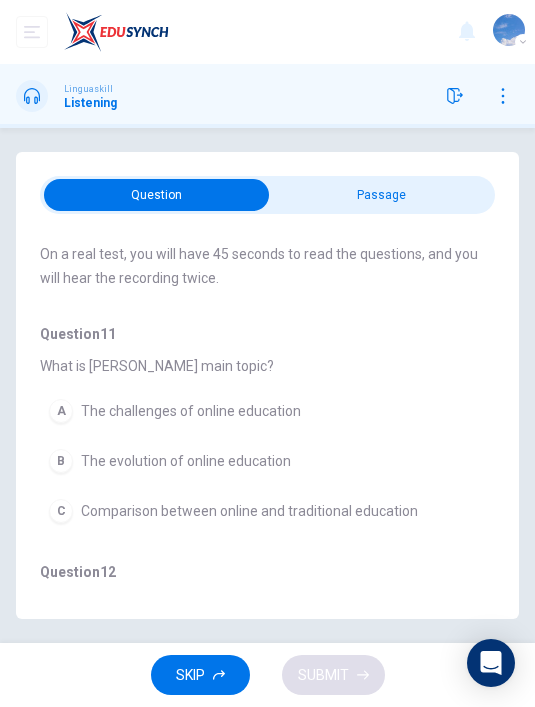 click on "B The evolution of online education" at bounding box center (259, 461) 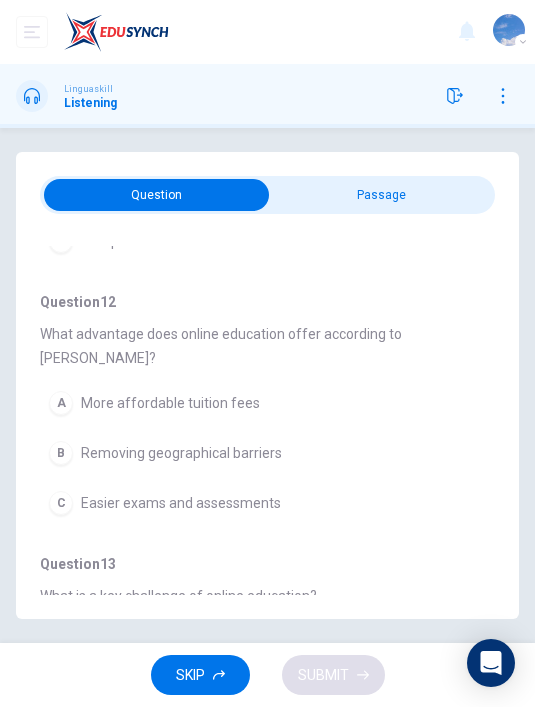 scroll, scrollTop: 379, scrollLeft: 0, axis: vertical 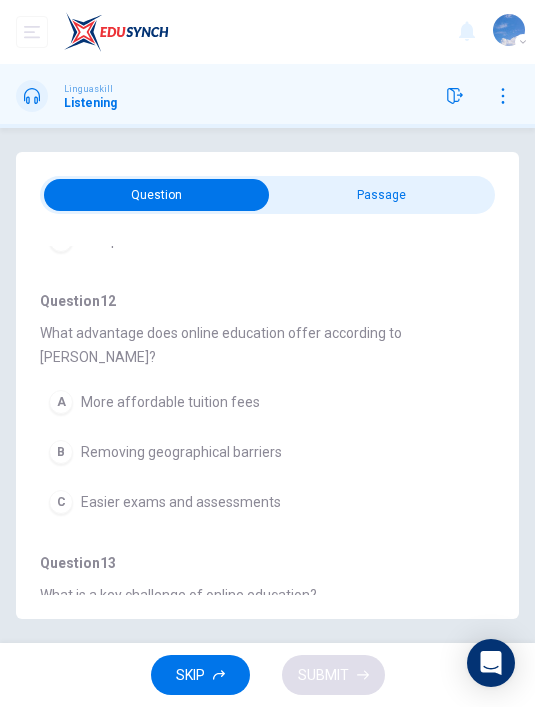 click on "B Removing geographical barriers" at bounding box center (259, 452) 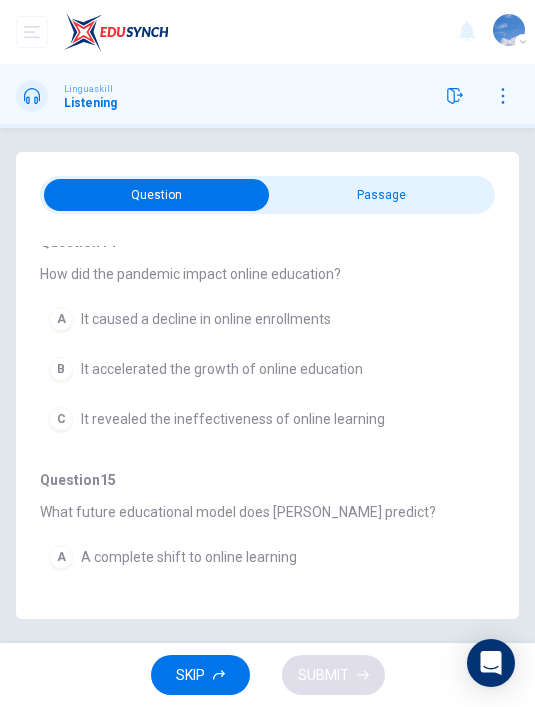 scroll, scrollTop: 937, scrollLeft: 0, axis: vertical 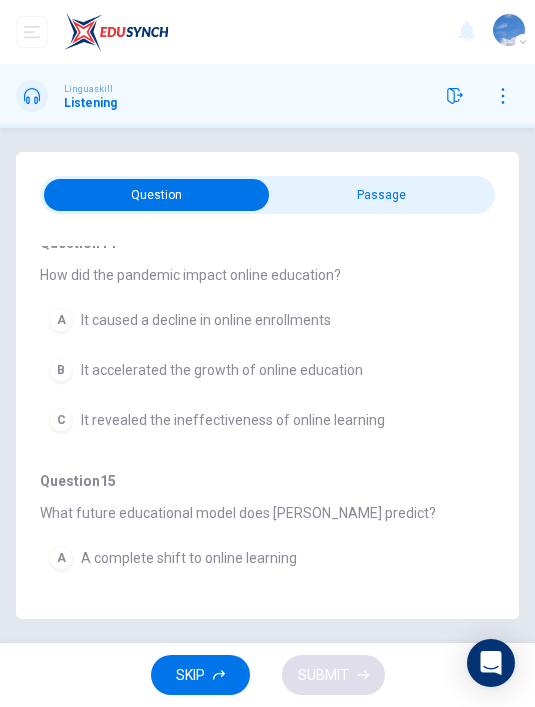 click on "A hybrid model of traditional and online methods" at bounding box center [234, 608] 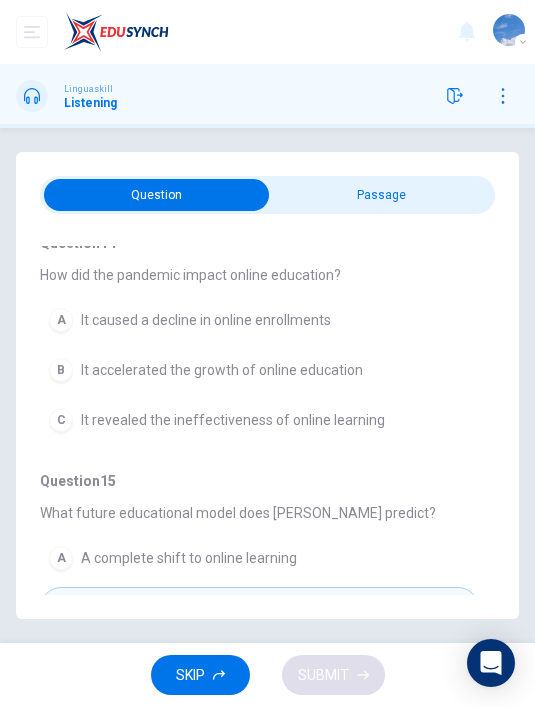 type on "91" 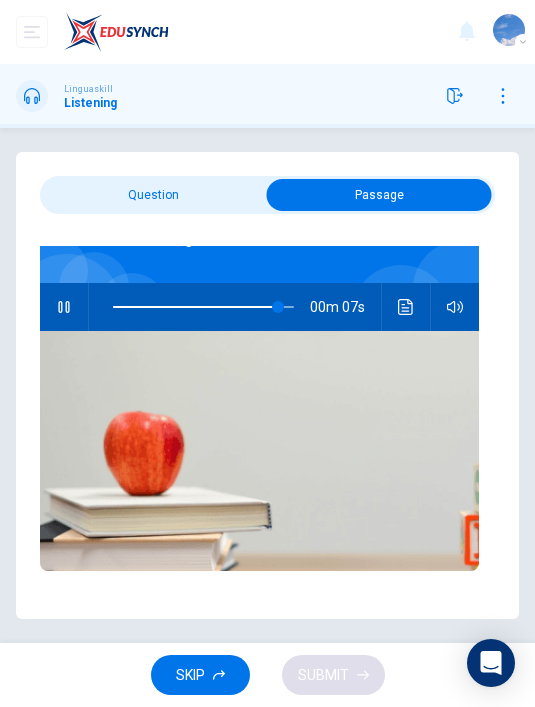 scroll, scrollTop: 23, scrollLeft: 0, axis: vertical 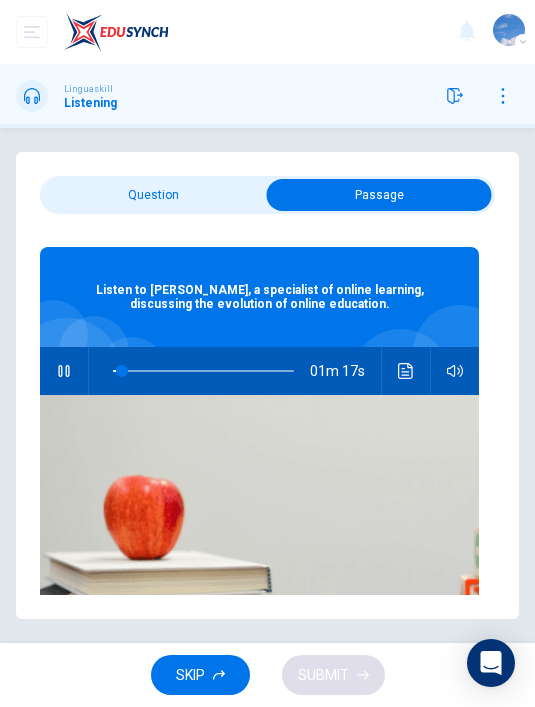 click at bounding box center [122, 371] 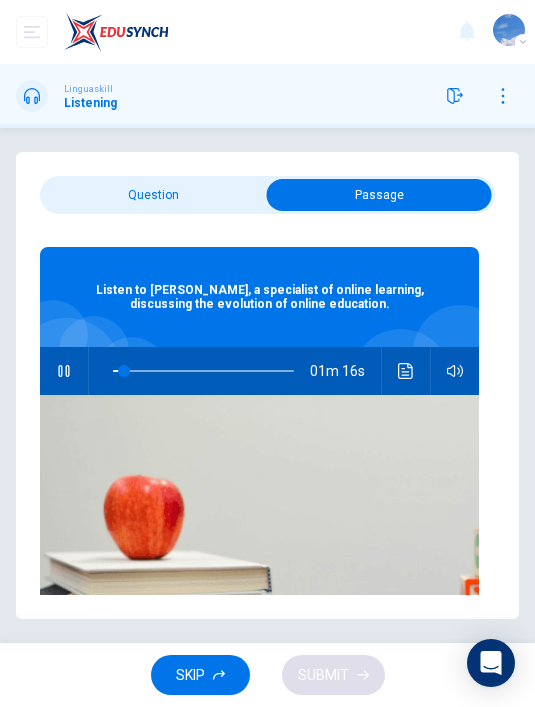 type on "6" 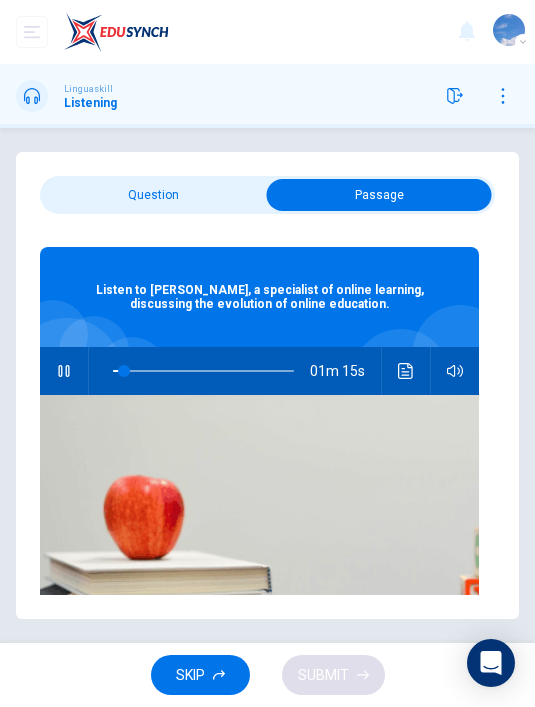 click at bounding box center [379, 195] 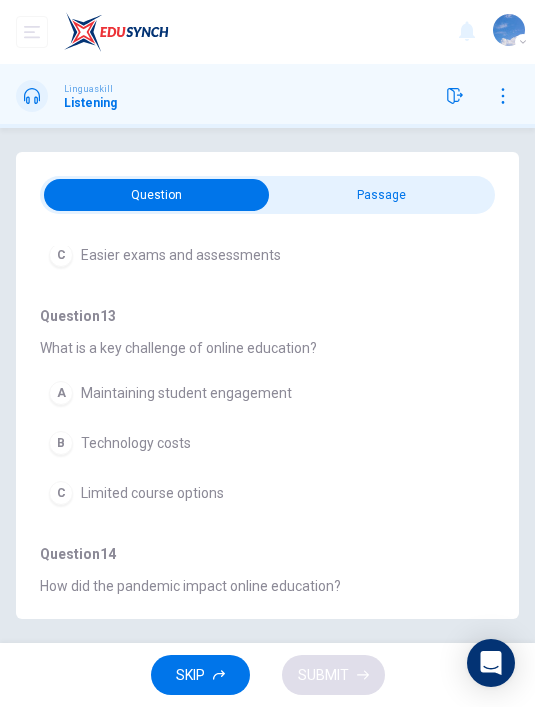 scroll, scrollTop: 631, scrollLeft: 0, axis: vertical 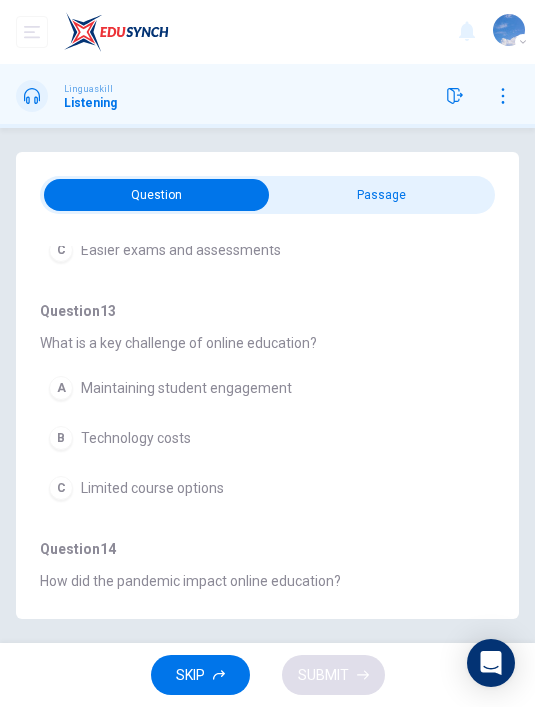 click on "Maintaining student engagement" at bounding box center (186, 388) 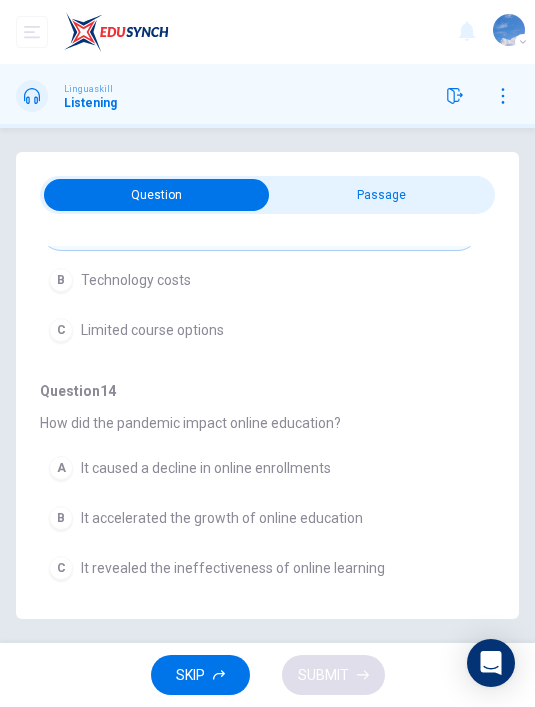scroll, scrollTop: 803, scrollLeft: 0, axis: vertical 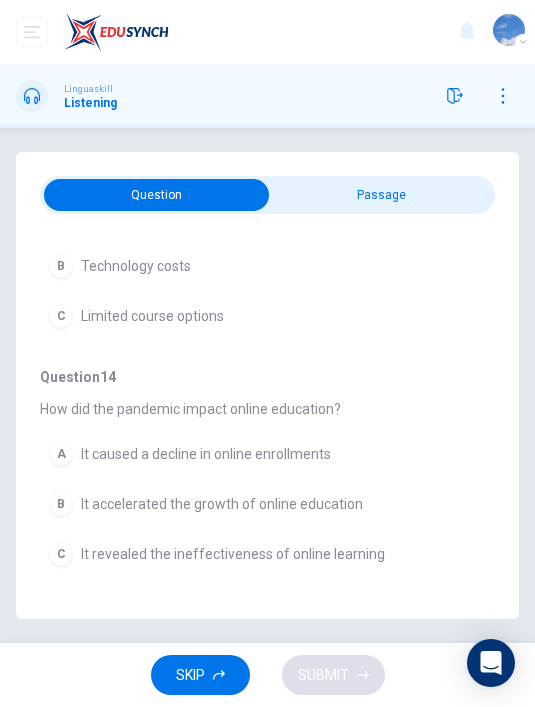 click on "It accelerated the growth of online education" at bounding box center (222, 504) 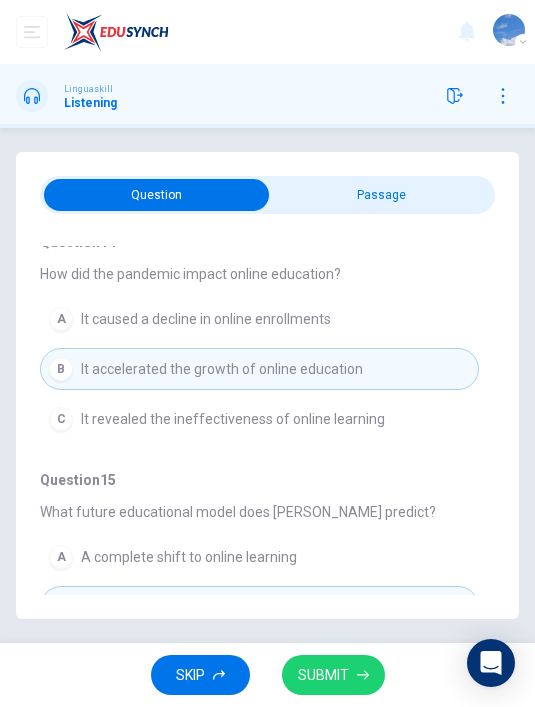 scroll, scrollTop: 937, scrollLeft: 0, axis: vertical 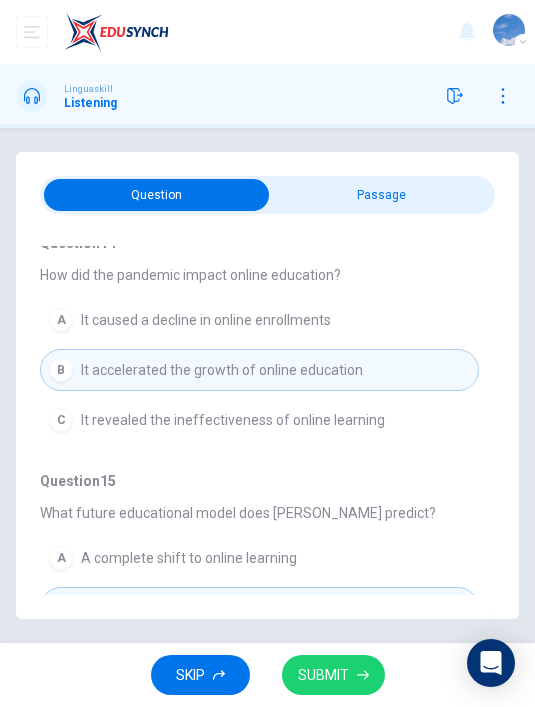 click on "SUBMIT" at bounding box center (323, 675) 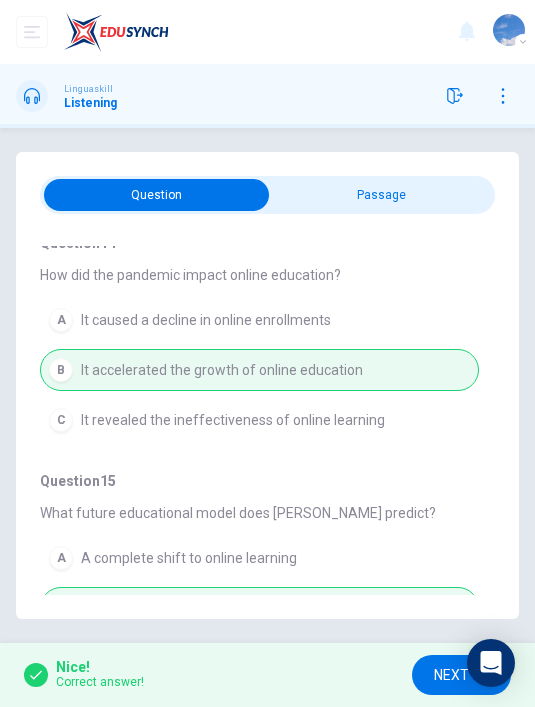 scroll, scrollTop: 64, scrollLeft: 0, axis: vertical 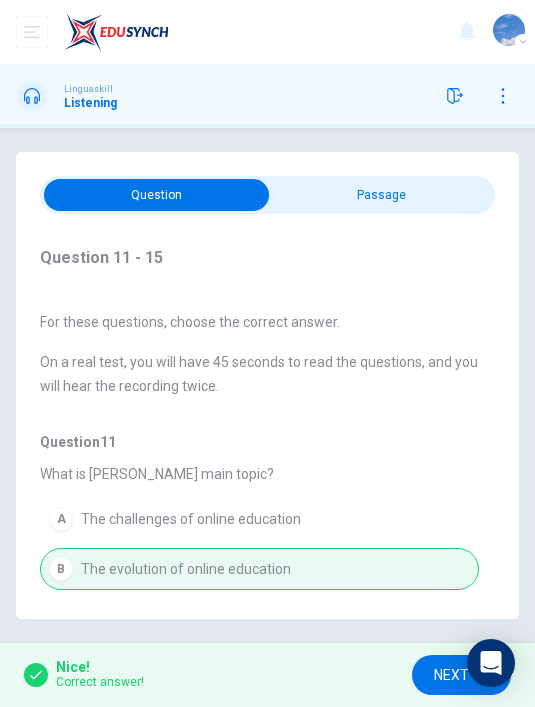 click on "NEXT" at bounding box center (451, 675) 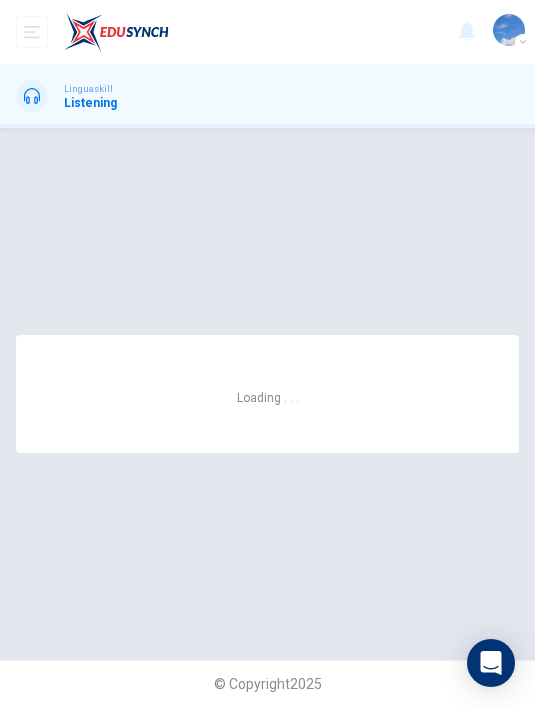 scroll, scrollTop: 0, scrollLeft: 0, axis: both 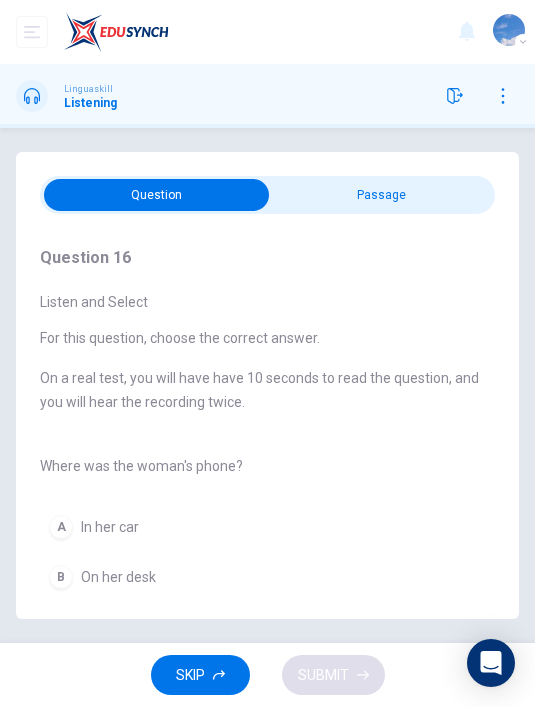 click at bounding box center [157, 195] 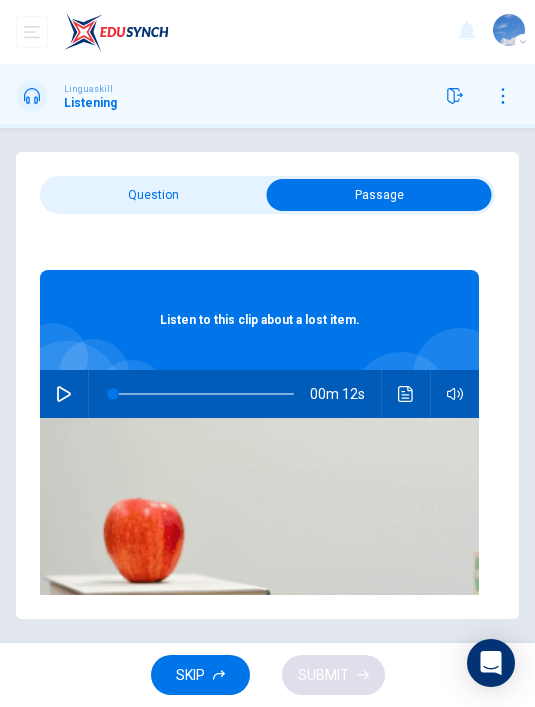 click at bounding box center (64, 394) 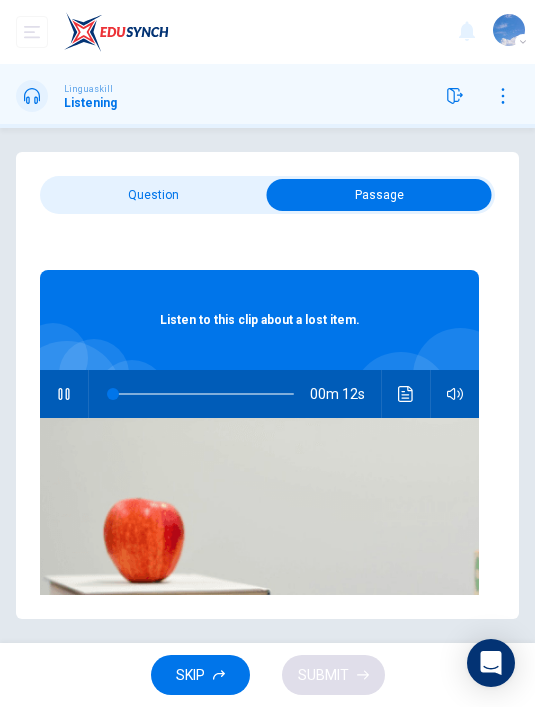 click at bounding box center (379, 195) 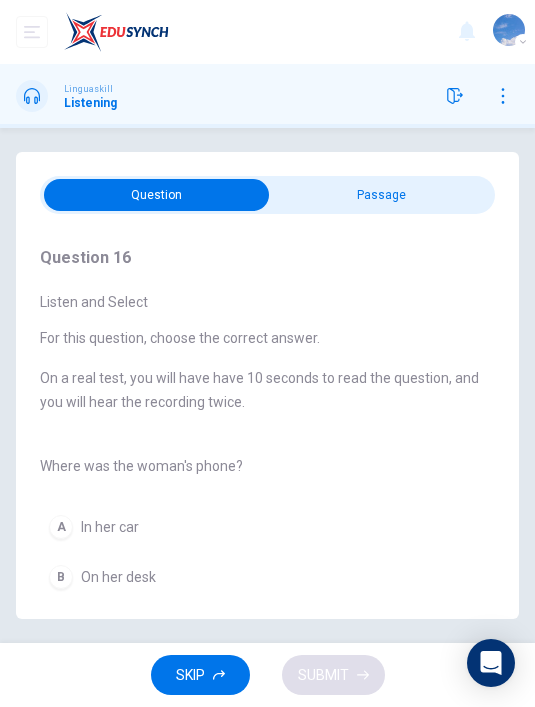 scroll, scrollTop: 64, scrollLeft: 0, axis: vertical 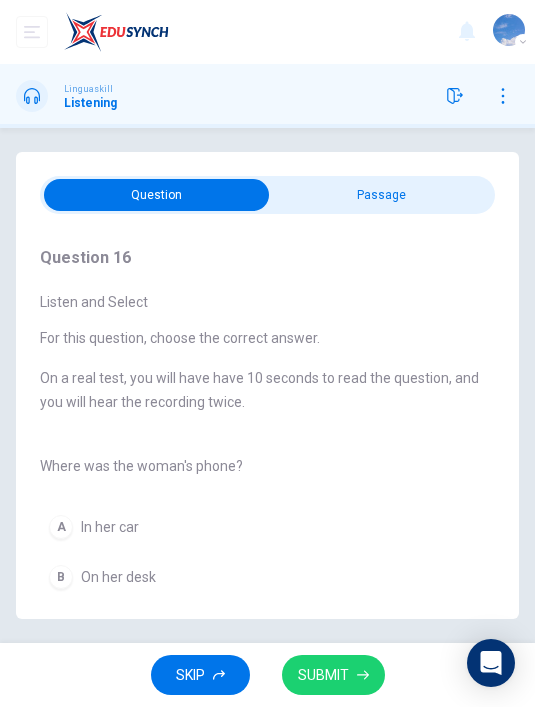 click on "SUBMIT" at bounding box center [323, 675] 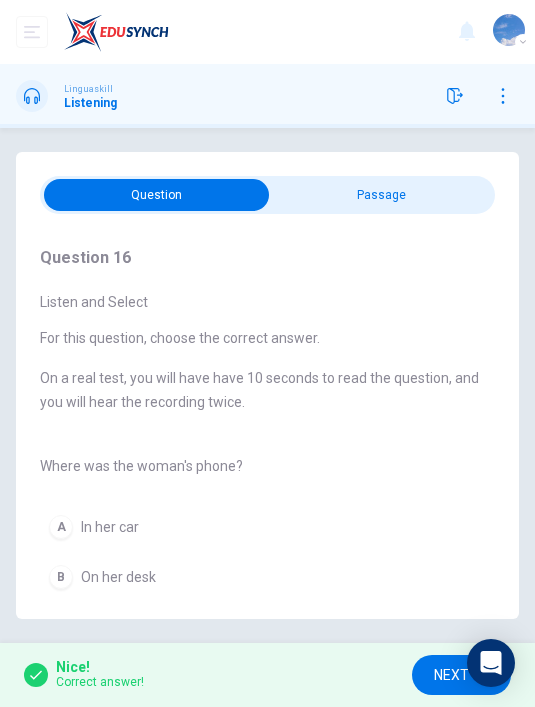 click on "NEXT" at bounding box center [451, 675] 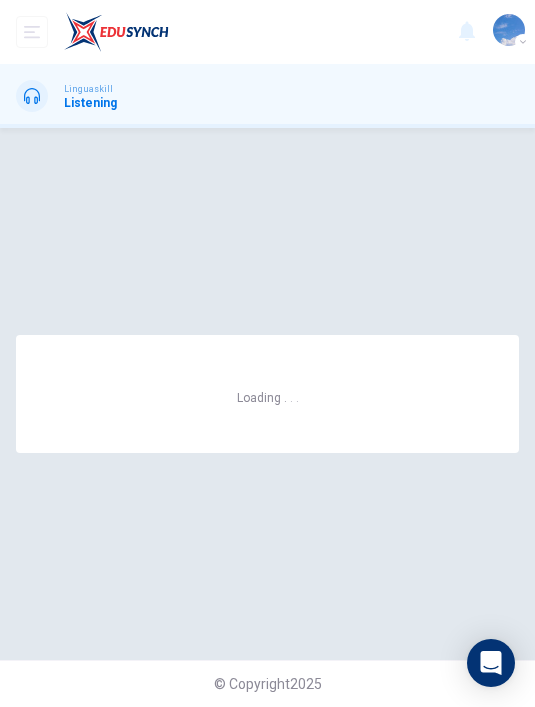 scroll, scrollTop: 0, scrollLeft: 0, axis: both 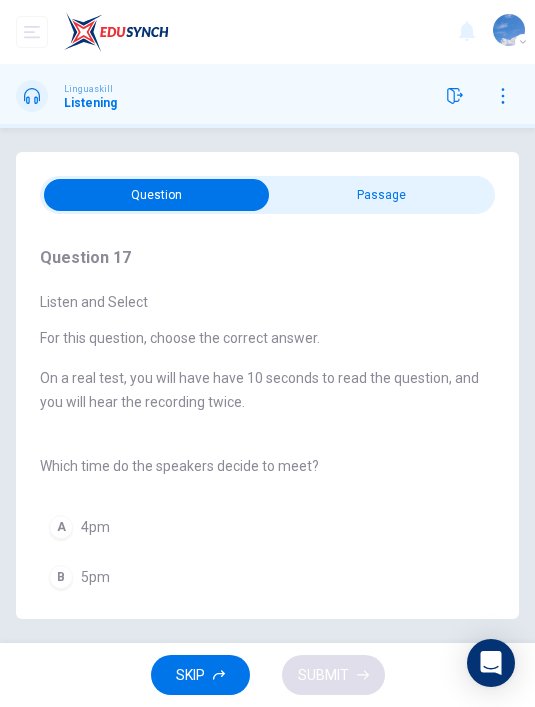 click at bounding box center (157, 195) 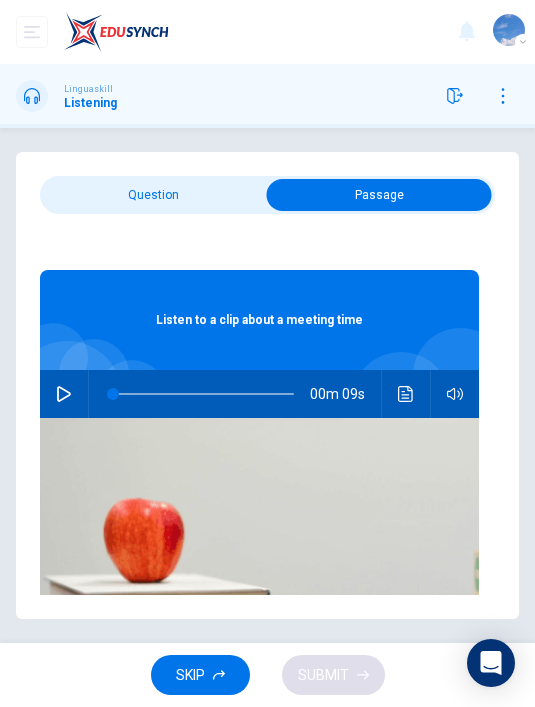 click at bounding box center [64, 394] 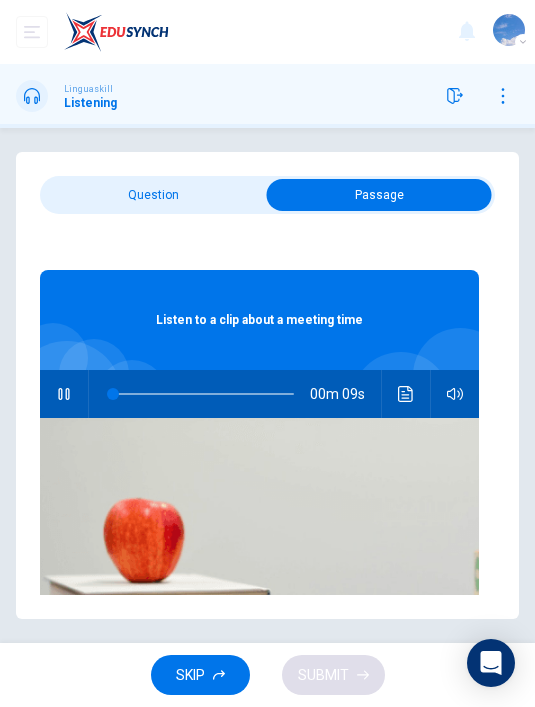 click at bounding box center (379, 195) 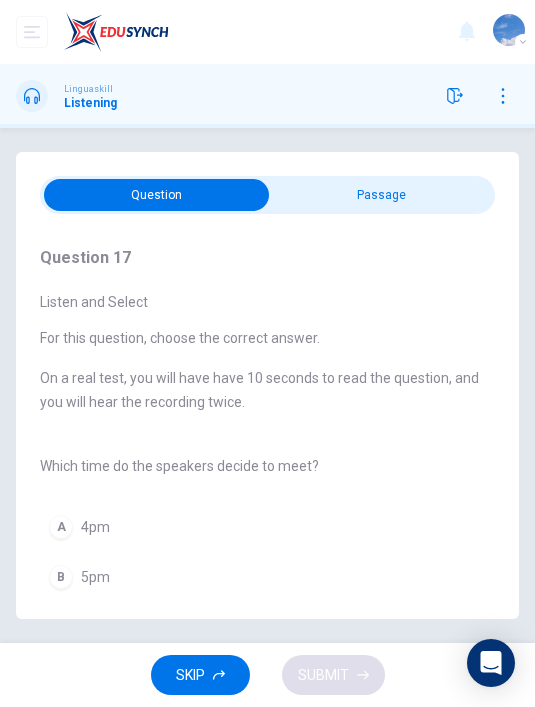 click on "C" at bounding box center (61, 627) 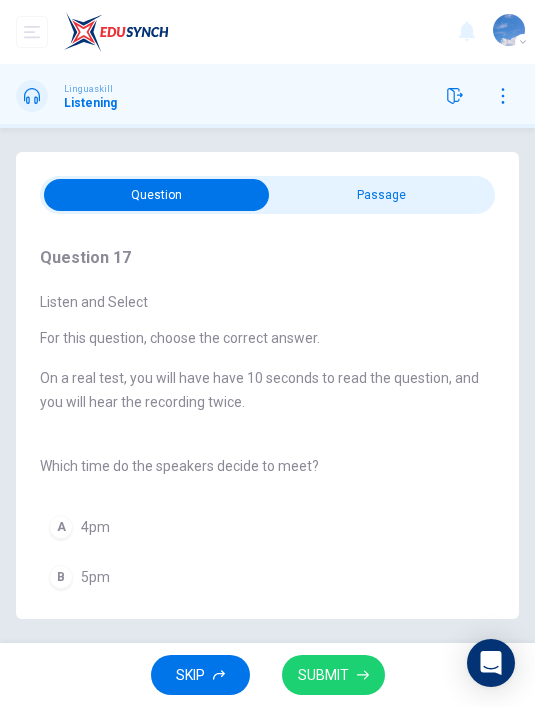 click on "SUBMIT" at bounding box center [323, 675] 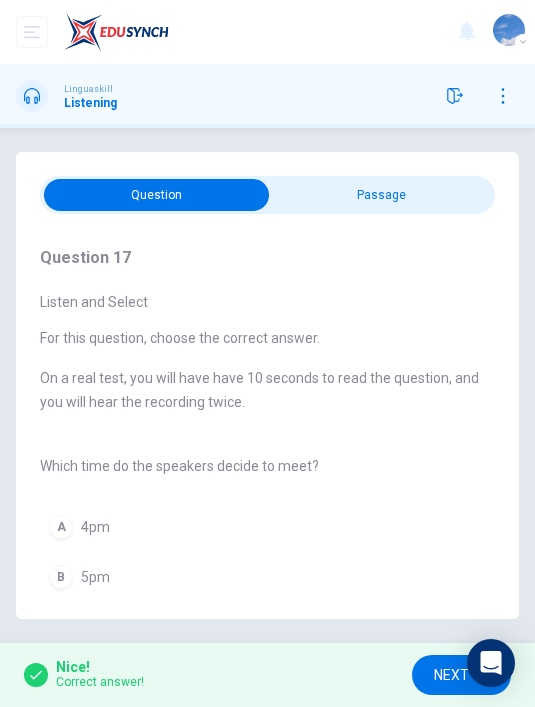 scroll, scrollTop: 60, scrollLeft: 0, axis: vertical 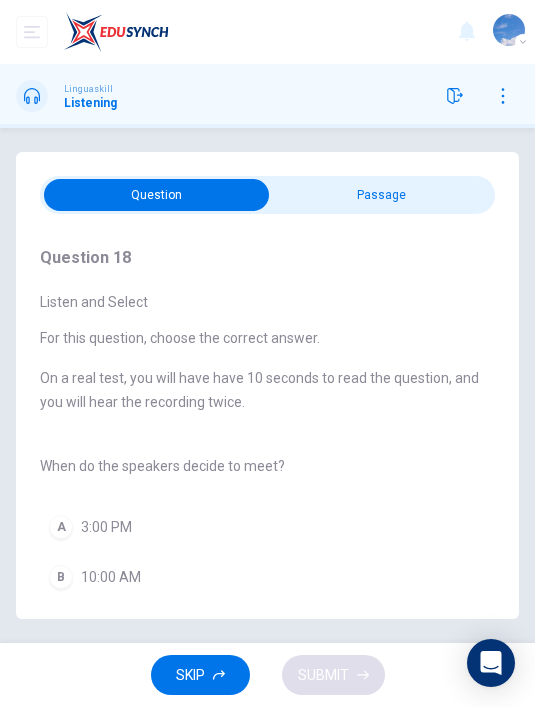click at bounding box center (157, 195) 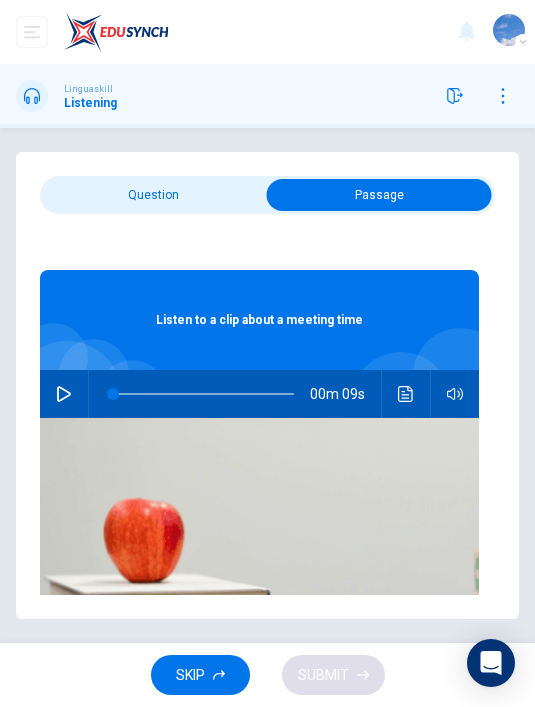 click at bounding box center (64, 394) 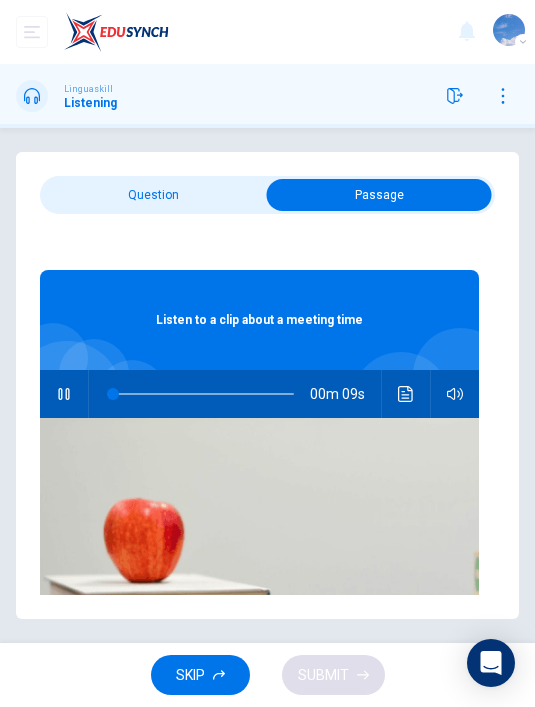click at bounding box center (379, 195) 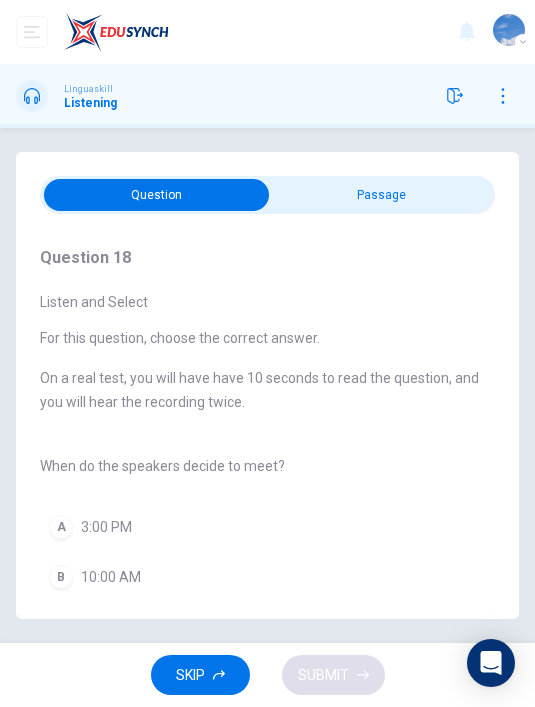click on "3:00 PM" at bounding box center [106, 527] 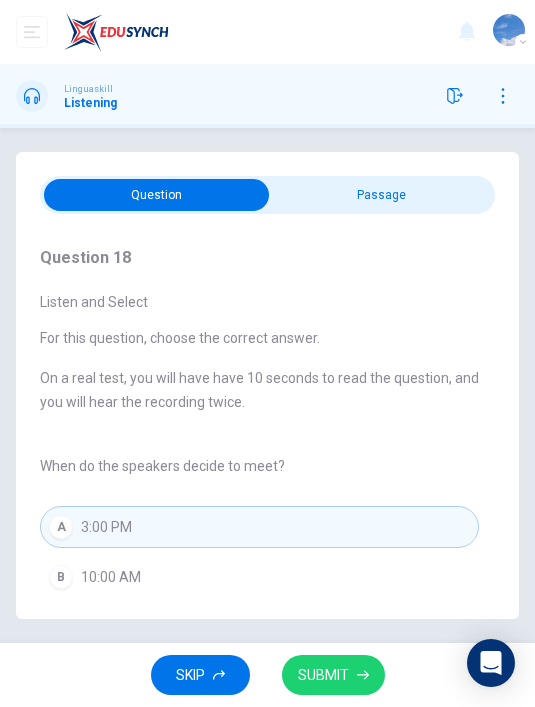 click on "SUBMIT" at bounding box center (333, 675) 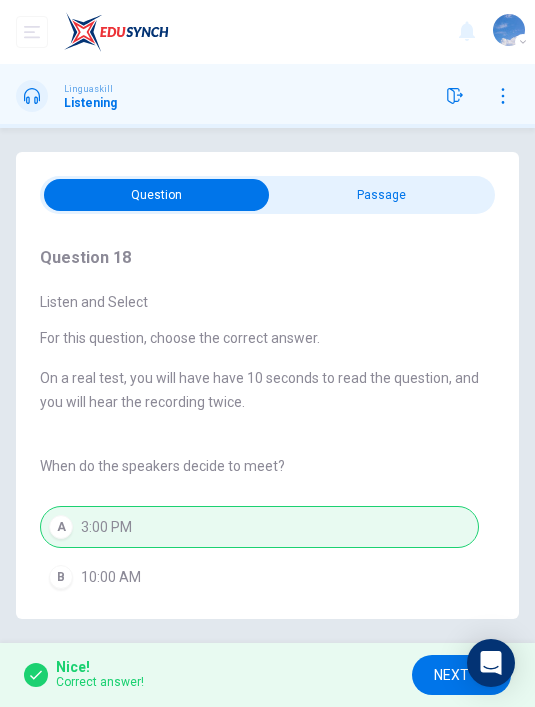 click on "NEXT" at bounding box center [461, 675] 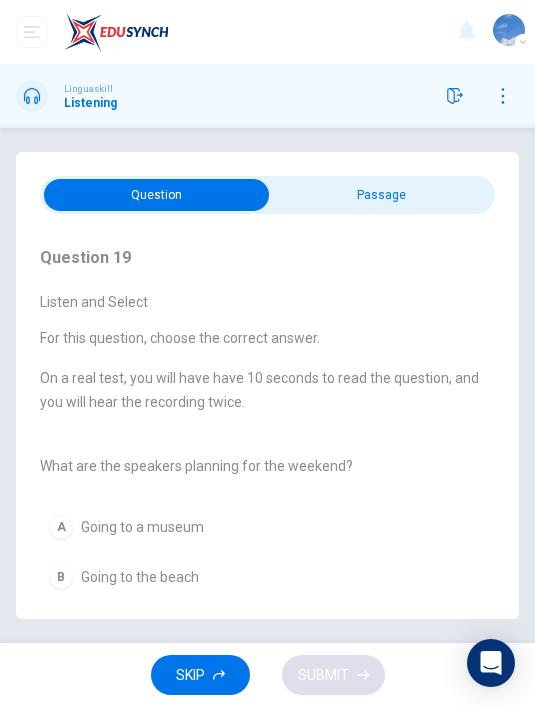 scroll, scrollTop: 0, scrollLeft: 0, axis: both 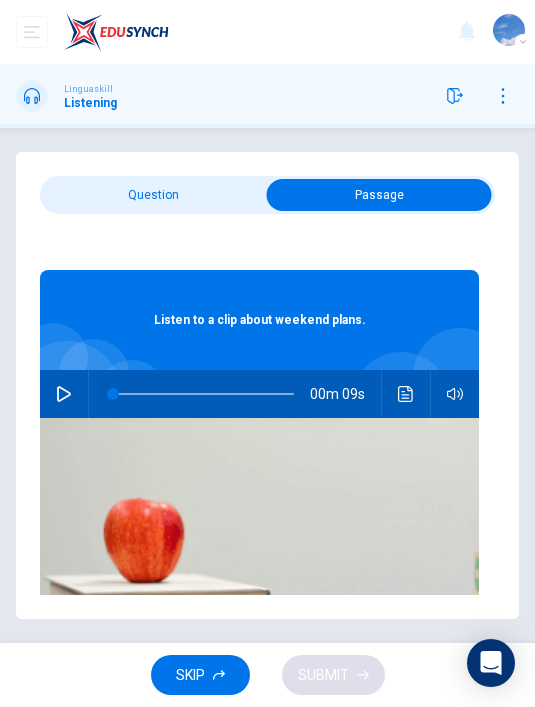 click 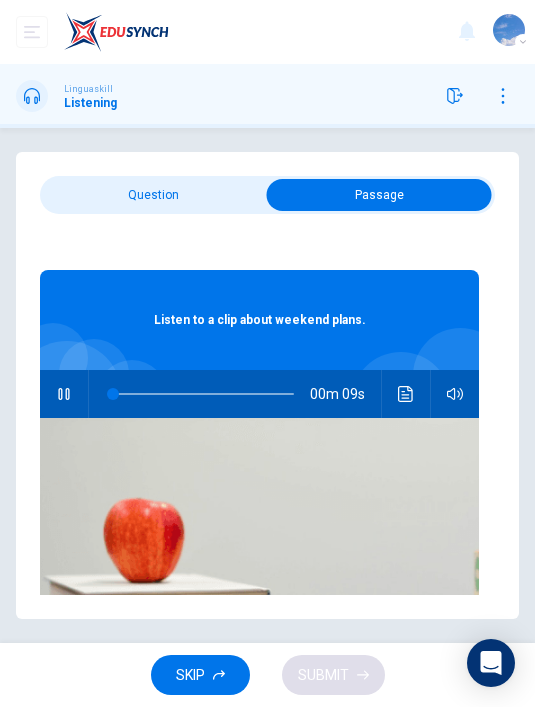 click at bounding box center (379, 195) 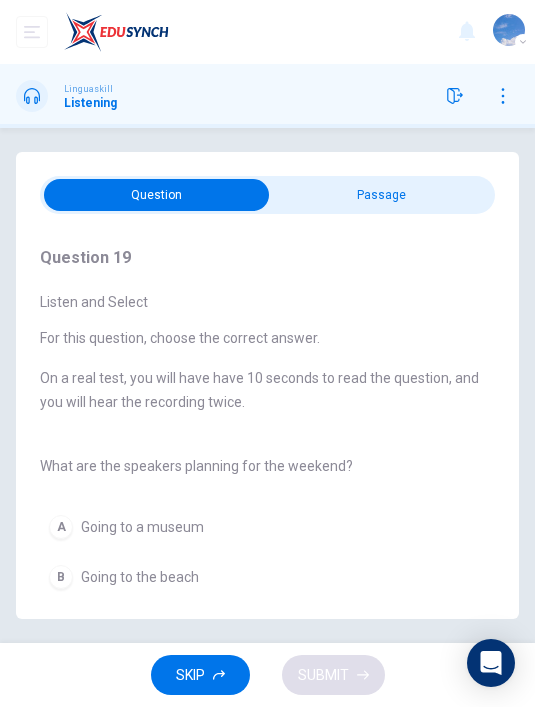 click on "B" at bounding box center [61, 577] 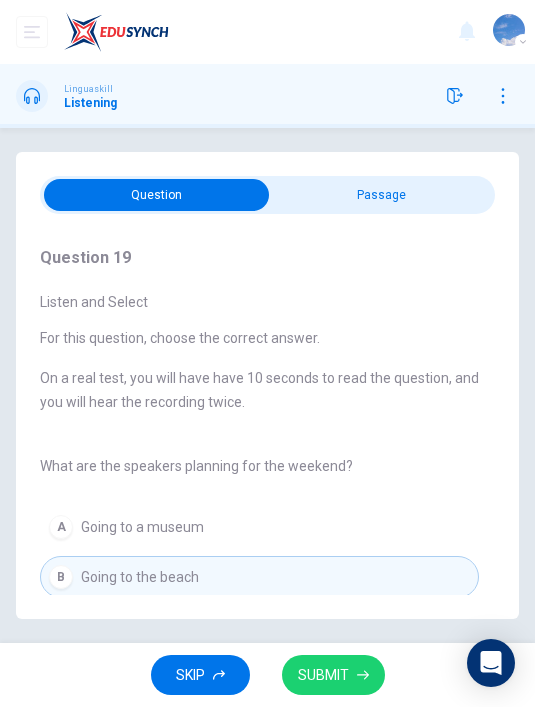 click on "SUBMIT" at bounding box center (333, 675) 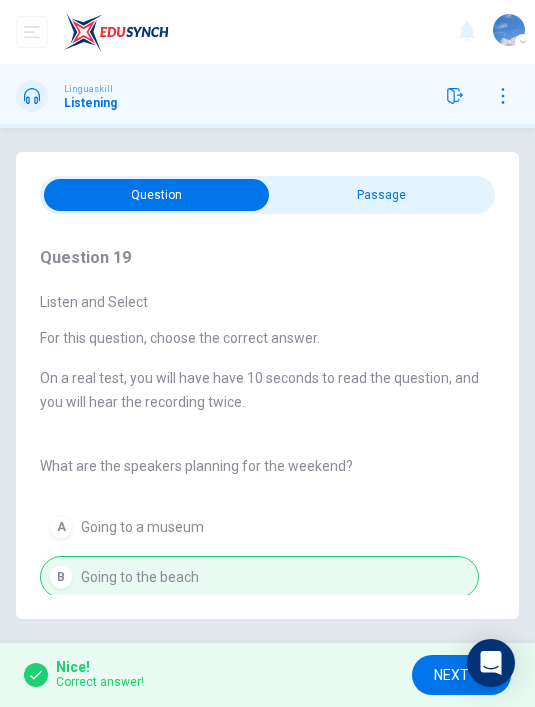 click on "NEXT" at bounding box center [461, 675] 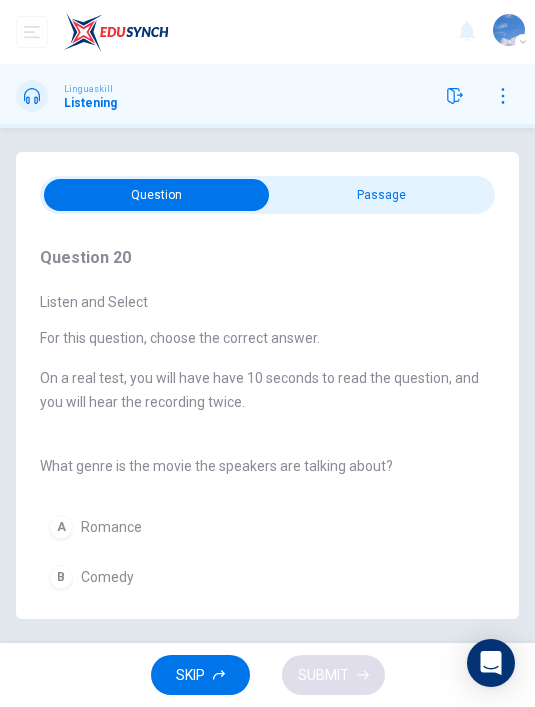 click at bounding box center (157, 195) 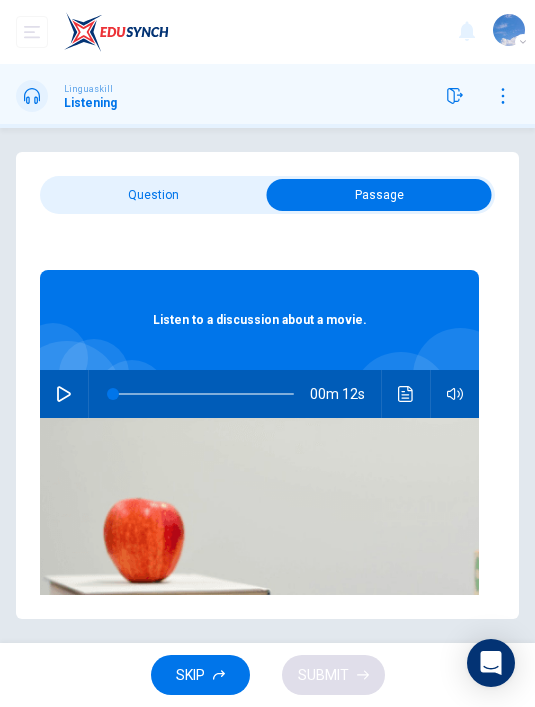 click at bounding box center [64, 394] 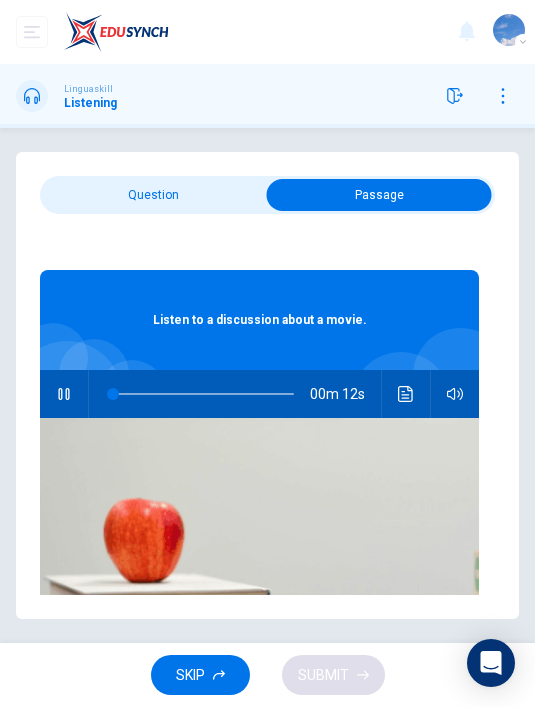 click at bounding box center [379, 195] 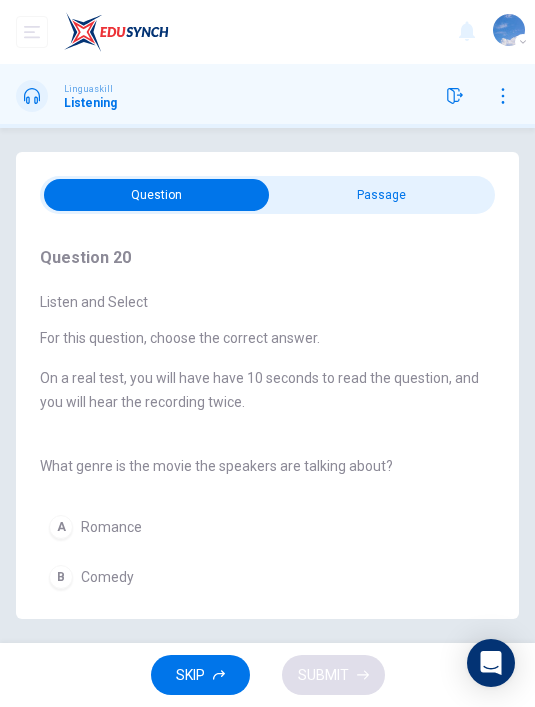 scroll, scrollTop: 64, scrollLeft: 0, axis: vertical 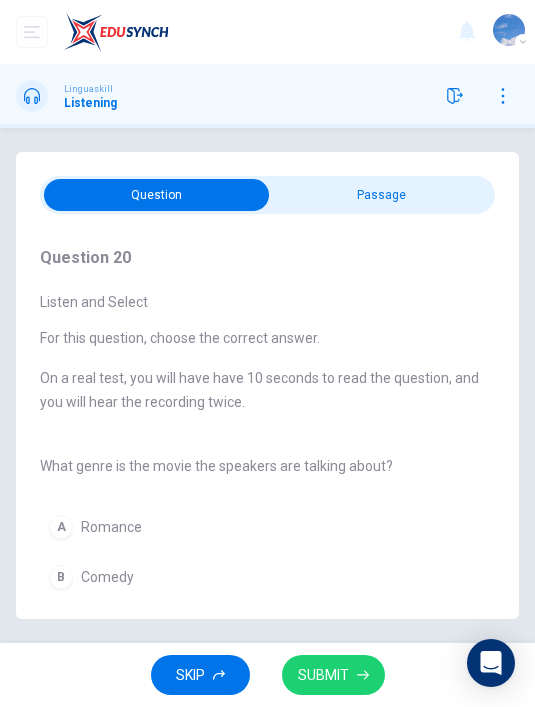 click on "SUBMIT" at bounding box center [323, 675] 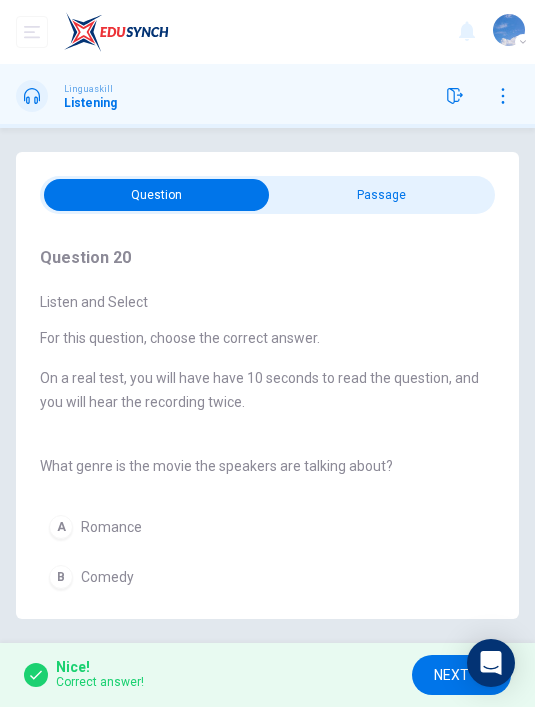 click on "NEXT" at bounding box center (461, 675) 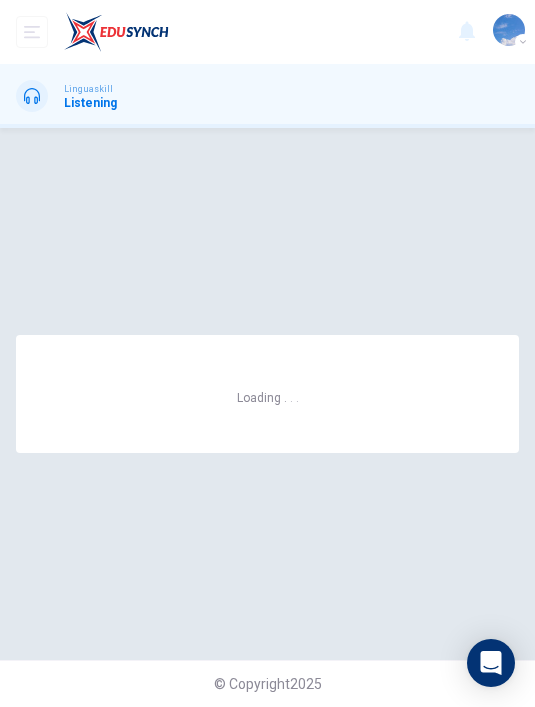 scroll, scrollTop: 0, scrollLeft: 0, axis: both 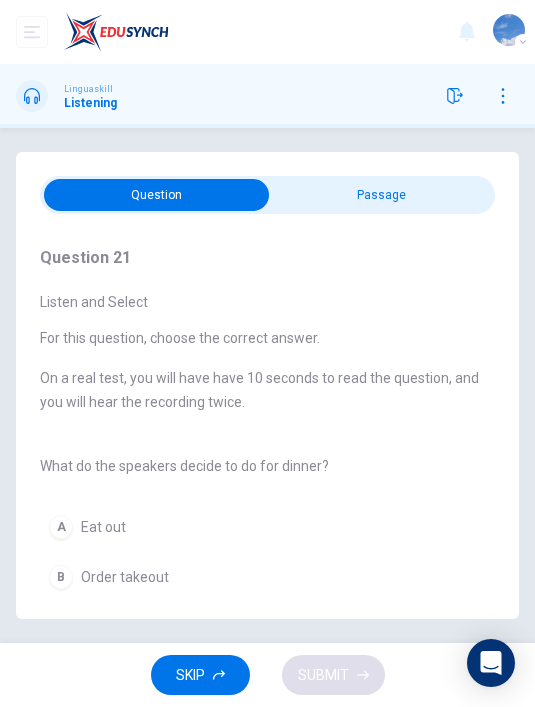 click at bounding box center (157, 195) 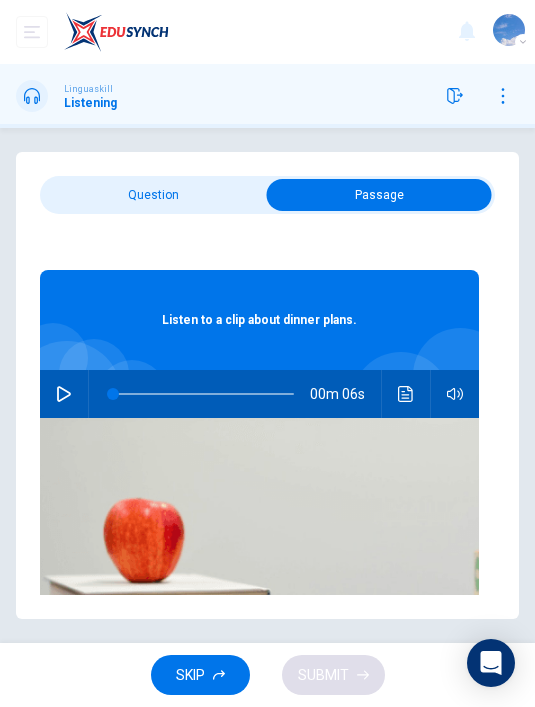 click at bounding box center (379, 195) 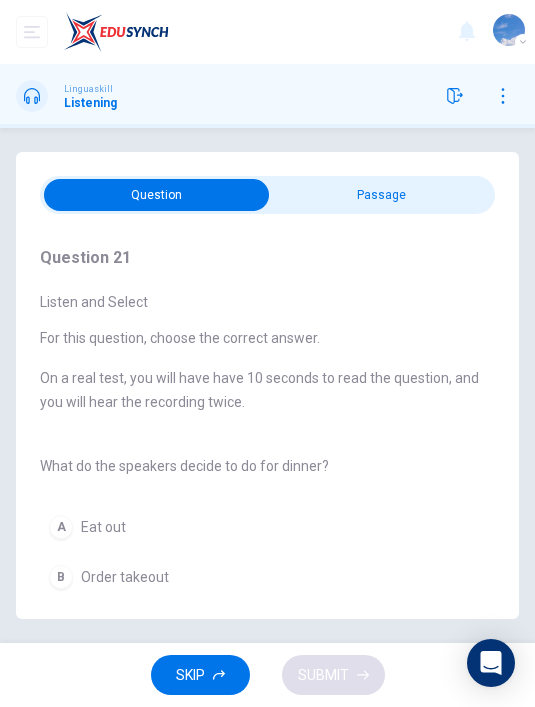 click at bounding box center [157, 195] 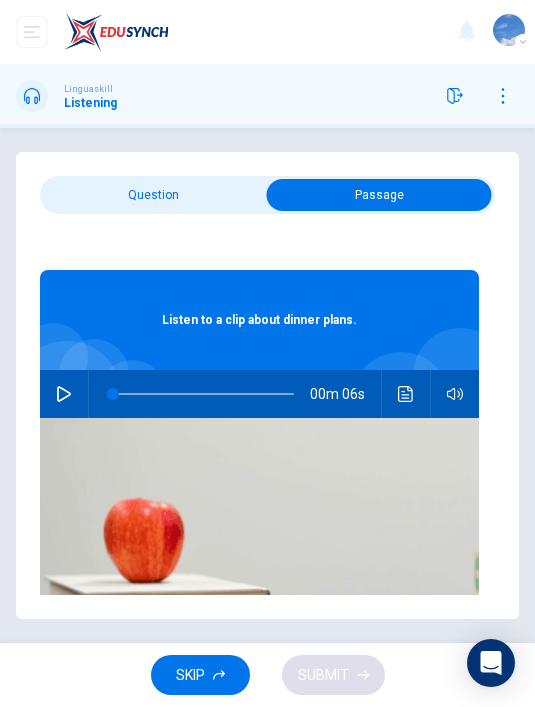 click 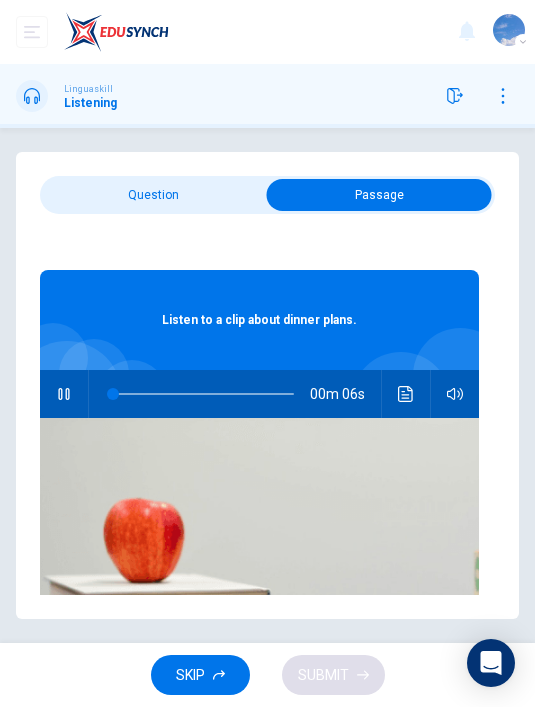 click at bounding box center (379, 195) 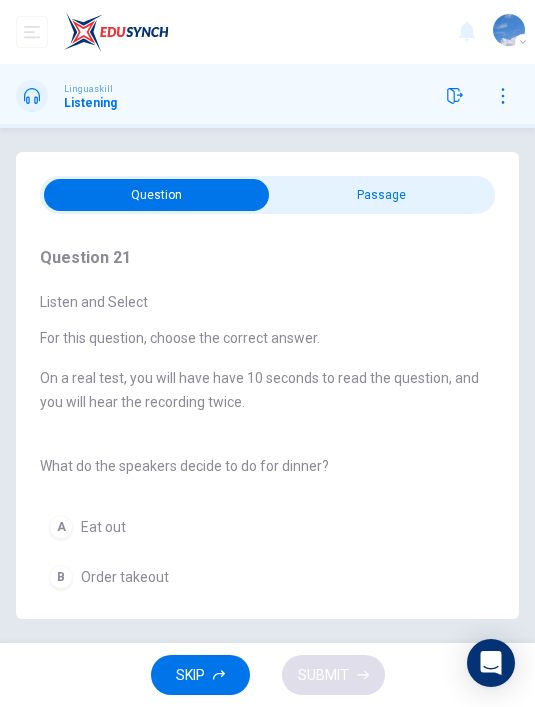 scroll, scrollTop: 39, scrollLeft: 0, axis: vertical 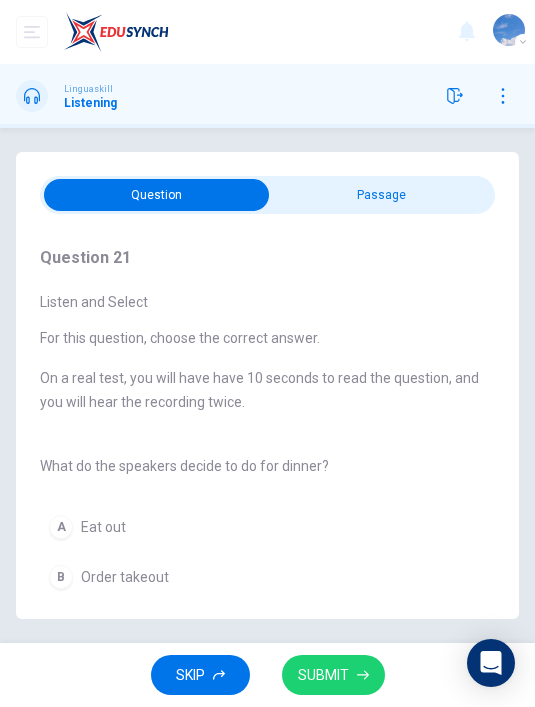 click on "SUBMIT" at bounding box center (333, 675) 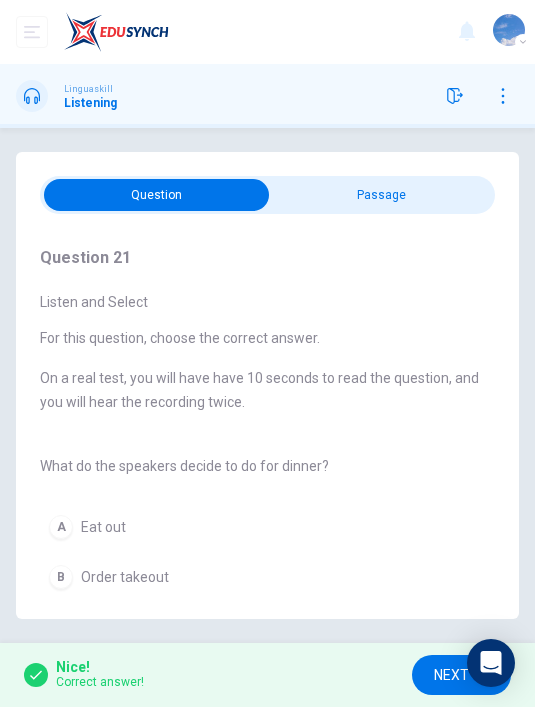 click on "NEXT" at bounding box center [461, 675] 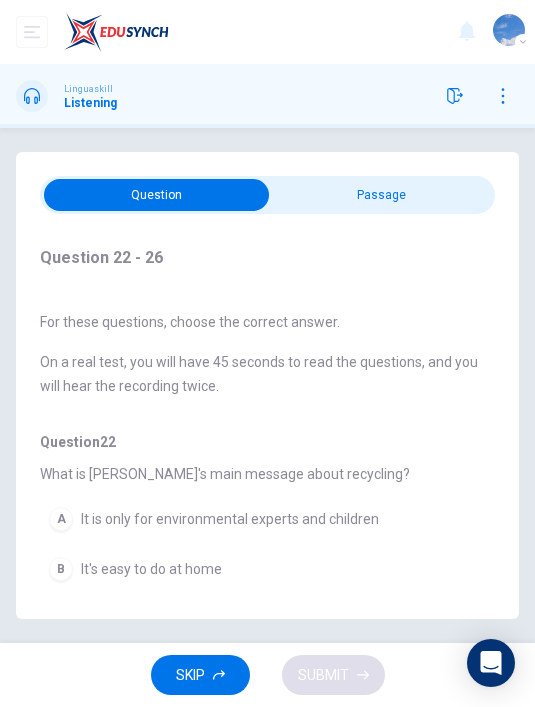 click at bounding box center (157, 195) 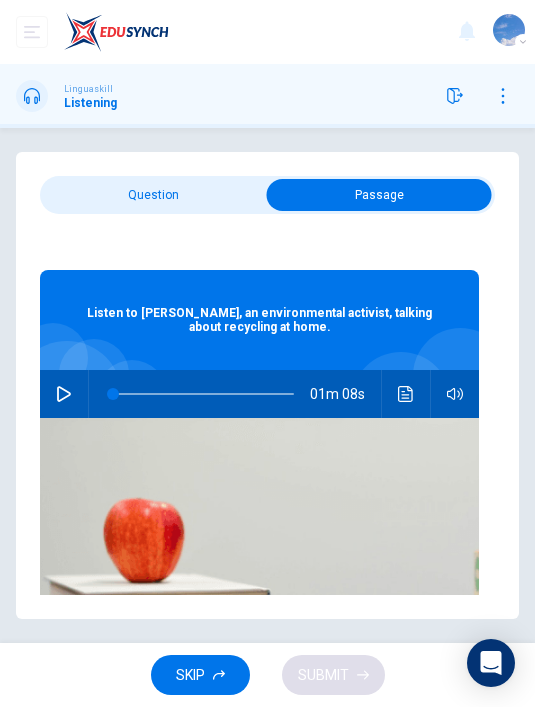 click 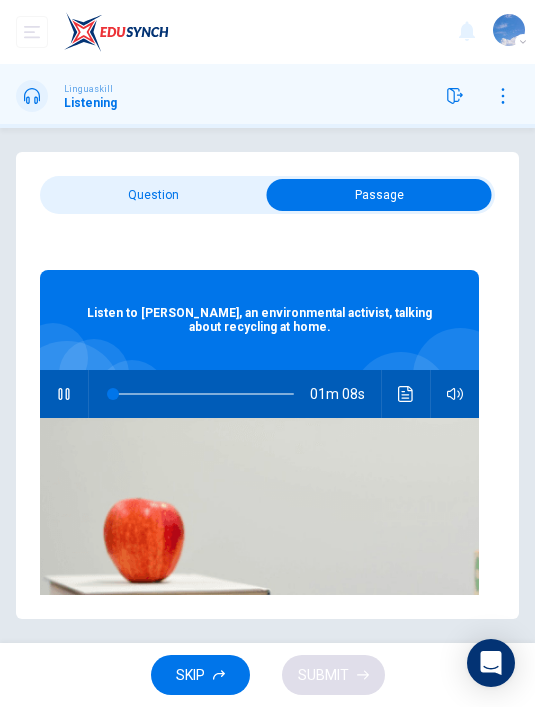 click at bounding box center (379, 195) 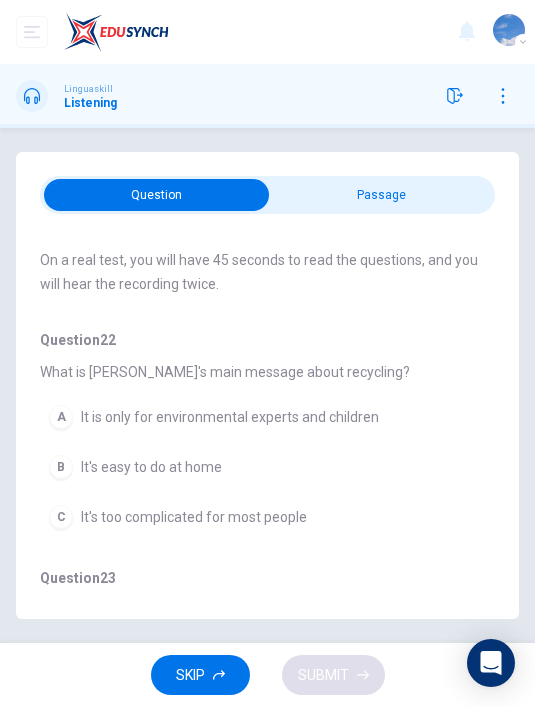 scroll, scrollTop: 96, scrollLeft: 0, axis: vertical 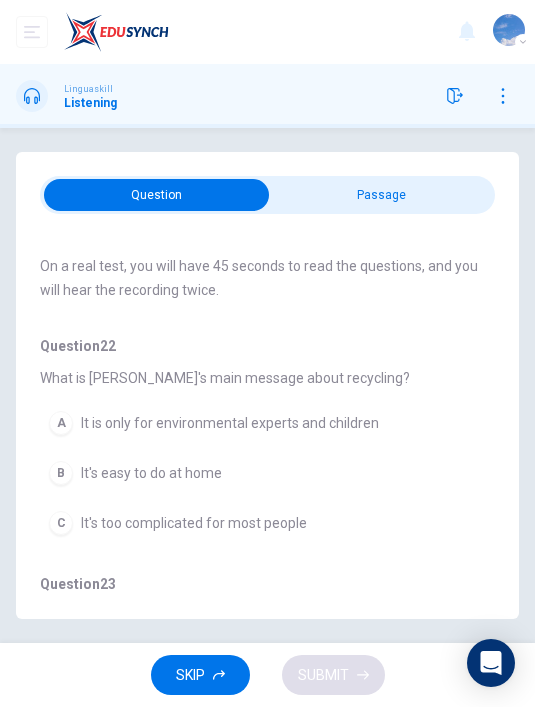 click on "B" at bounding box center [61, 473] 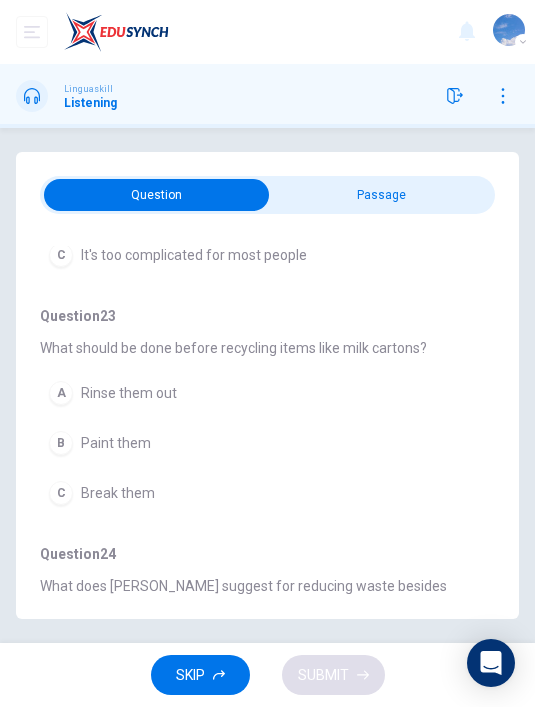scroll, scrollTop: 369, scrollLeft: 0, axis: vertical 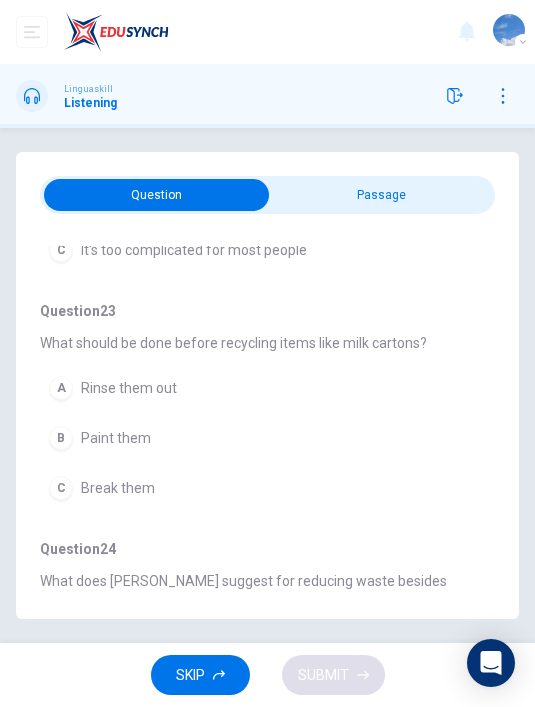 click on "A" at bounding box center (61, 388) 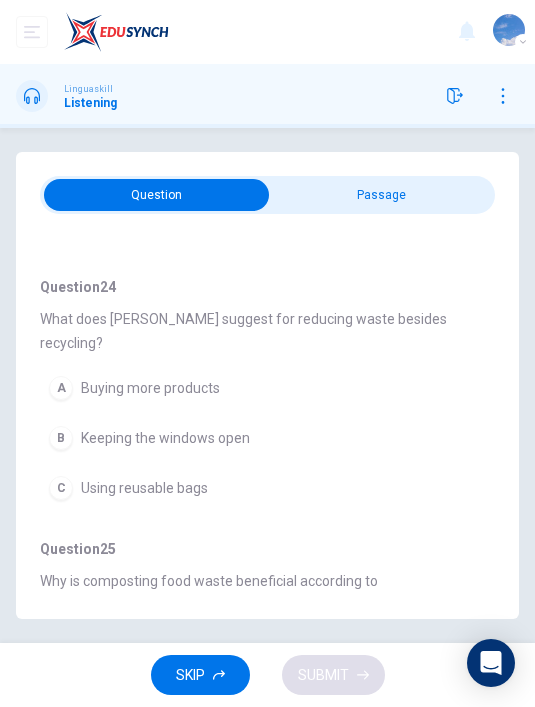 scroll, scrollTop: 638, scrollLeft: 0, axis: vertical 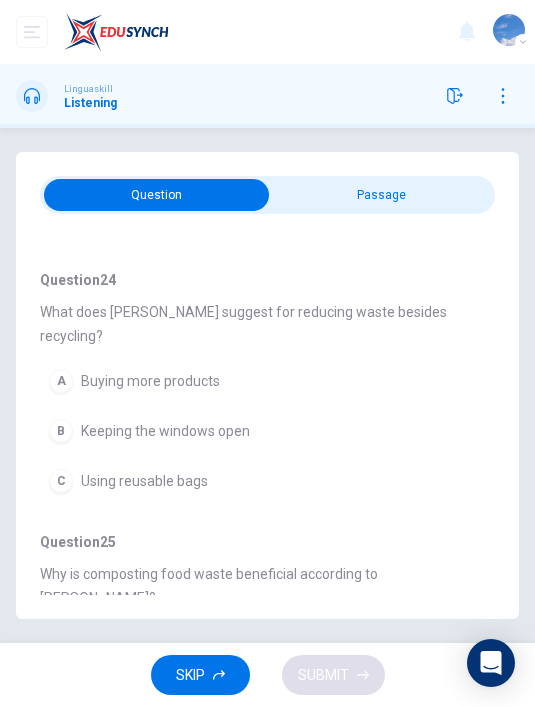 click on "C" at bounding box center (61, 481) 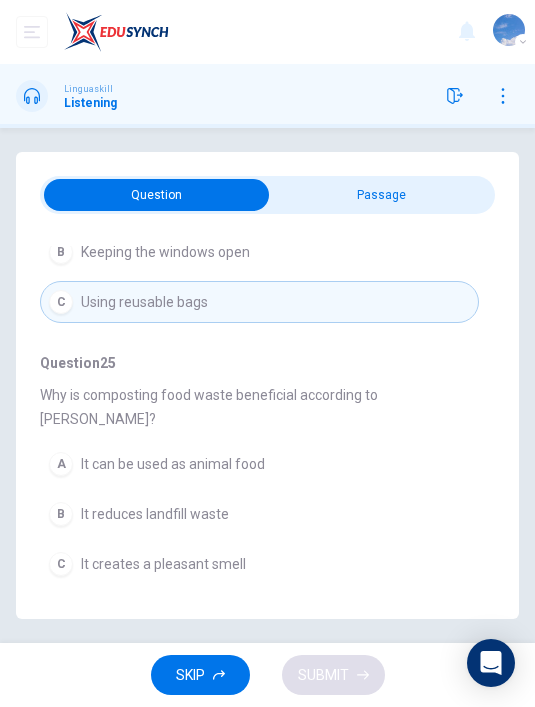 scroll, scrollTop: 827, scrollLeft: 0, axis: vertical 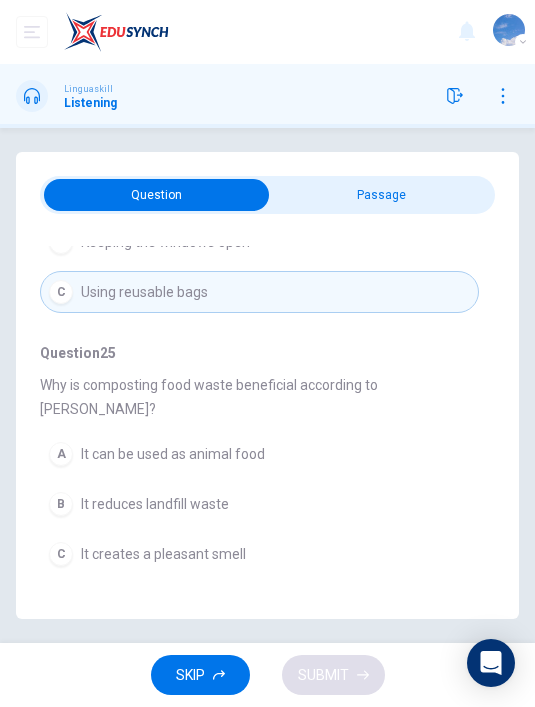 click at bounding box center [157, 195] 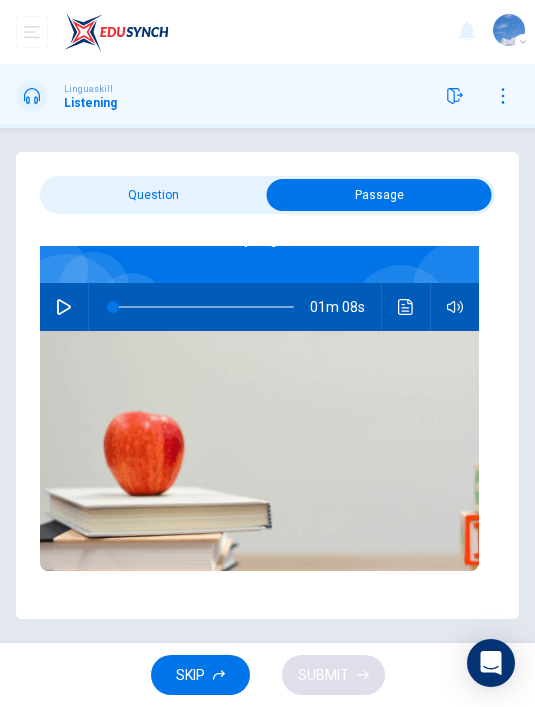 scroll, scrollTop: 23, scrollLeft: 0, axis: vertical 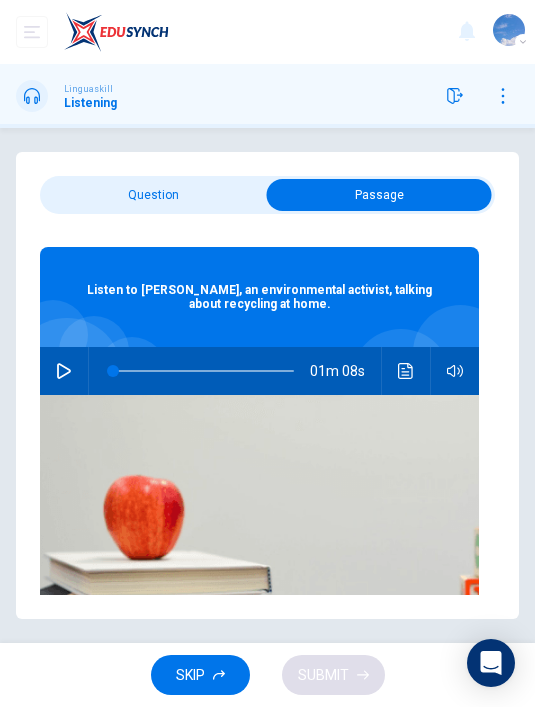 click 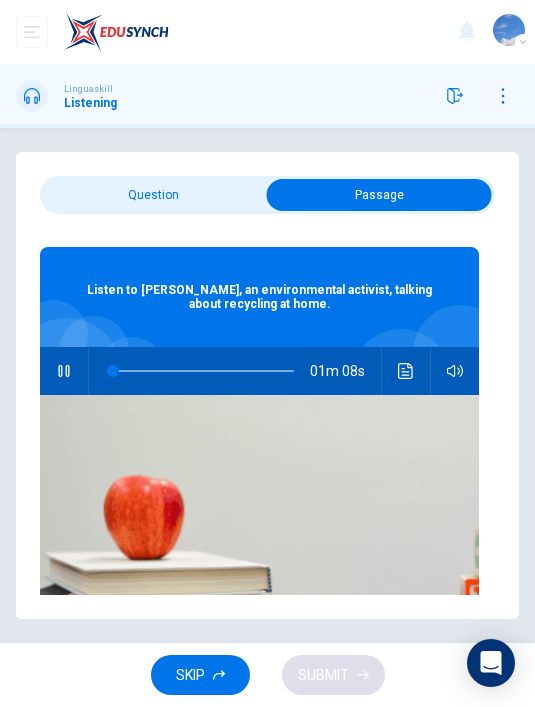 click at bounding box center (379, 195) 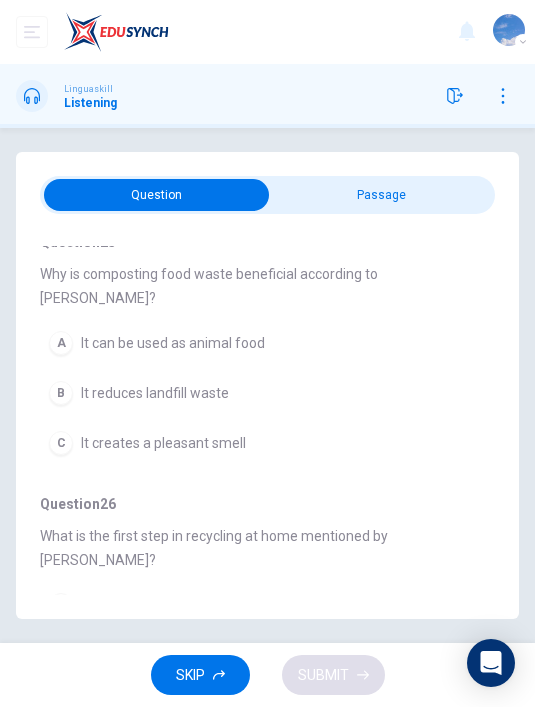 scroll, scrollTop: 937, scrollLeft: 0, axis: vertical 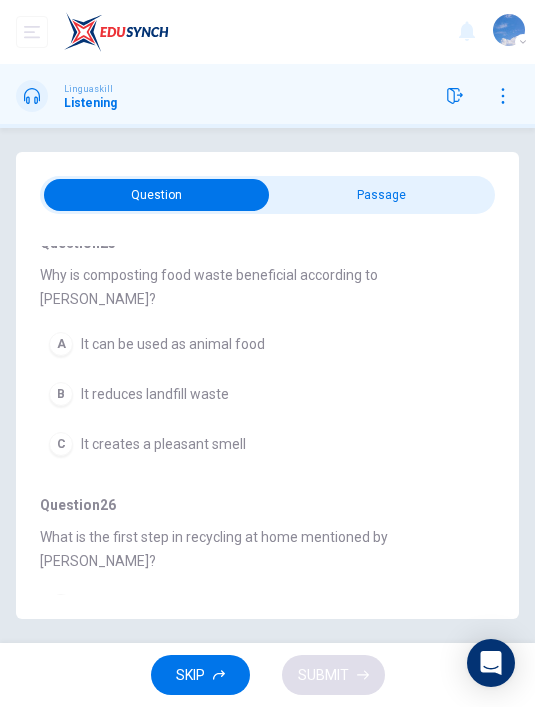 click on "Separating waste into different bins" at bounding box center [195, 606] 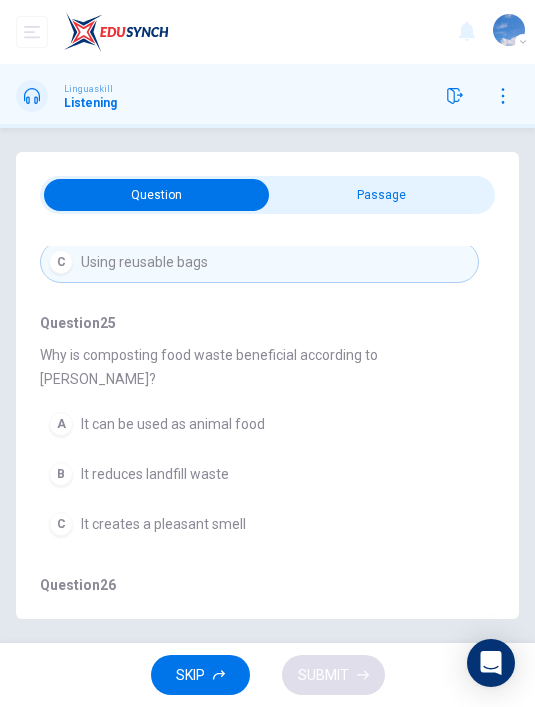 scroll, scrollTop: 855, scrollLeft: 0, axis: vertical 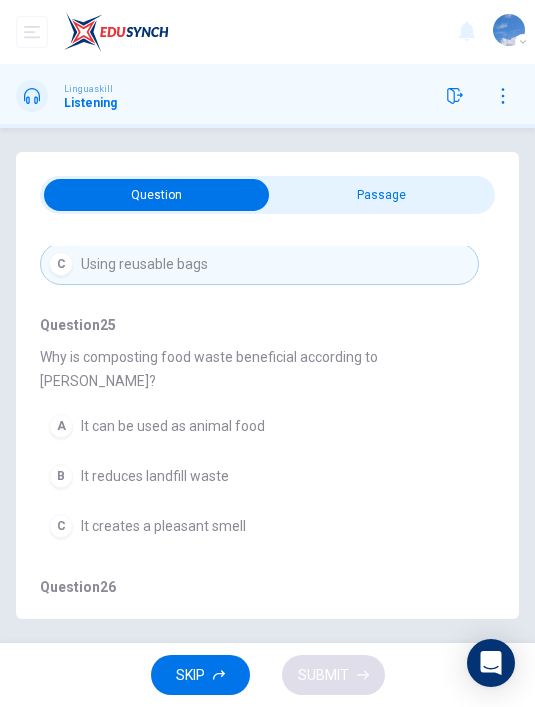 click on "B It reduces landfill waste" at bounding box center (259, 476) 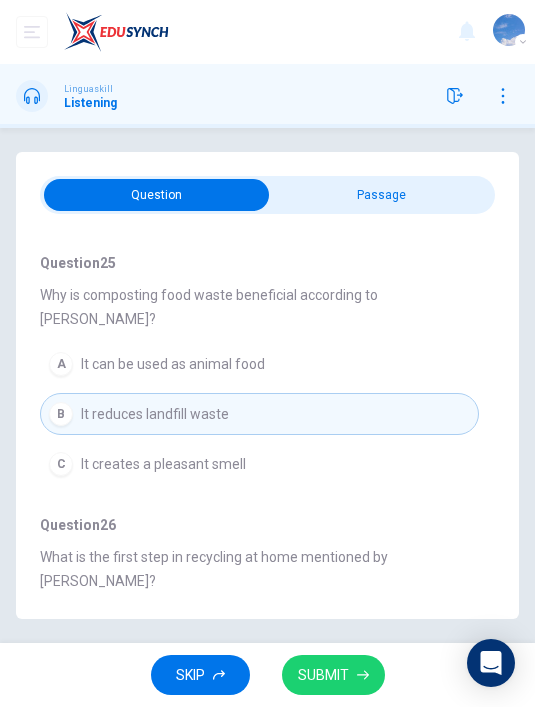 scroll, scrollTop: 919, scrollLeft: 0, axis: vertical 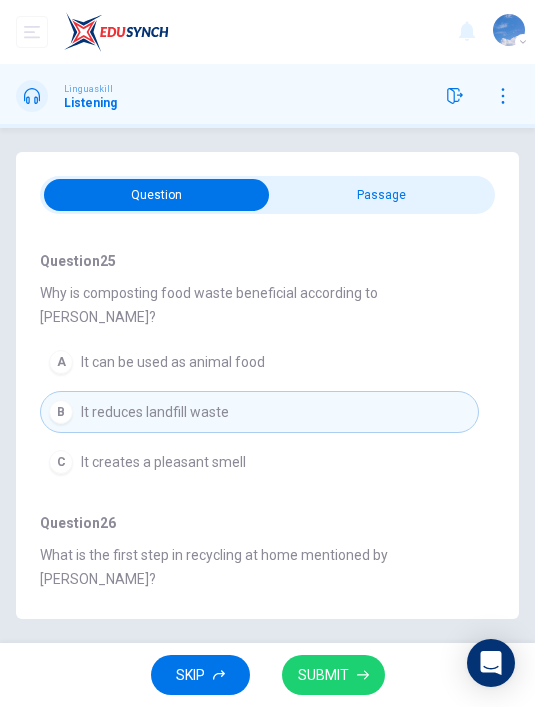 click on "SUBMIT" at bounding box center (333, 675) 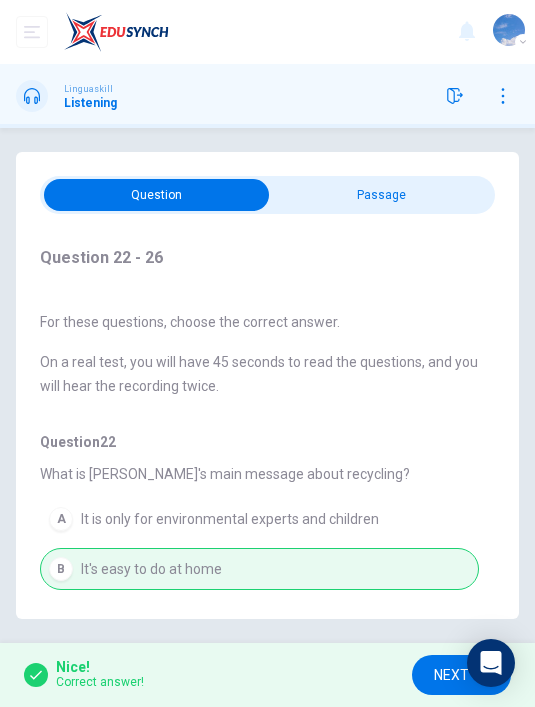 scroll, scrollTop: -1, scrollLeft: 0, axis: vertical 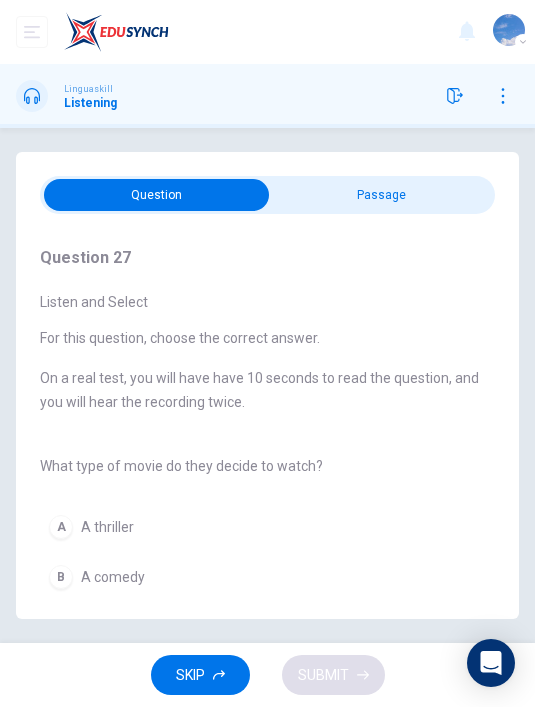 click at bounding box center [157, 195] 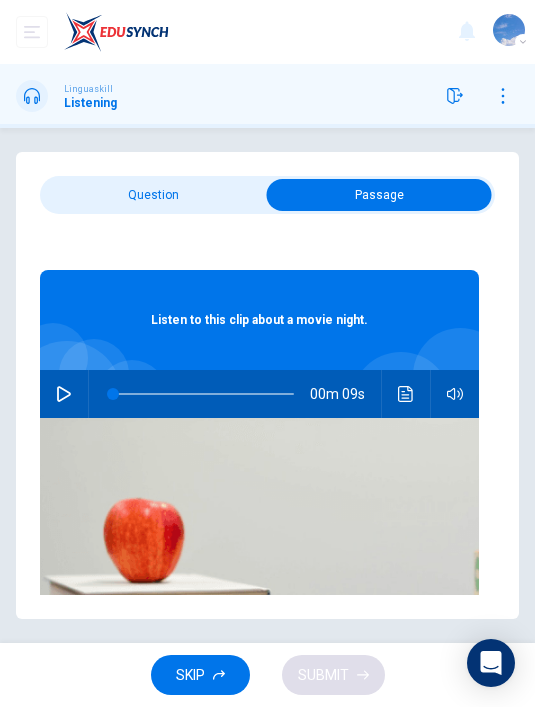 click 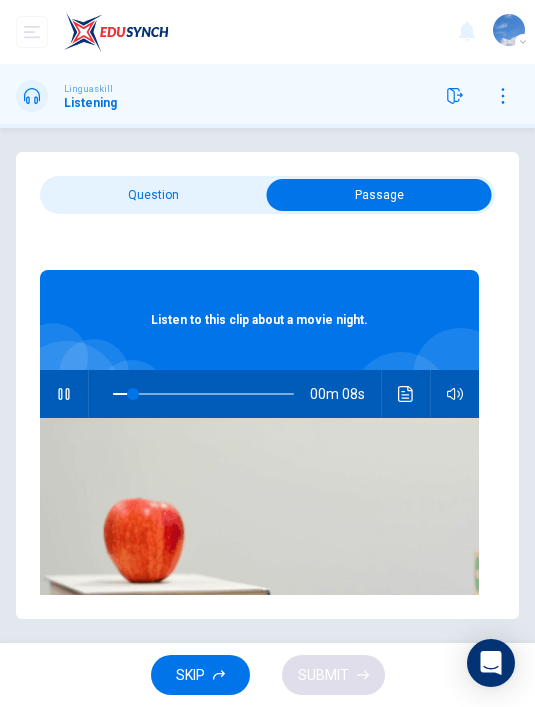 type on "22" 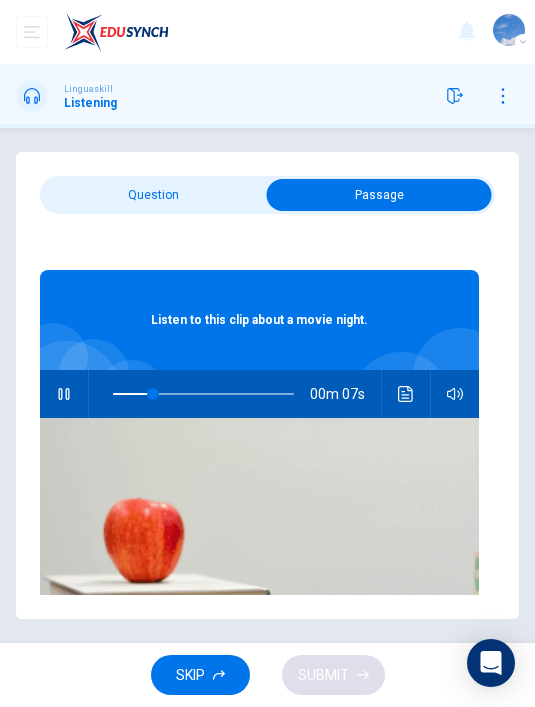 click at bounding box center (379, 195) 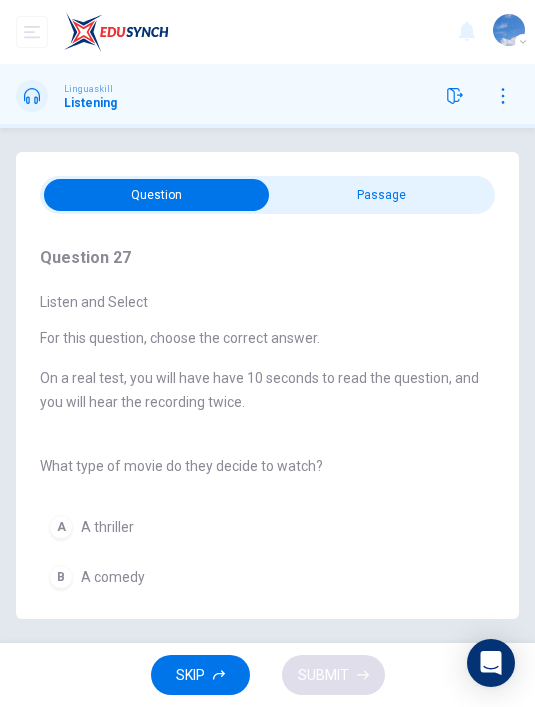 click on "B A comedy" at bounding box center (259, 577) 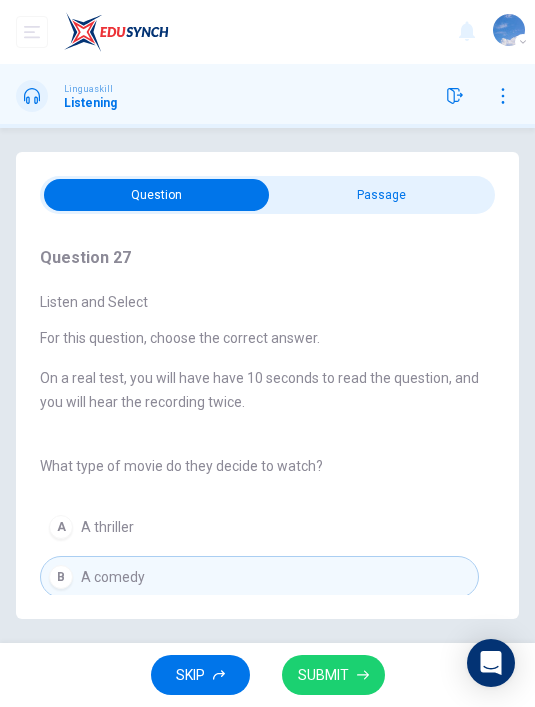 click on "SUBMIT" at bounding box center (323, 675) 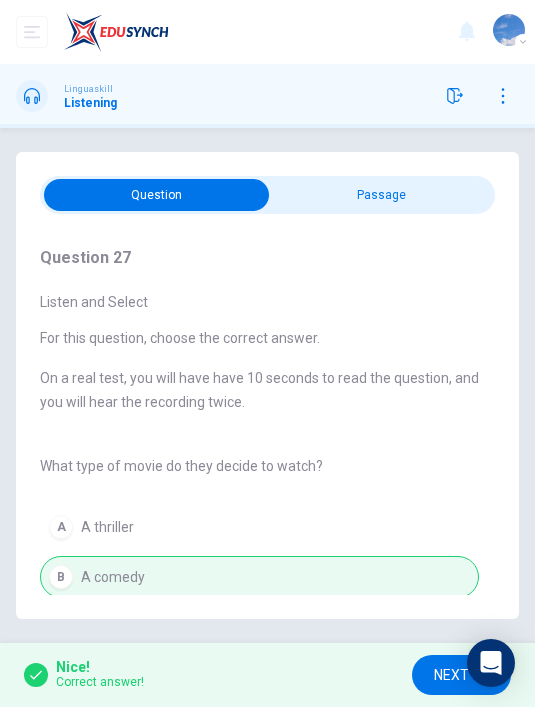 click on "NEXT" at bounding box center (451, 675) 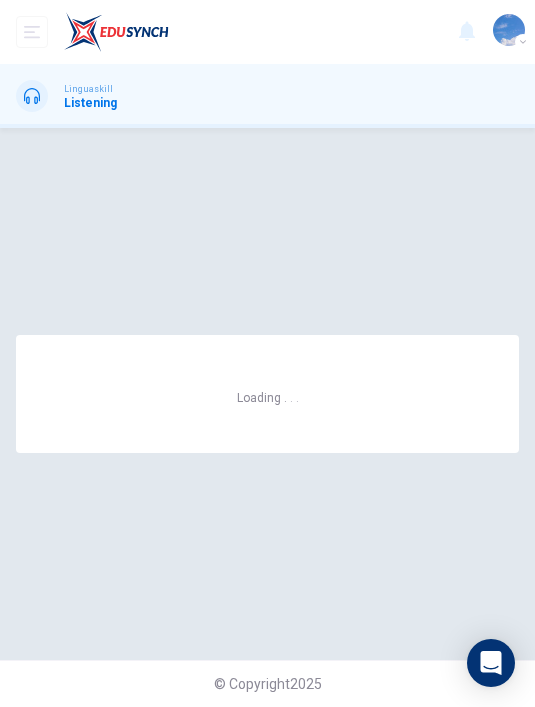 scroll, scrollTop: 0, scrollLeft: 0, axis: both 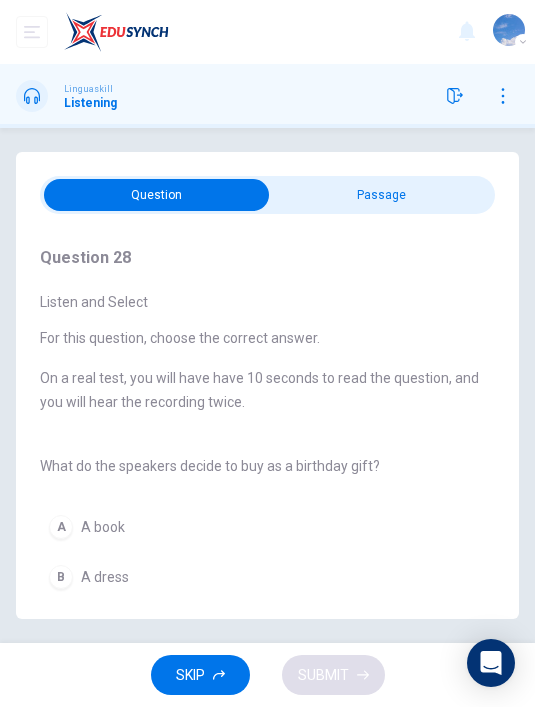 click at bounding box center [157, 195] 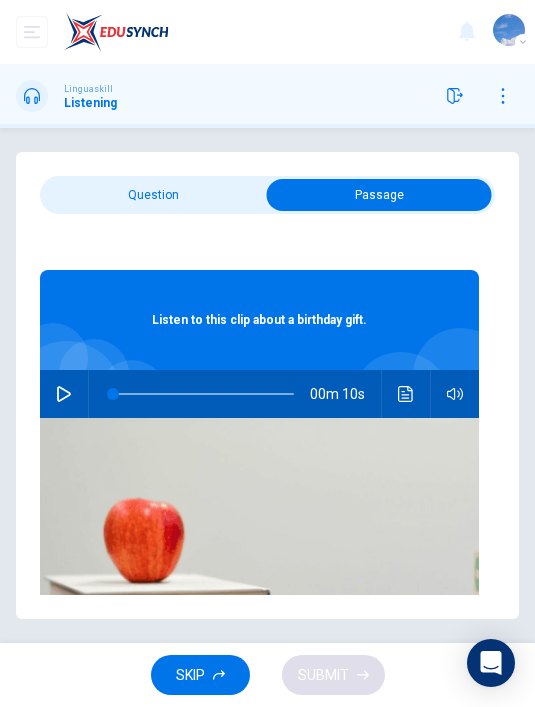 click 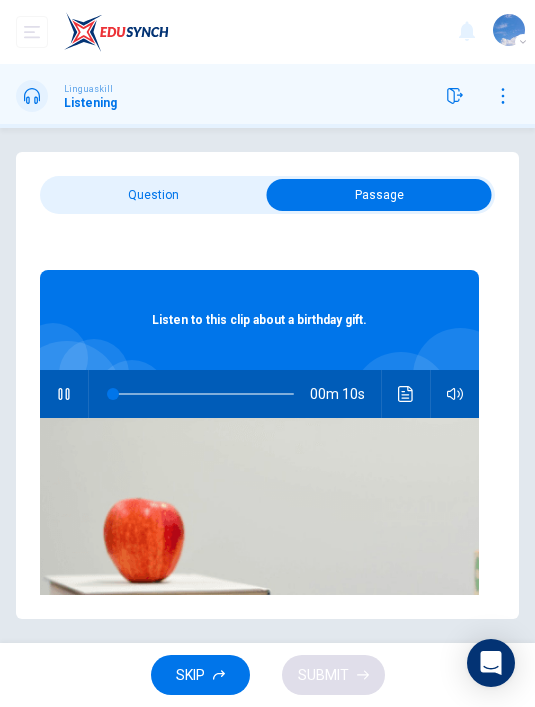 click at bounding box center (379, 195) 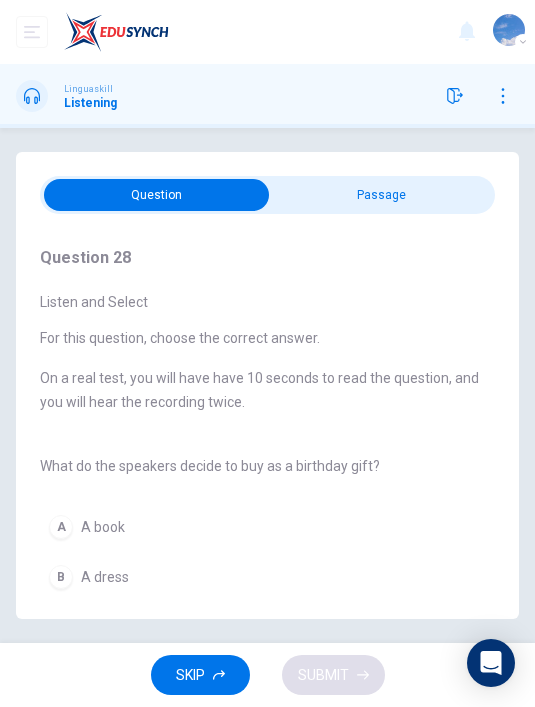 scroll, scrollTop: 64, scrollLeft: 0, axis: vertical 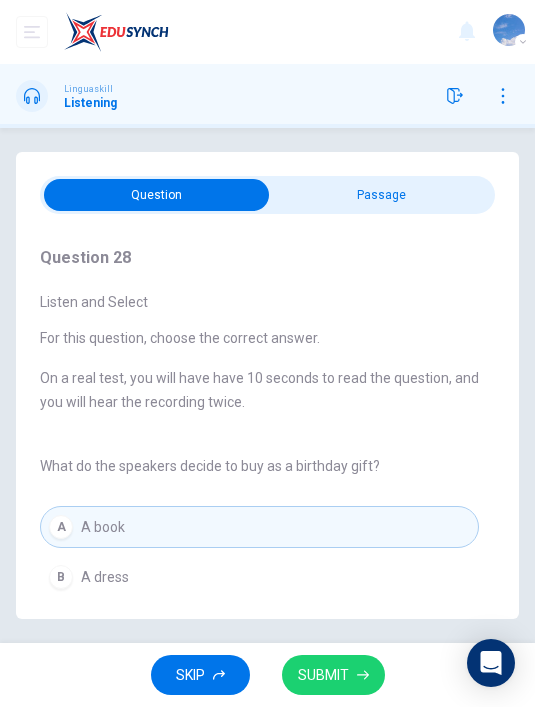 click on "SUBMIT" at bounding box center (333, 675) 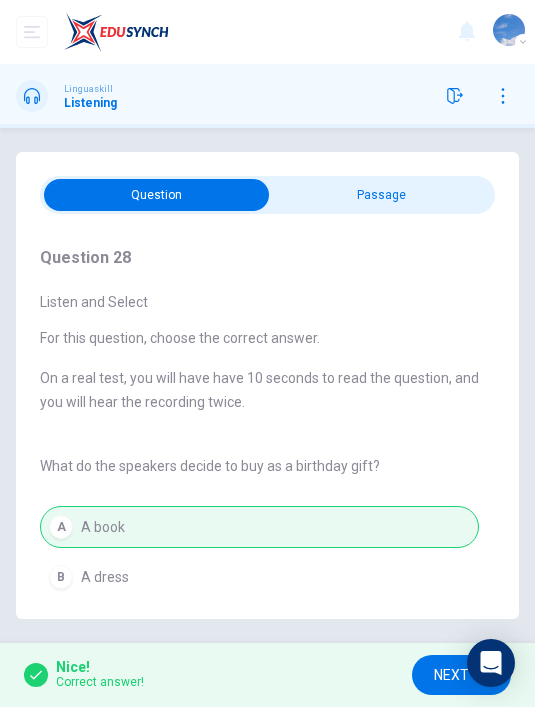 click on "NEXT" at bounding box center (461, 675) 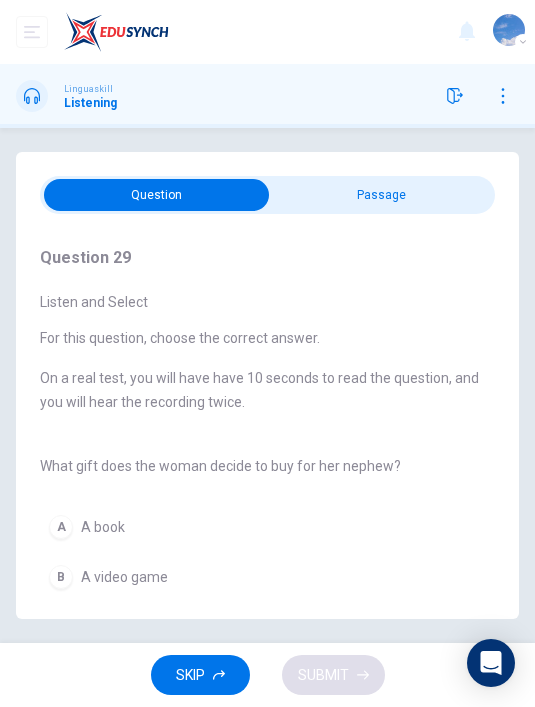 click at bounding box center [157, 195] 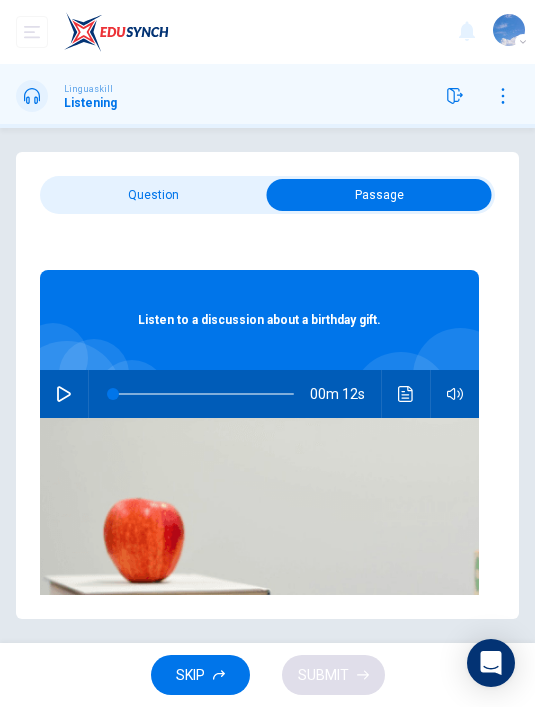 click 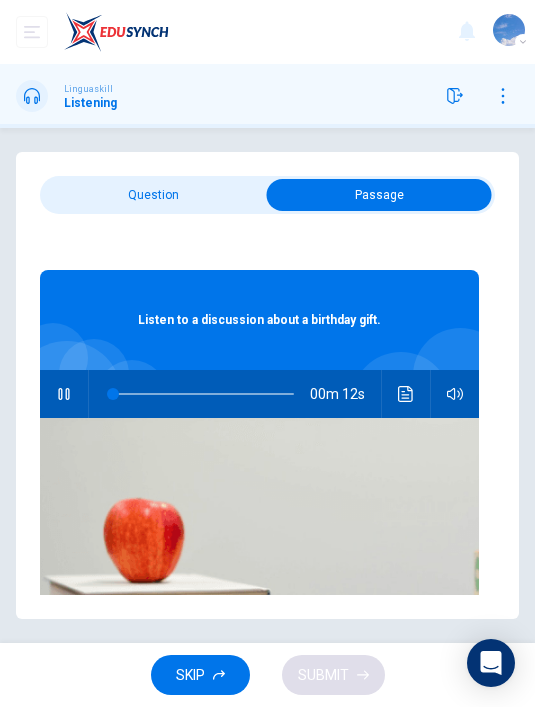 click at bounding box center (379, 195) 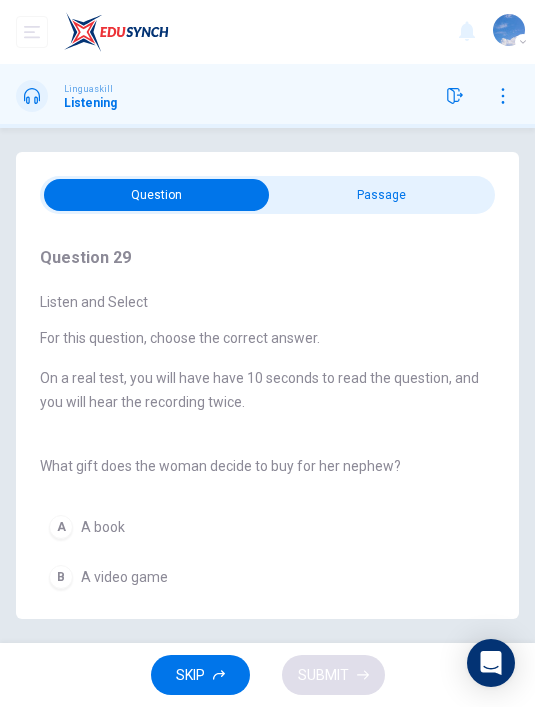 scroll, scrollTop: 63, scrollLeft: 0, axis: vertical 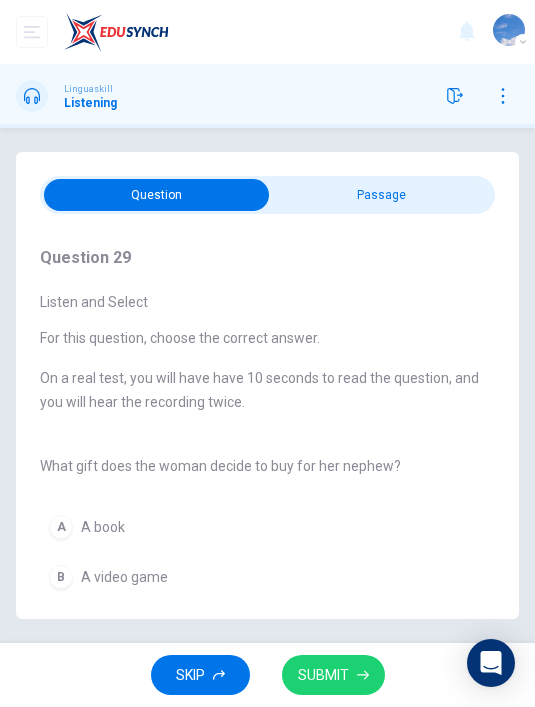 click on "SUBMIT" at bounding box center (333, 675) 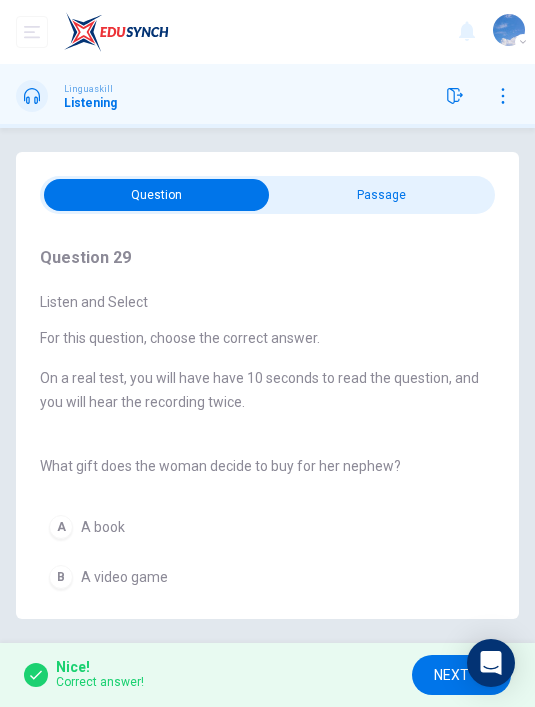 click on "NEXT" at bounding box center [451, 675] 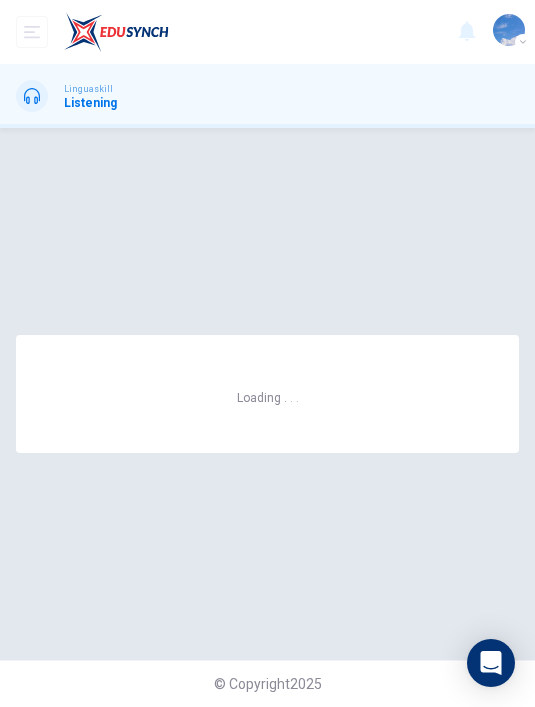 scroll, scrollTop: 0, scrollLeft: 0, axis: both 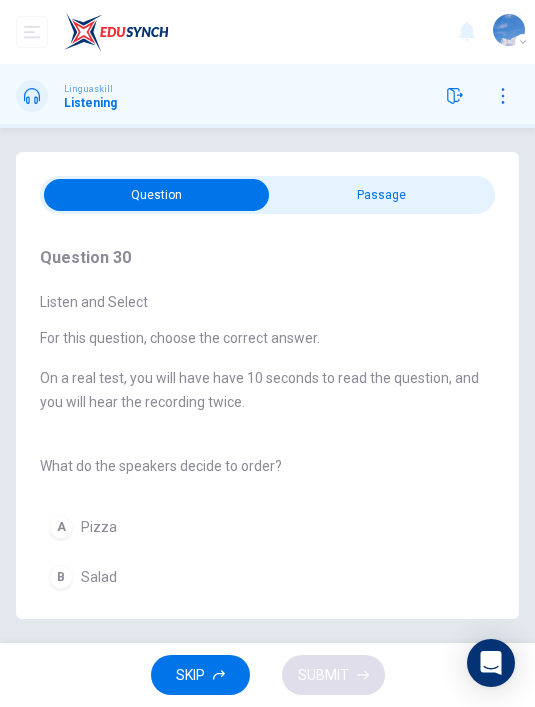 click at bounding box center [157, 195] 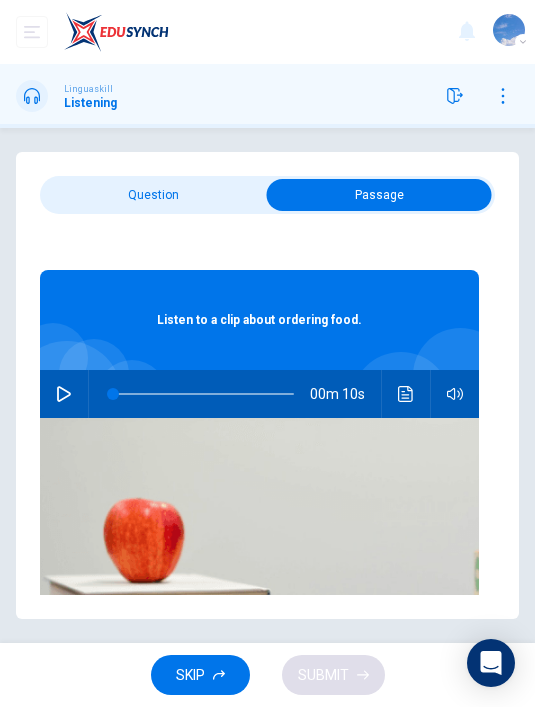 click 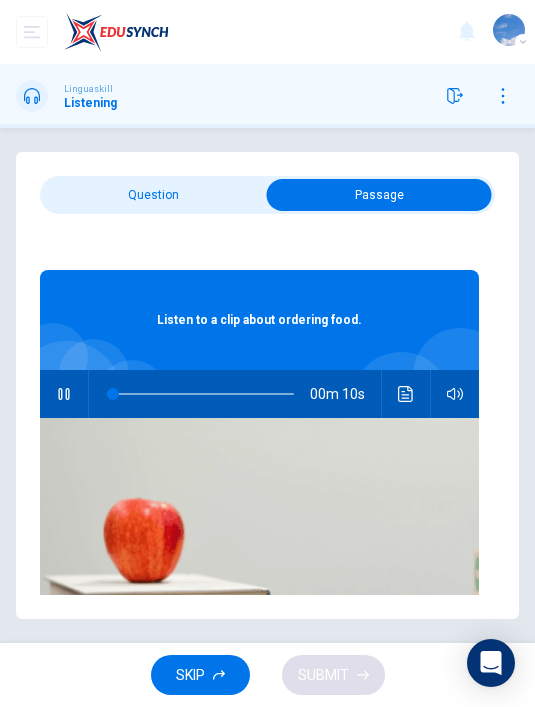 click 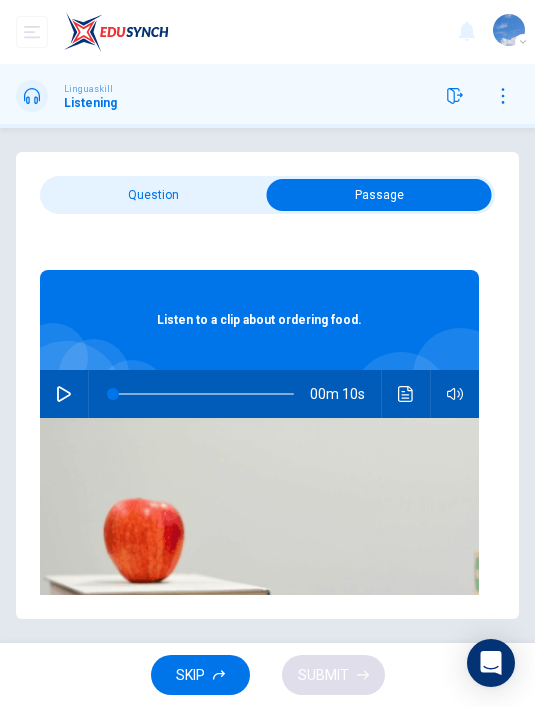 click 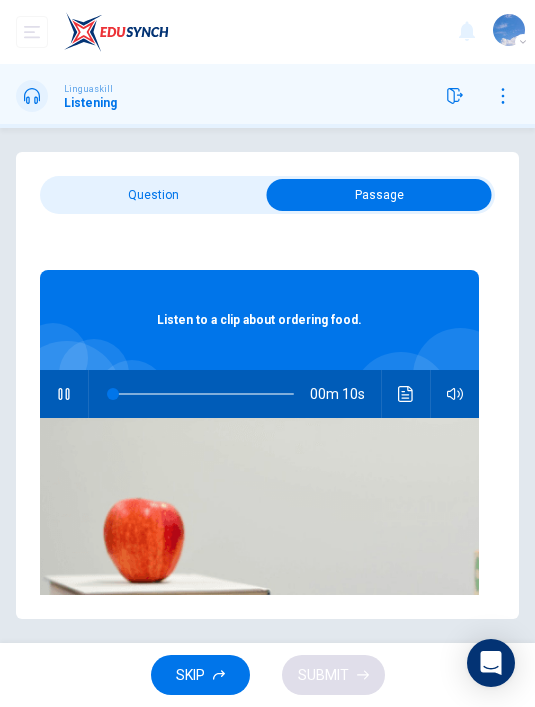 click at bounding box center (379, 195) 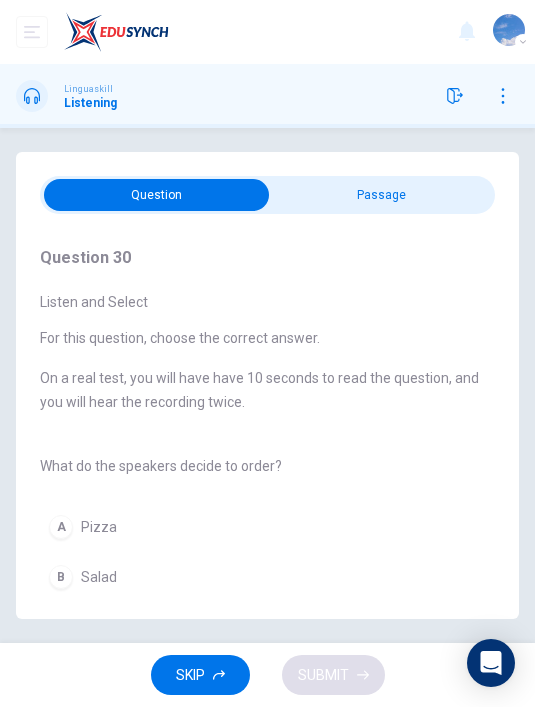 scroll, scrollTop: 64, scrollLeft: 0, axis: vertical 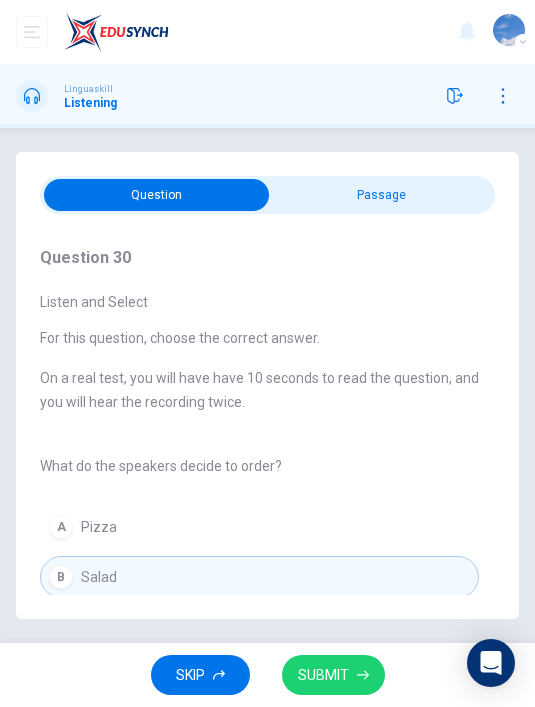 click on "SUBMIT" at bounding box center [333, 675] 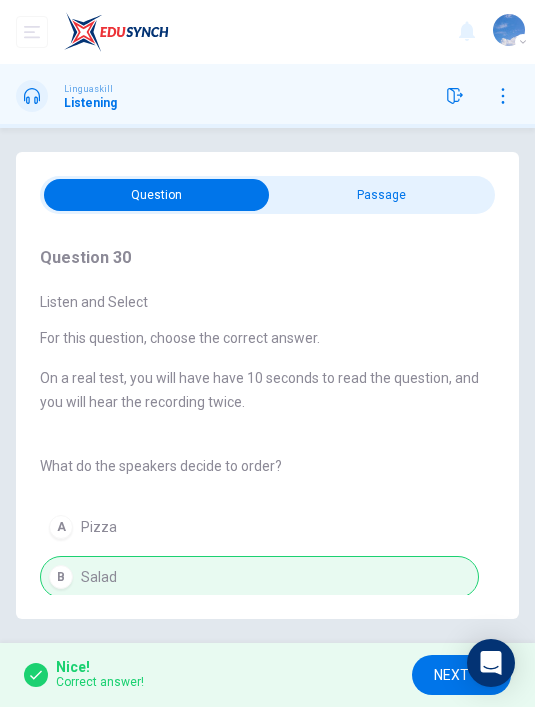 click on "NEXT" at bounding box center [451, 675] 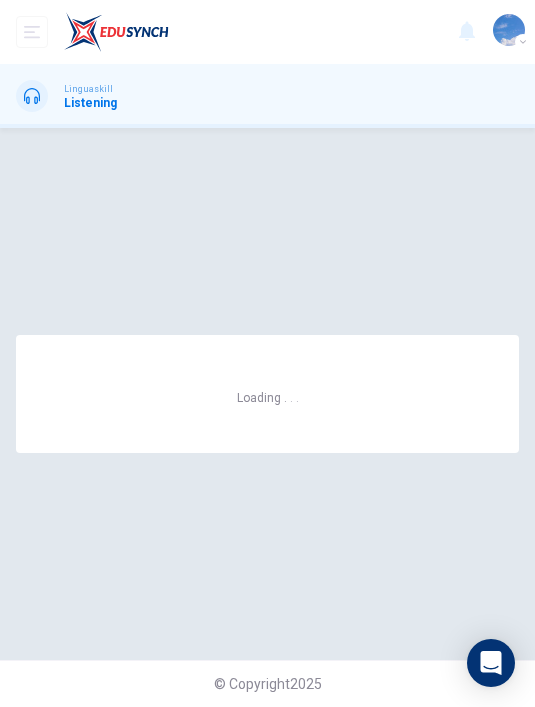 scroll, scrollTop: 0, scrollLeft: 0, axis: both 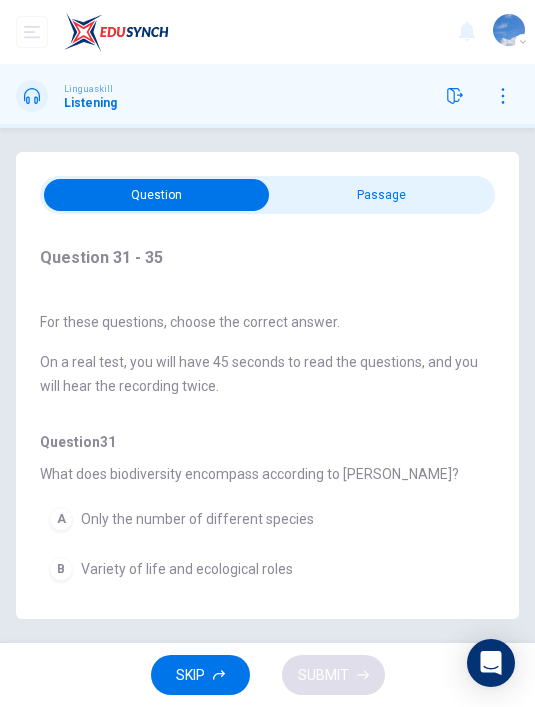 click at bounding box center [157, 195] 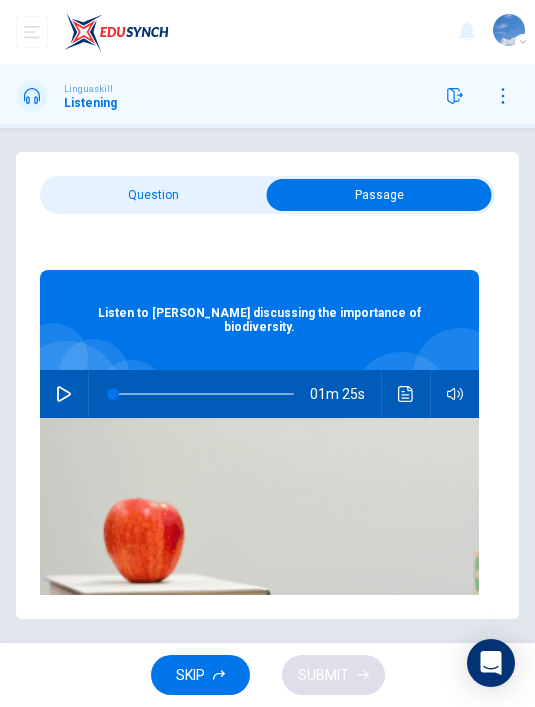click at bounding box center (64, 394) 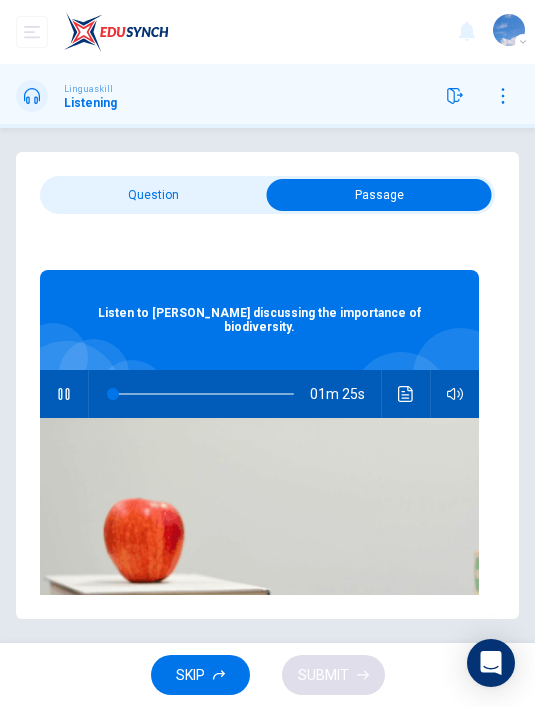 click at bounding box center (379, 195) 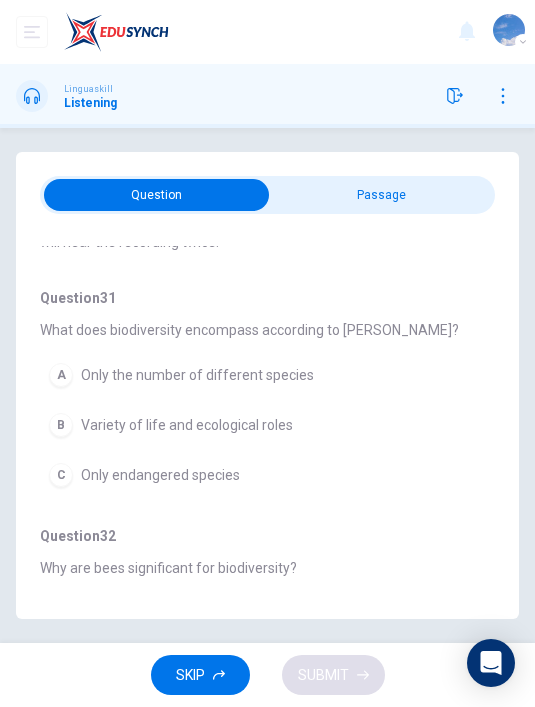 scroll, scrollTop: 130, scrollLeft: 0, axis: vertical 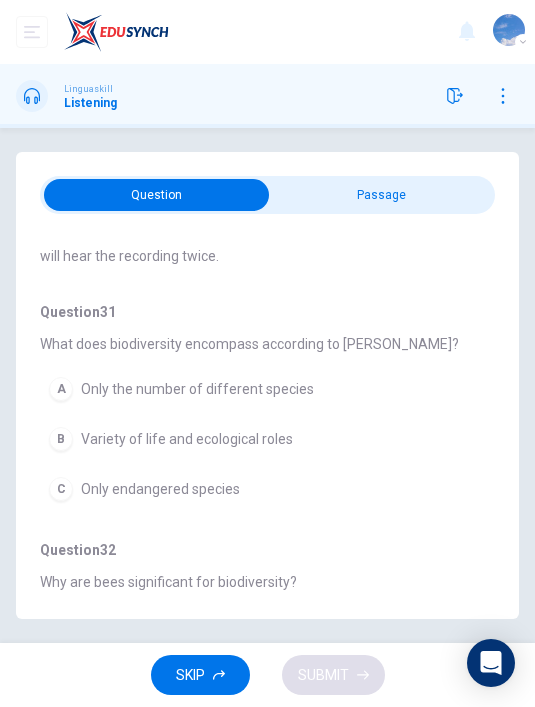 click on "B Variety of life and ecological roles" at bounding box center [259, 439] 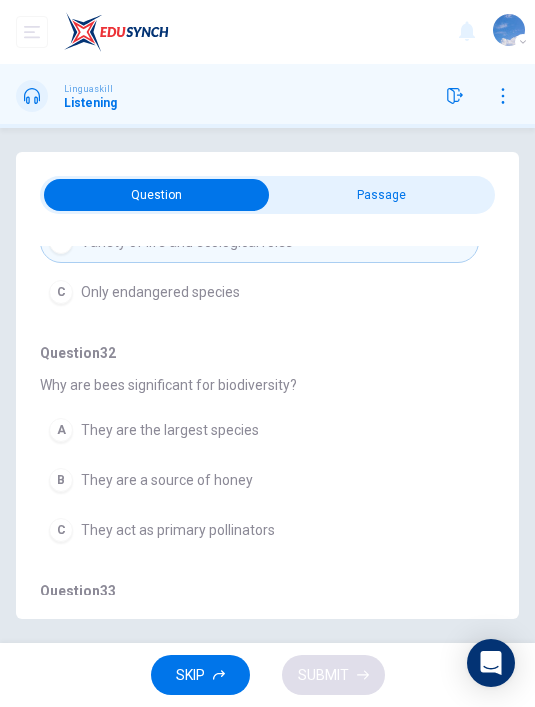 scroll, scrollTop: 350, scrollLeft: 0, axis: vertical 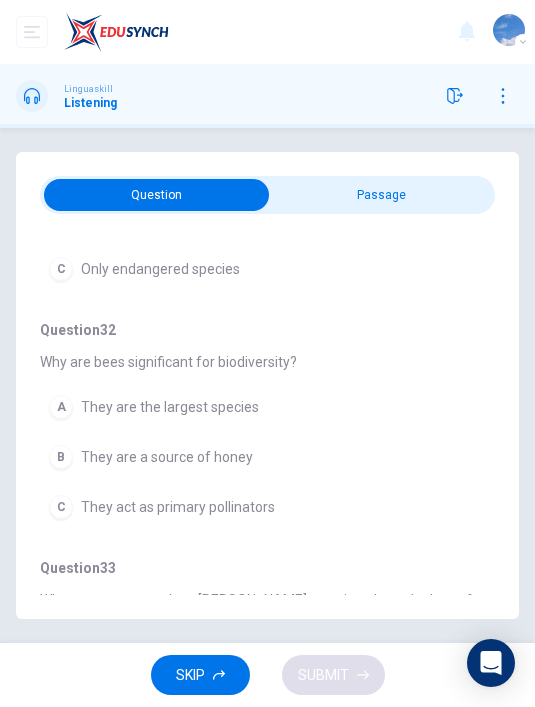 click on "C They act as primary pollinators" at bounding box center [259, 507] 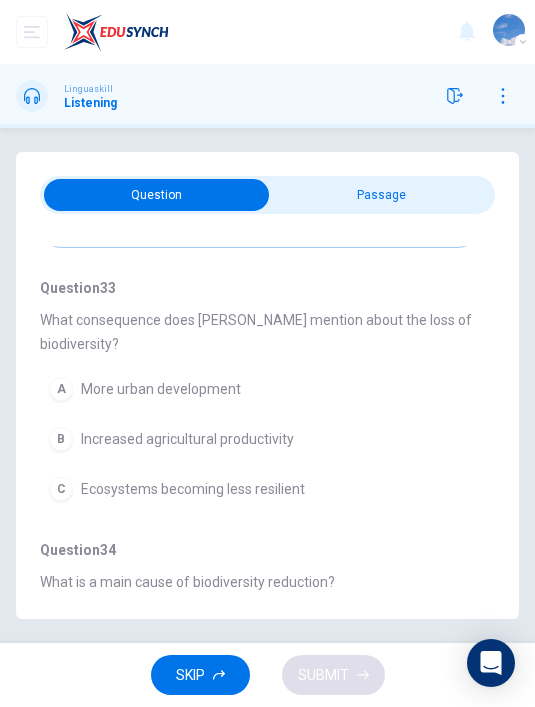 scroll, scrollTop: 632, scrollLeft: 0, axis: vertical 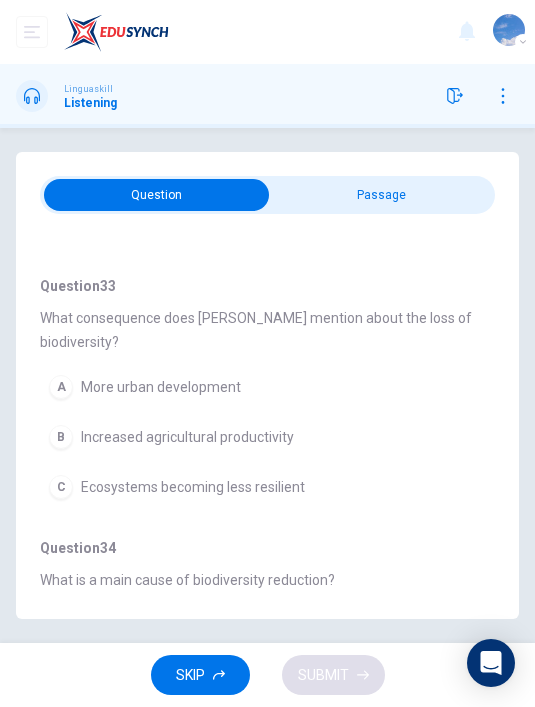 click on "Ecosystems becoming less resilient" at bounding box center [193, 487] 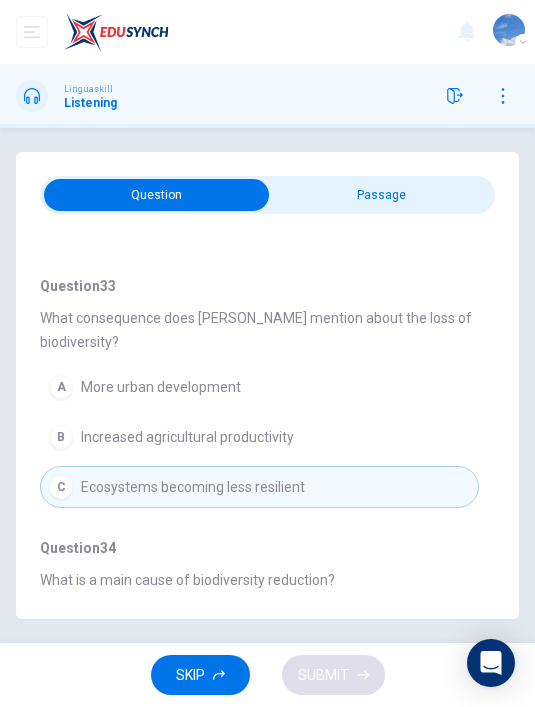 click on "A More urban development" at bounding box center (259, 387) 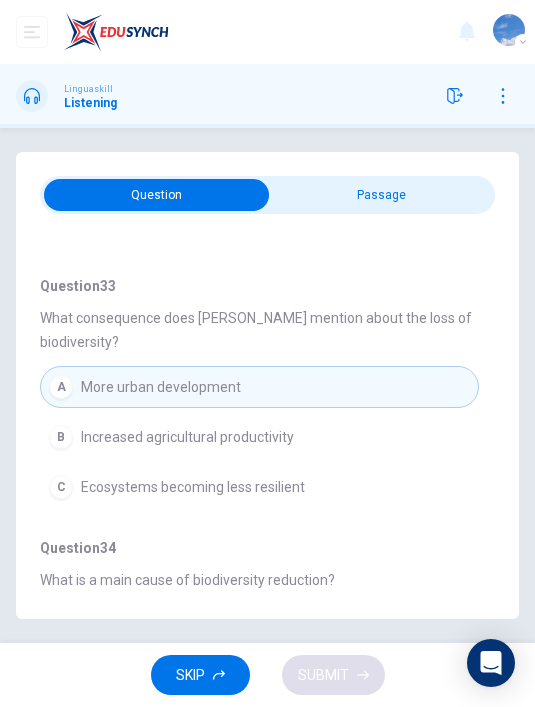 click on "Ecosystems becoming less resilient" at bounding box center [193, 487] 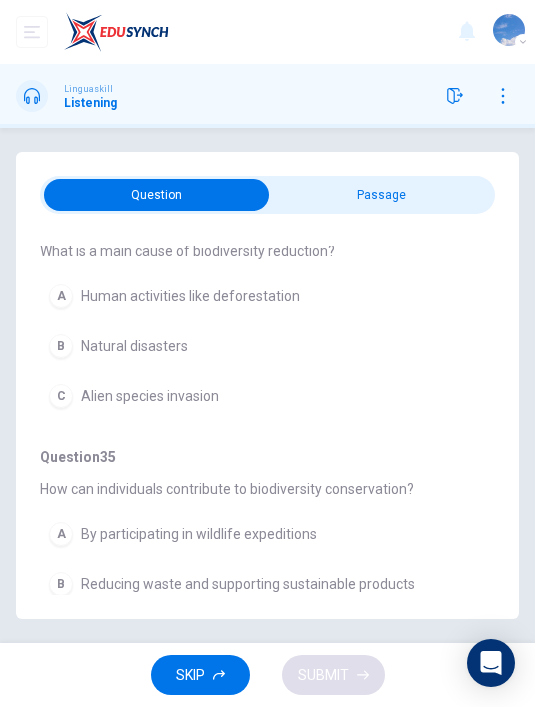 scroll, scrollTop: 961, scrollLeft: 0, axis: vertical 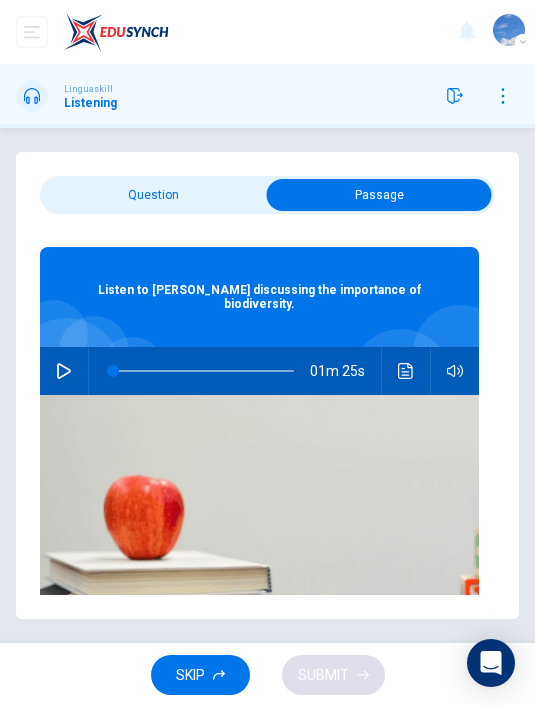 click at bounding box center (64, 371) 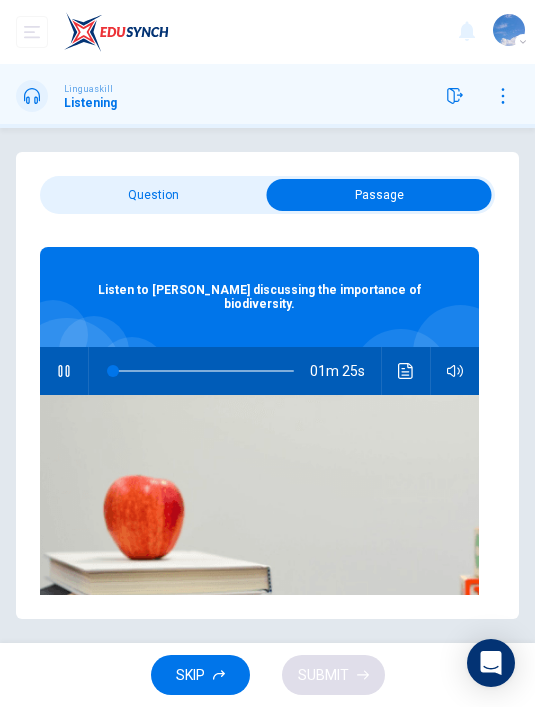 click at bounding box center [379, 195] 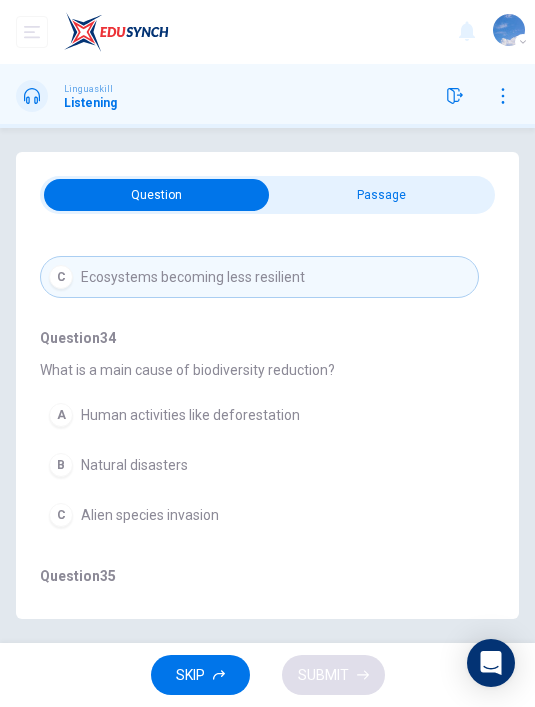 scroll, scrollTop: 845, scrollLeft: 0, axis: vertical 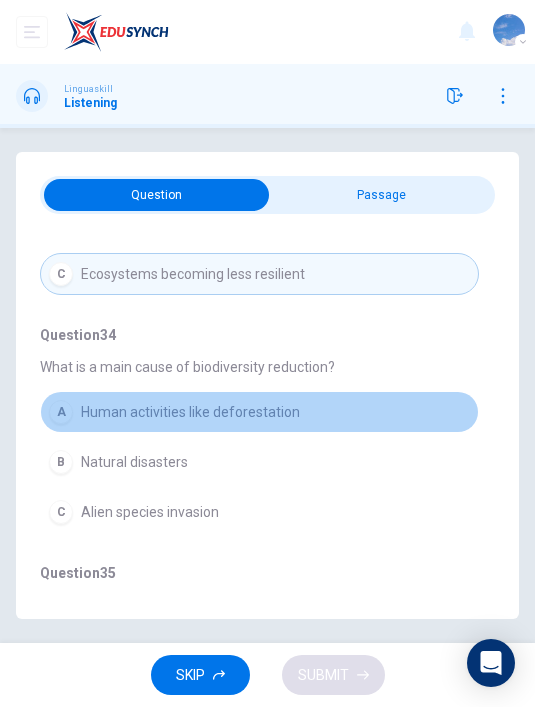 click on "Human activities like deforestation" at bounding box center (190, 412) 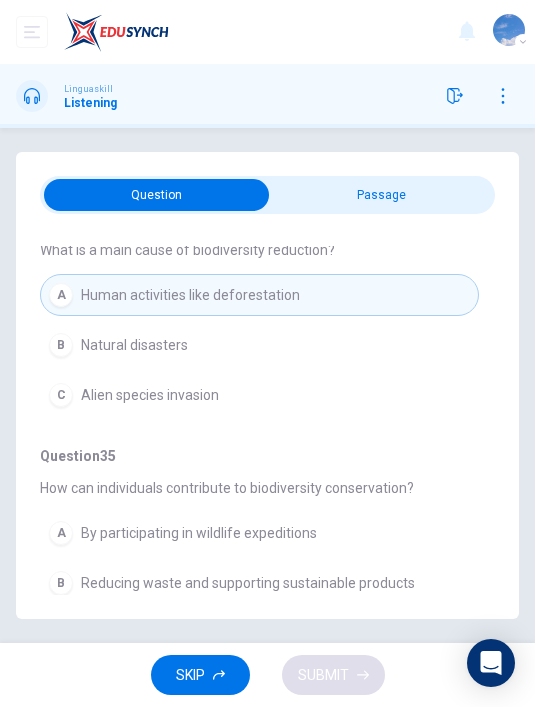 scroll, scrollTop: 961, scrollLeft: 0, axis: vertical 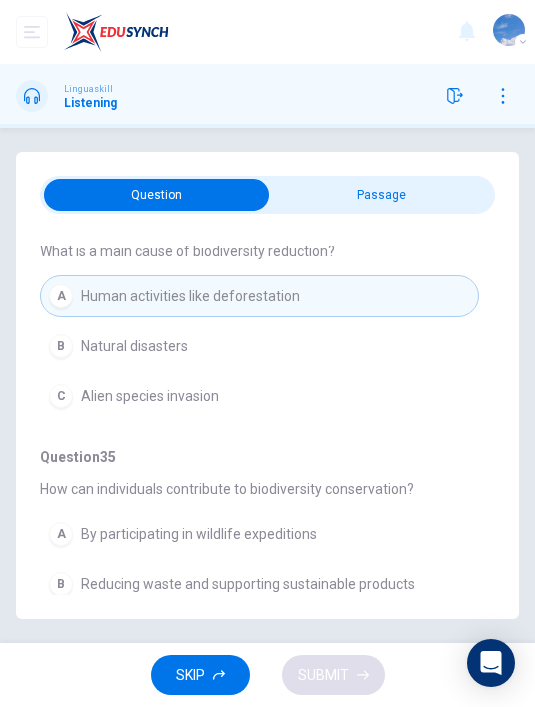 click on "A By participating in wildlife expeditions" at bounding box center (259, 534) 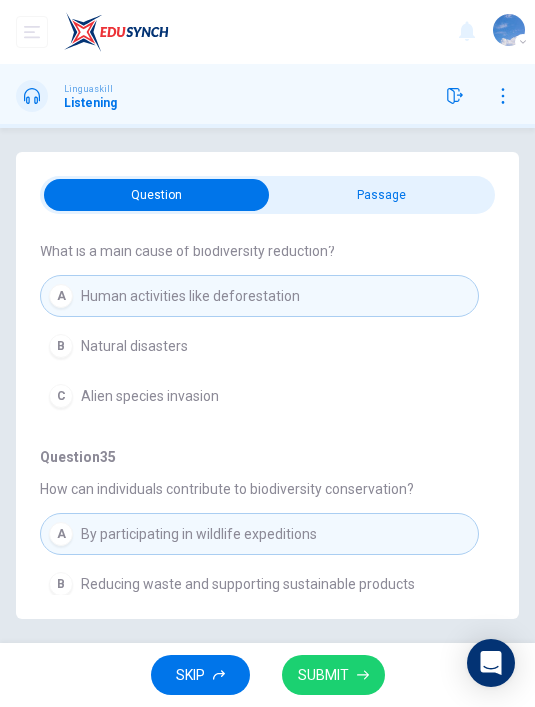 click on "B" at bounding box center (61, 584) 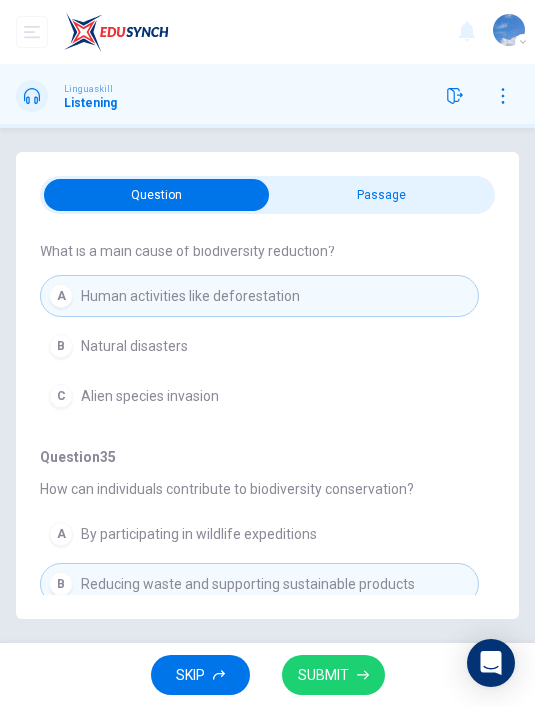 click on "SUBMIT" at bounding box center (333, 675) 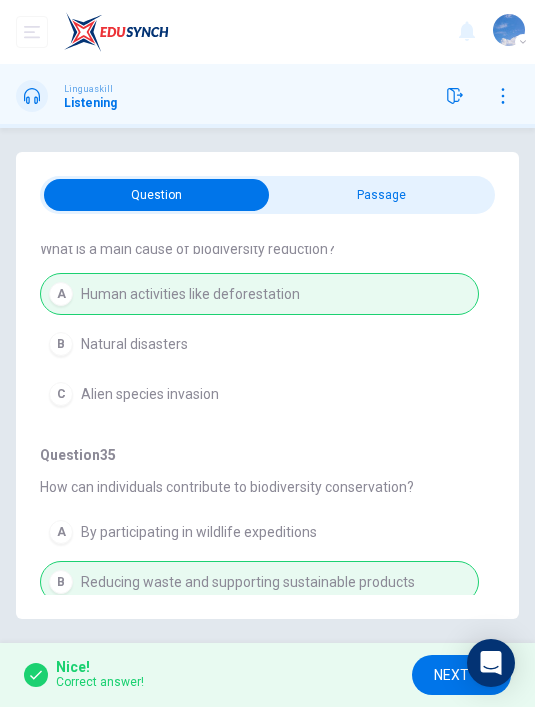 scroll, scrollTop: 962, scrollLeft: 0, axis: vertical 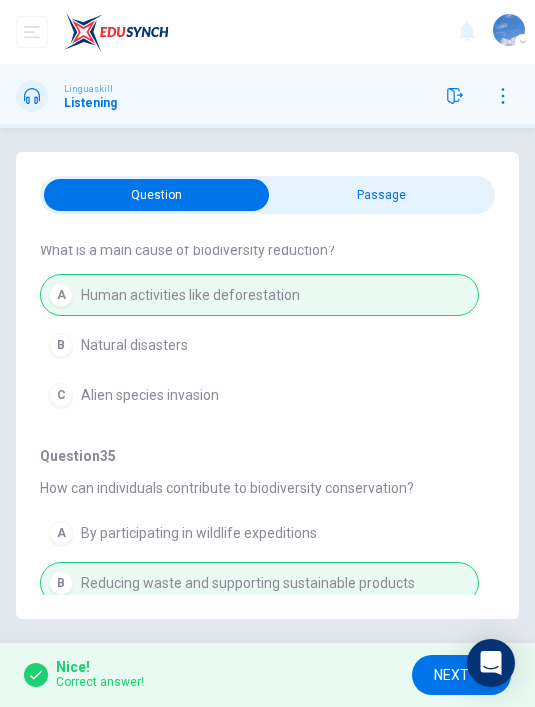 click on "NEXT" at bounding box center [451, 675] 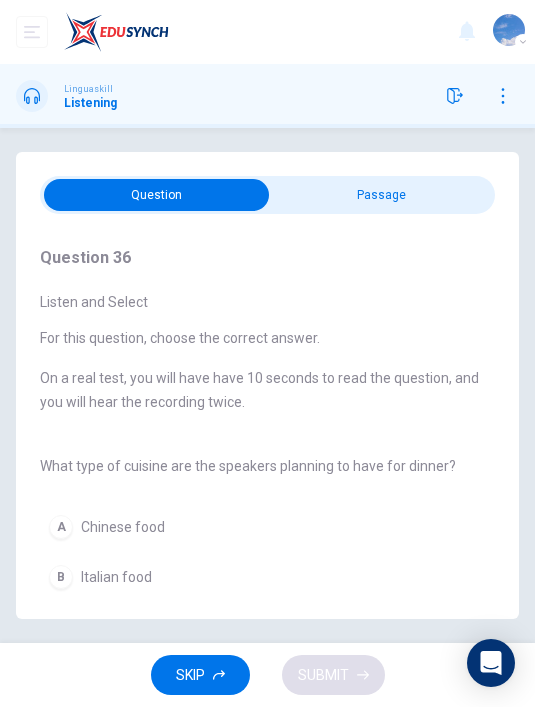 scroll, scrollTop: 0, scrollLeft: 0, axis: both 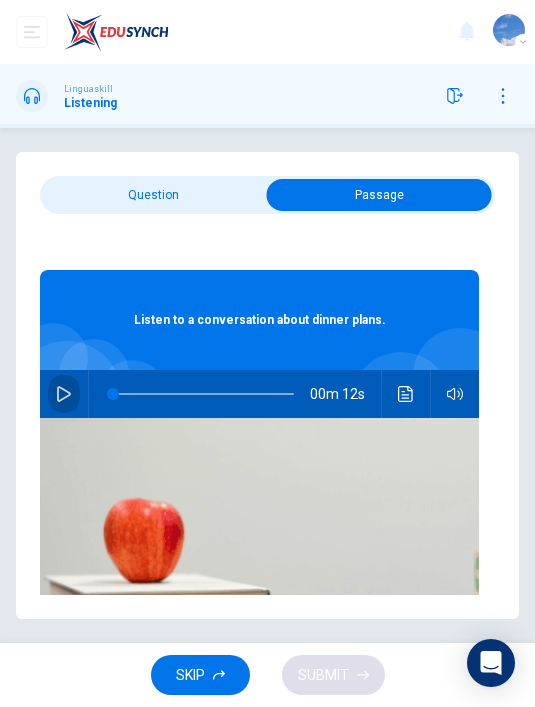 click 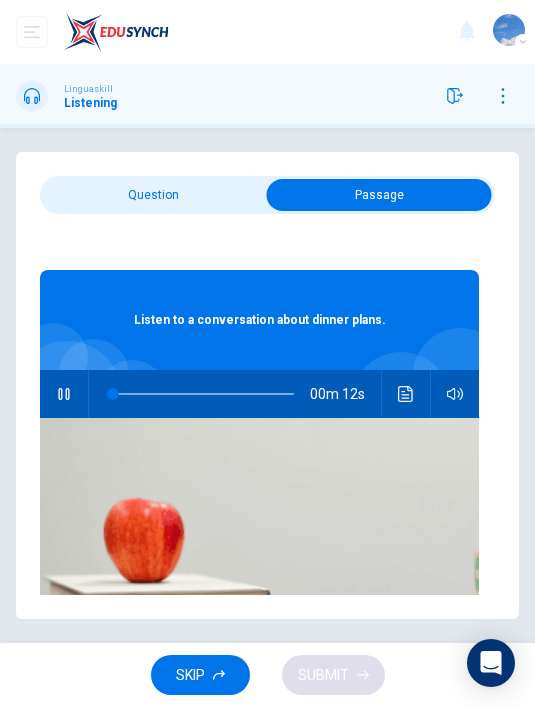 click at bounding box center [379, 195] 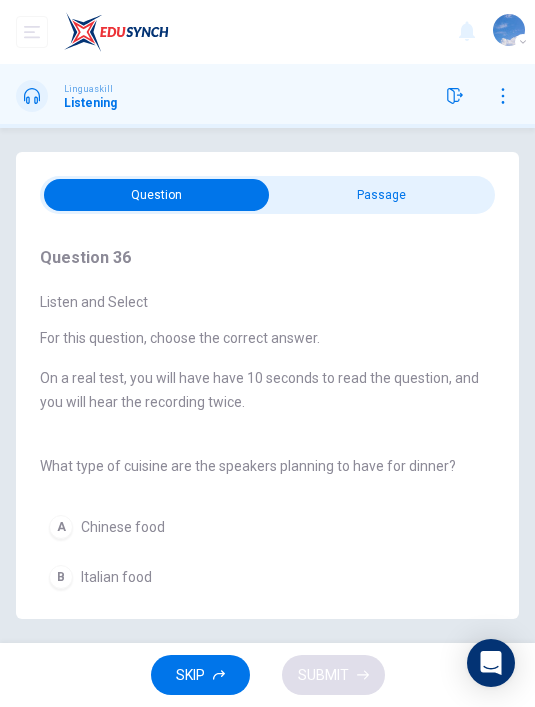 type on "25" 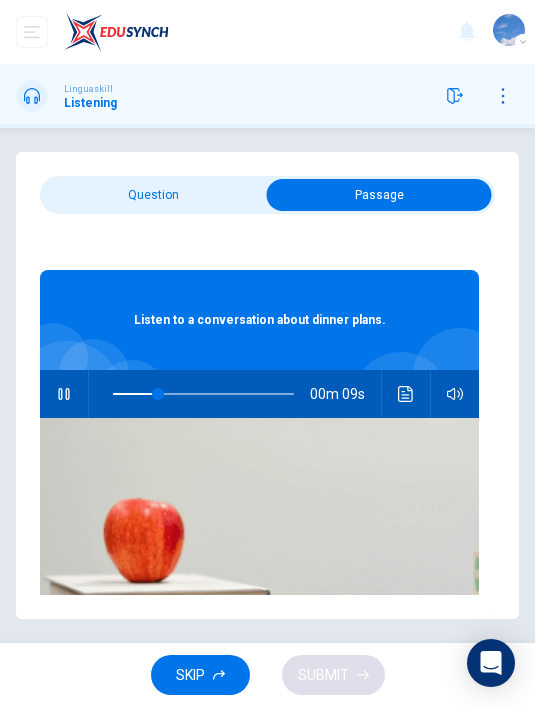 type on "33" 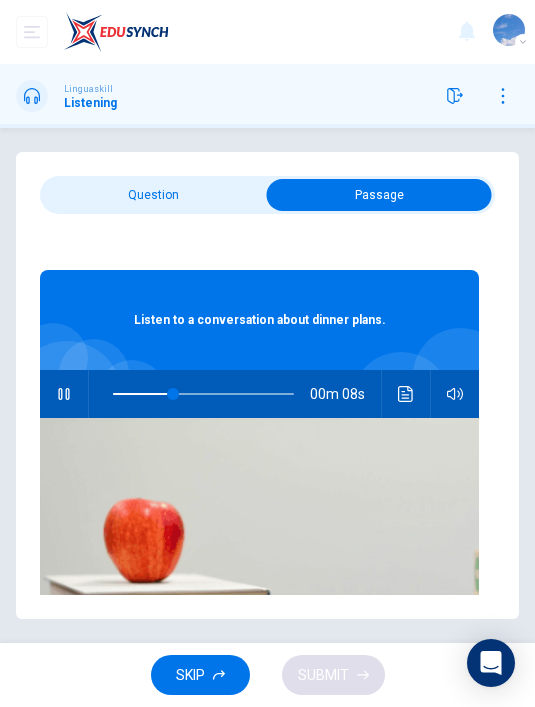 click at bounding box center [379, 195] 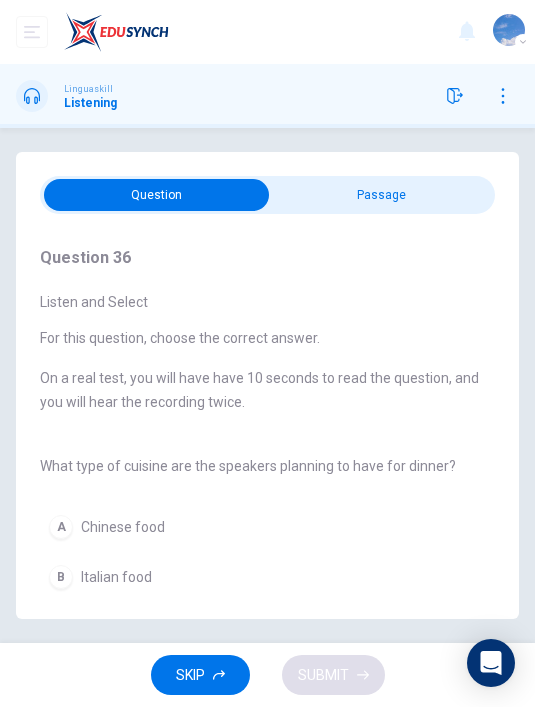 scroll, scrollTop: 64, scrollLeft: 0, axis: vertical 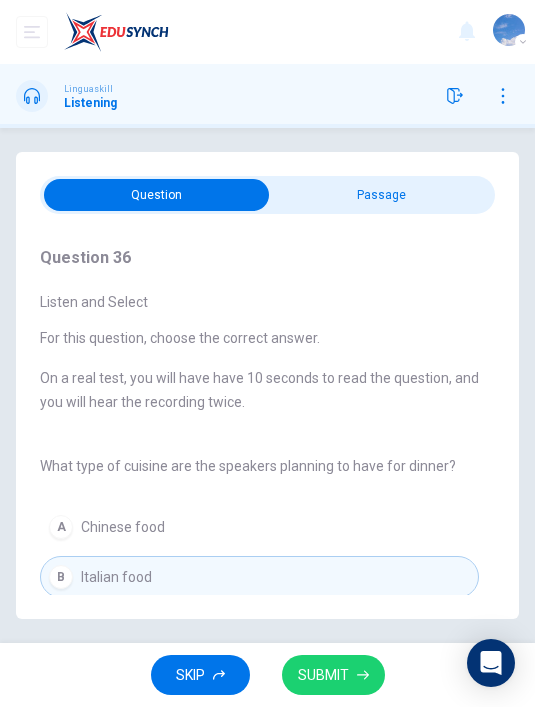click on "SUBMIT" at bounding box center (323, 675) 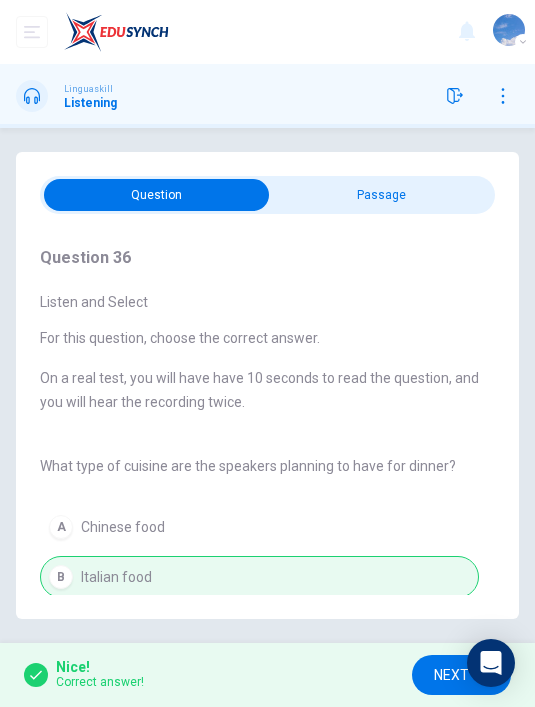 click on "NEXT" at bounding box center (451, 675) 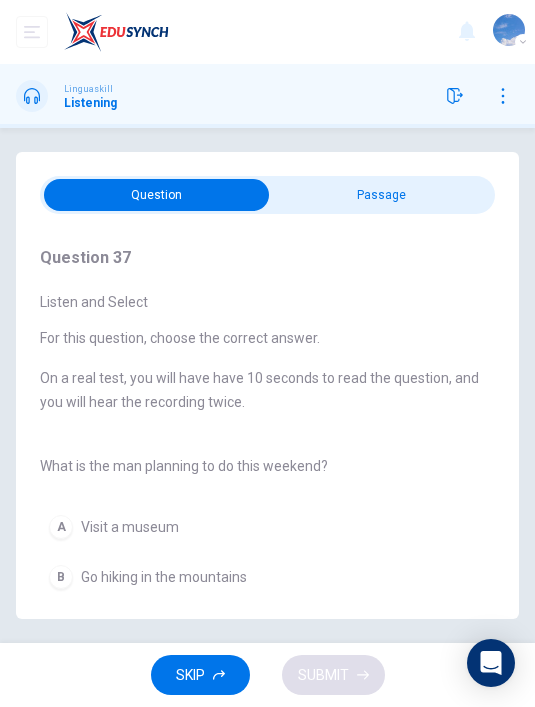 scroll, scrollTop: 64, scrollLeft: 0, axis: vertical 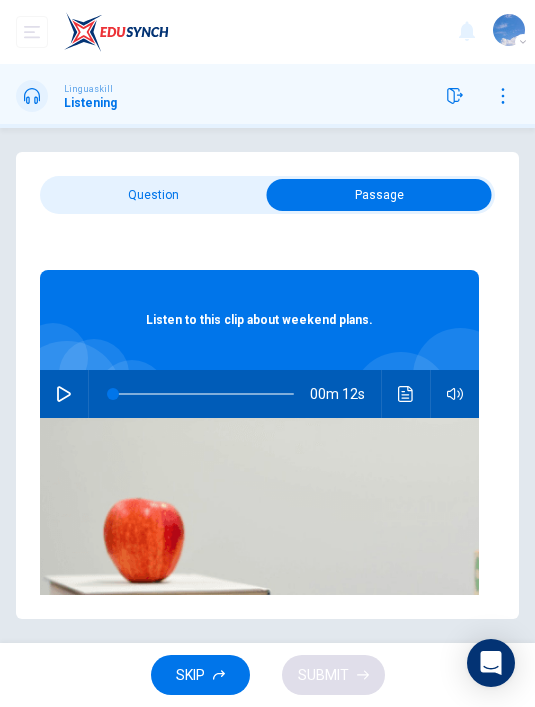 click at bounding box center (64, 394) 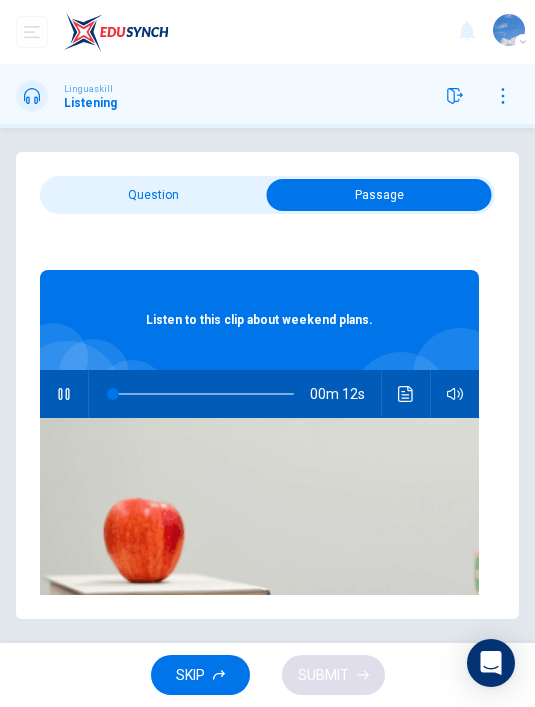 click at bounding box center [379, 195] 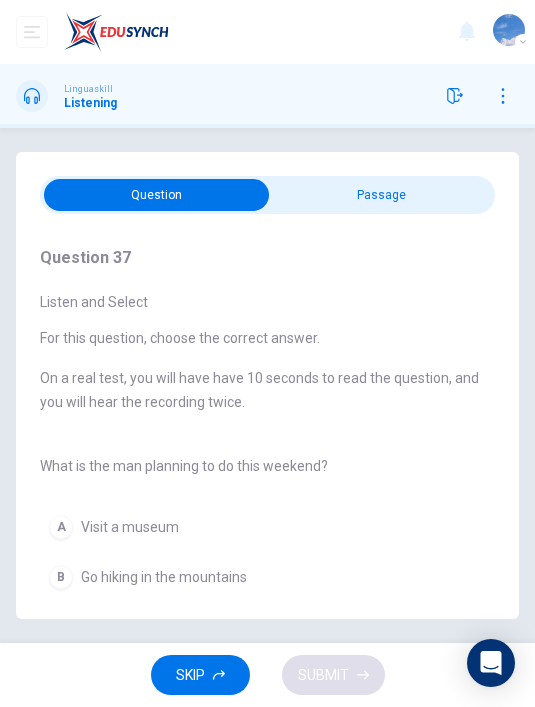 click on "Go hiking in the mountains" at bounding box center (164, 577) 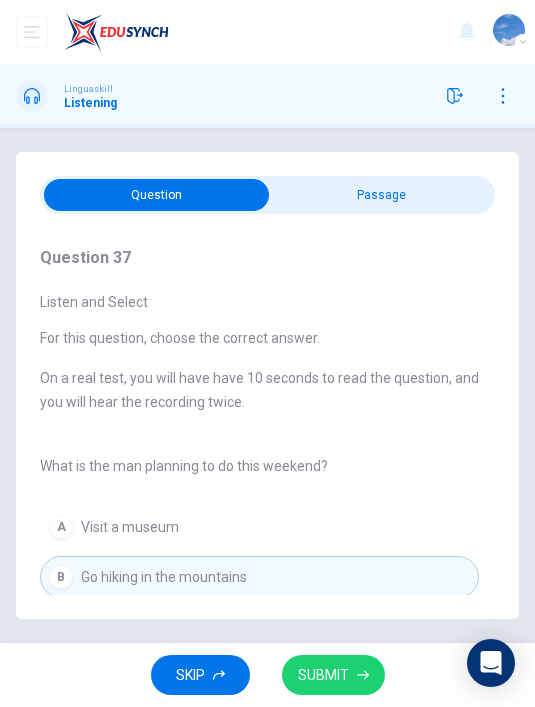 click on "SUBMIT" at bounding box center (323, 675) 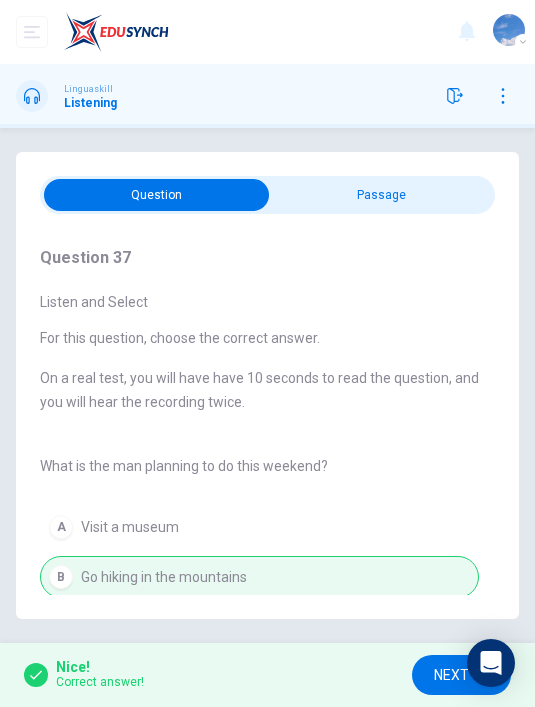click on "NEXT" at bounding box center [451, 675] 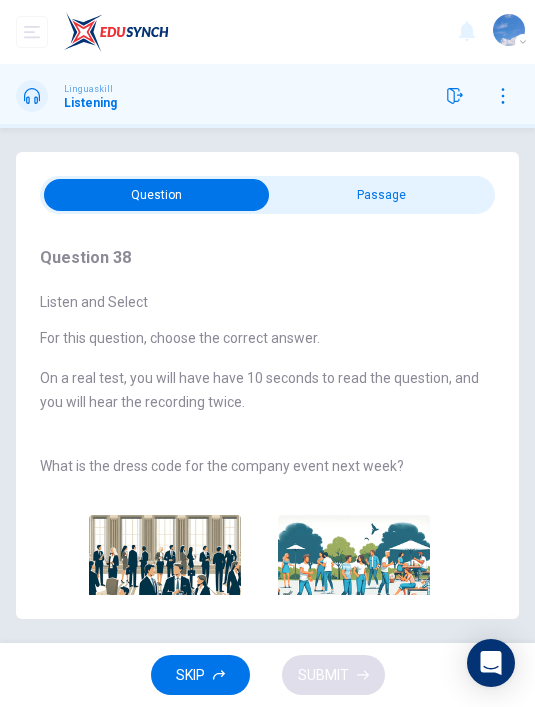 click at bounding box center [157, 195] 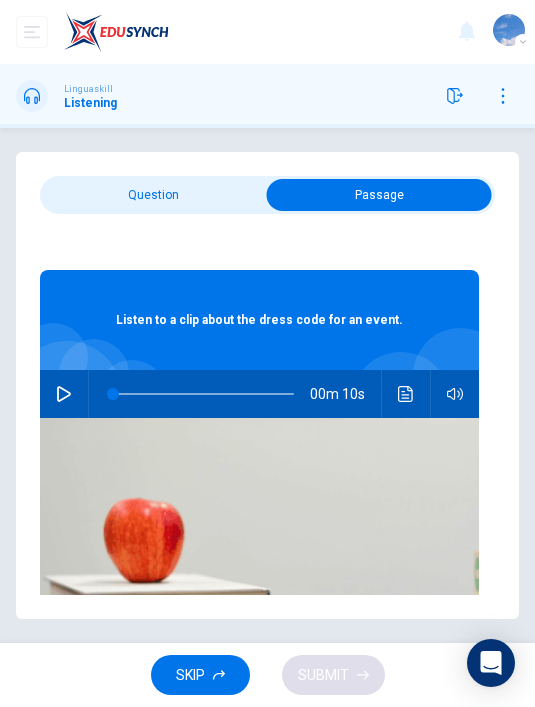 click at bounding box center [64, 394] 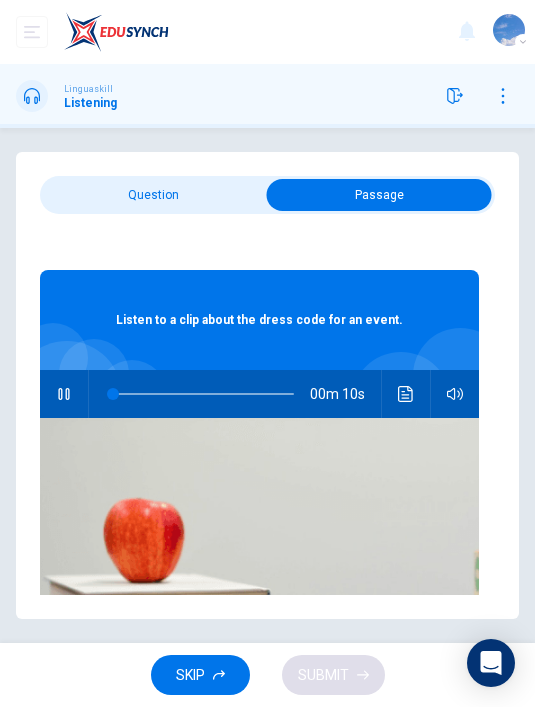 click at bounding box center [379, 195] 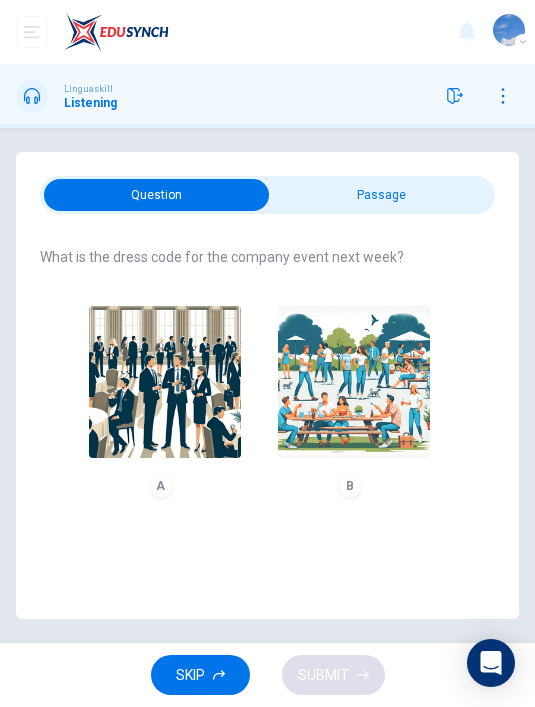 scroll, scrollTop: 212, scrollLeft: 0, axis: vertical 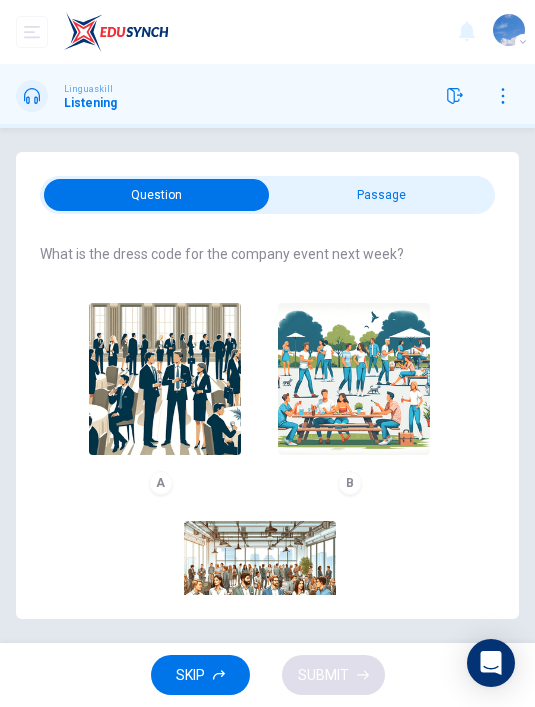 click at bounding box center [354, 379] 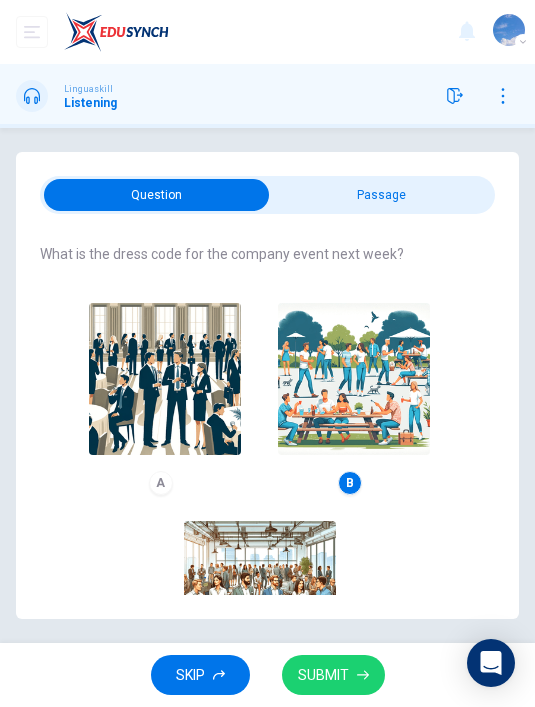 click on "SUBMIT" at bounding box center (323, 675) 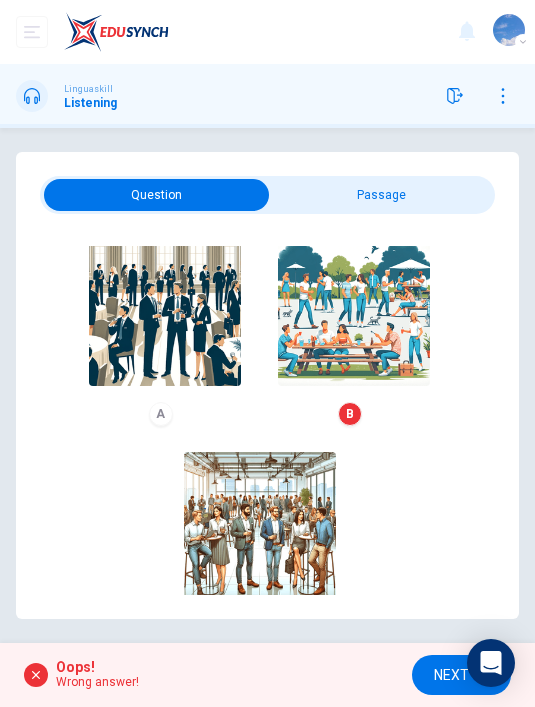 scroll, scrollTop: 279, scrollLeft: 0, axis: vertical 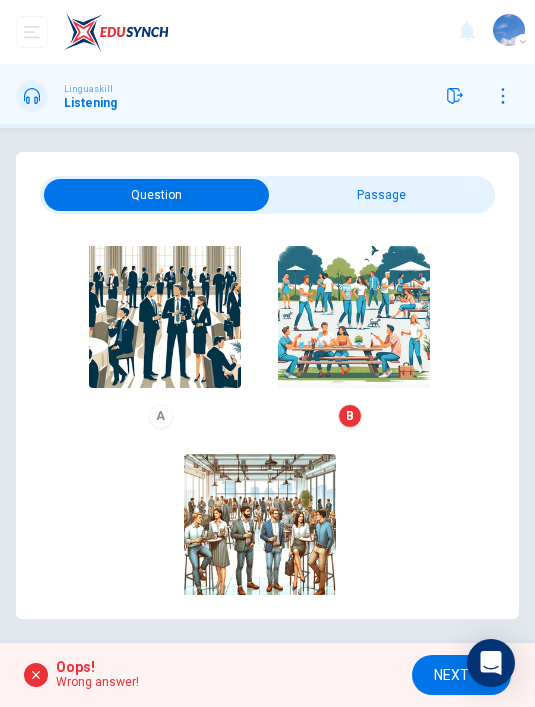 click on "A B C" at bounding box center (259, 441) 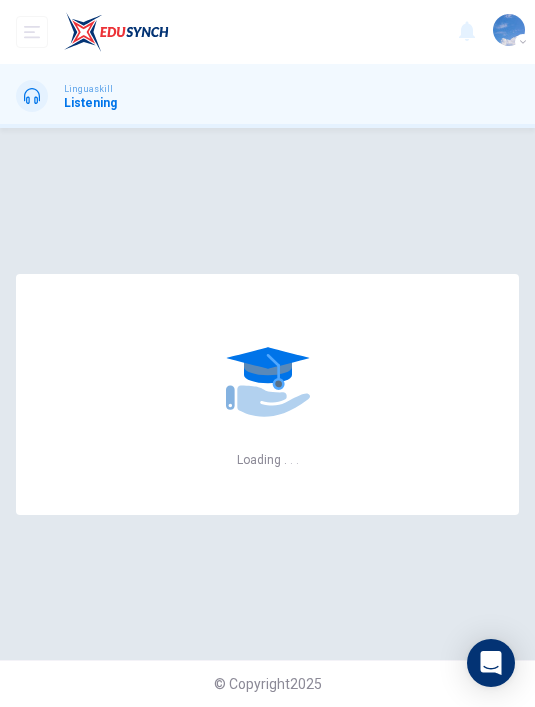 scroll, scrollTop: 0, scrollLeft: 0, axis: both 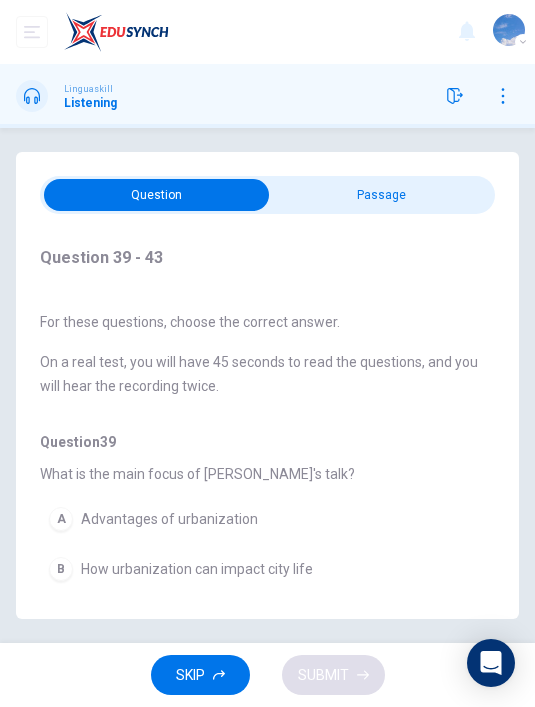 click at bounding box center (157, 195) 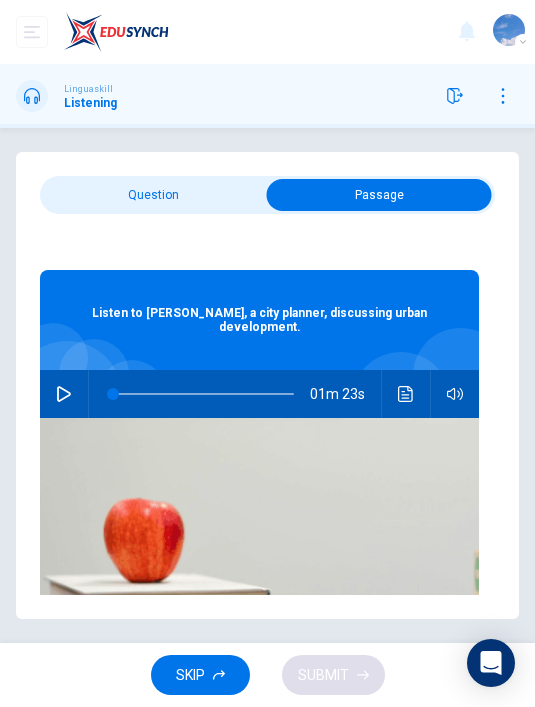 click at bounding box center (259, 538) 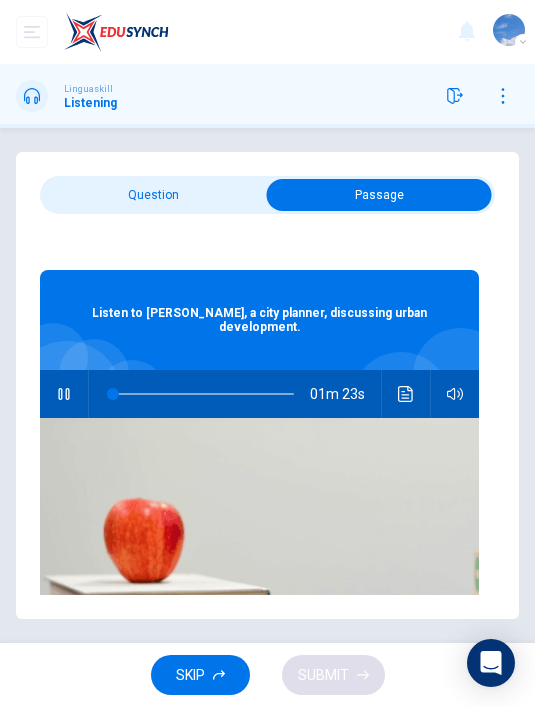 type on "1" 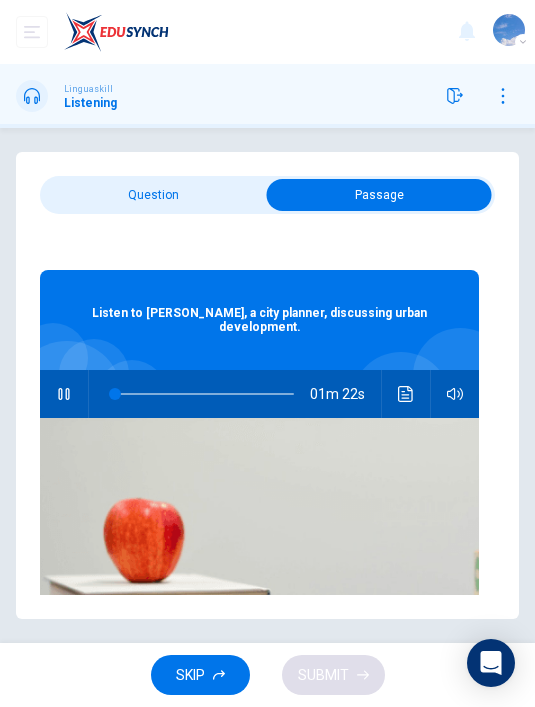 click at bounding box center (379, 195) 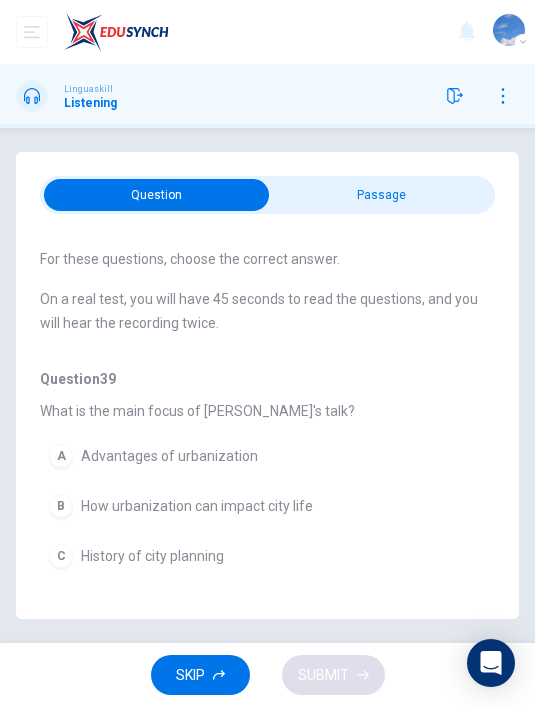 scroll, scrollTop: 88, scrollLeft: 0, axis: vertical 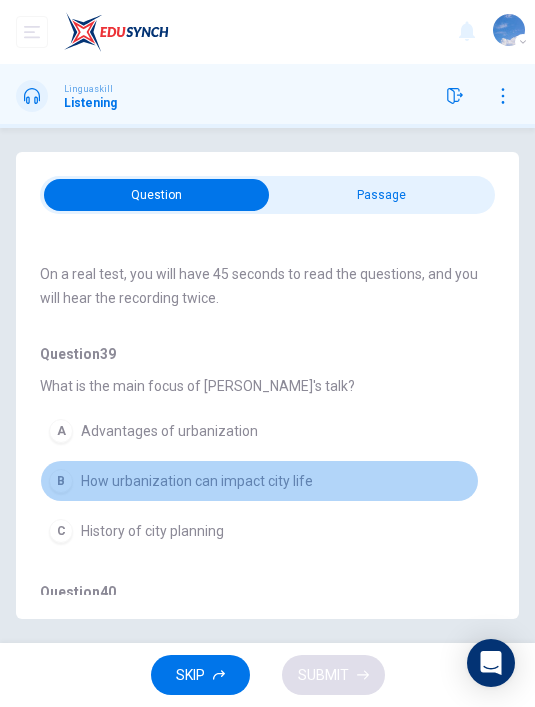 click on "B" at bounding box center (61, 481) 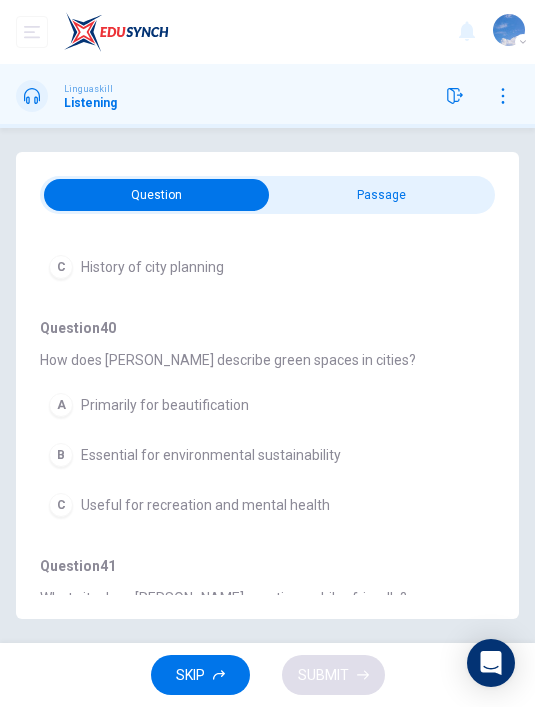 scroll, scrollTop: 355, scrollLeft: 0, axis: vertical 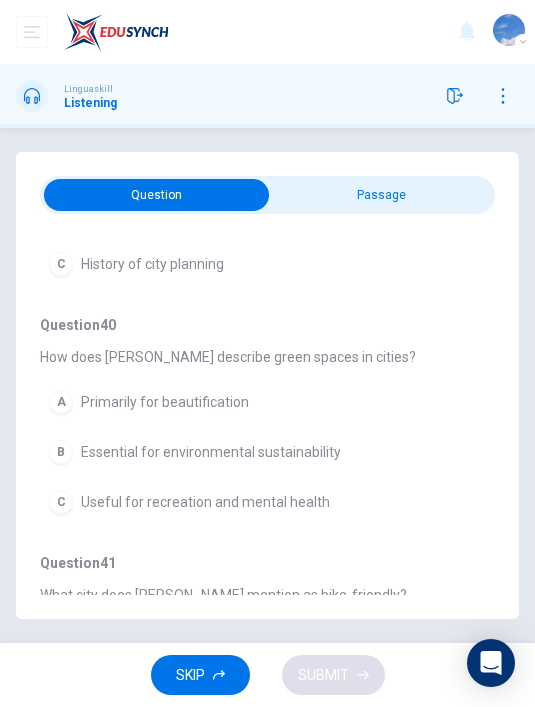 click on "C Useful for recreation and mental health" at bounding box center [259, 502] 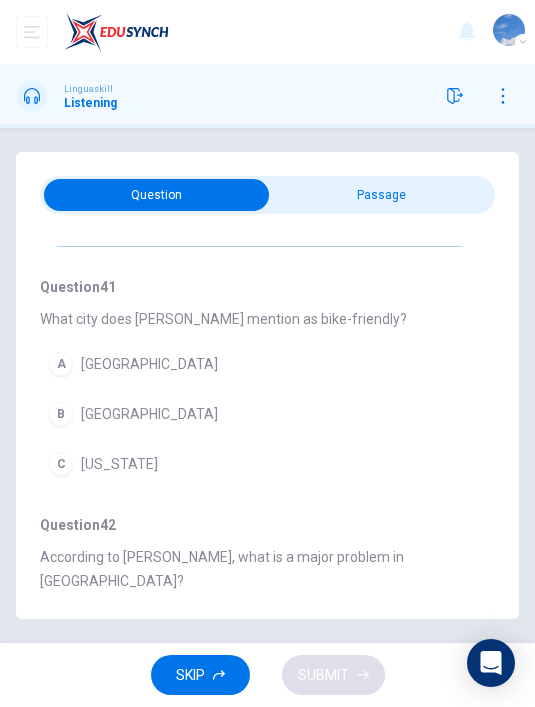 scroll, scrollTop: 630, scrollLeft: 0, axis: vertical 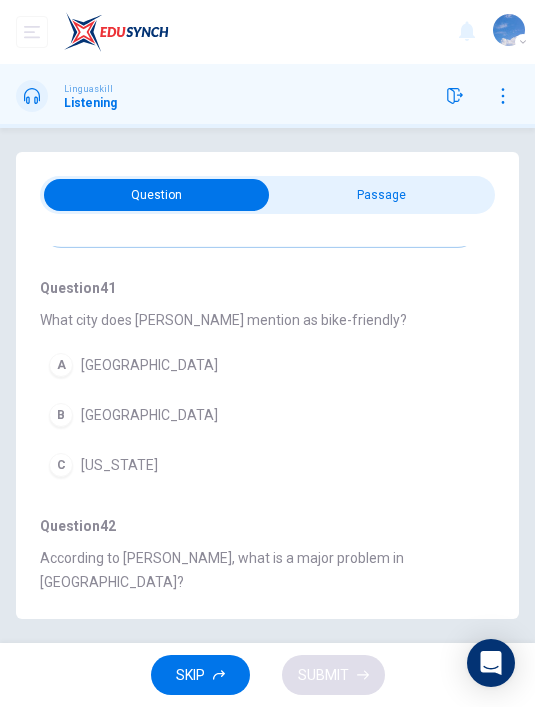 click on "B [GEOGRAPHIC_DATA]" at bounding box center (259, 415) 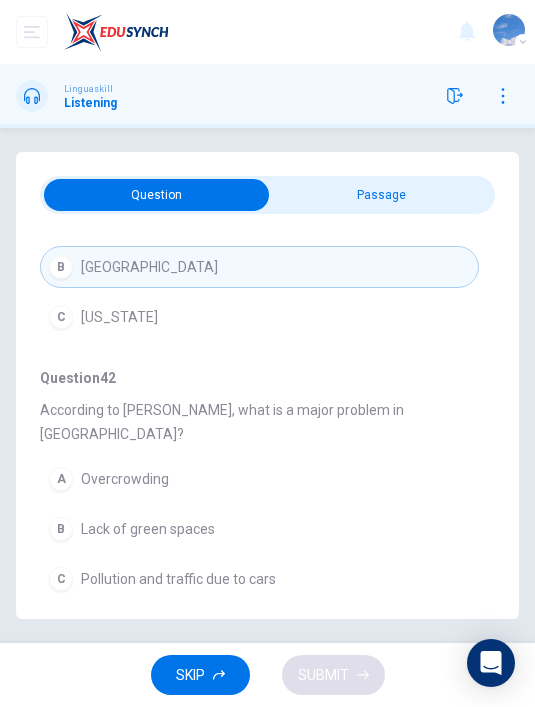 scroll, scrollTop: 779, scrollLeft: 0, axis: vertical 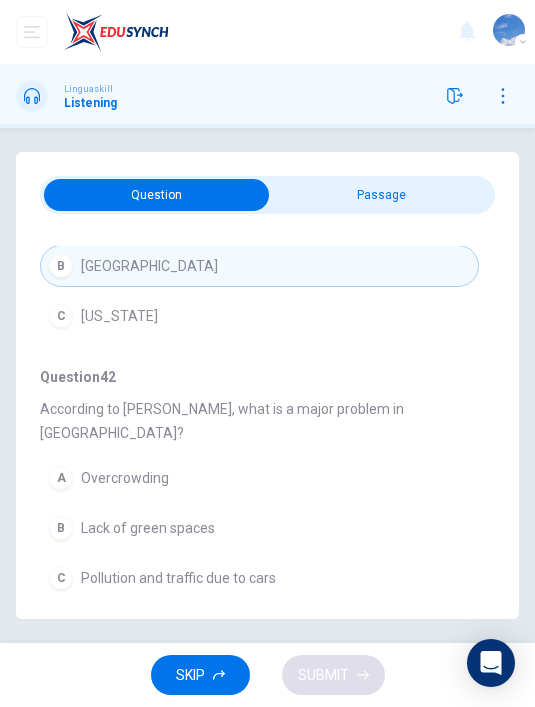 click on "C Pollution and traffic due to cars" at bounding box center (259, 578) 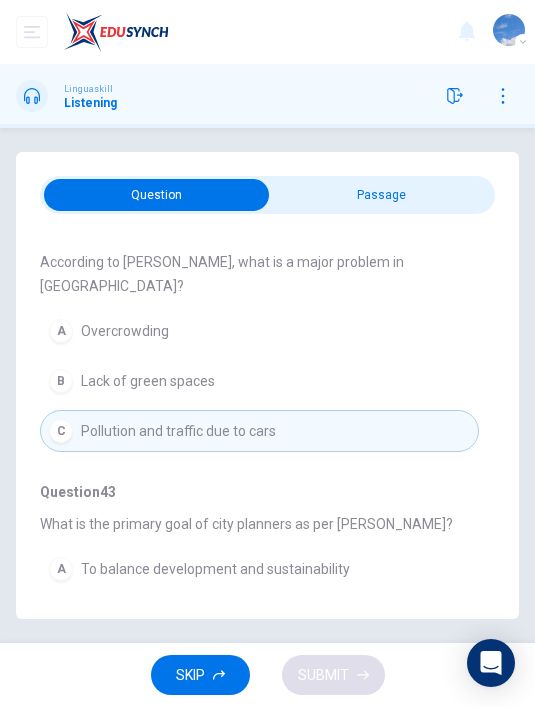 scroll, scrollTop: 937, scrollLeft: 0, axis: vertical 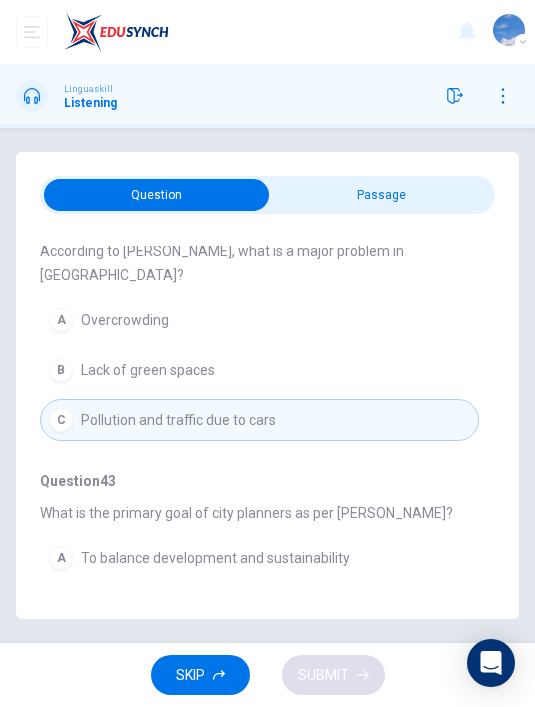 click on "A To balance development and sustainability" at bounding box center (259, 558) 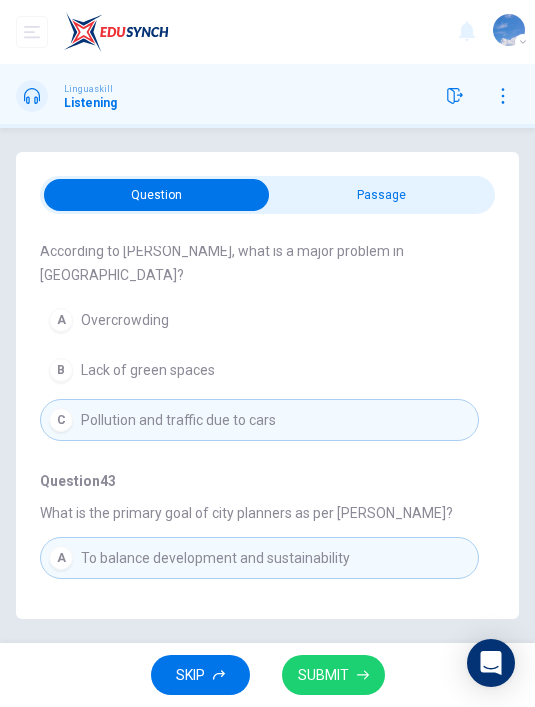click on "SUBMIT" at bounding box center [333, 675] 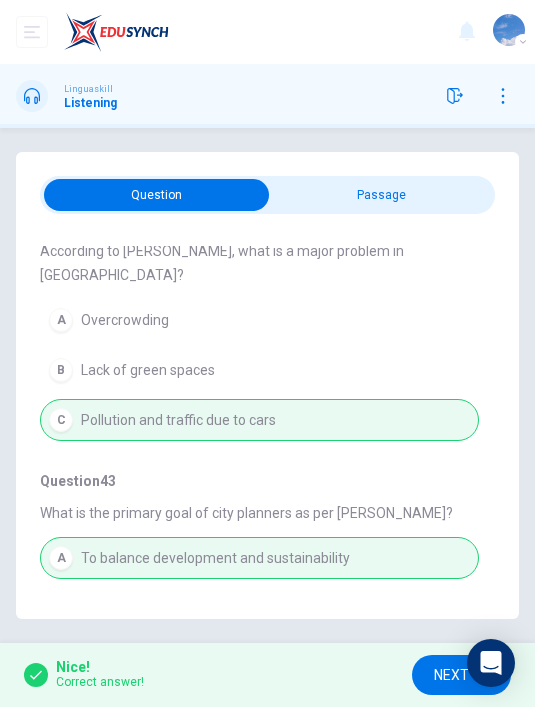 click on "NEXT" at bounding box center (451, 675) 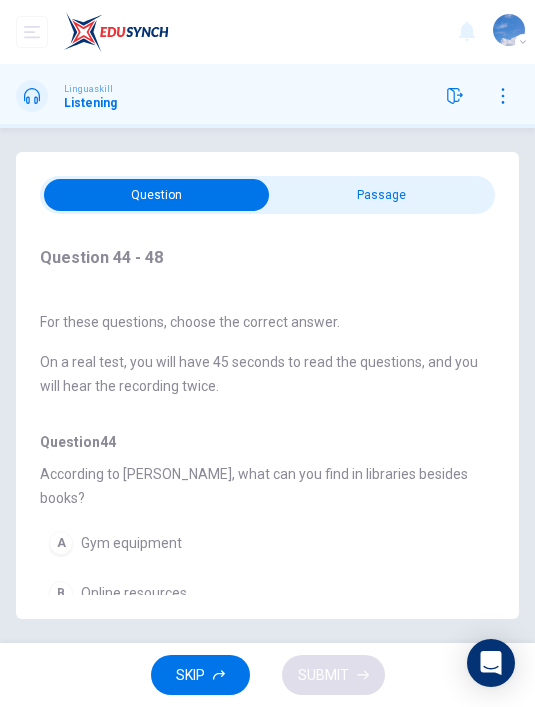 click at bounding box center (157, 195) 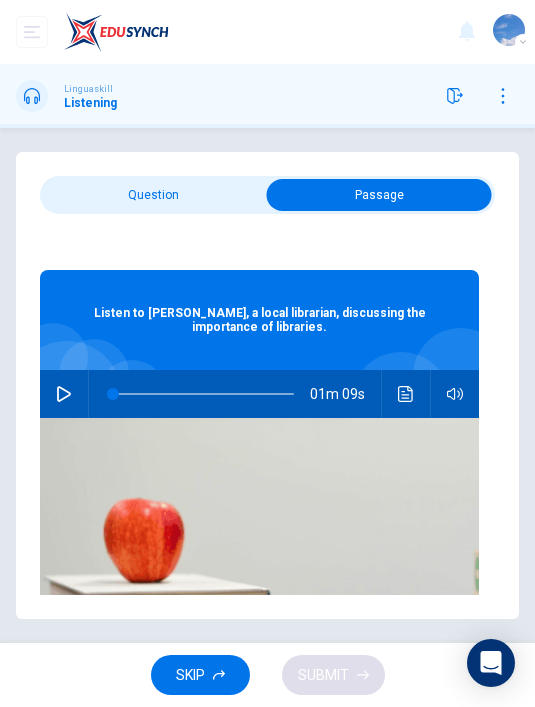 click at bounding box center (64, 394) 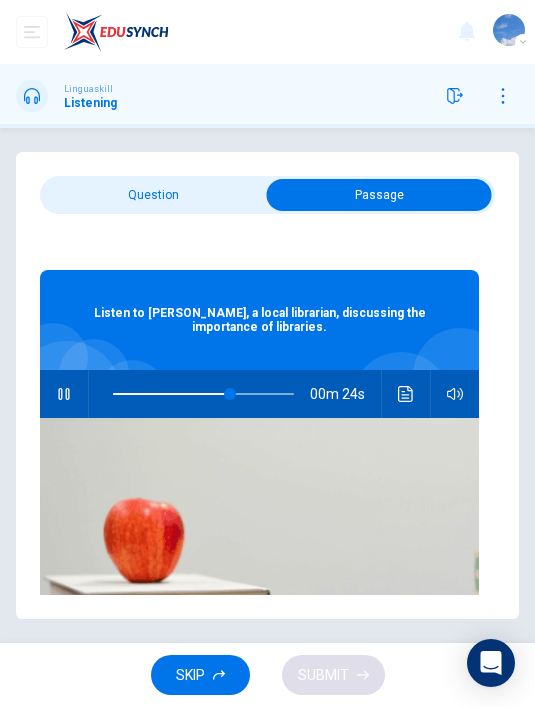 type on "66" 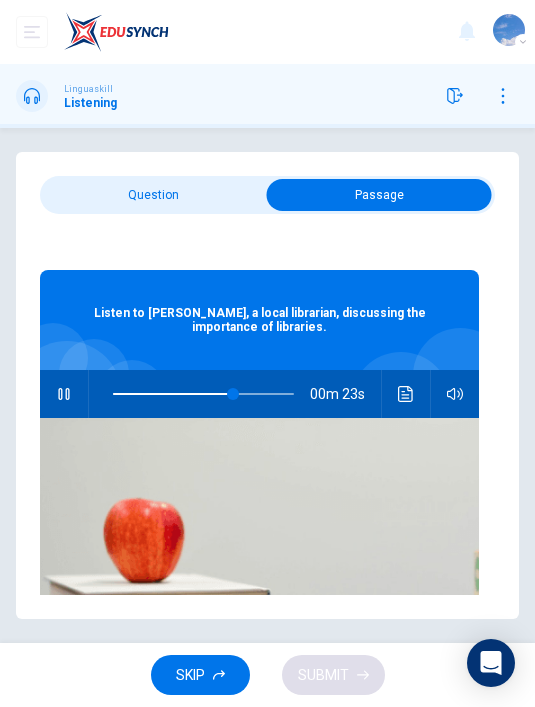 click at bounding box center [379, 195] 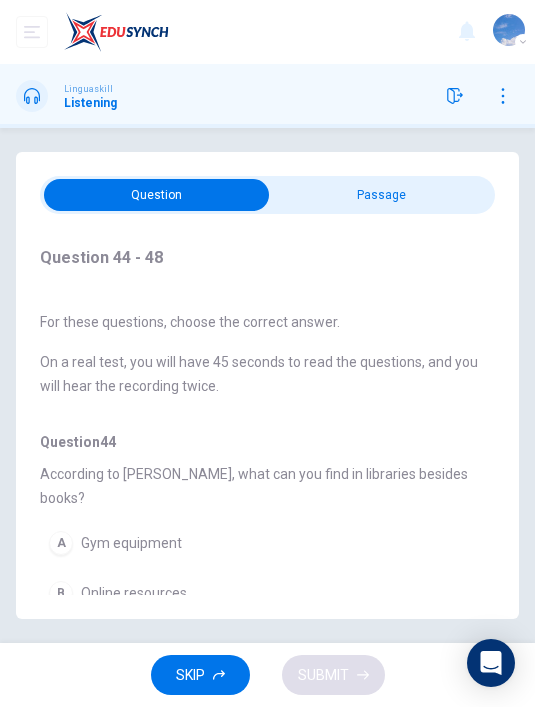 click at bounding box center (157, 195) 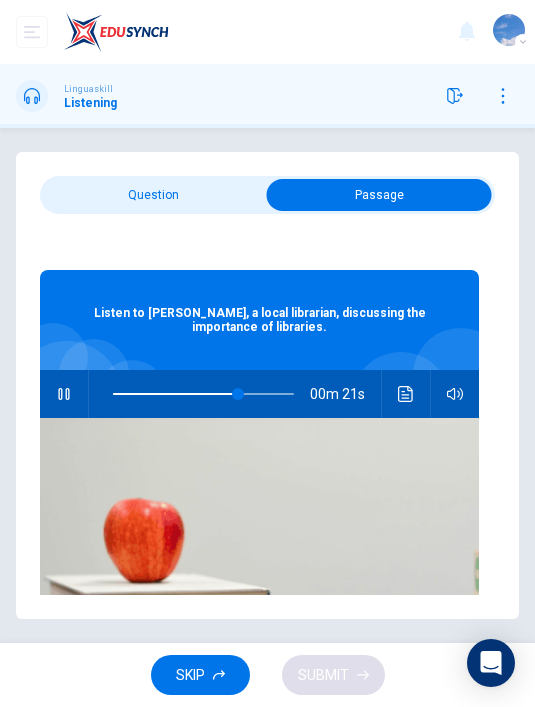type on "71" 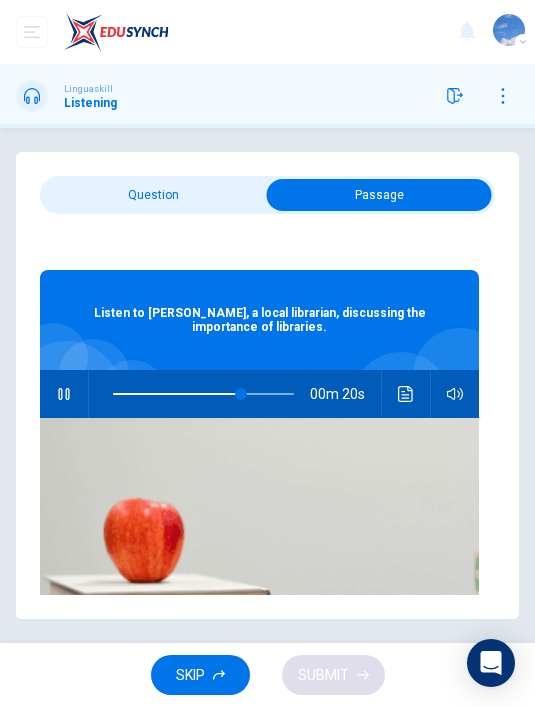 click at bounding box center [379, 195] 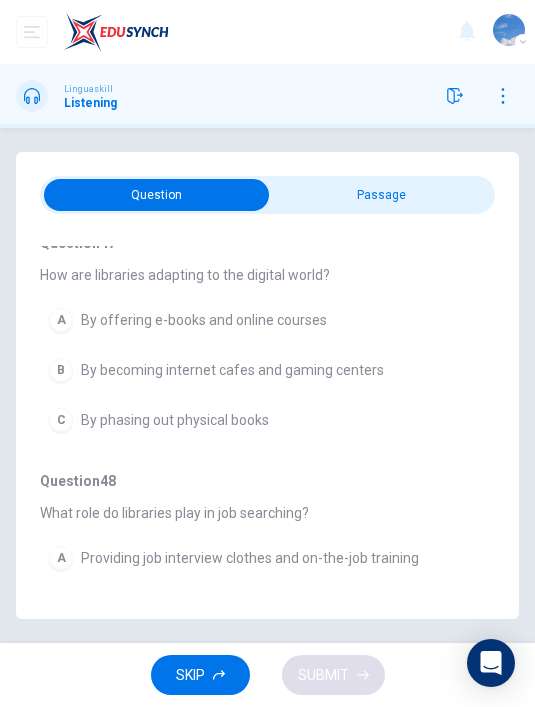 scroll, scrollTop: 961, scrollLeft: 0, axis: vertical 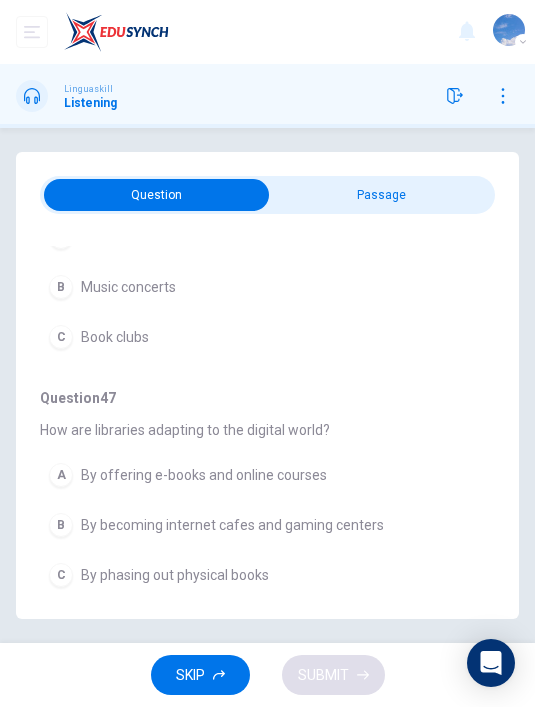 click on "By offering e-books and online courses" at bounding box center (204, 475) 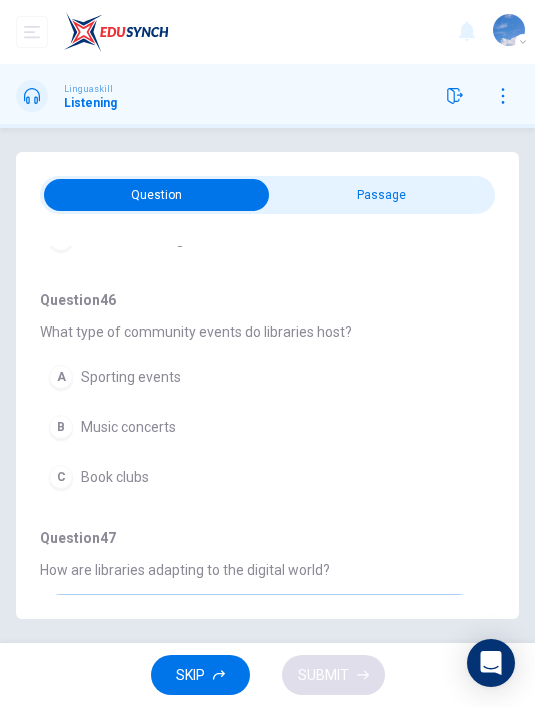 scroll, scrollTop: 665, scrollLeft: 0, axis: vertical 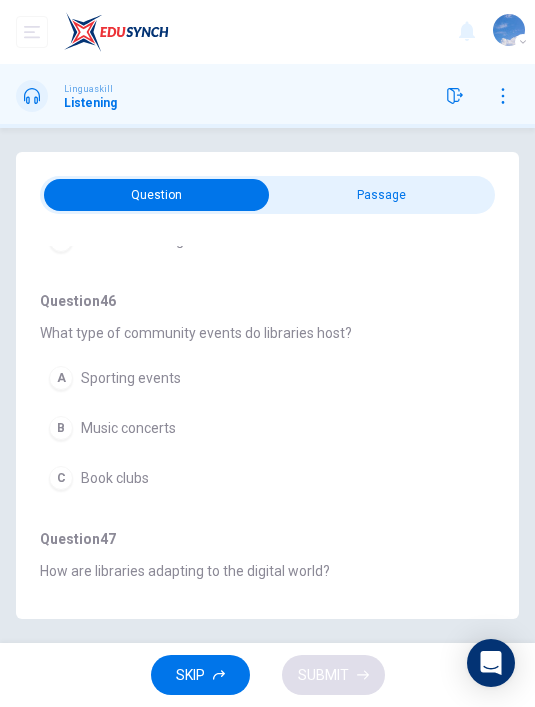click on "C Book clubs" at bounding box center (259, 478) 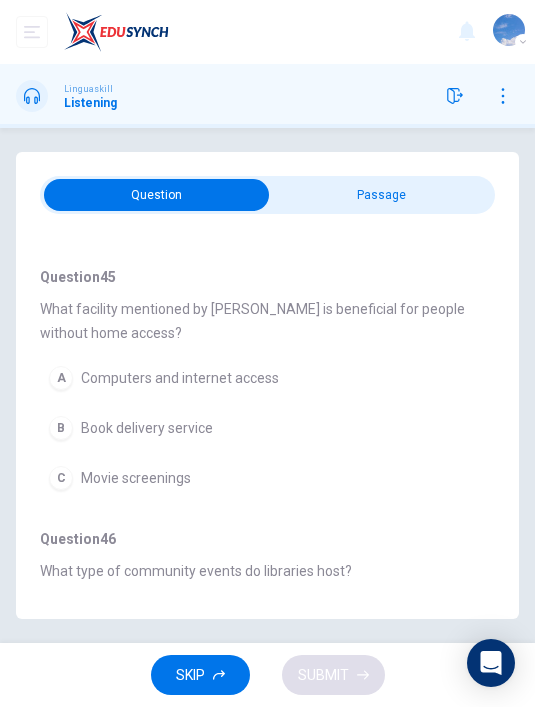 scroll, scrollTop: 425, scrollLeft: 0, axis: vertical 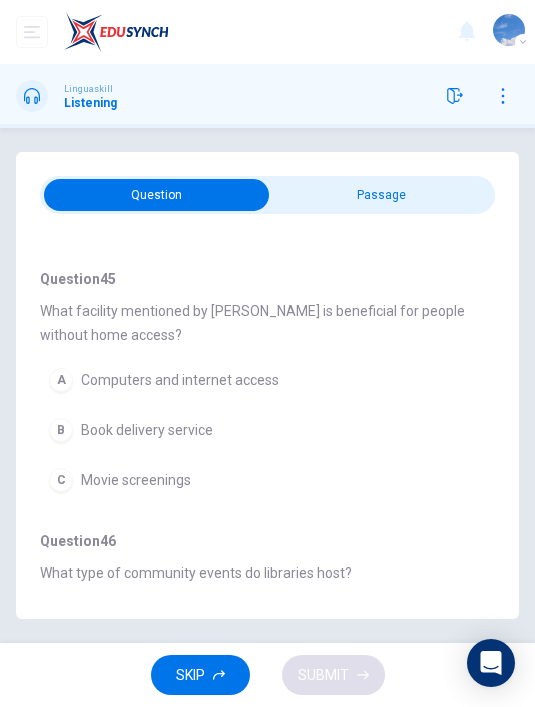 click on "A Computers and internet access" at bounding box center (259, 380) 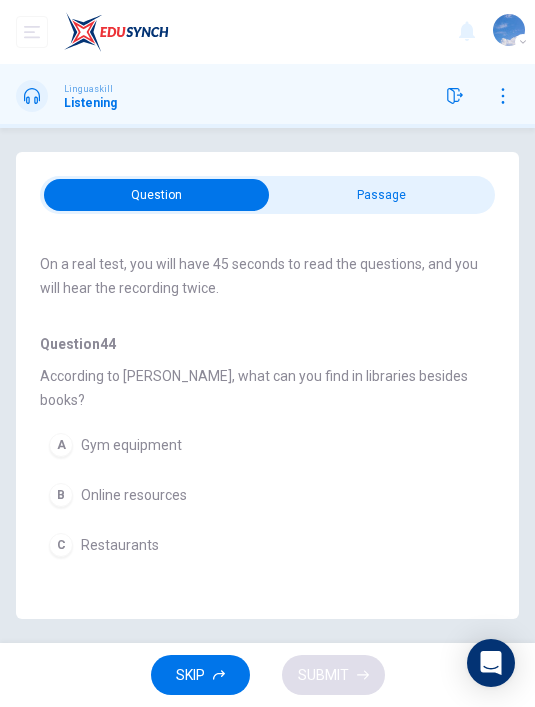 scroll, scrollTop: 96, scrollLeft: 0, axis: vertical 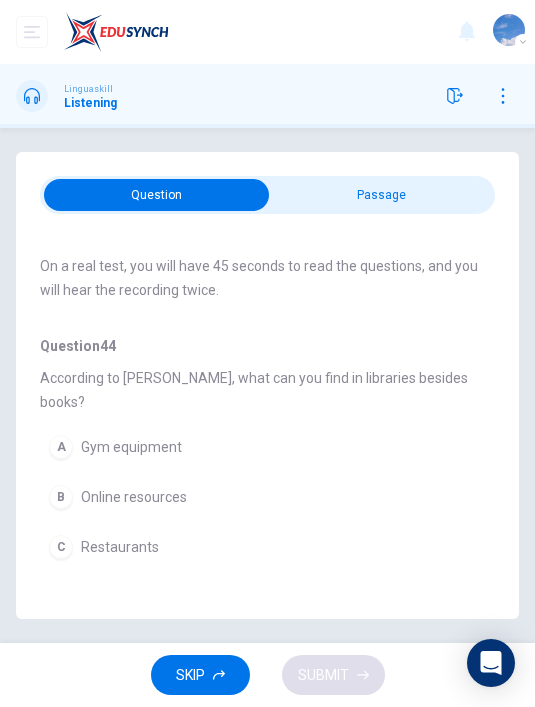 click on "B Online resources" at bounding box center (259, 497) 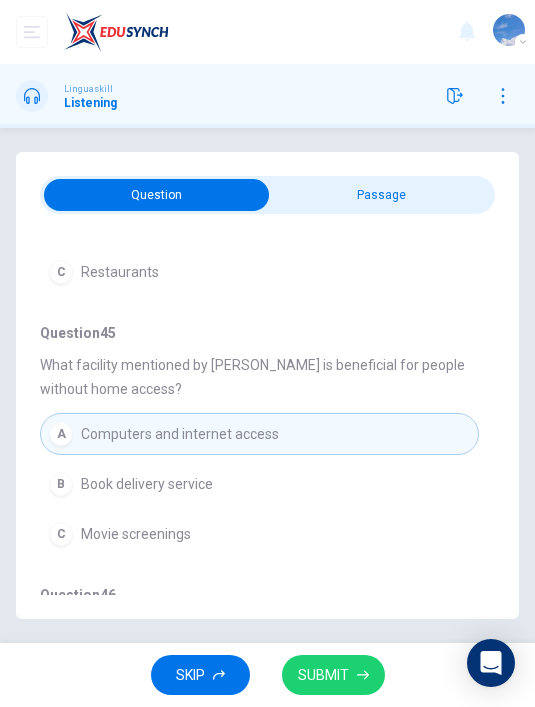 click on "SUBMIT" at bounding box center [323, 675] 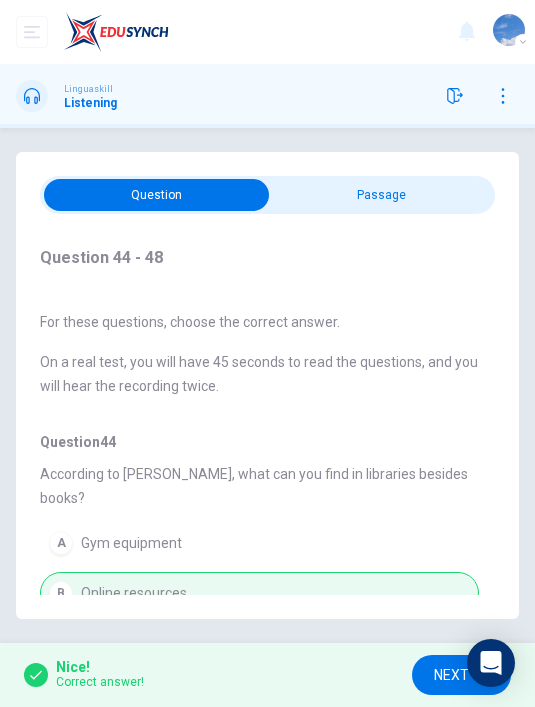 scroll, scrollTop: 0, scrollLeft: 0, axis: both 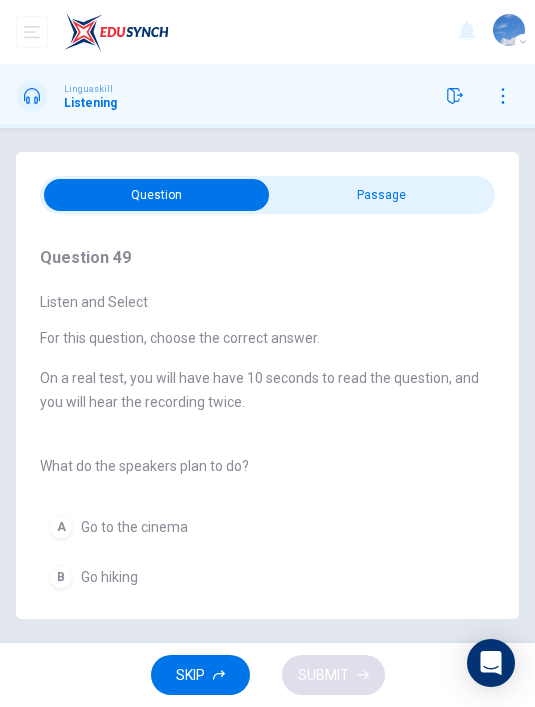 click at bounding box center (157, 195) 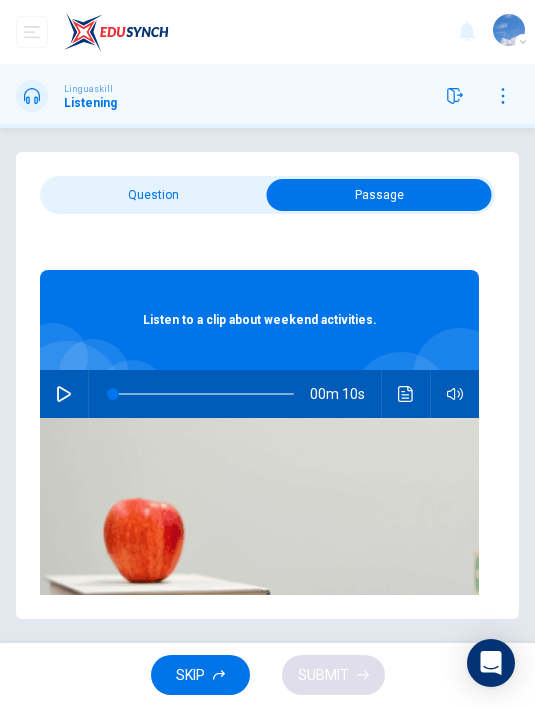 click 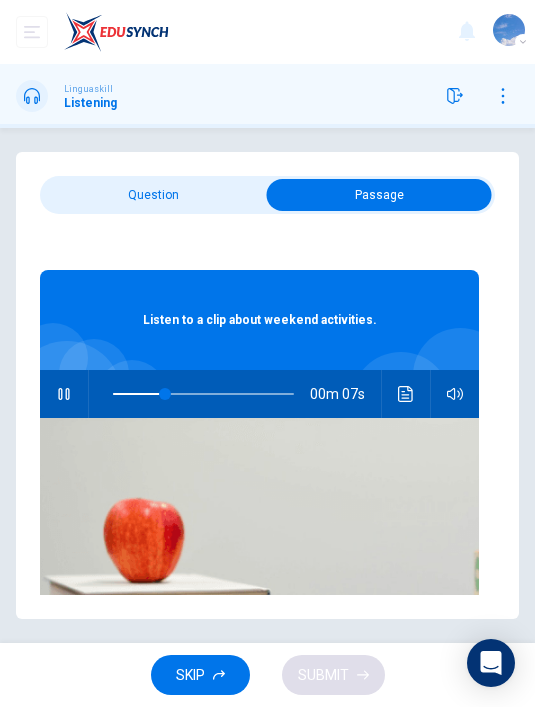 type on "38" 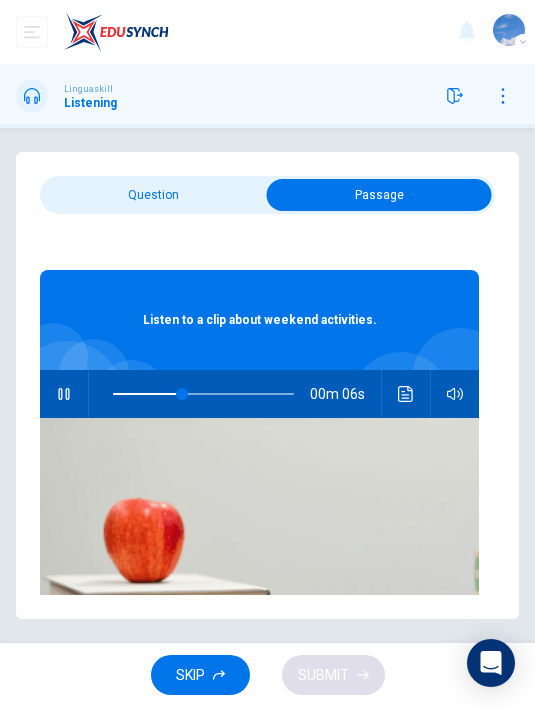 click at bounding box center [379, 195] 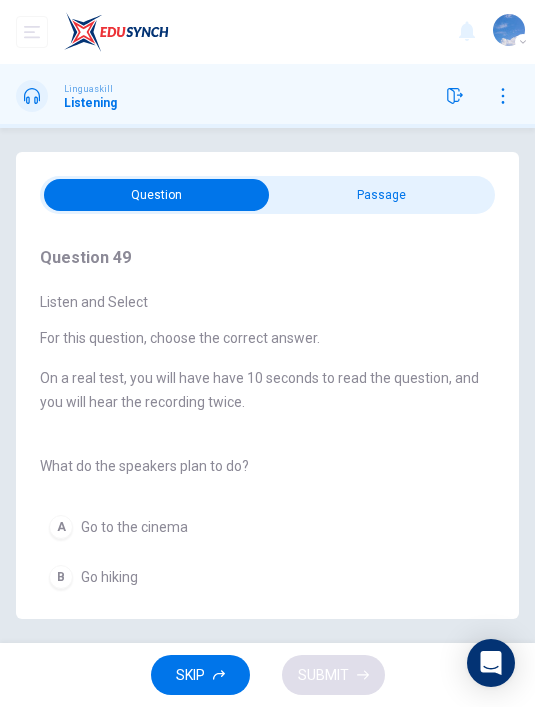 scroll, scrollTop: 64, scrollLeft: 0, axis: vertical 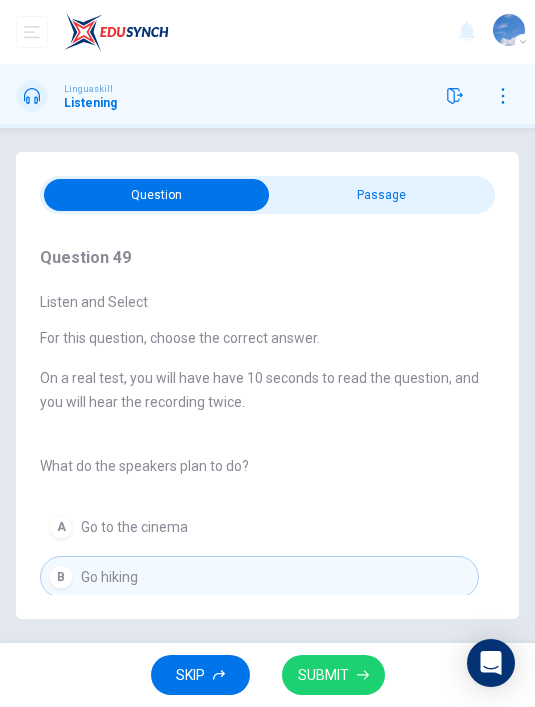 click on "SUBMIT" at bounding box center (333, 675) 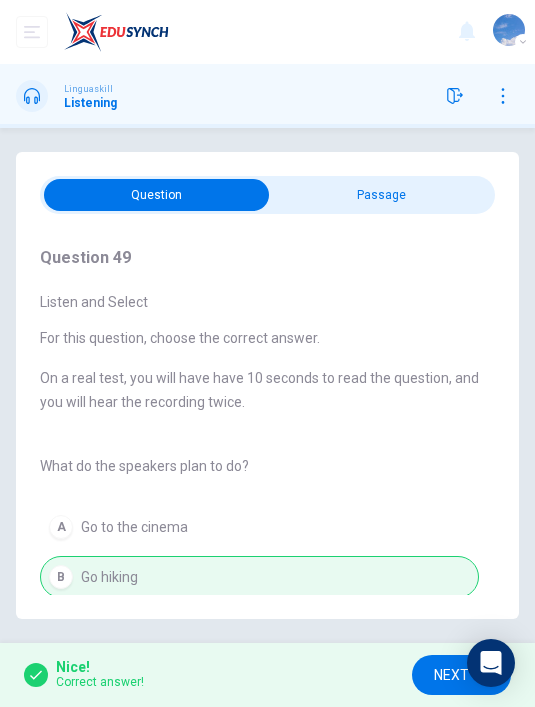 click on "NEXT" at bounding box center (451, 675) 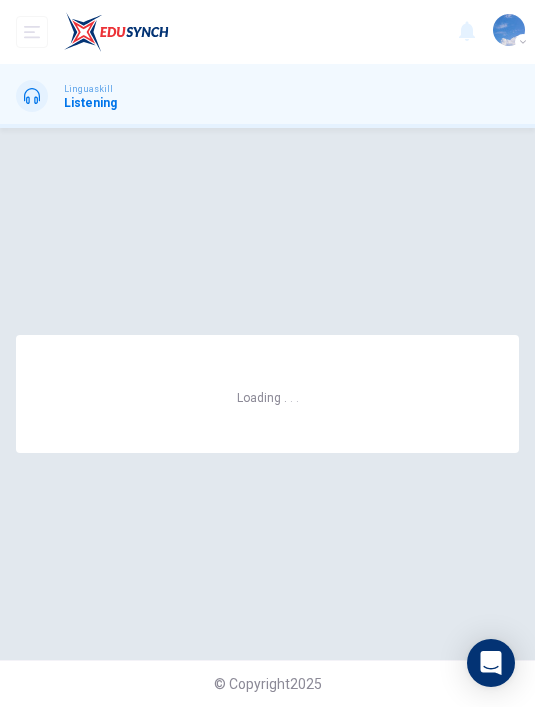 scroll, scrollTop: 0, scrollLeft: 0, axis: both 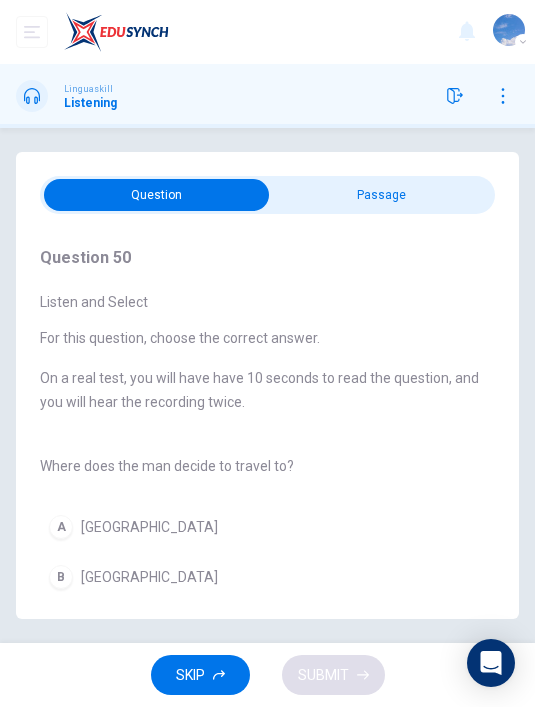 click at bounding box center [157, 195] 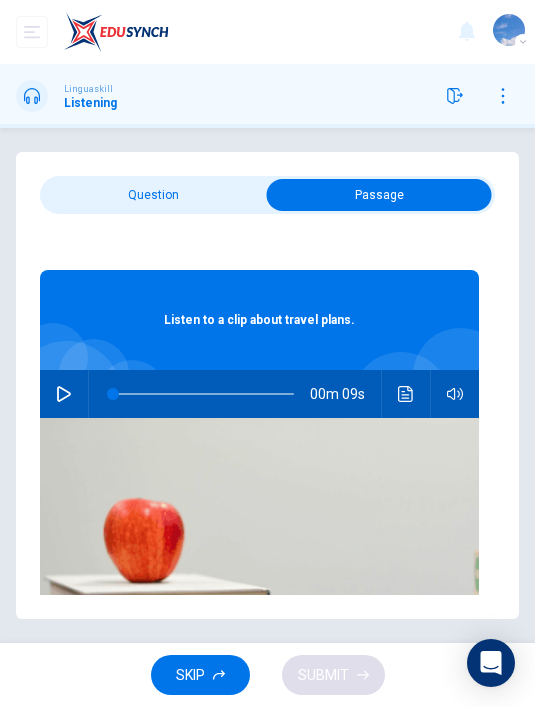 click 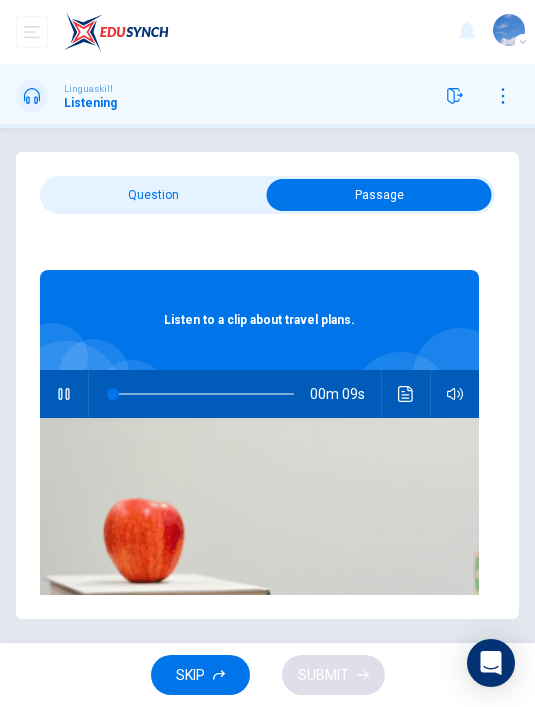click at bounding box center (379, 195) 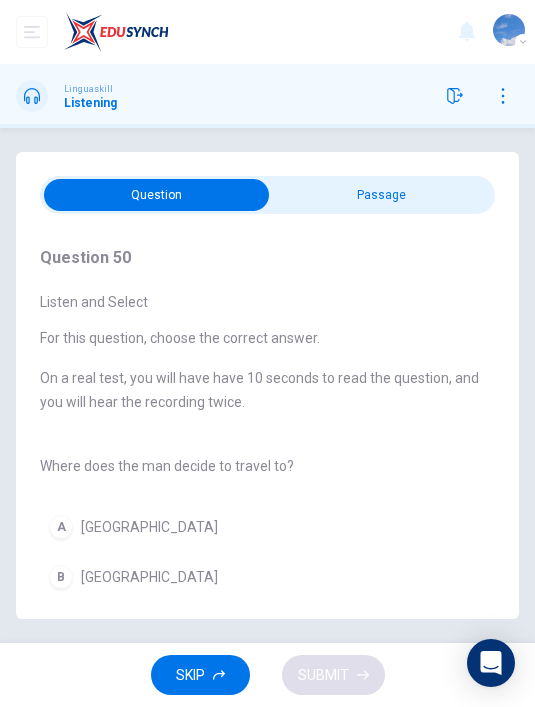 scroll, scrollTop: 64, scrollLeft: 0, axis: vertical 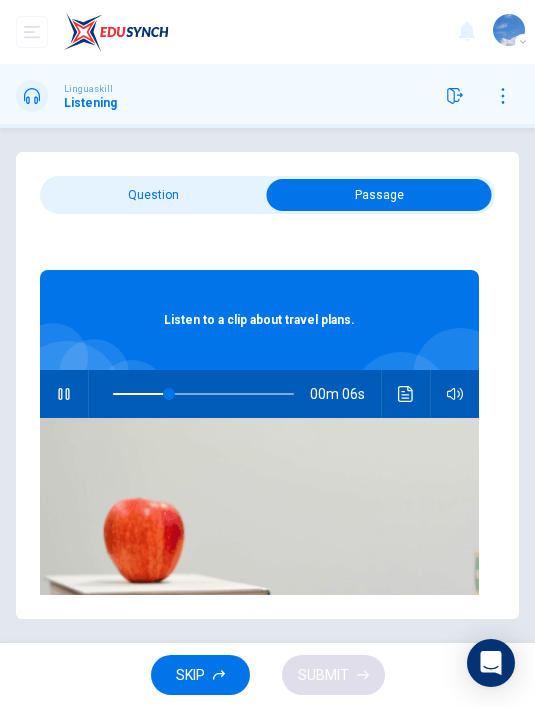 click at bounding box center [379, 195] 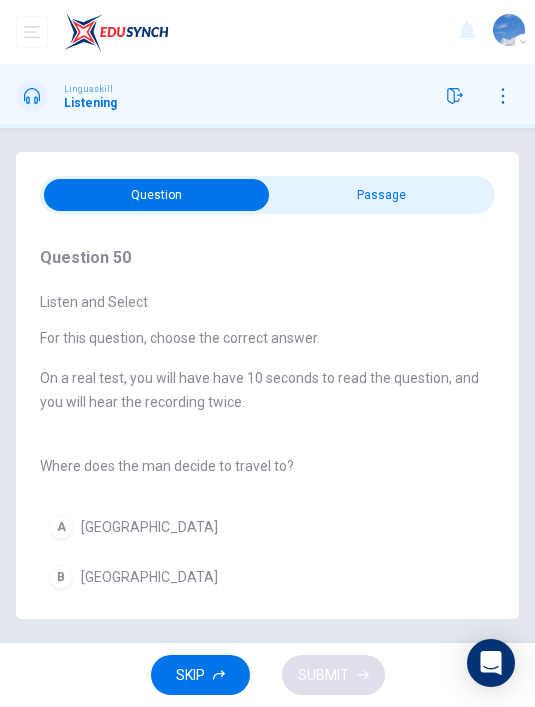 click on "A [GEOGRAPHIC_DATA]" at bounding box center (259, 527) 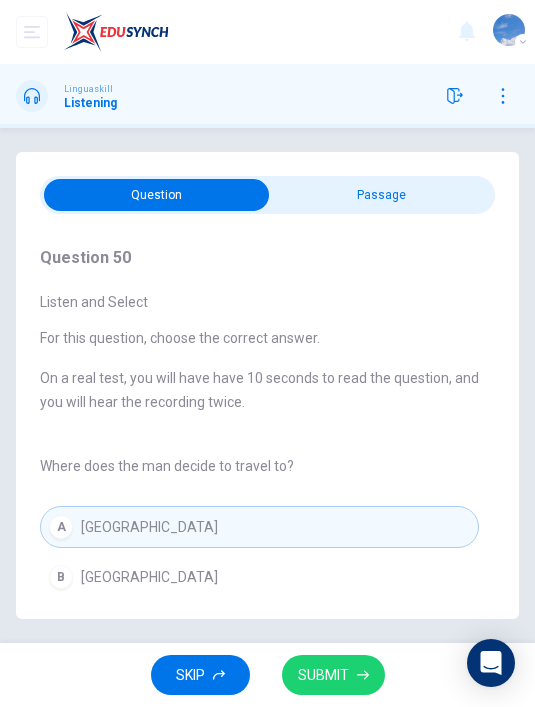 click on "B [GEOGRAPHIC_DATA]" at bounding box center [259, 577] 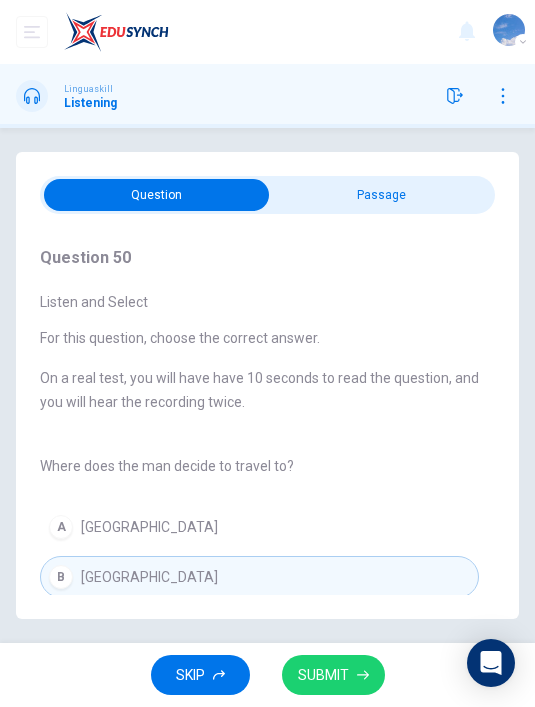 click on "SUBMIT" at bounding box center [323, 675] 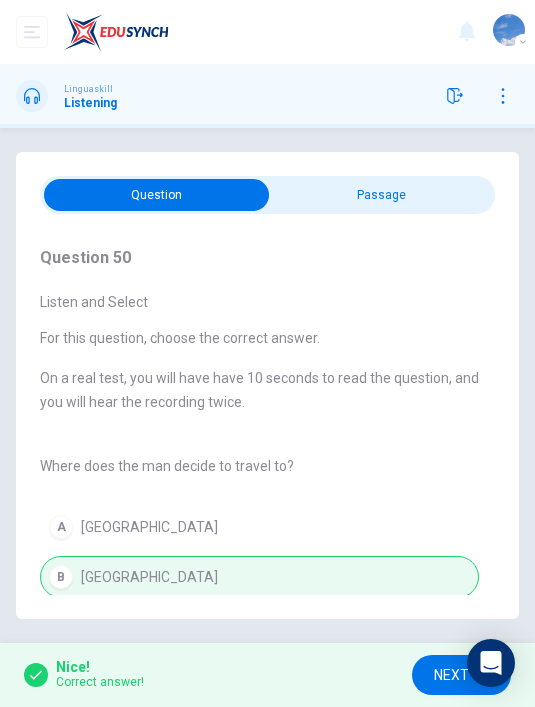 click on "NEXT" at bounding box center [451, 675] 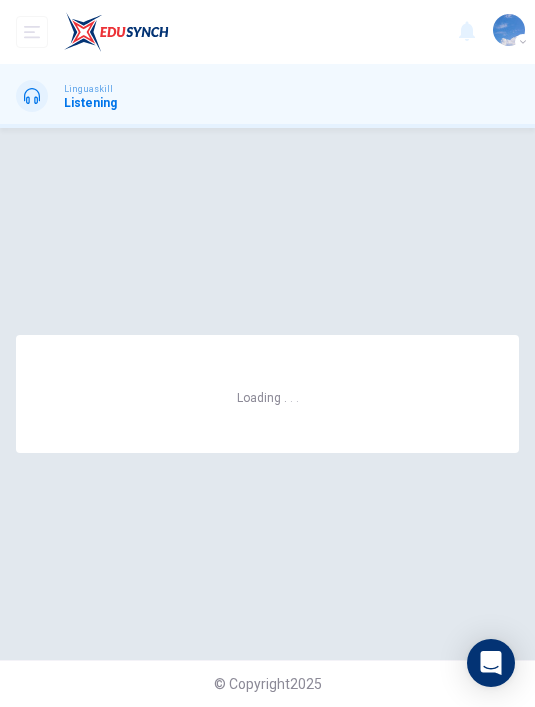 scroll, scrollTop: 0, scrollLeft: 0, axis: both 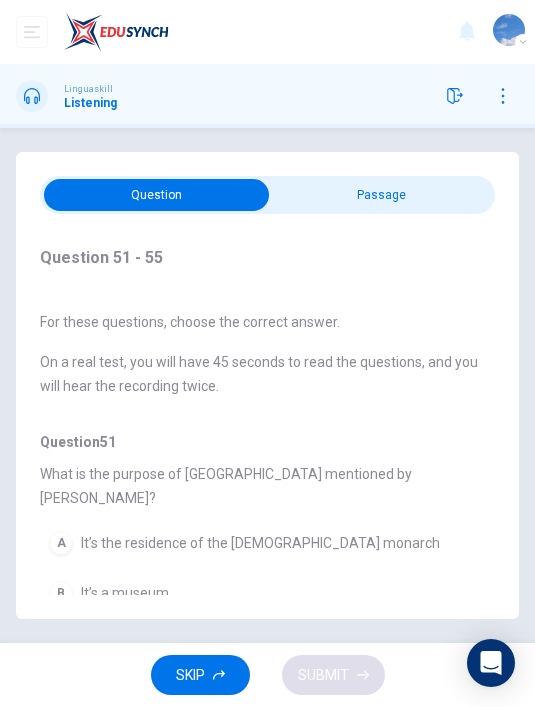 click at bounding box center (157, 195) 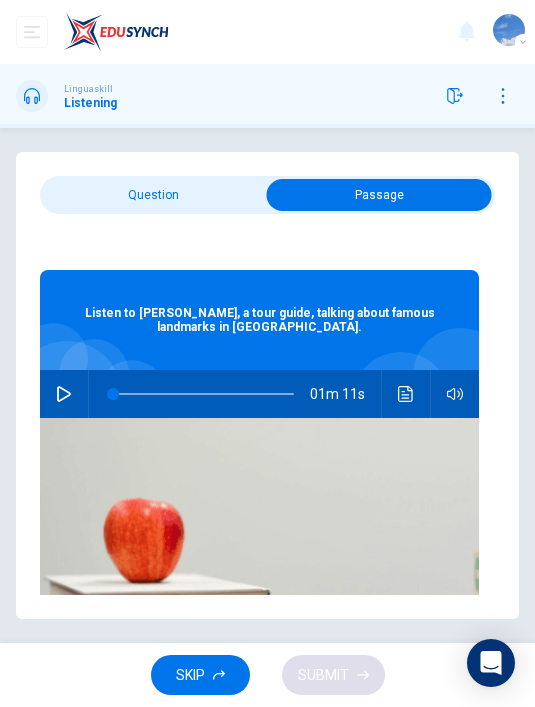 click on "Question Passage Question 51 - 55 For these questions, choose the correct answer. On a real test, you will have 45 seconds to read the questions, and you will hear the recording twice. Question  51 What is the purpose of [GEOGRAPHIC_DATA] mentioned by [PERSON_NAME]? A It’s the residence of the [DEMOGRAPHIC_DATA] monarch B It’s a museum C It's a public park Question  52 What is unique about the [GEOGRAPHIC_DATA] according to the passage? A It's the tallest building in [GEOGRAPHIC_DATA] It offers panoramic views of the city C It's the oldest [PERSON_NAME] wheel in the world Question  53 What historical function did the [GEOGRAPHIC_DATA] have? A It was a prison B It was a battle fortress C It was a parliament building Question  54 What is special about the [GEOGRAPHIC_DATA]? A It's the only bridge in [GEOGRAPHIC_DATA] B It's a suspension bridge C It's made entirely of glass Question  55 What does [PERSON_NAME] suggest about London's landmarks? A They are only interesting for first-time visitors B They are mainly for taking photographs C 01m 11s" at bounding box center [267, 385] 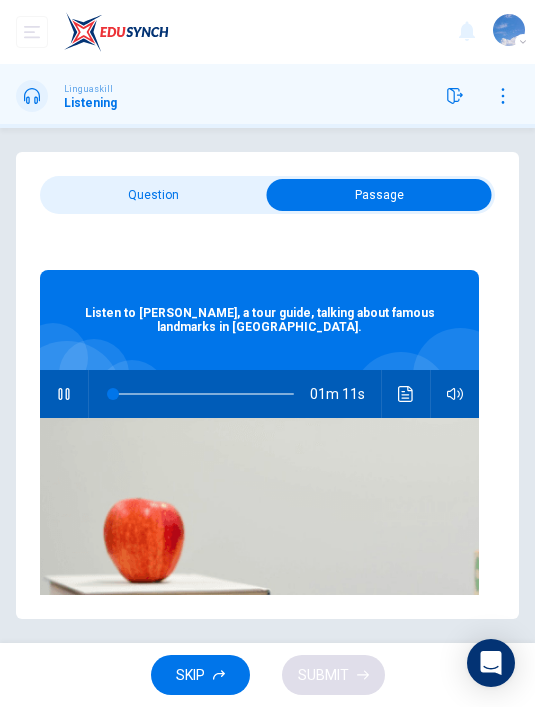 click at bounding box center (379, 195) 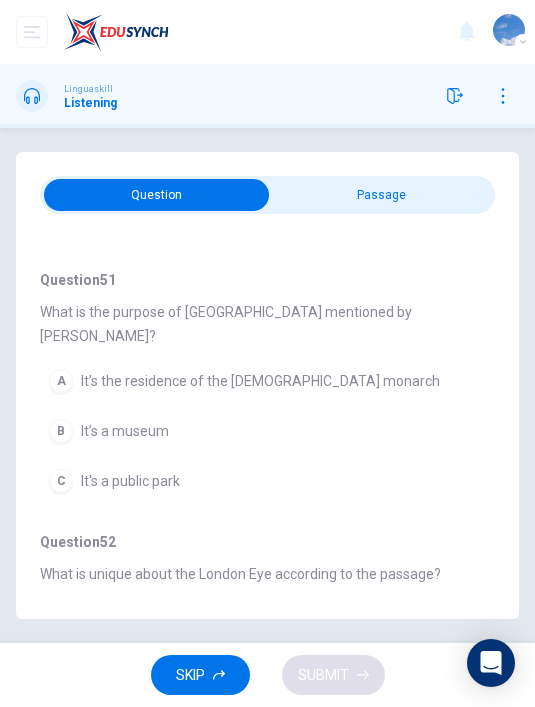 scroll, scrollTop: 163, scrollLeft: 0, axis: vertical 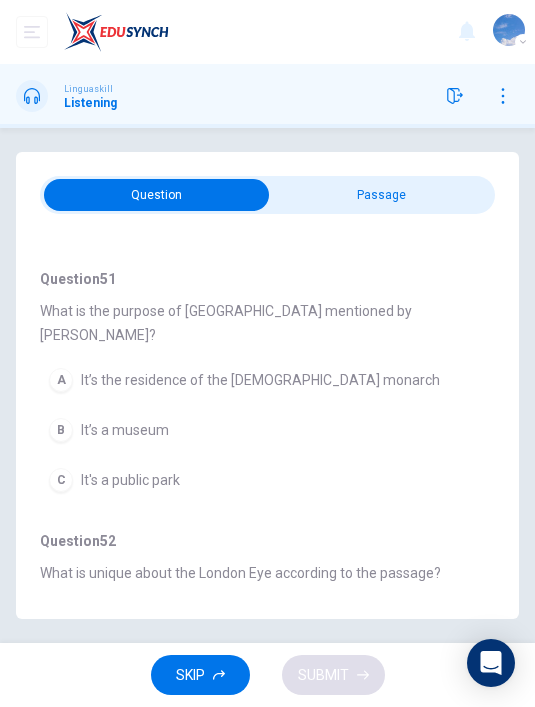 click on "It’s the residence of the [DEMOGRAPHIC_DATA] monarch" at bounding box center [260, 380] 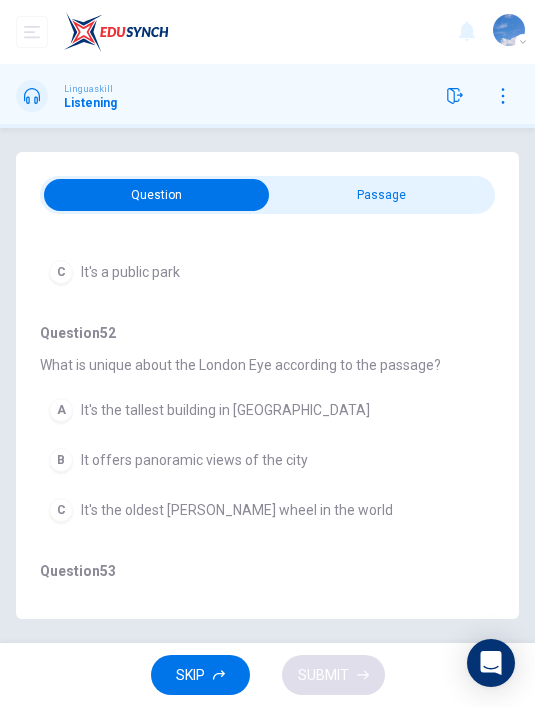 scroll, scrollTop: 375, scrollLeft: 0, axis: vertical 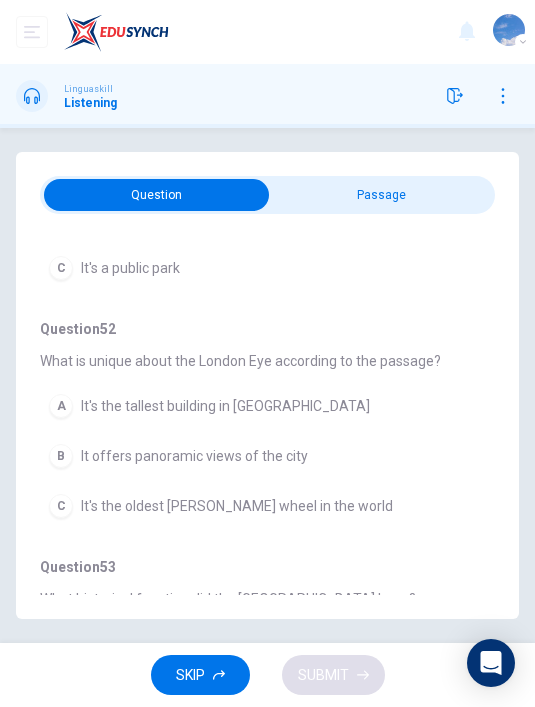 click on "It offers panoramic views of the city" at bounding box center [194, 456] 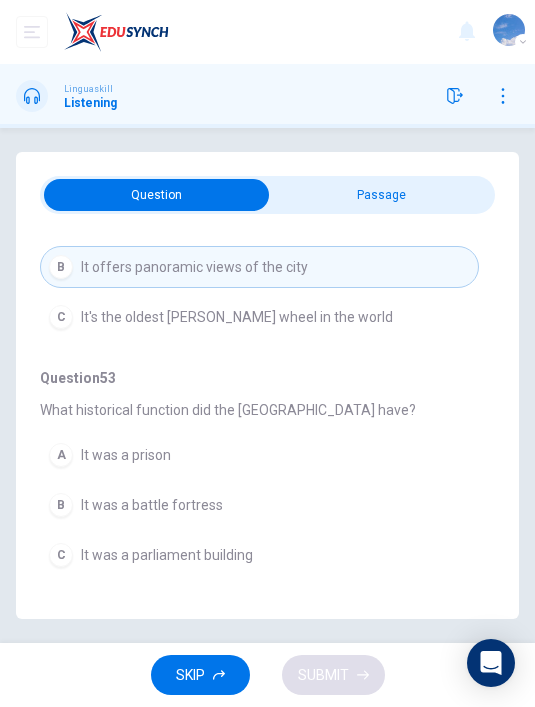 scroll, scrollTop: 582, scrollLeft: 0, axis: vertical 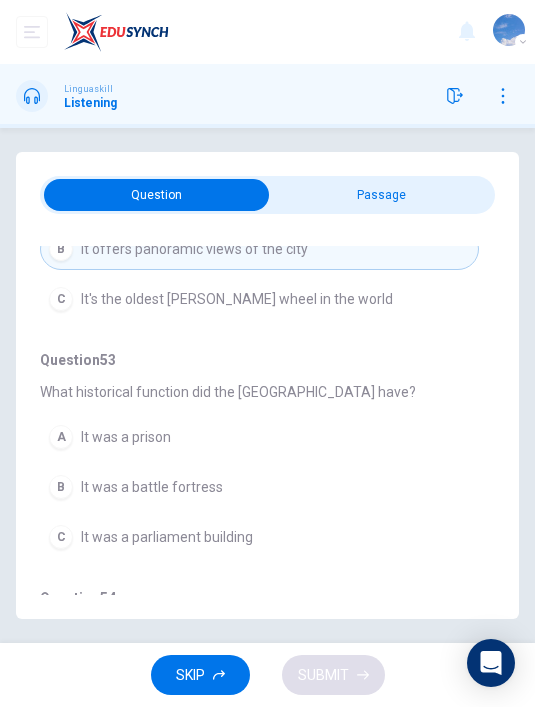 click on "A It was a prison" at bounding box center [259, 437] 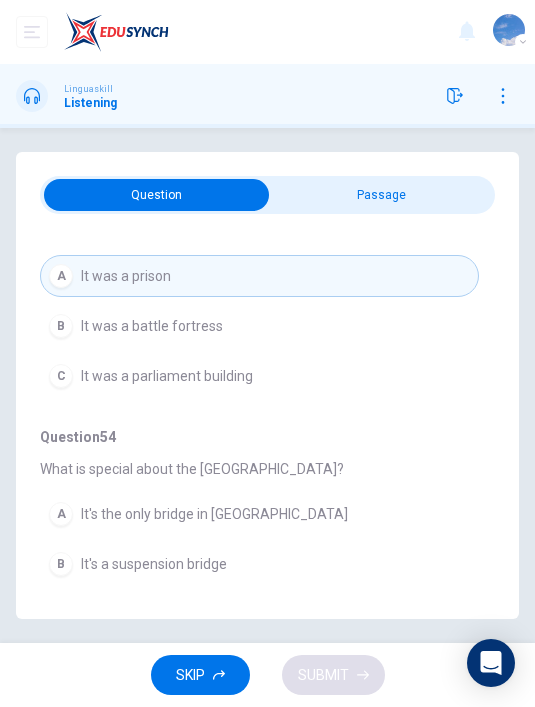 scroll, scrollTop: 747, scrollLeft: 0, axis: vertical 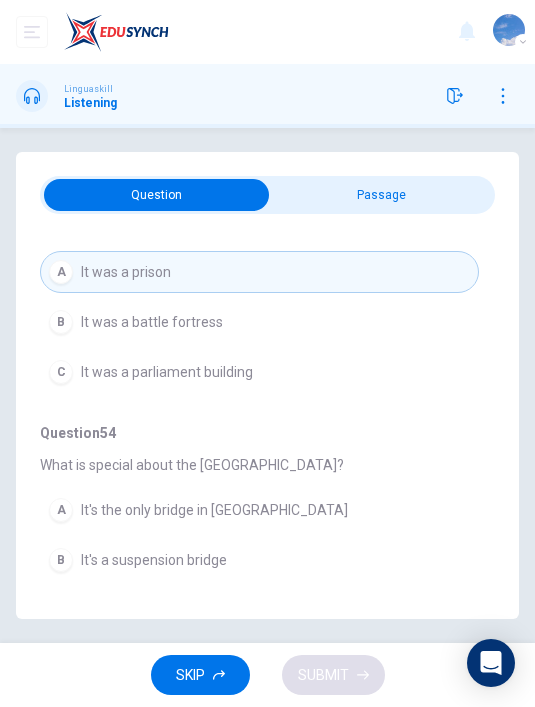 click on "B It's a suspension bridge" at bounding box center [259, 560] 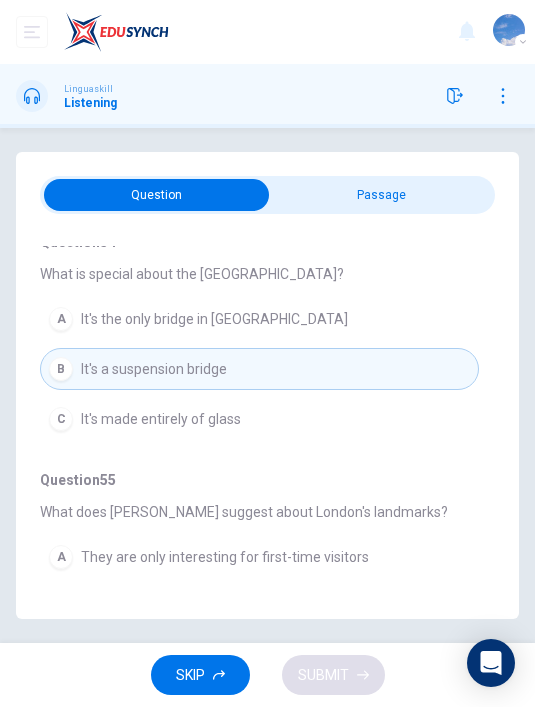 scroll, scrollTop: 937, scrollLeft: 0, axis: vertical 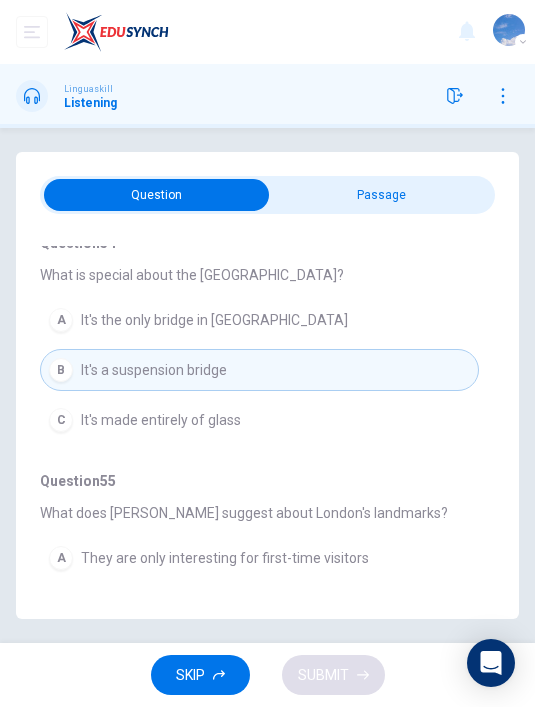 click on "They offer new experiences even for frequent visitors" at bounding box center [251, 658] 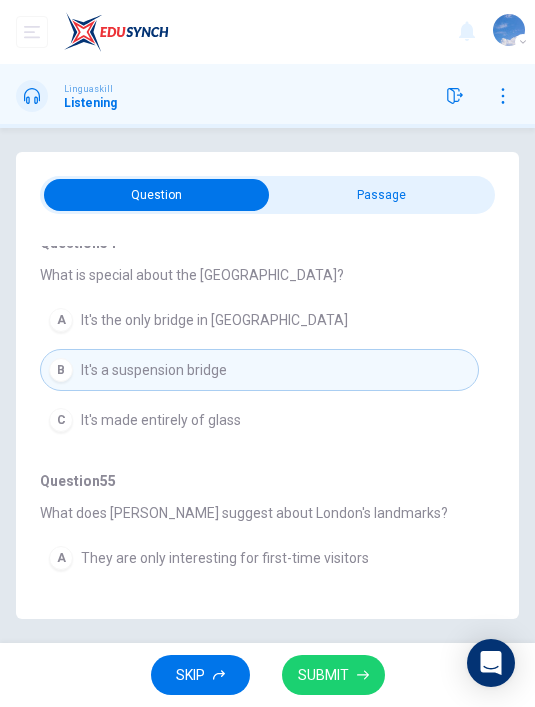 click on "SUBMIT" at bounding box center [333, 675] 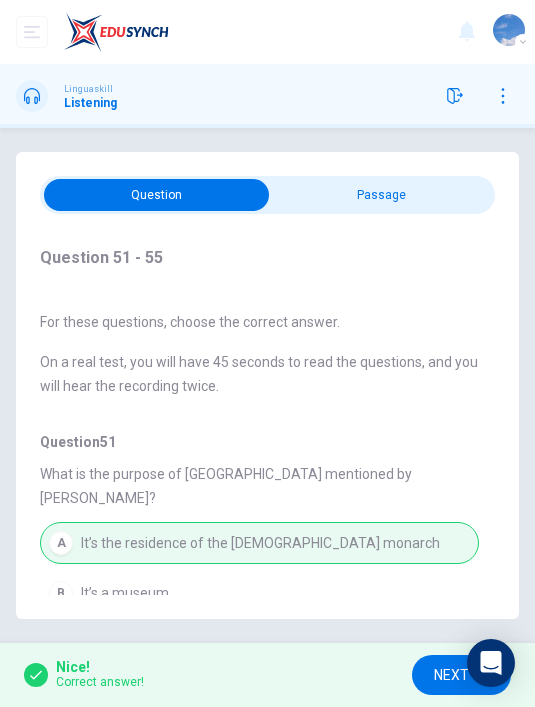 scroll, scrollTop: 0, scrollLeft: 0, axis: both 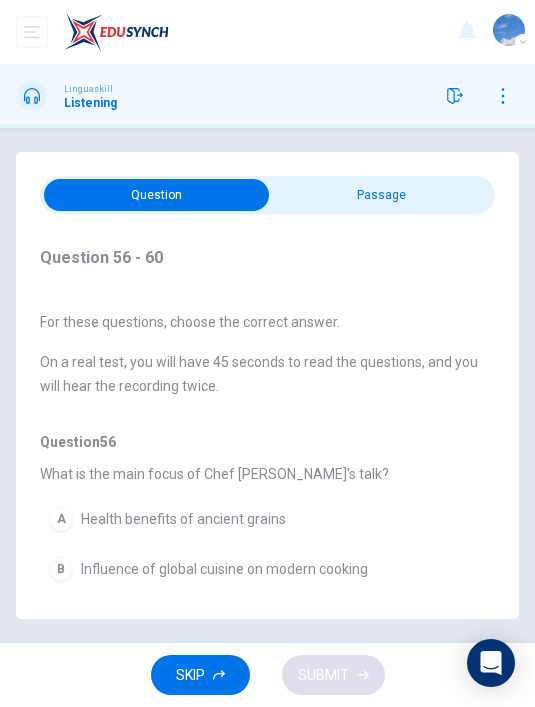 click at bounding box center [157, 195] 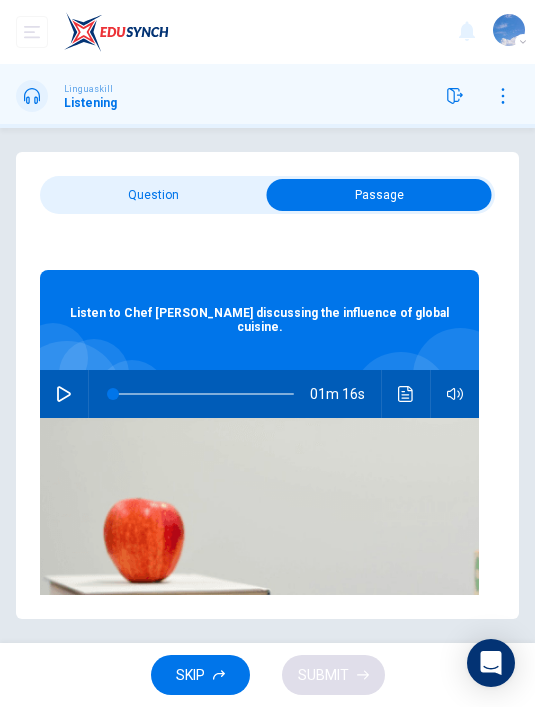 click 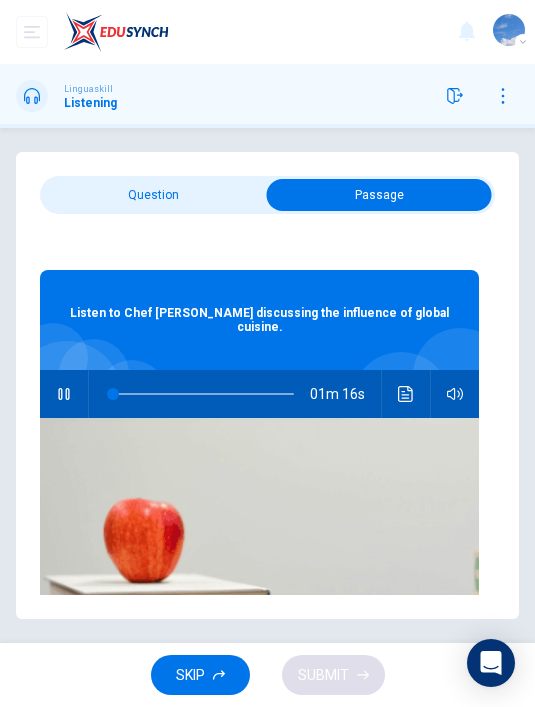 click at bounding box center [379, 195] 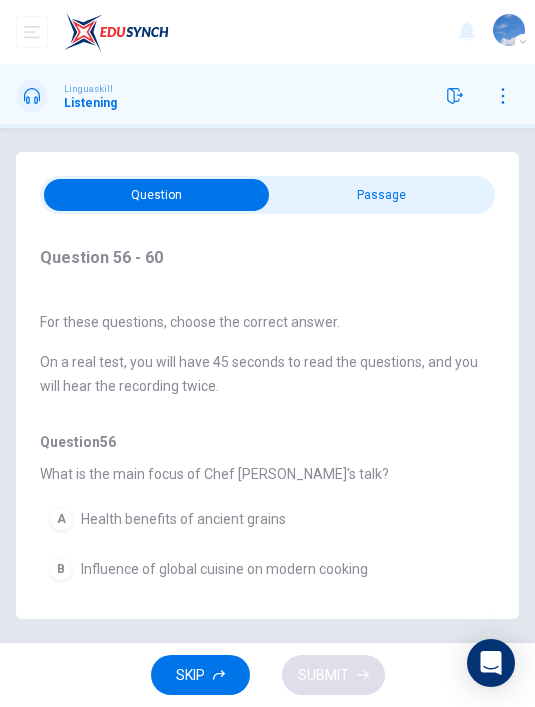 click on "Influence of global cuisine on modern cooking" at bounding box center [224, 569] 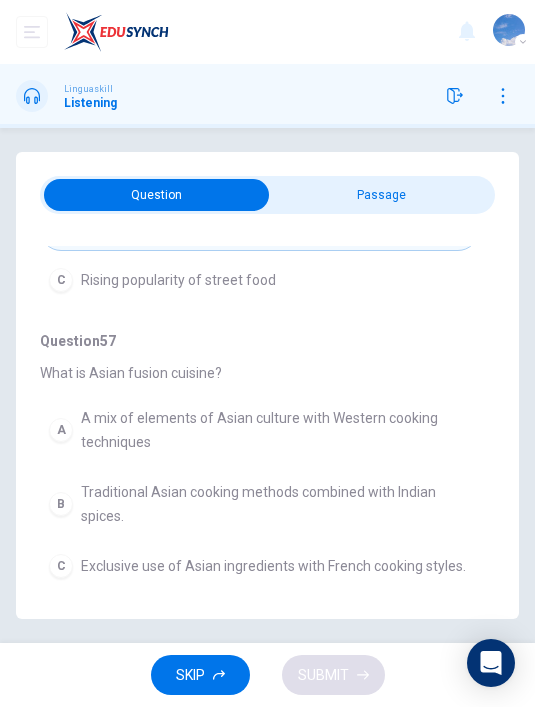 scroll, scrollTop: 352, scrollLeft: 0, axis: vertical 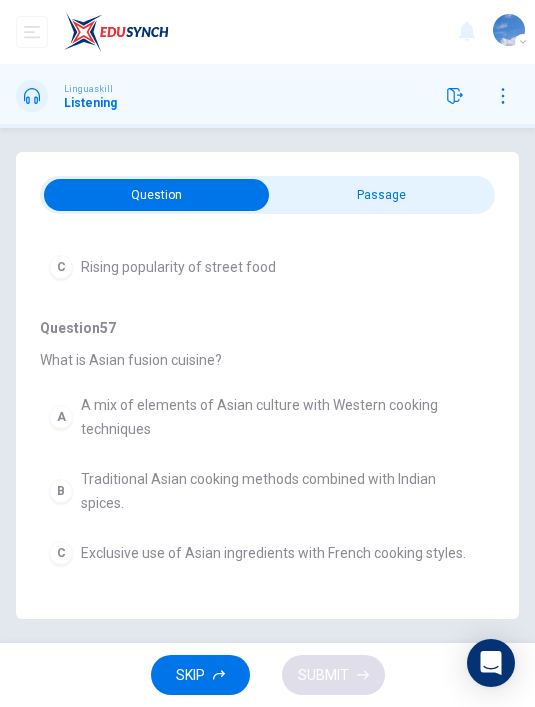click on "A mix of elements of Asian culture with Western cooking techniques" at bounding box center [275, 417] 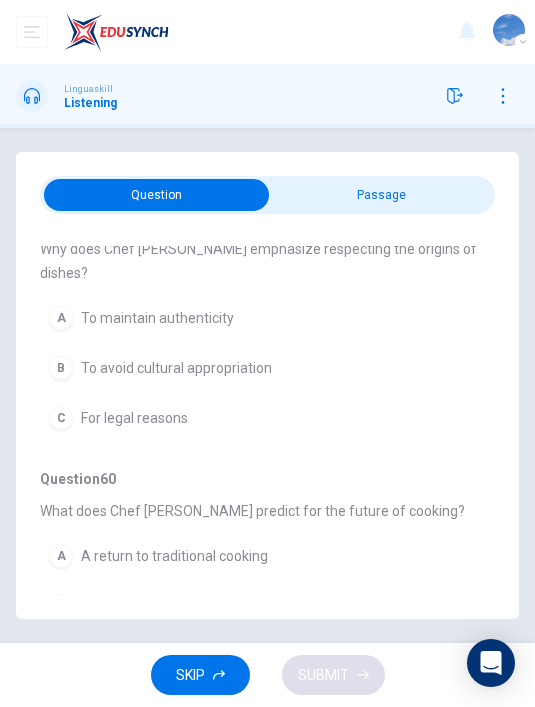 scroll, scrollTop: 985, scrollLeft: 0, axis: vertical 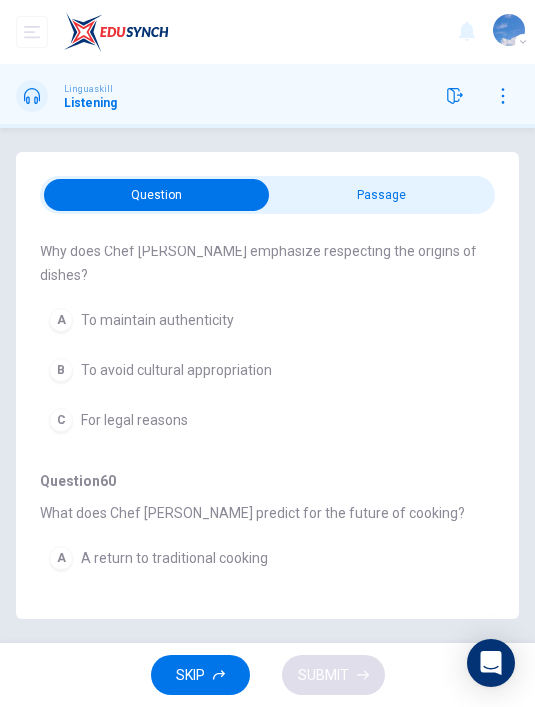 click on "Continued combining with global flavors and techniques" at bounding box center (256, 658) 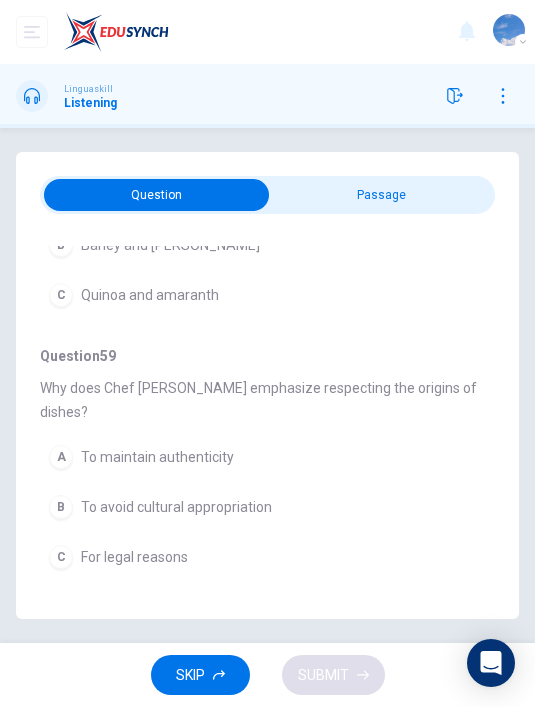 scroll, scrollTop: 843, scrollLeft: 0, axis: vertical 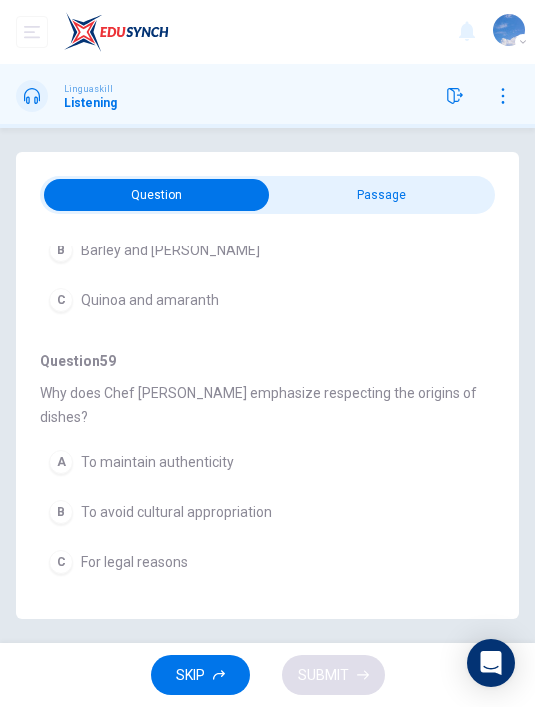 click on "B To avoid cultural appropriation" at bounding box center (259, 512) 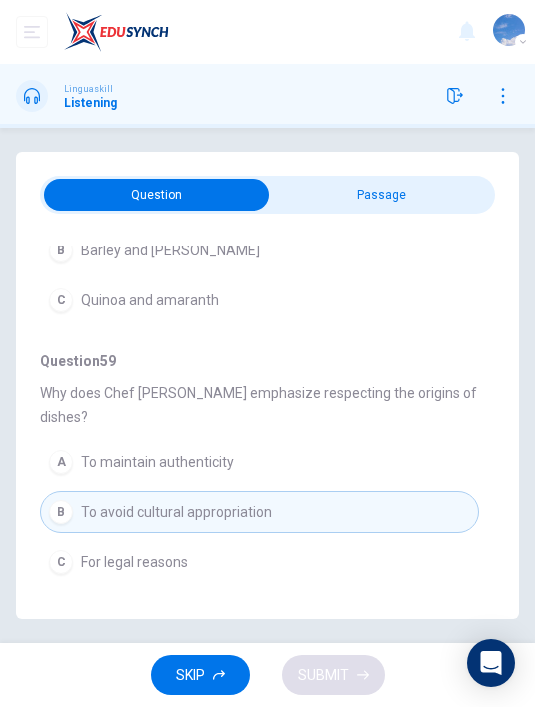 click at bounding box center [157, 195] 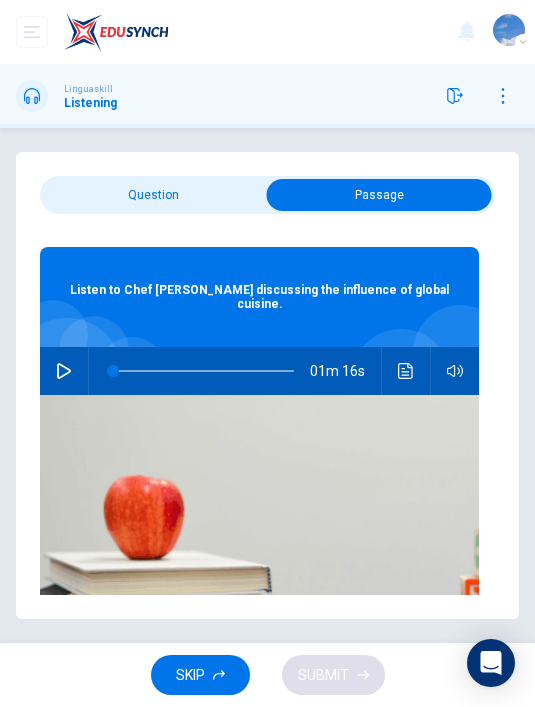 click at bounding box center (199, 371) 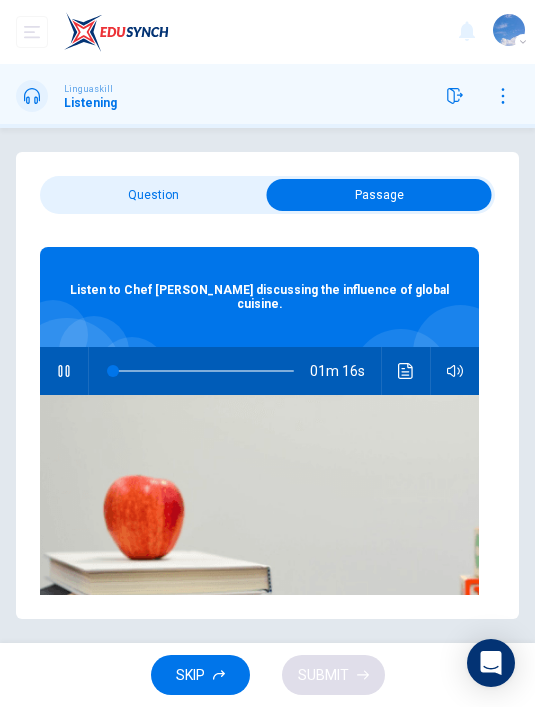 click at bounding box center [379, 195] 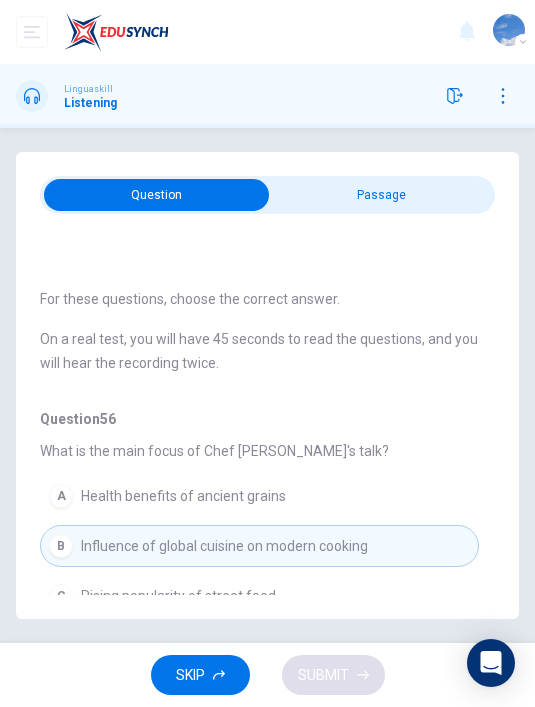 click on "A Health benefits of ancient grains" at bounding box center (259, 496) 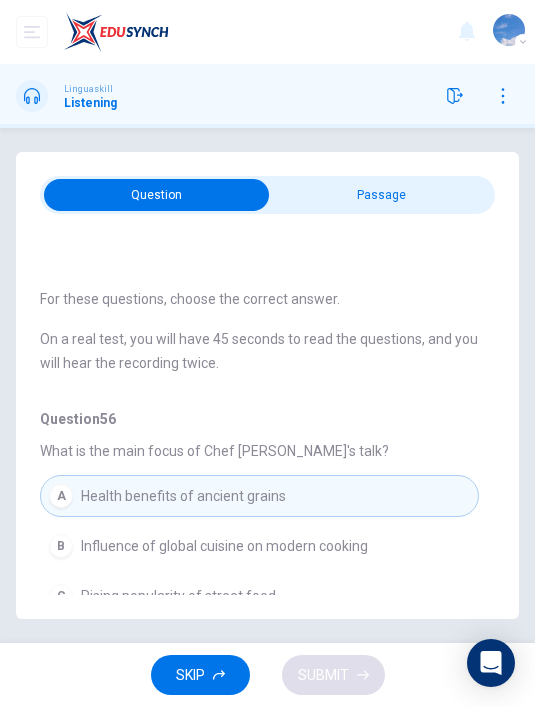 click on "Influence of global cuisine on modern cooking" at bounding box center [224, 546] 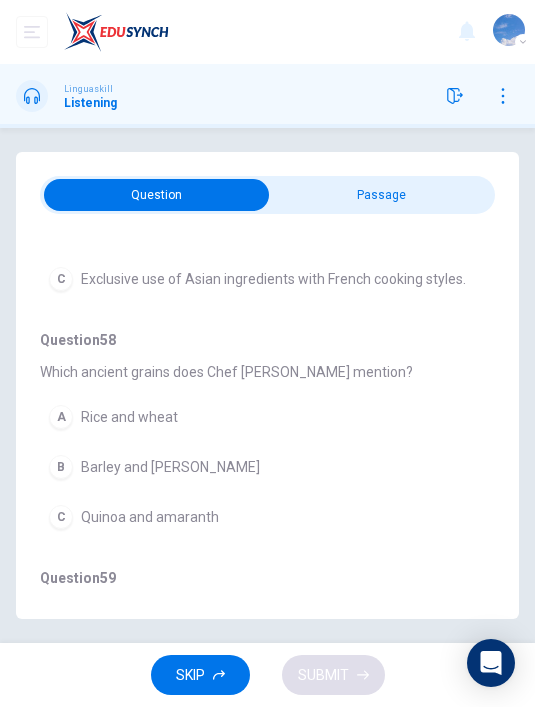 scroll, scrollTop: 627, scrollLeft: 0, axis: vertical 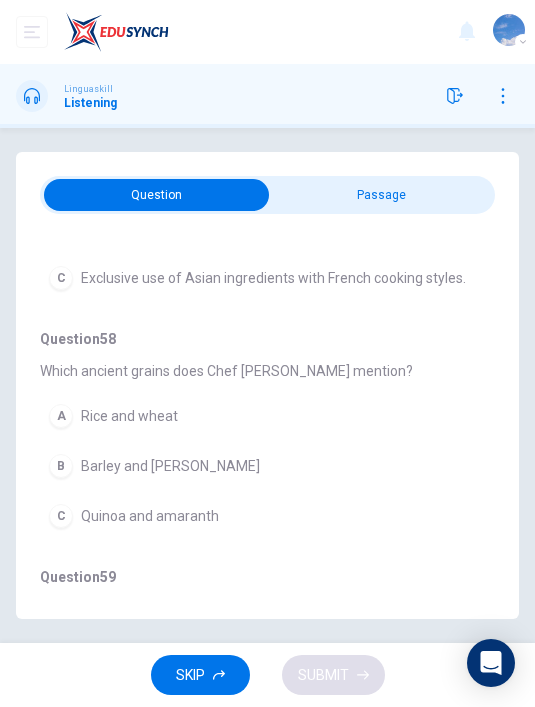 click on "C Quinoa and amaranth" at bounding box center [259, 516] 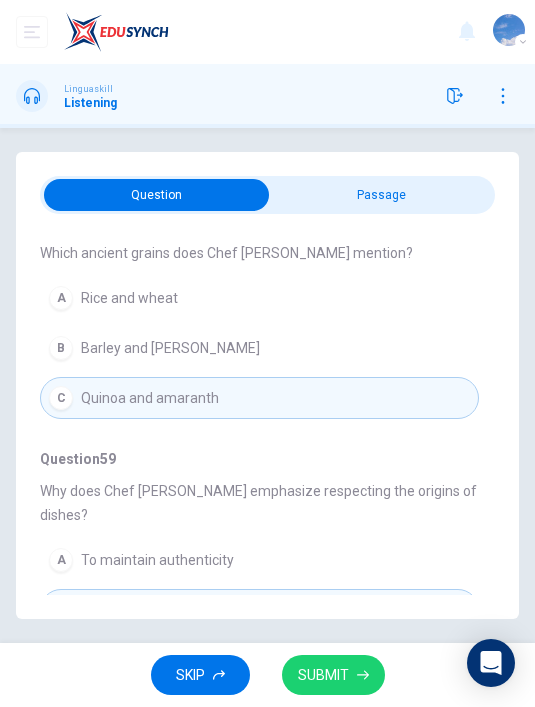 scroll, scrollTop: 749, scrollLeft: 0, axis: vertical 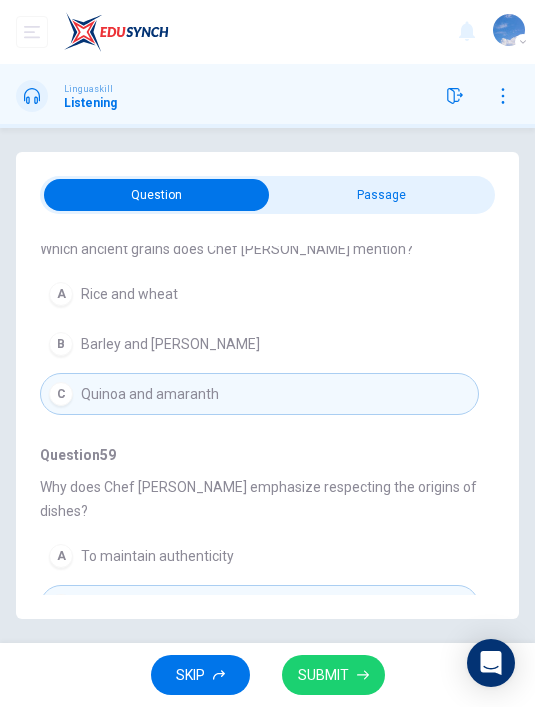 click on "SUBMIT" at bounding box center [323, 675] 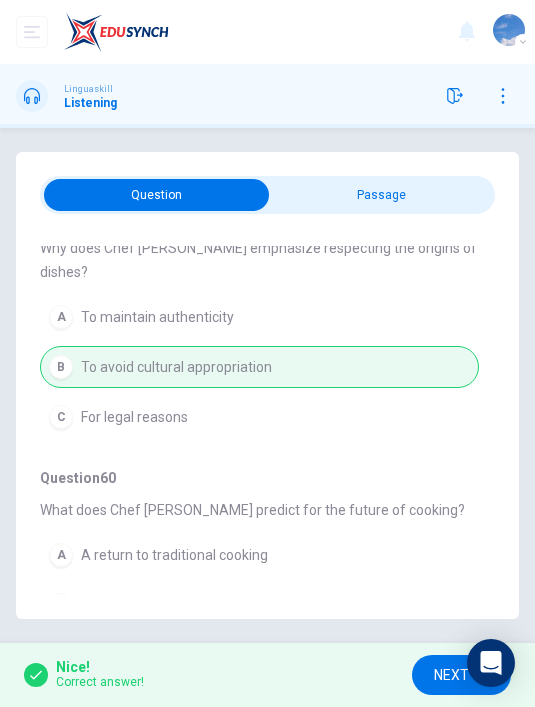 scroll, scrollTop: 985, scrollLeft: 0, axis: vertical 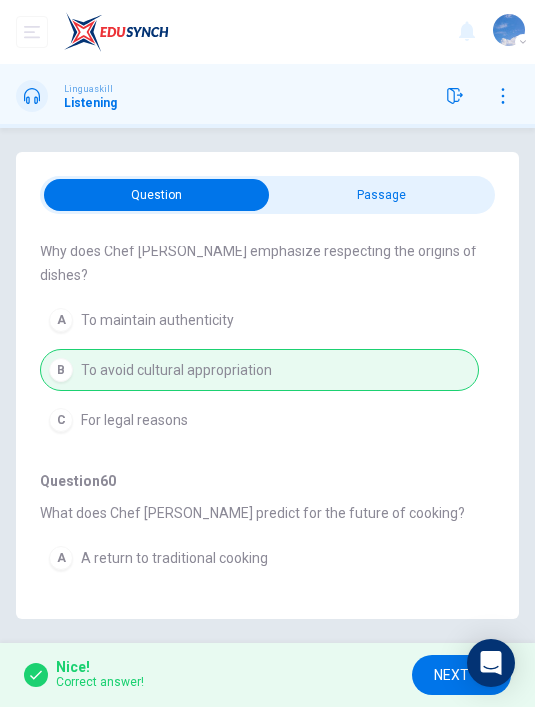click on "NEXT" at bounding box center (451, 675) 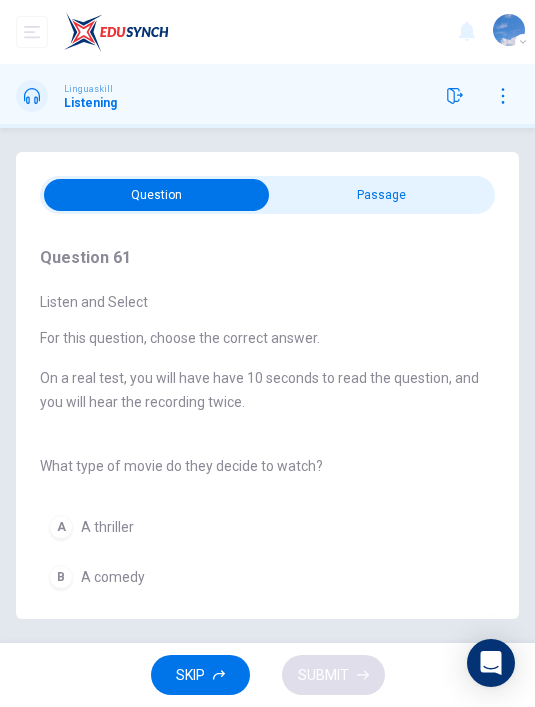 scroll, scrollTop: 0, scrollLeft: 0, axis: both 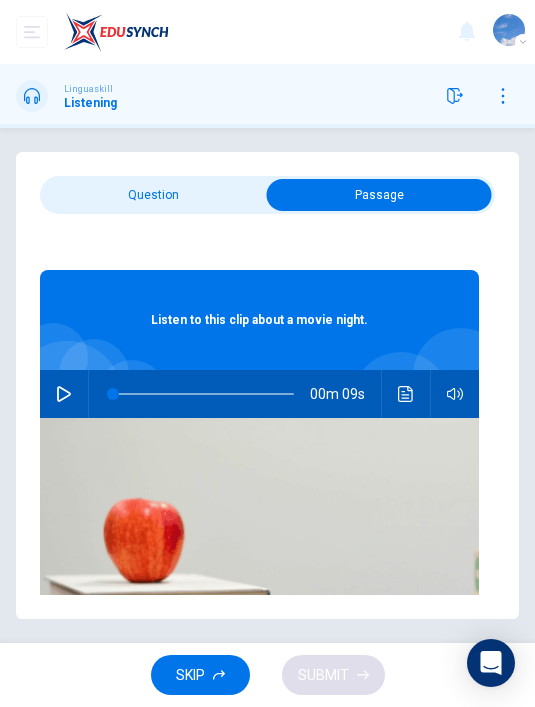 click 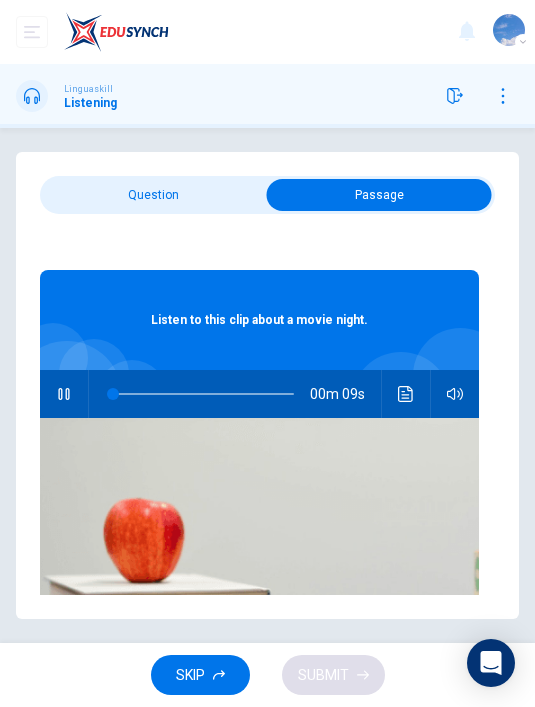 type on "11" 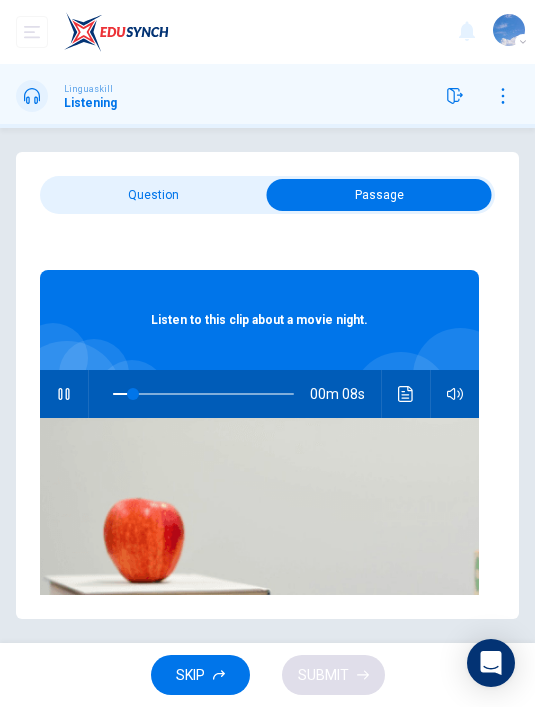 click at bounding box center [379, 195] 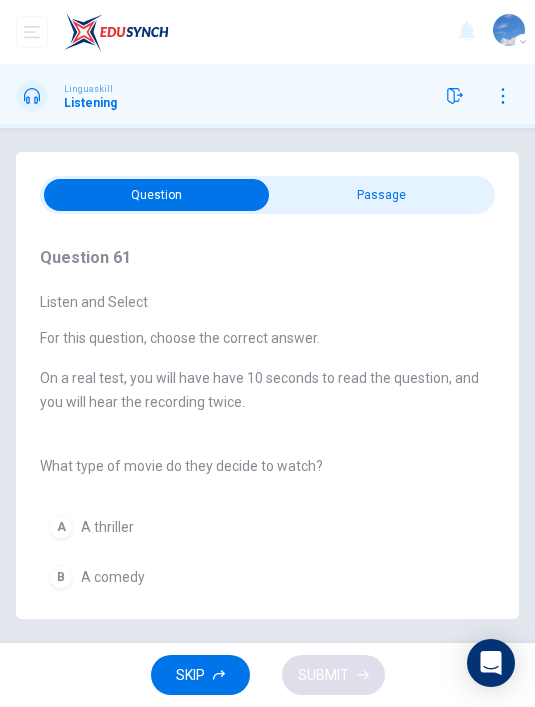 scroll, scrollTop: 49, scrollLeft: 0, axis: vertical 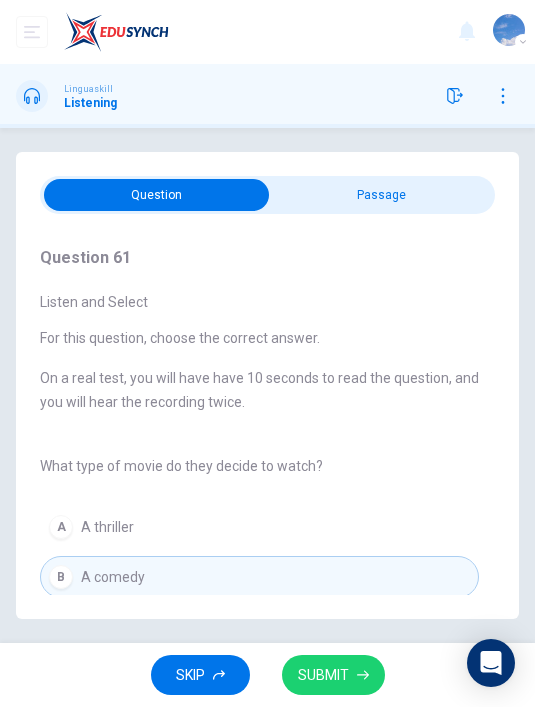 click on "SUBMIT" at bounding box center (333, 675) 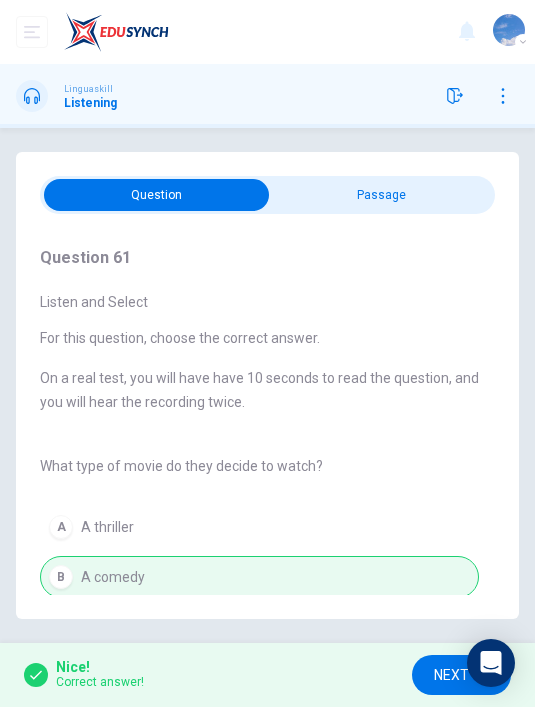 click on "NEXT" at bounding box center [451, 675] 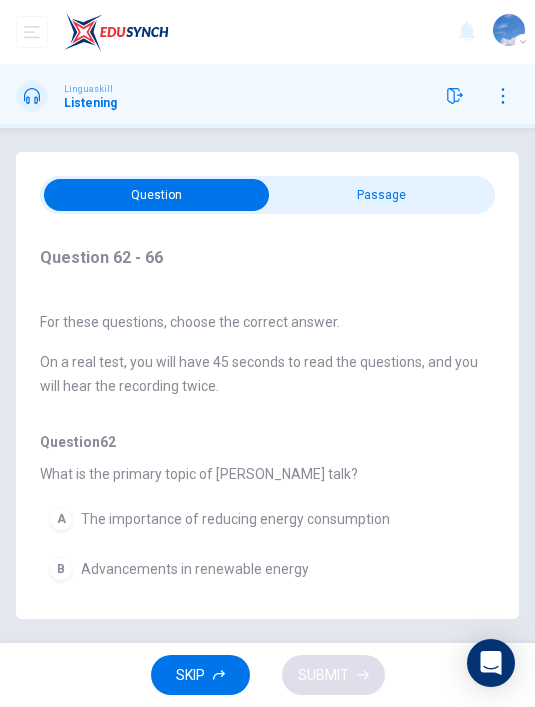click at bounding box center (157, 195) 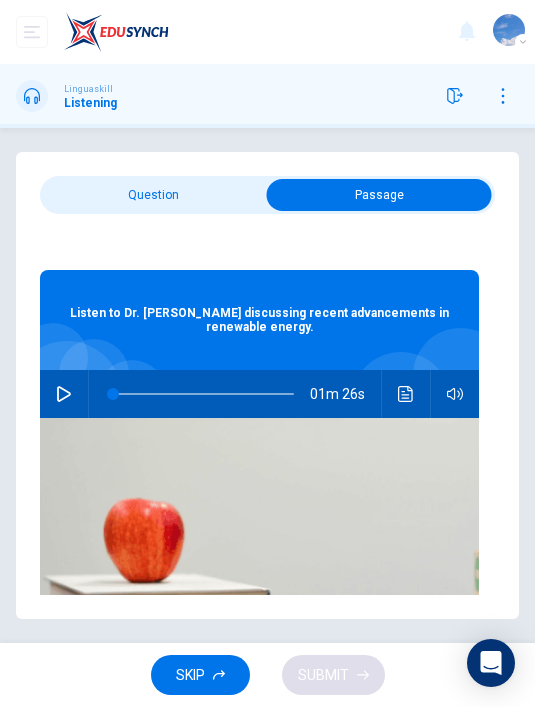 click at bounding box center [64, 394] 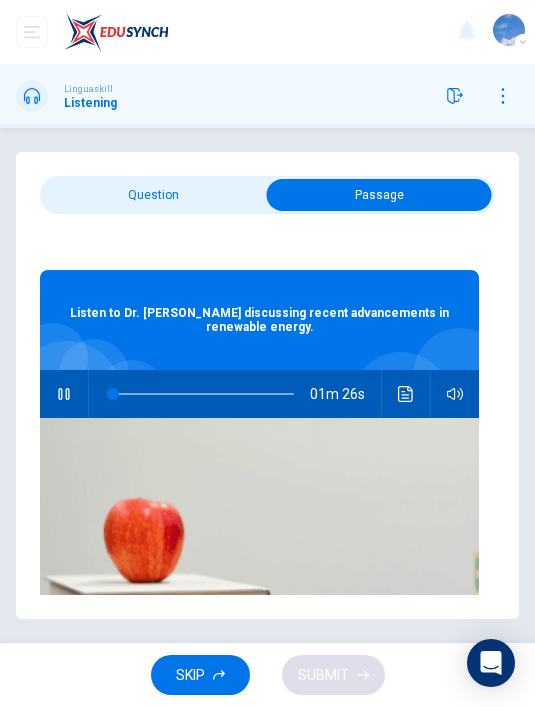 click at bounding box center (379, 195) 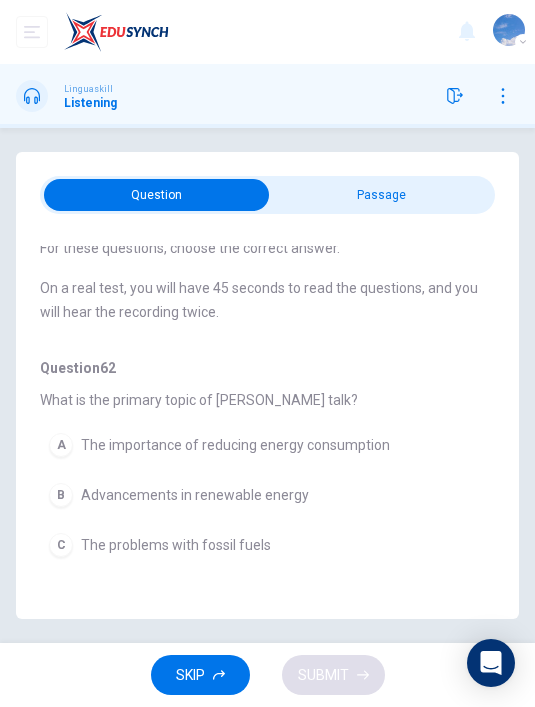 scroll, scrollTop: 90, scrollLeft: 0, axis: vertical 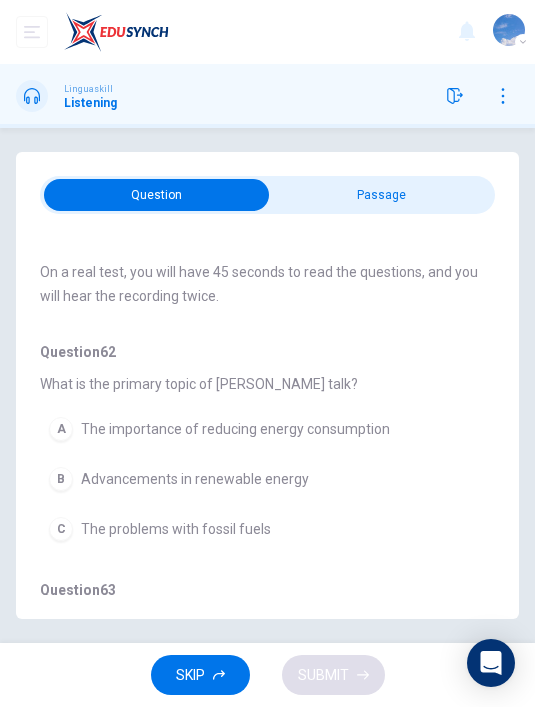 click on "Advancements in renewable energy" at bounding box center [195, 479] 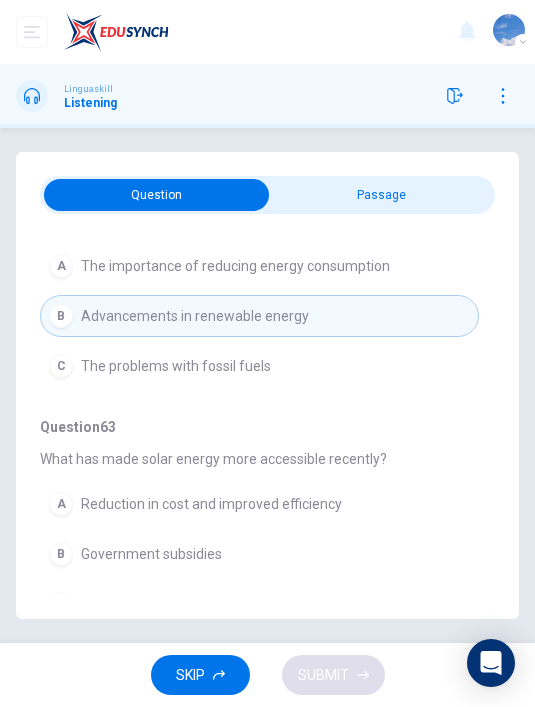 scroll, scrollTop: 254, scrollLeft: 0, axis: vertical 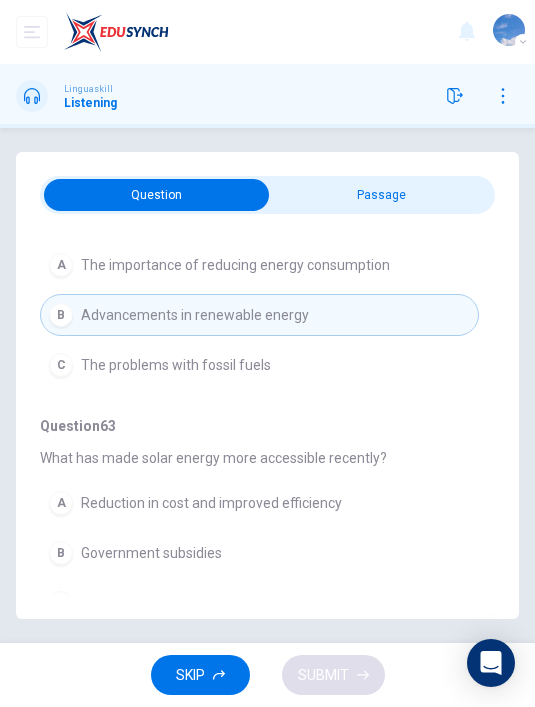 click on "A Reduction in cost and improved efficiency" at bounding box center [259, 503] 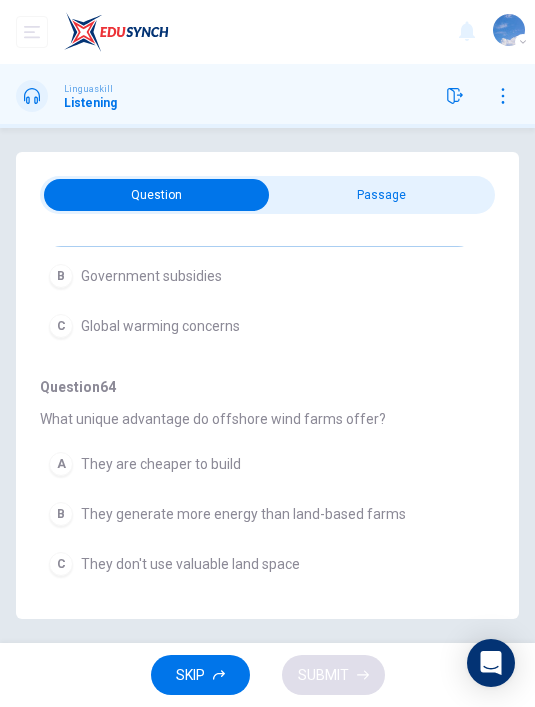 scroll, scrollTop: 536, scrollLeft: 0, axis: vertical 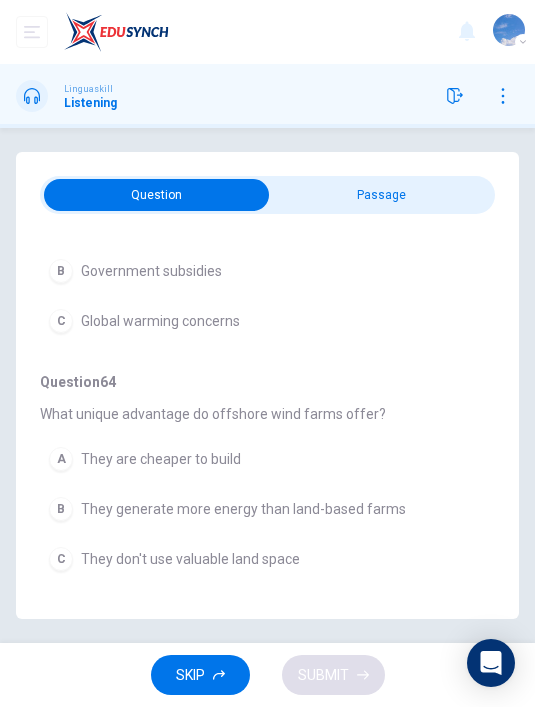 click on "C They don't use valuable land space" at bounding box center (259, 559) 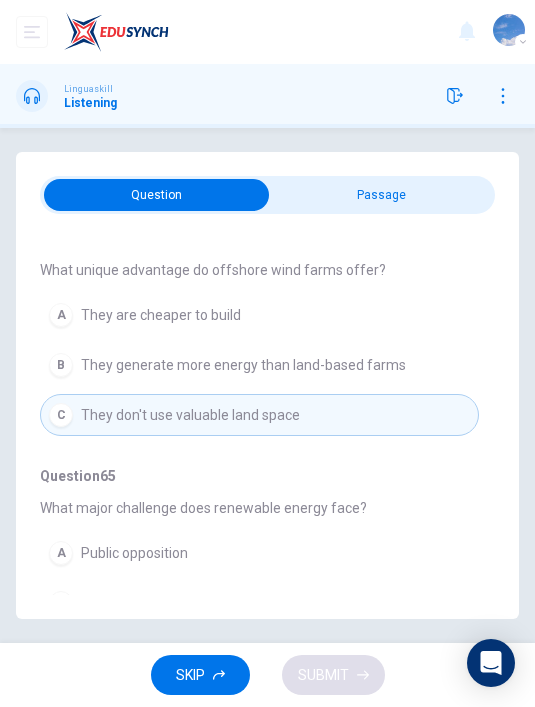 scroll, scrollTop: 682, scrollLeft: 0, axis: vertical 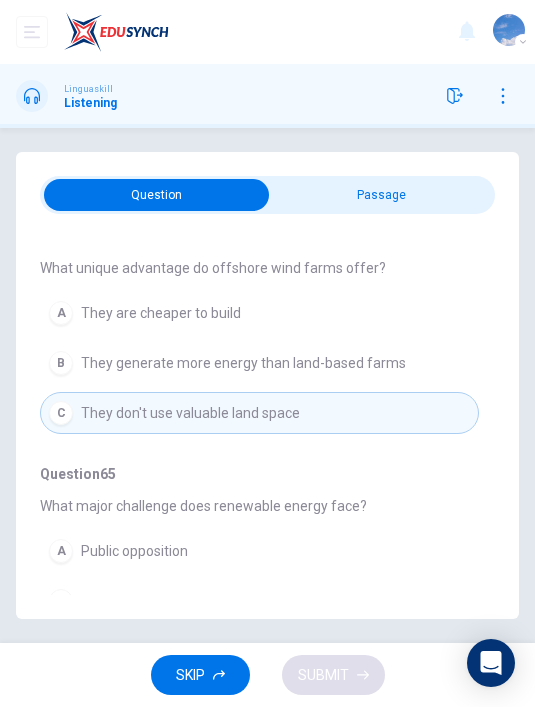 click on "B Storage of energy" at bounding box center (259, 601) 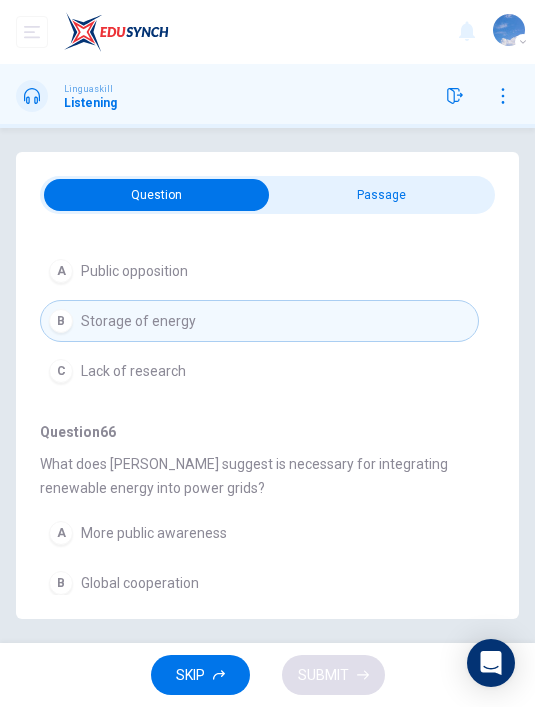 scroll, scrollTop: 961, scrollLeft: 0, axis: vertical 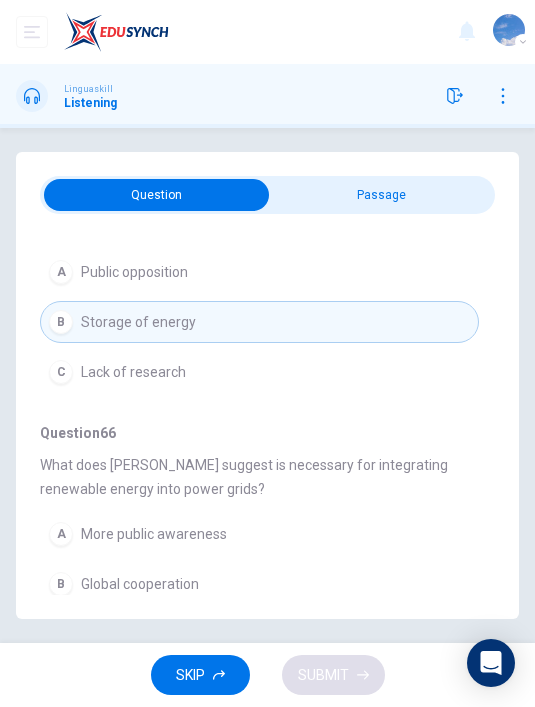 click on "C Technological and policy changes" at bounding box center [259, 634] 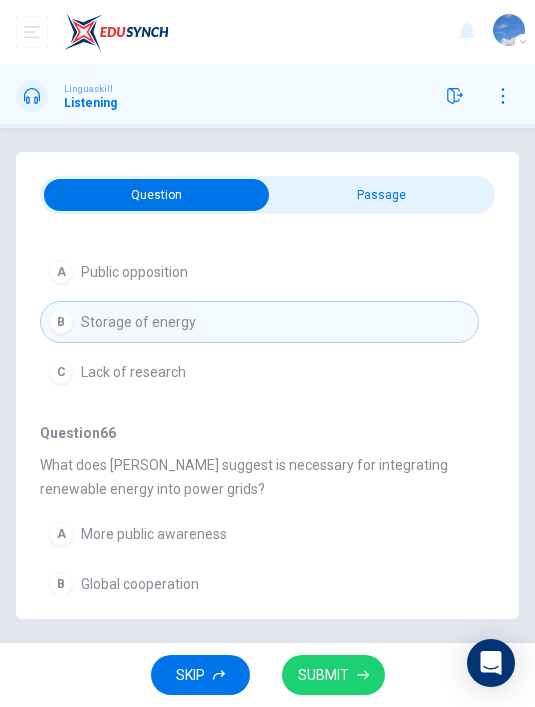 click 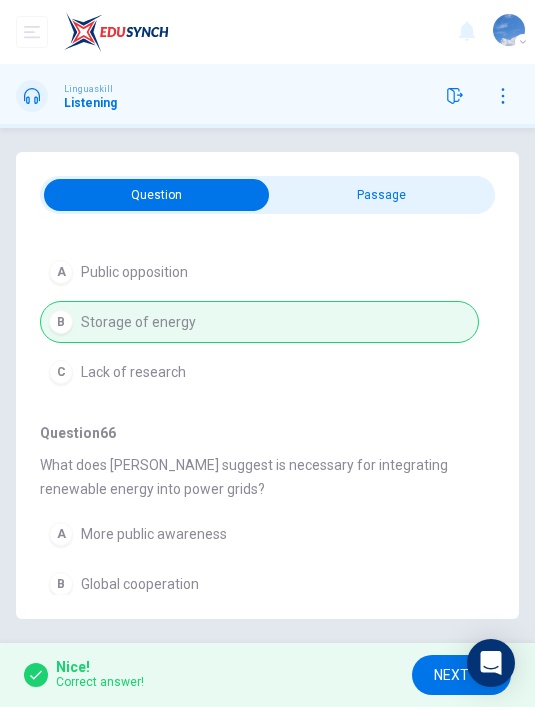 click on "NEXT" at bounding box center [451, 675] 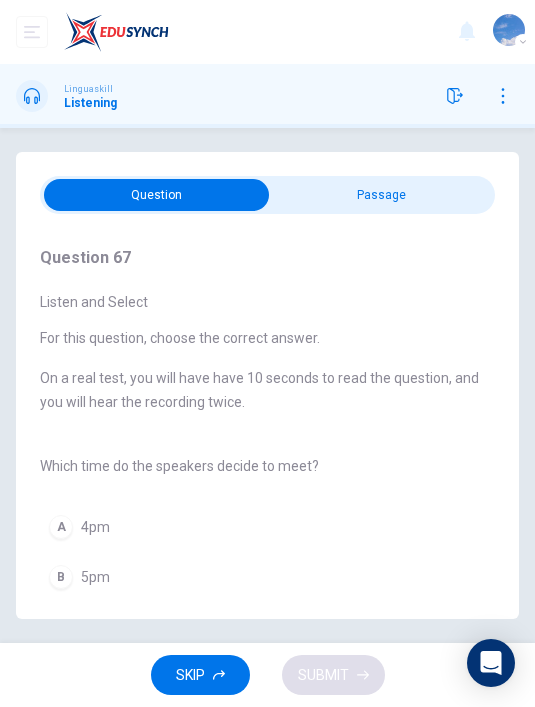 scroll, scrollTop: 64, scrollLeft: 0, axis: vertical 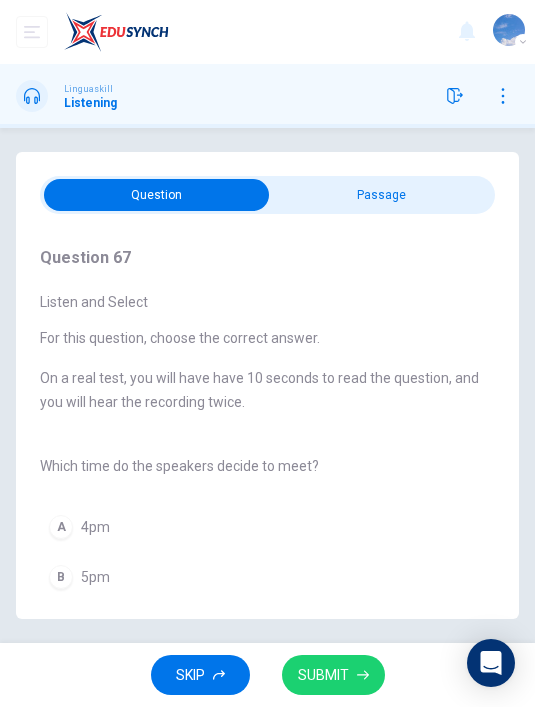 click on "SUBMIT" at bounding box center [333, 675] 